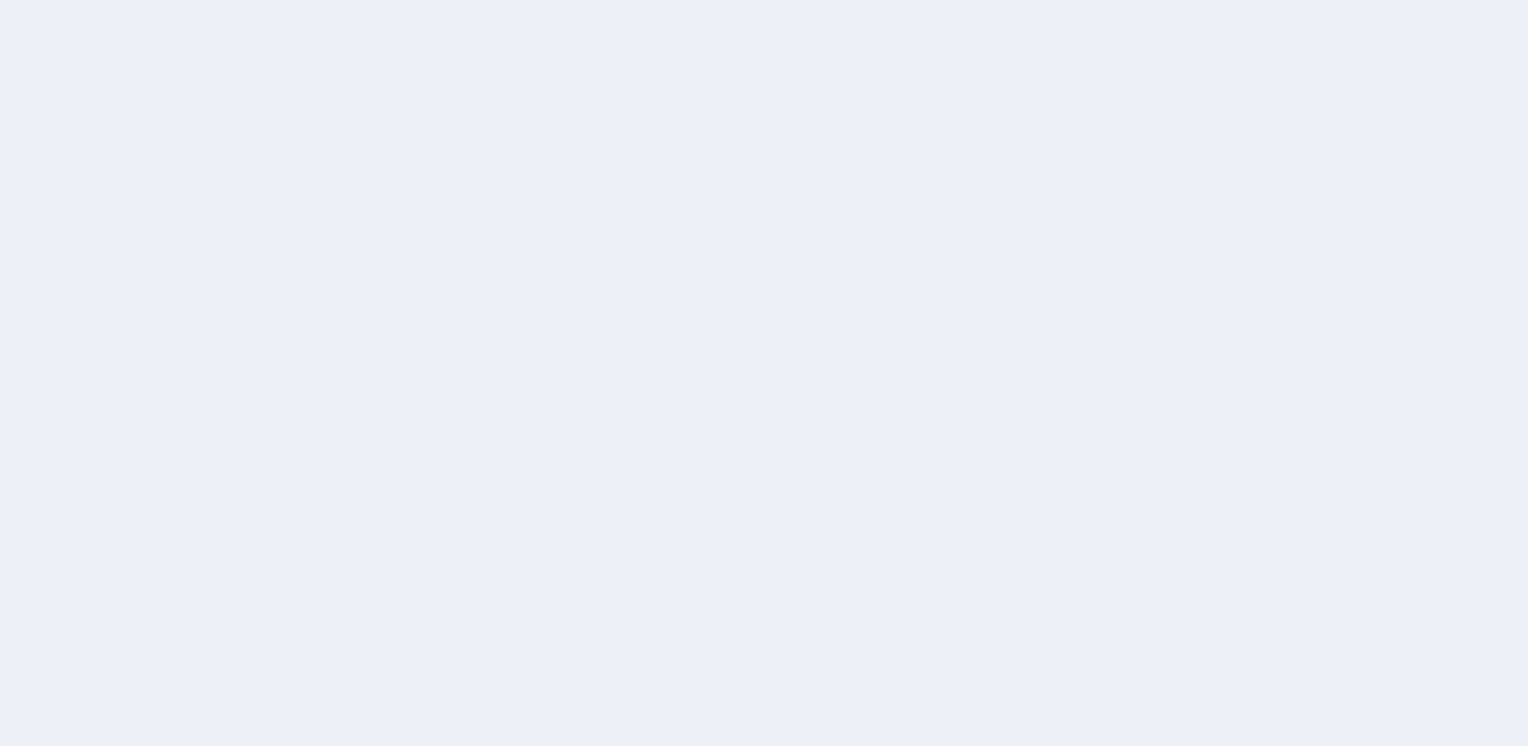 scroll, scrollTop: 0, scrollLeft: 0, axis: both 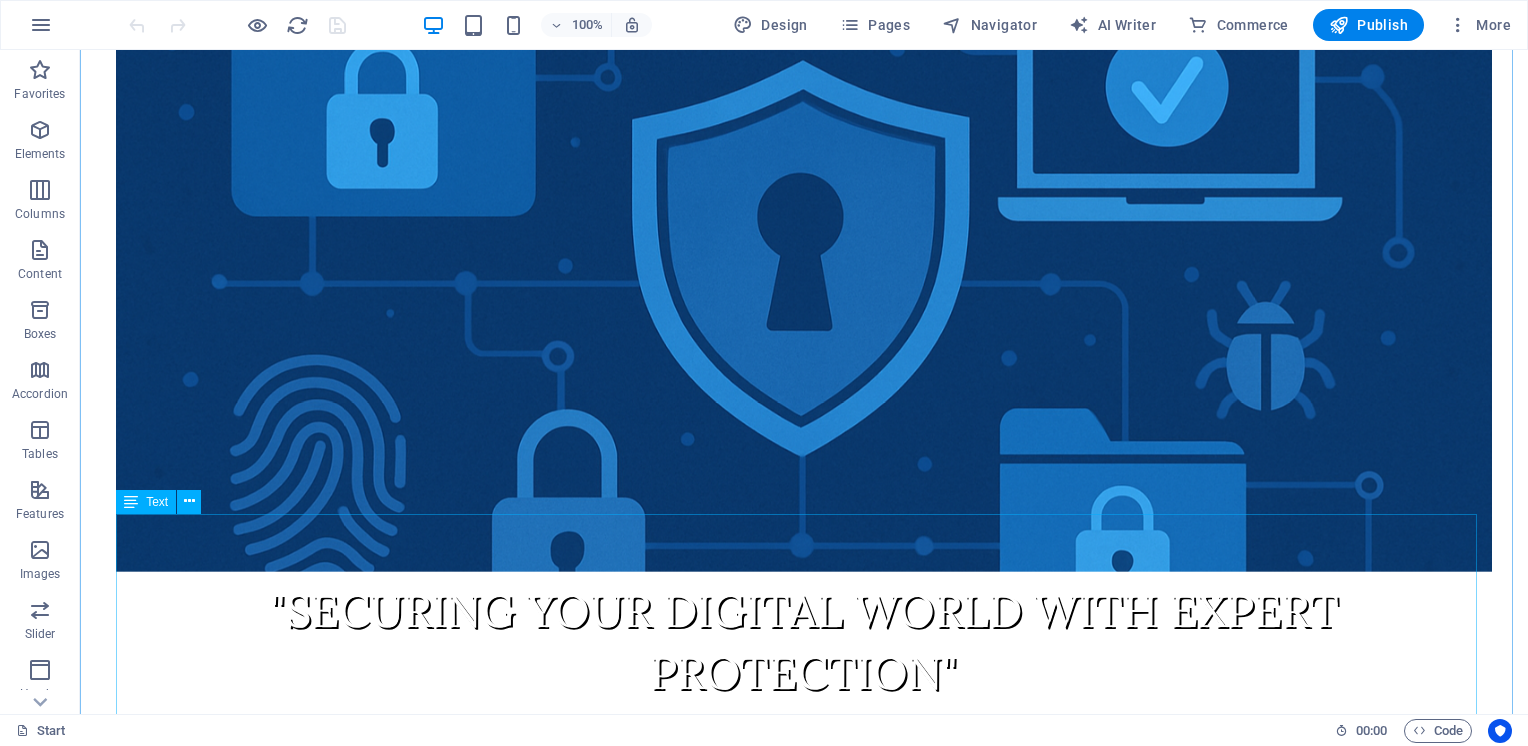 click on "A-n-G Computer Consultants is one of the renowned companies in the field of IS Audit and Information Security. The motto of the formation of company is customer centric, where the lack of IS expertise can be overcome with the help of our in-depth experience. The focus is to audit and assess the IT implemented in banks, NBFCs and industries. The results of IT audit enable the users to improve IT environment, IT Infrastructure Management, business processes and helps to prevent the income leakages. Mr. Girish Netke, one of the senior persons is the guide for the company, while Mr. Sandeep Patil, Mr. Samir Patil and Mr. Makrand Behare are the associate, working to audit and evaluate the systems and processes against industry standards and regulatory mandates." at bounding box center (804, 1237) 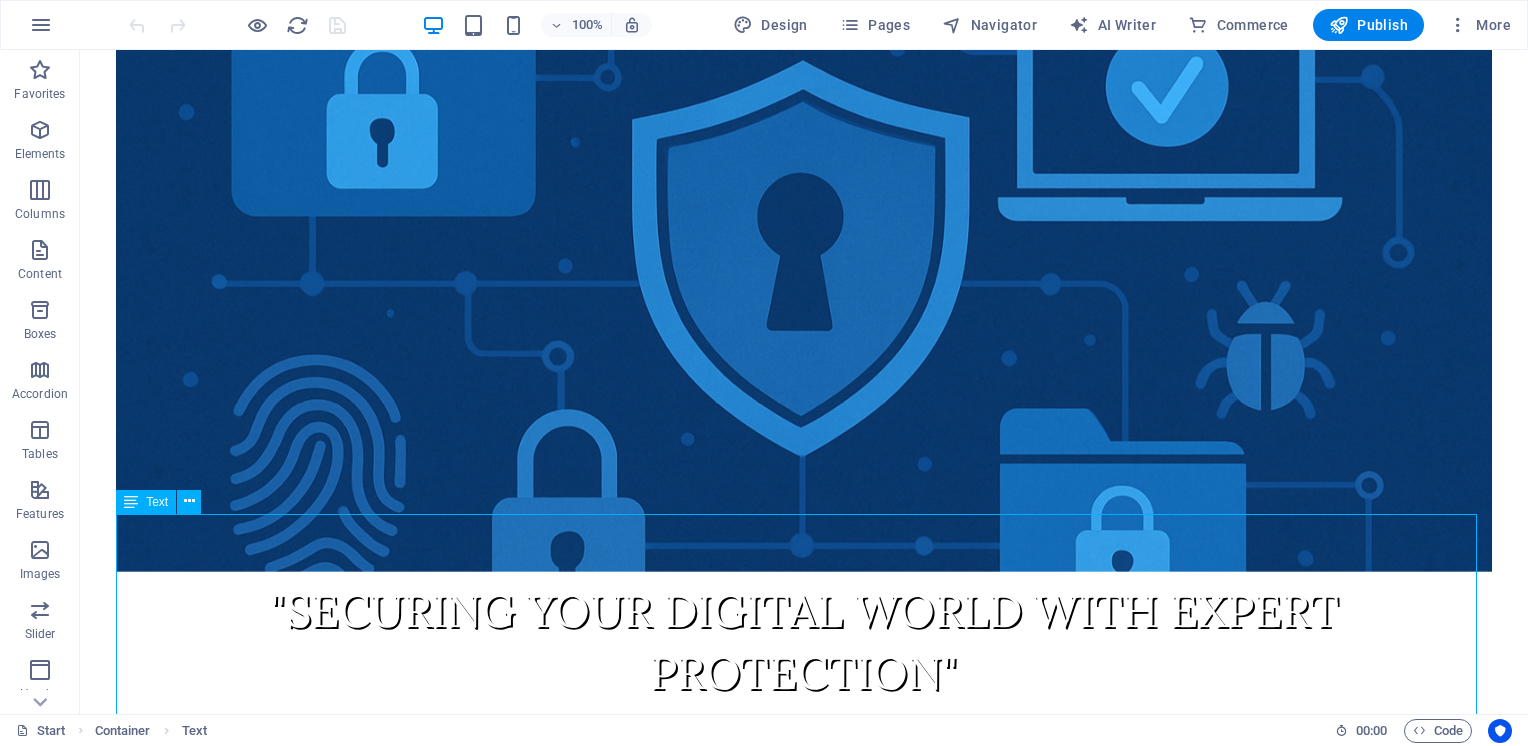 click on "A-n-G Computer Consultants is one of the renowned companies in the field of IS Audit and Information Security. The motto of the formation of company is customer centric, where the lack of IS expertise can be overcome with the help of our in-depth experience. The focus is to audit and assess the IT implemented in banks, NBFCs and industries. The results of IT audit enable the users to improve IT environment, IT Infrastructure Management, business processes and helps to prevent the income leakages. Mr. Girish Netke, one of the senior persons is the guide for the company, while Mr. Sandeep Patil, Mr. Samir Patil and Mr. Makrand Behare are the associate, working to audit and evaluate the systems and processes against industry standards and regulatory mandates." at bounding box center (804, 1237) 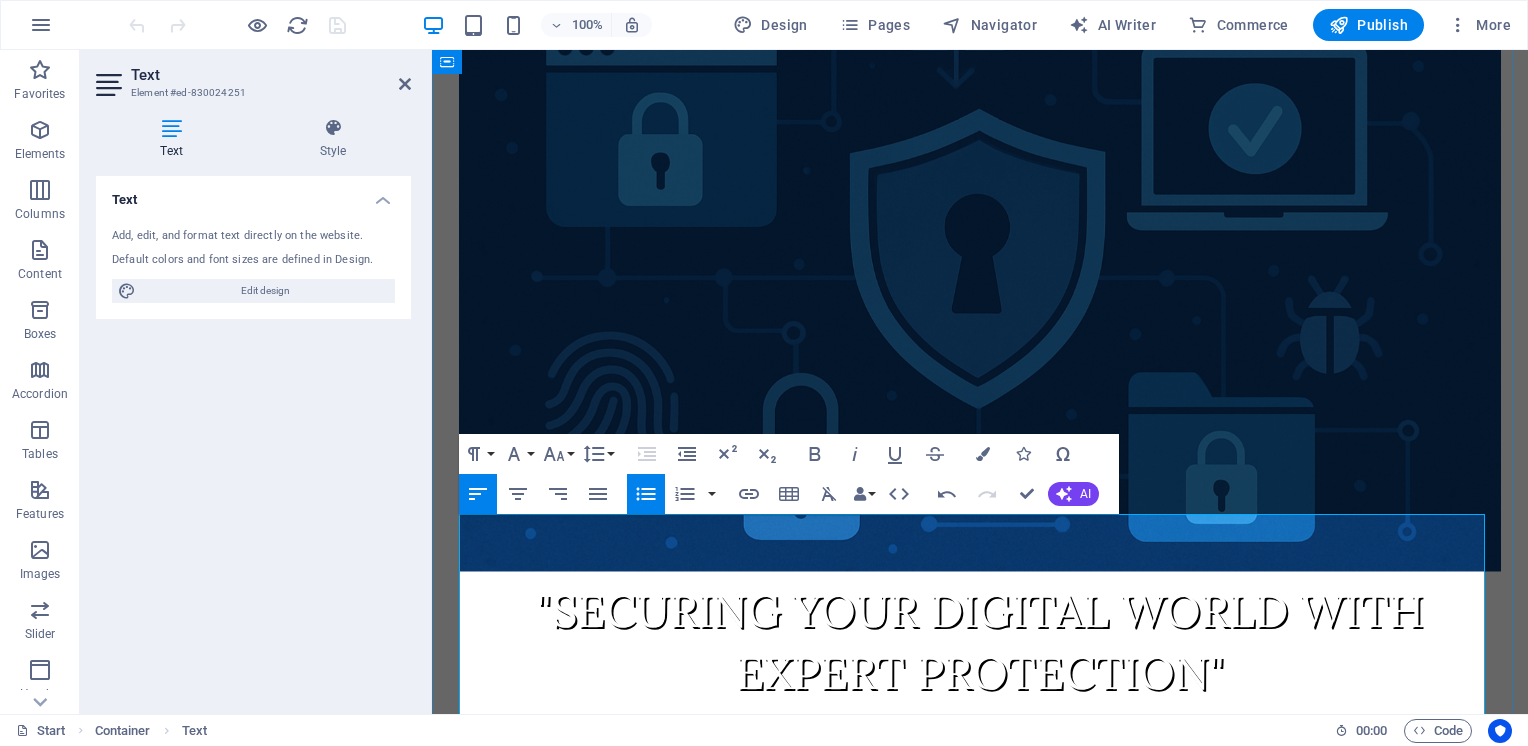 type 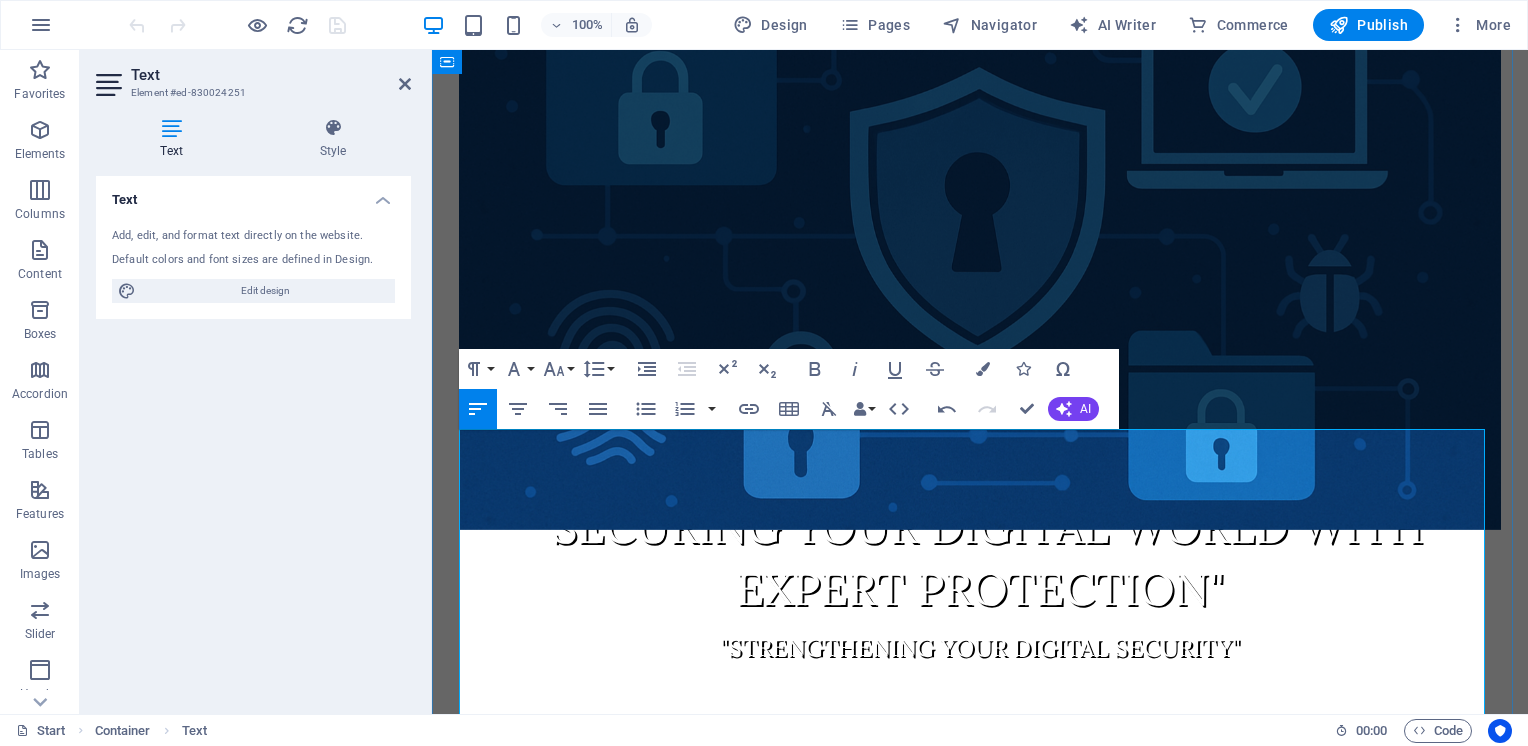 scroll, scrollTop: 508, scrollLeft: 0, axis: vertical 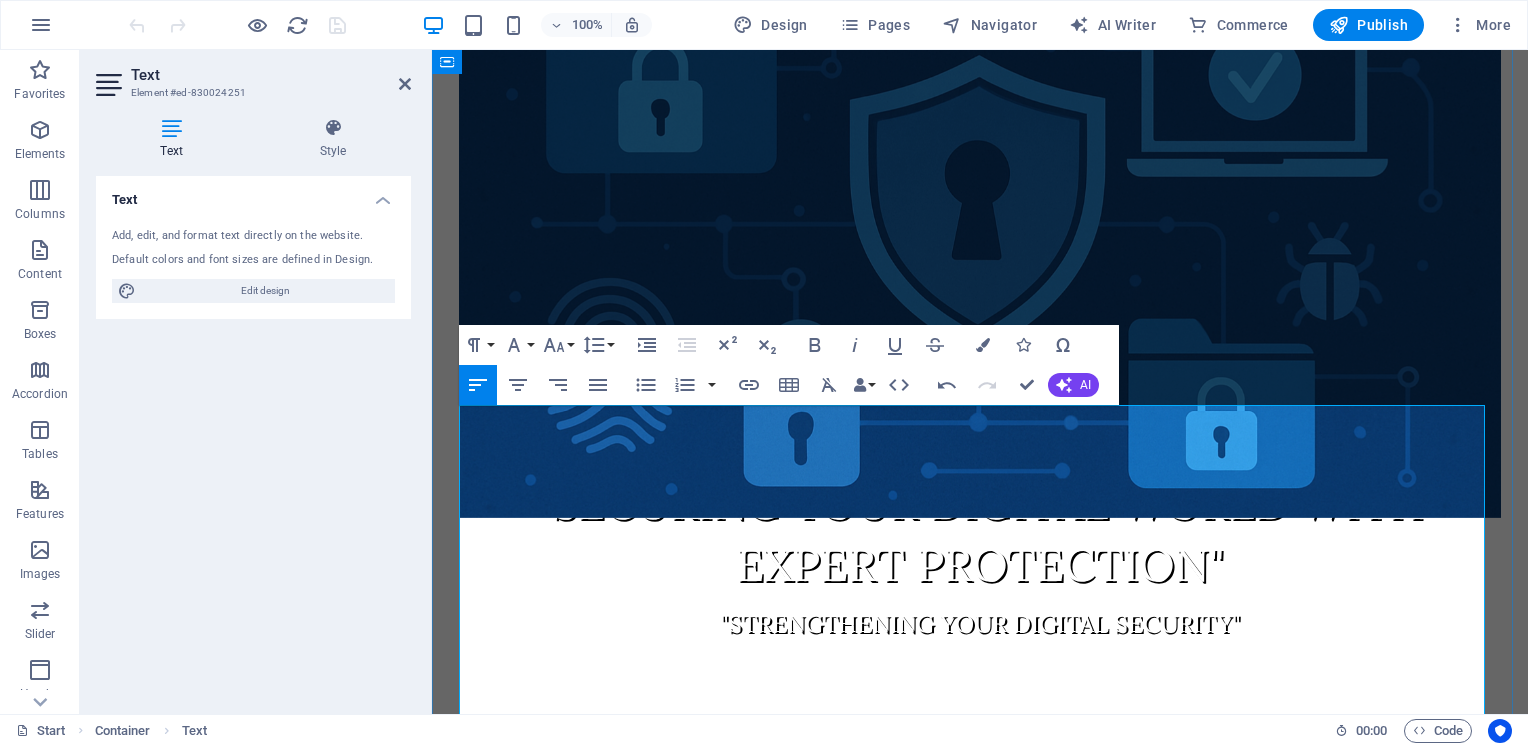 drag, startPoint x: 565, startPoint y: 520, endPoint x: 772, endPoint y: 574, distance: 213.92755 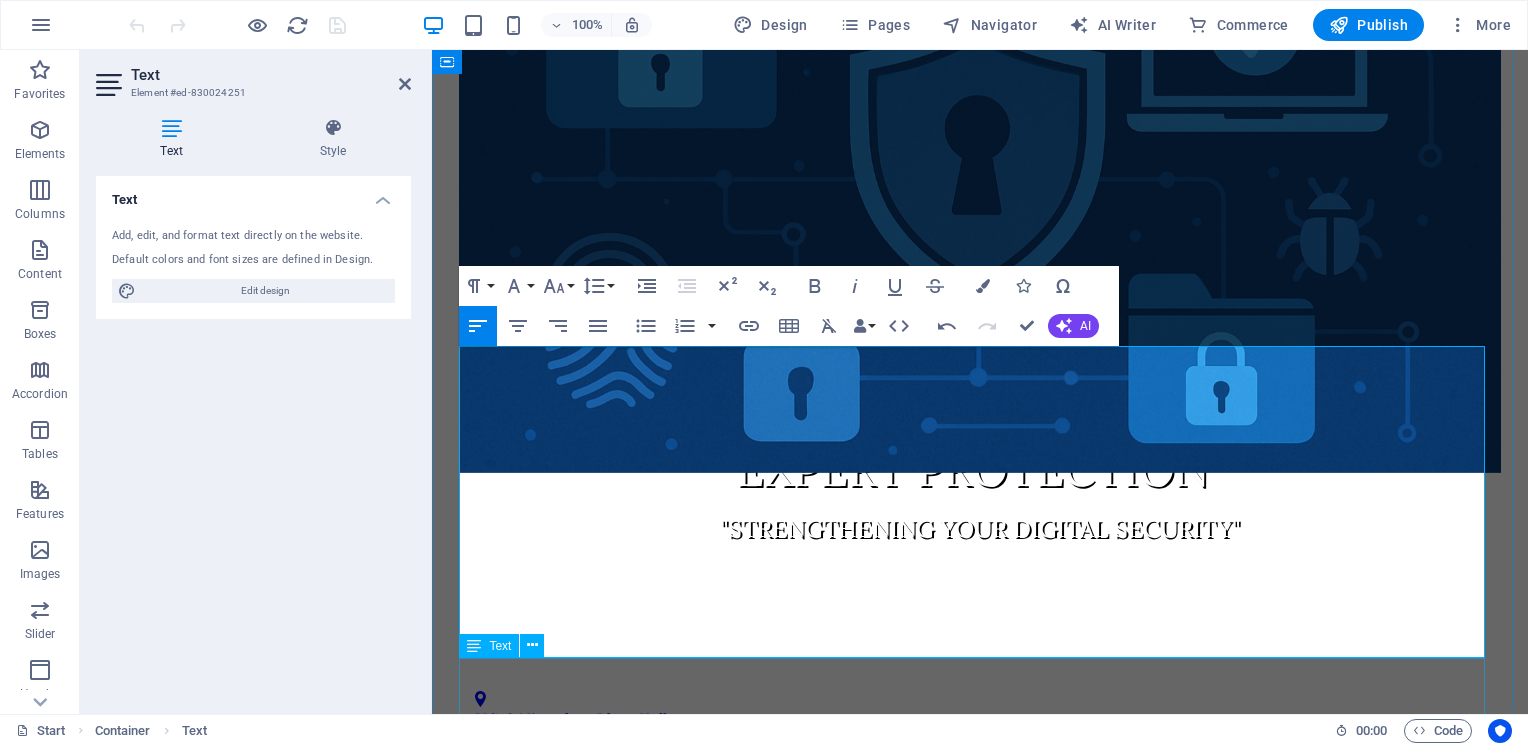 scroll, scrollTop: 608, scrollLeft: 0, axis: vertical 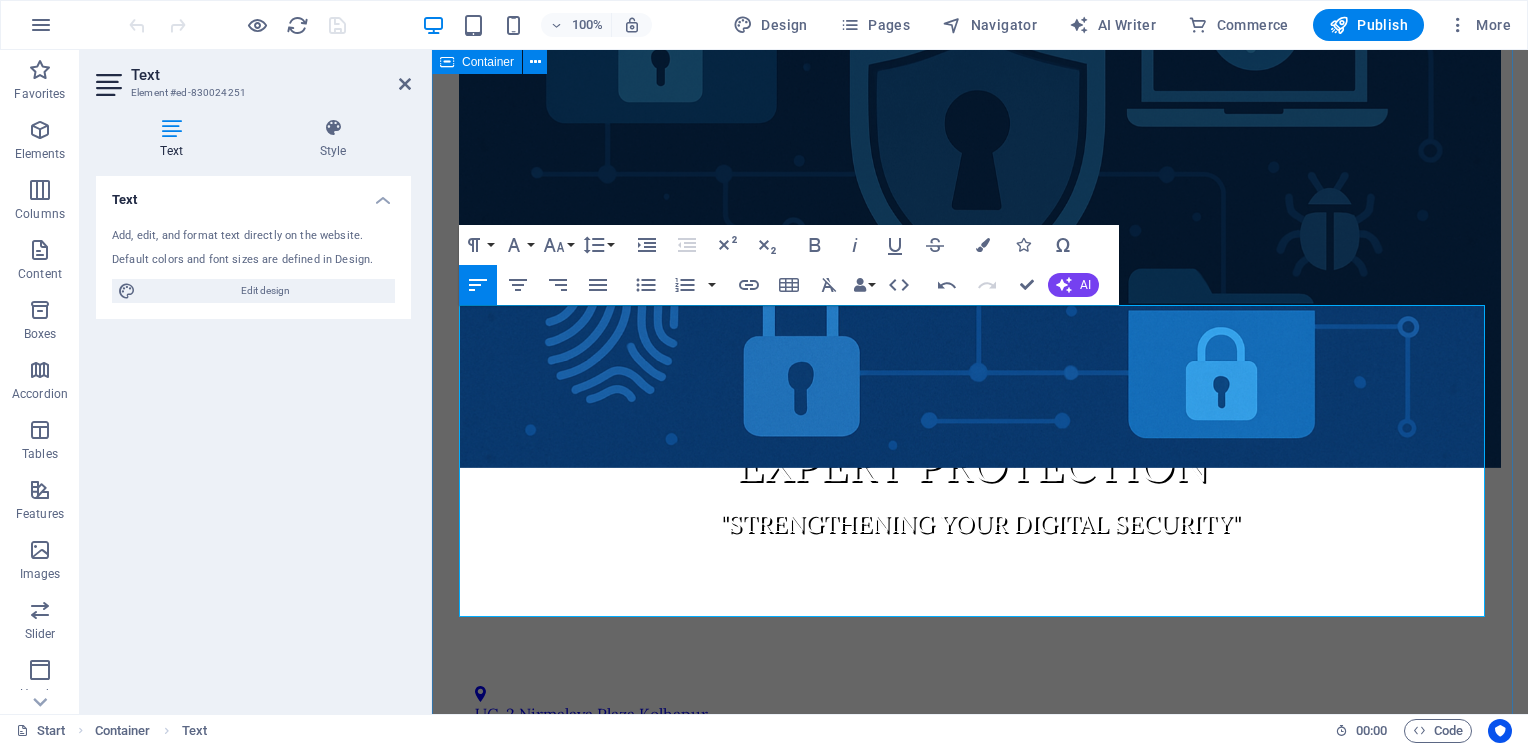 drag, startPoint x: 1356, startPoint y: 606, endPoint x: 435, endPoint y: 318, distance: 964.97925 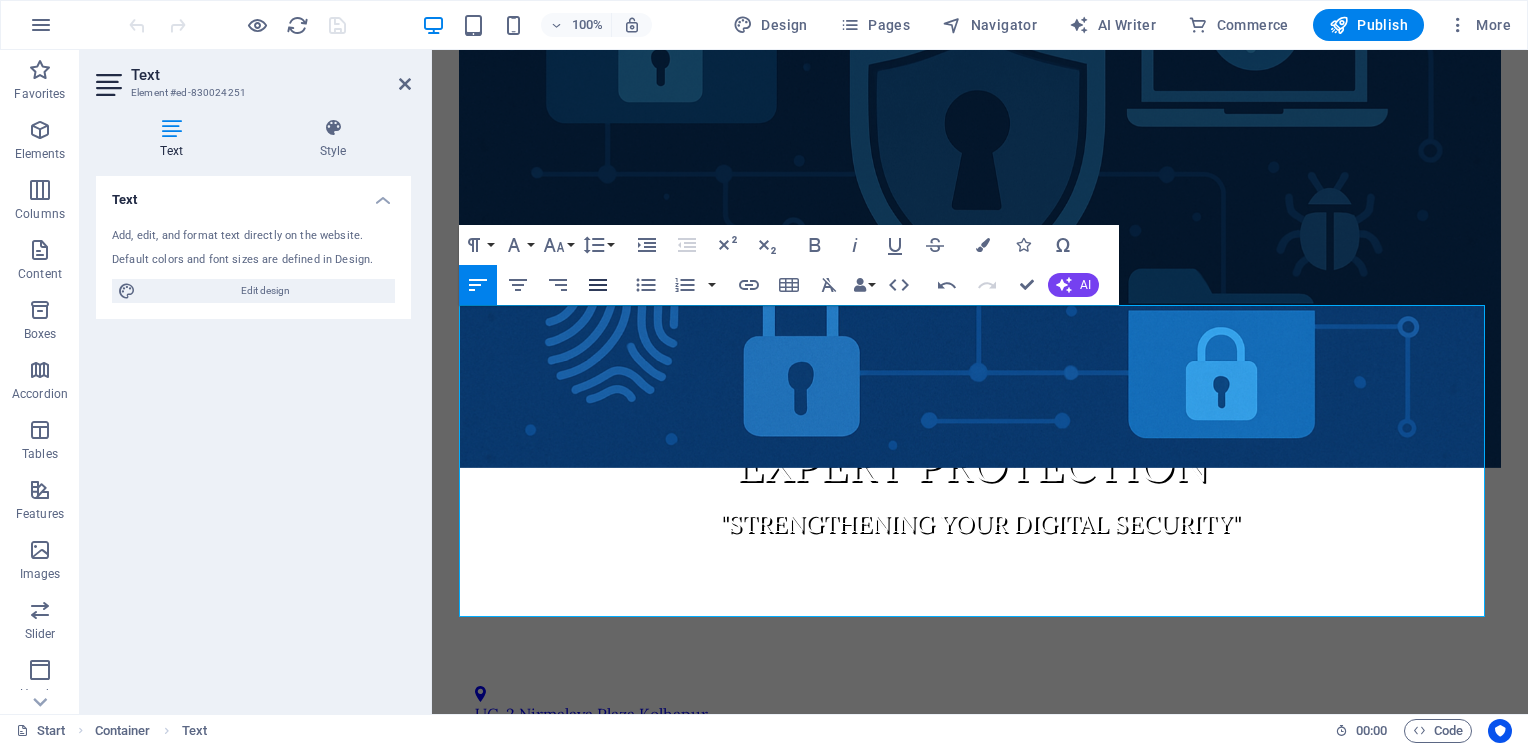 click 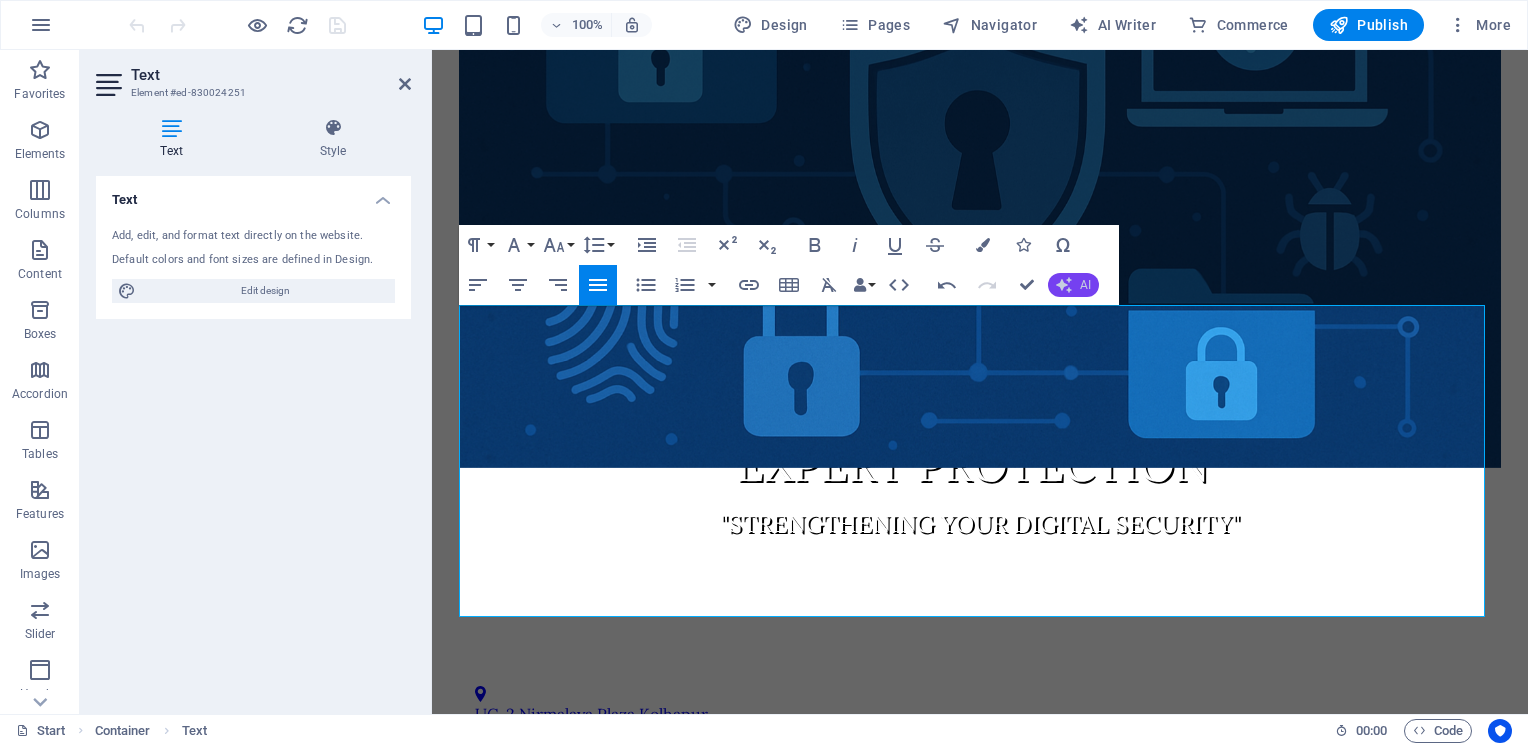 click 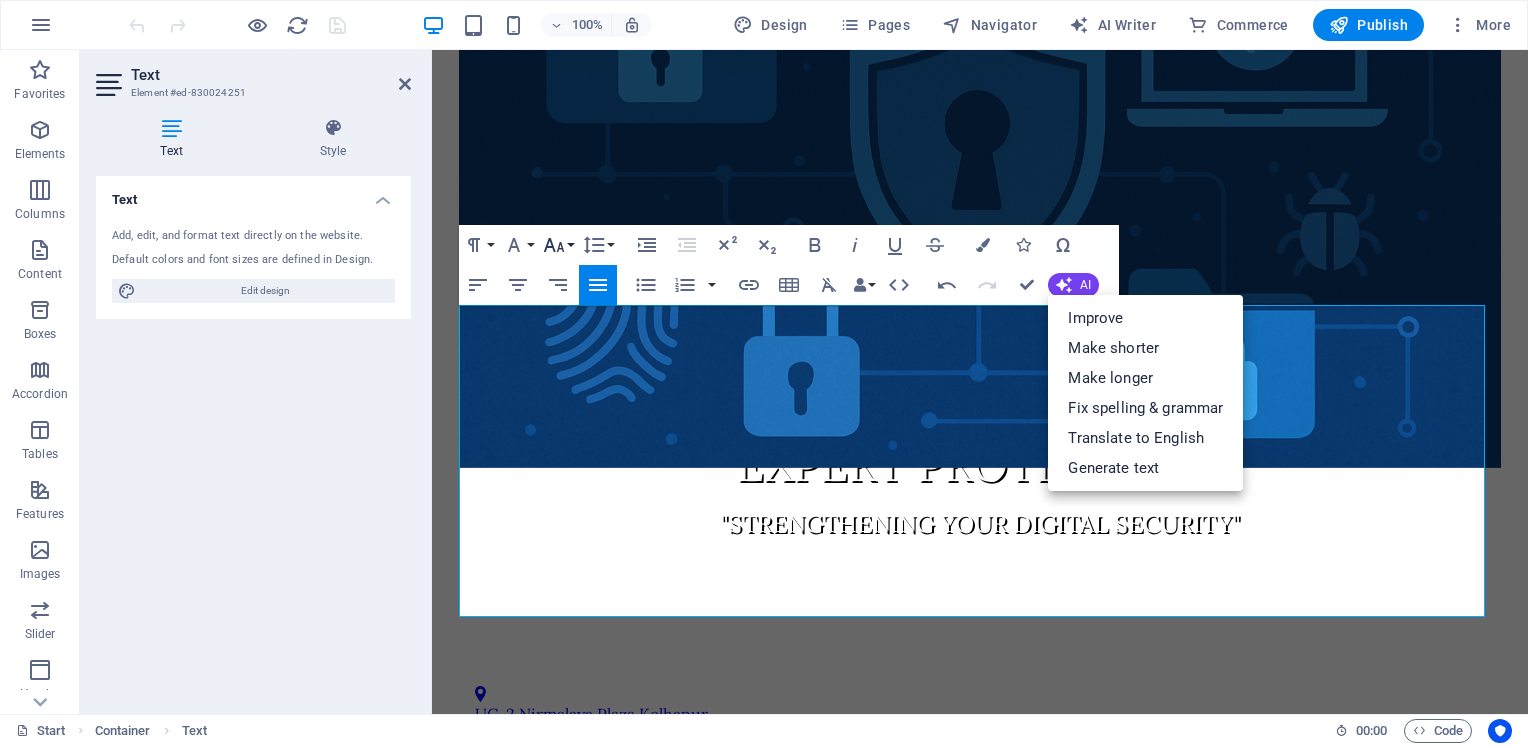 click on "Font Size" at bounding box center [558, 245] 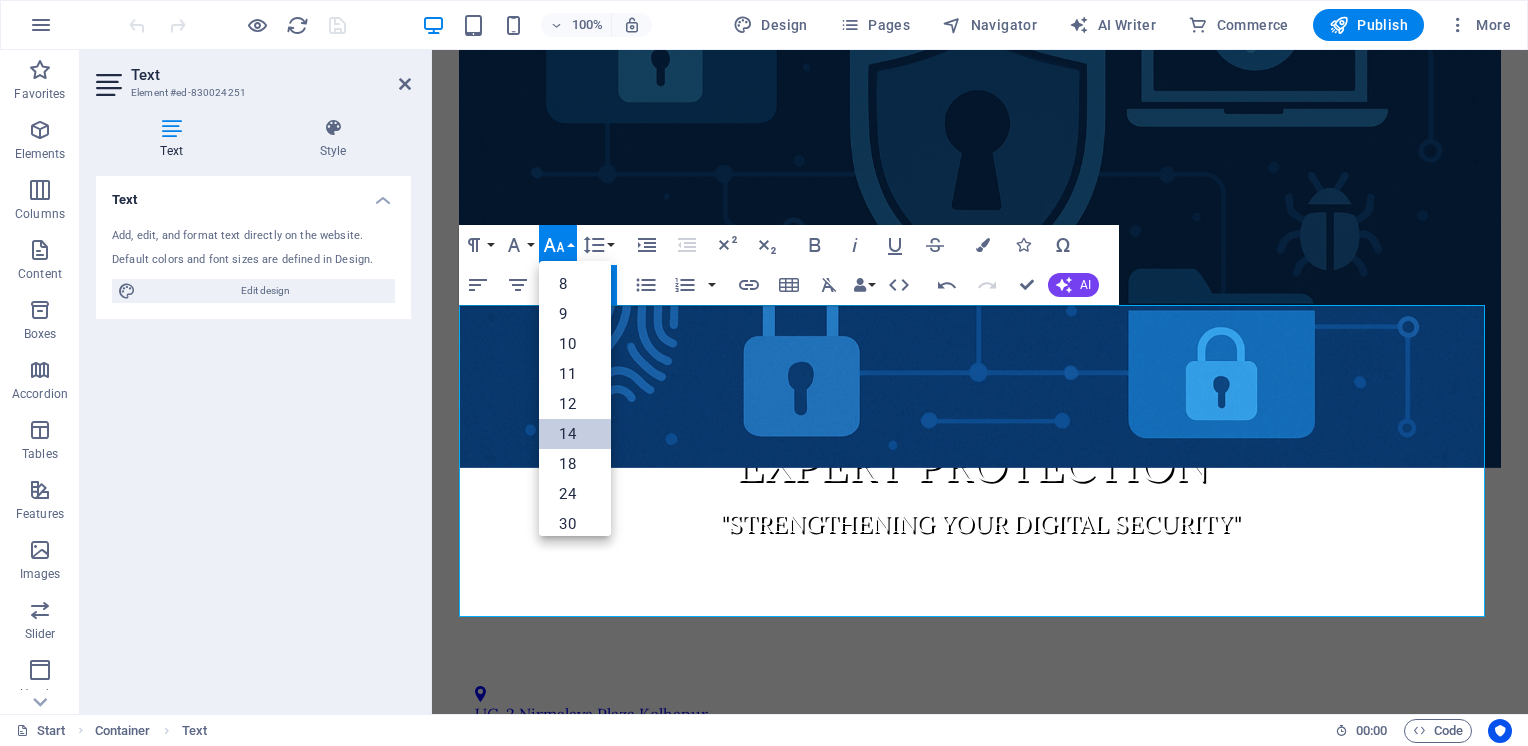 click on "14" at bounding box center [575, 434] 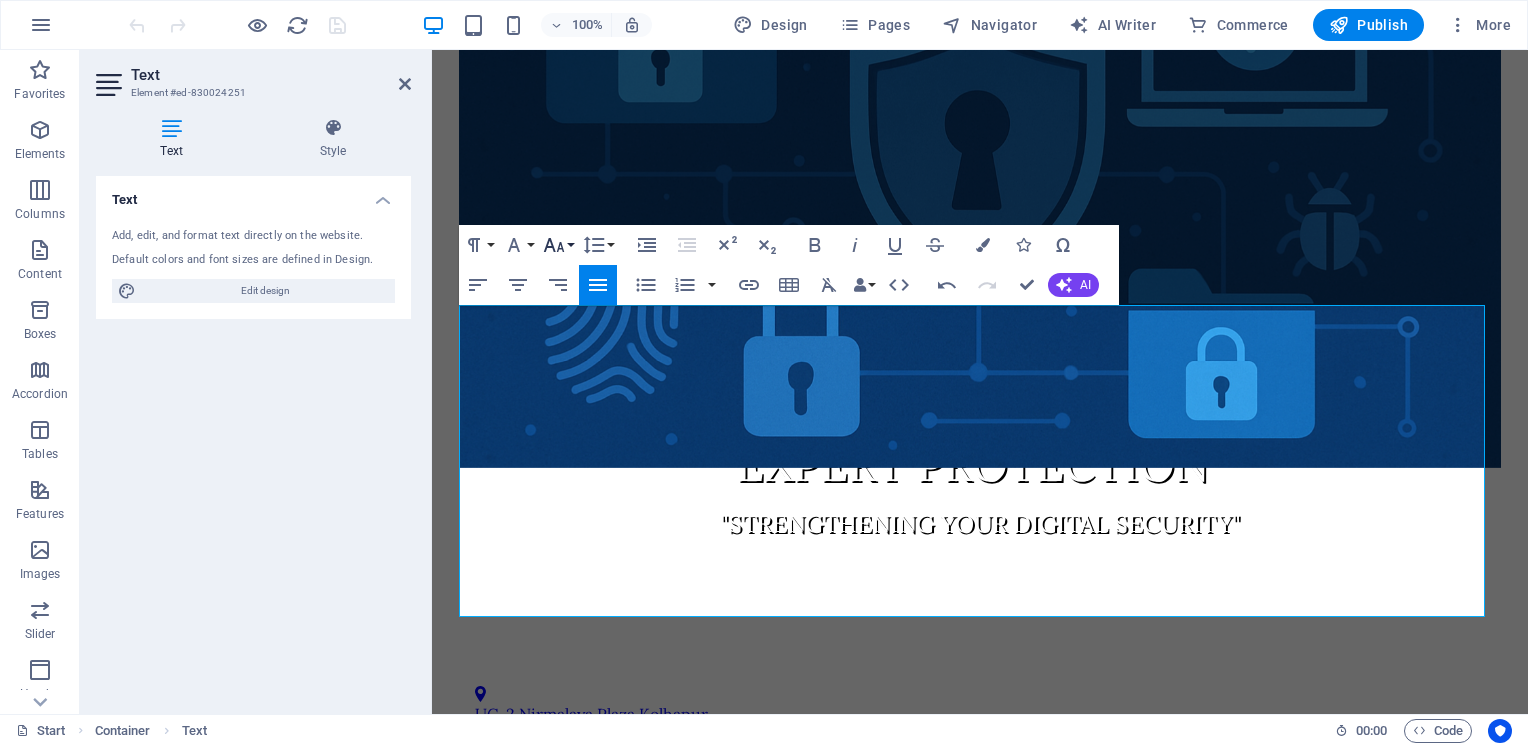 click on "Font Size" at bounding box center [558, 245] 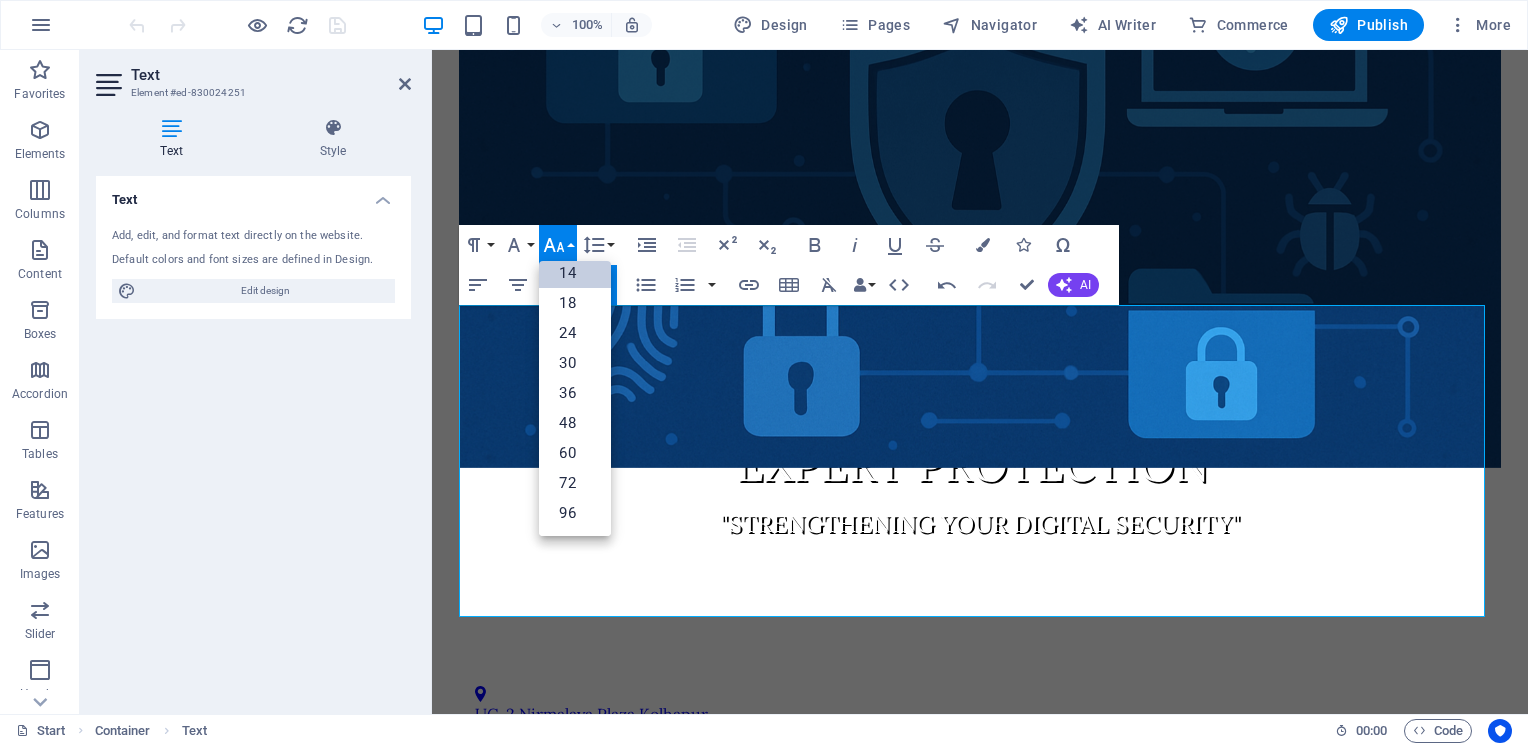scroll, scrollTop: 160, scrollLeft: 0, axis: vertical 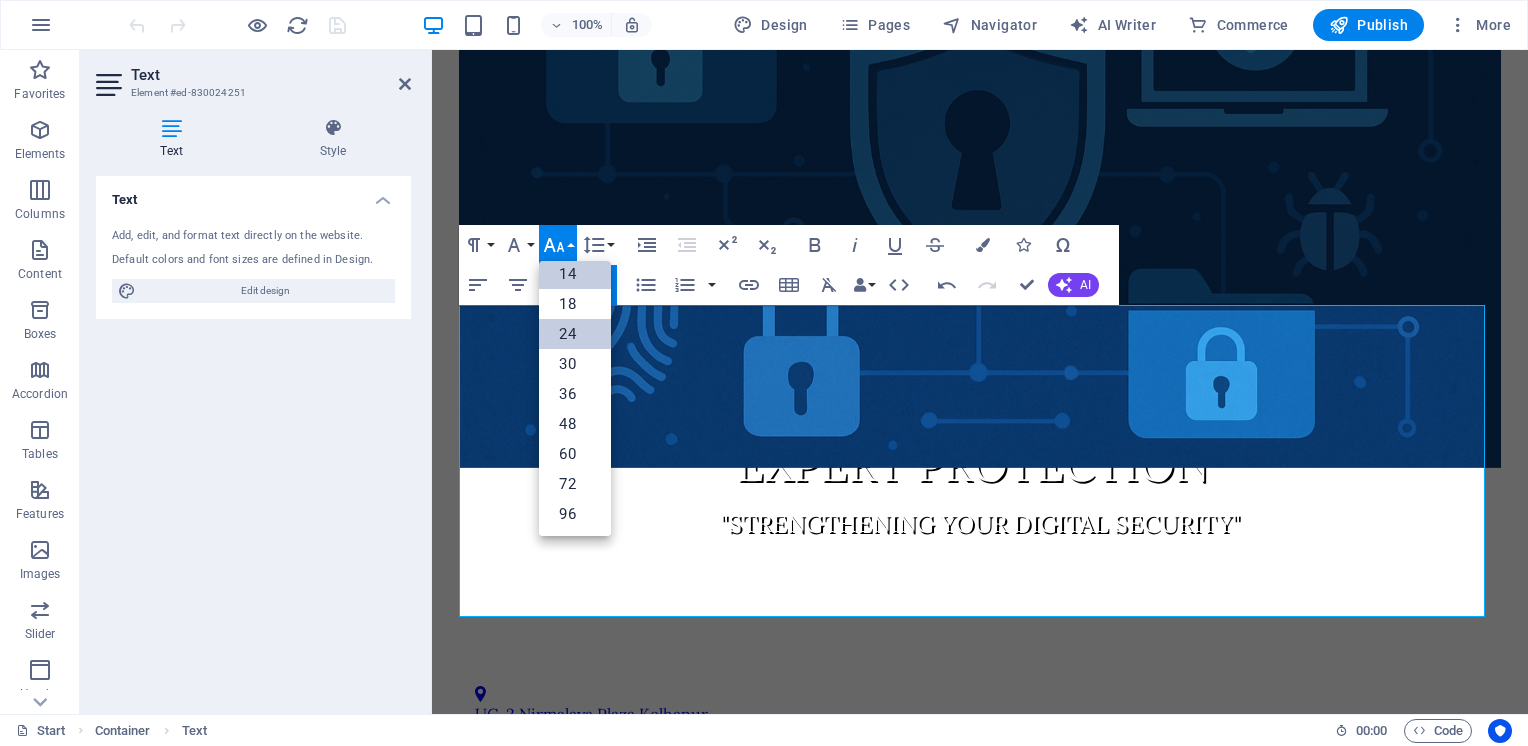 click on "24" at bounding box center (575, 334) 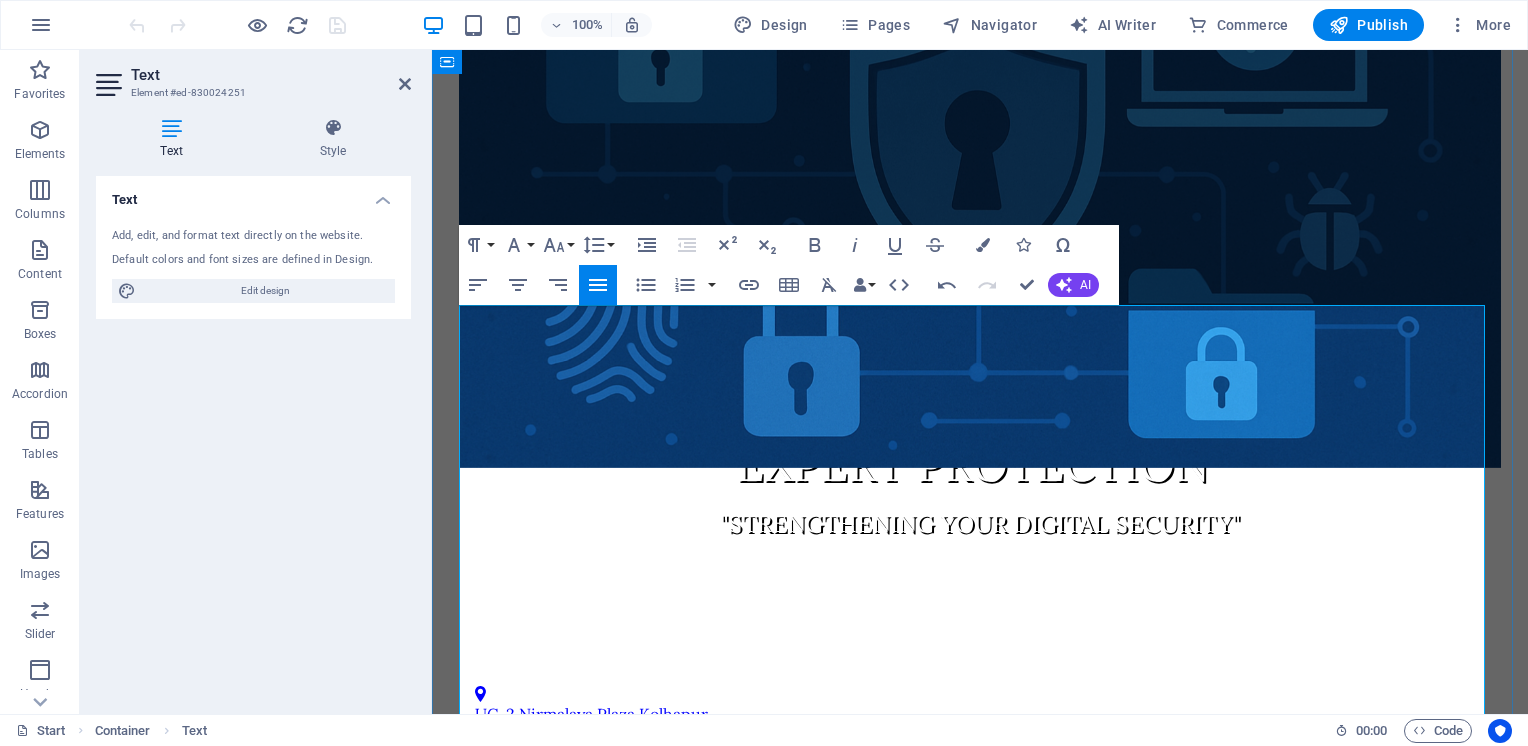 click on "A-n-G Computer Consultants is one of the renowned companies in the field of IS Audit and Information Security. The motto of the formation of company is customer centric, where the lack of IS expertise can be overcome with the help of our in-depth experience. The focus is to audit and assess the IT implemented in banks, NBFCs and industries. The results of IT audit enable the users to improve IT environment, IT Infrastructure Management, business processes and helps to prevent the income leakages." at bounding box center (979, 965) 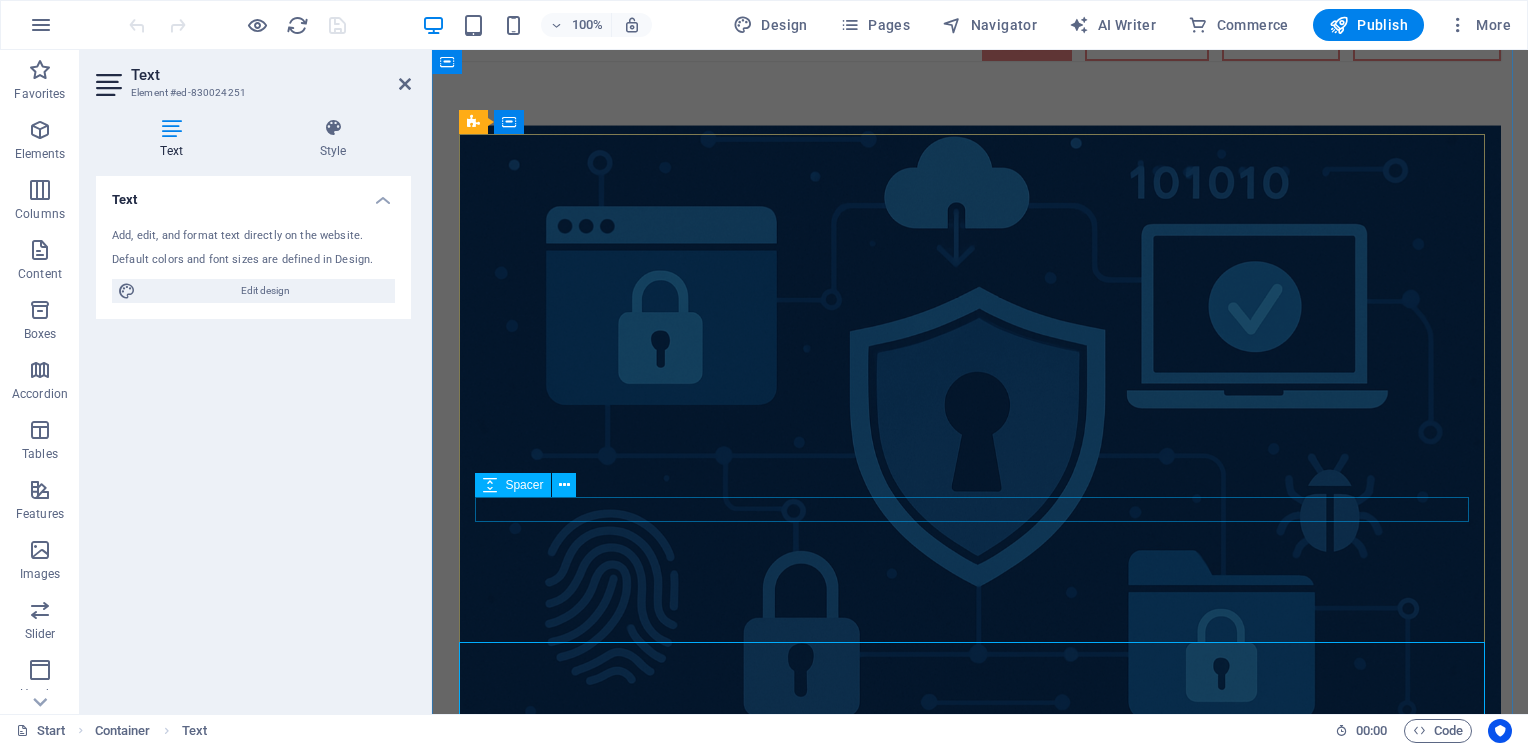 scroll, scrollTop: 308, scrollLeft: 0, axis: vertical 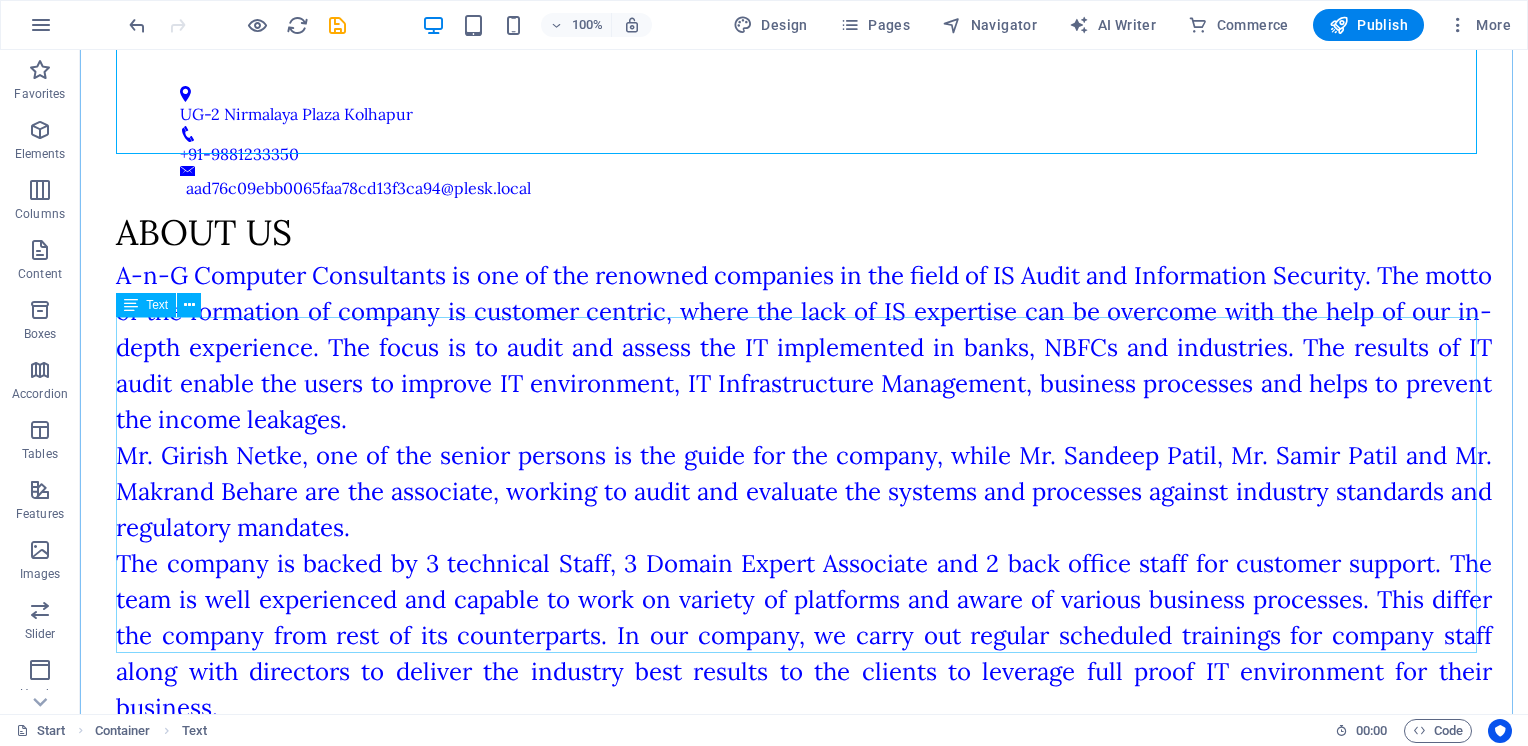 click on "A-n-G Computer Consultants is one of the renowned companies in the field of IS Audit and Information Security. The motto of the formation of company is customer centric, where the lack of IS expertise can be overcome with the help of our in-depth experience. The focus is to audit and assess the IT implemented in banks, NBFCs and industries. The results of IT audit enable the users to improve IT environment, IT Infrastructure Management, business processes and helps to prevent the income leakages. Mr. Girish Netke, one of the senior persons is the guide for the company, while Mr. Sandeep Patil, Mr. Samir Patil and Mr. Makrand Behare are the associate, working to audit and evaluate the systems and processes against industry standards and regulatory mandates." at bounding box center [804, 1041] 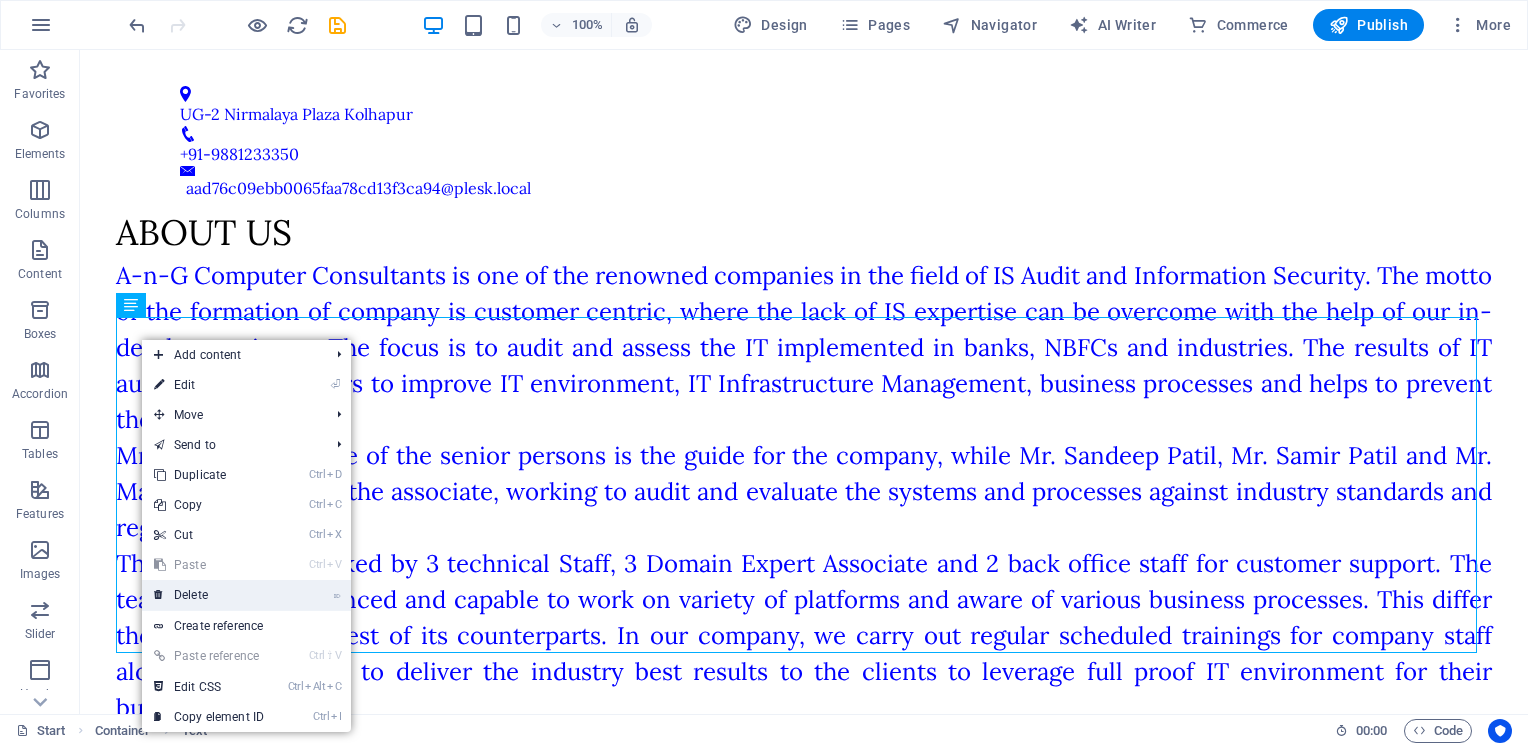click on "⌦  Delete" at bounding box center [209, 595] 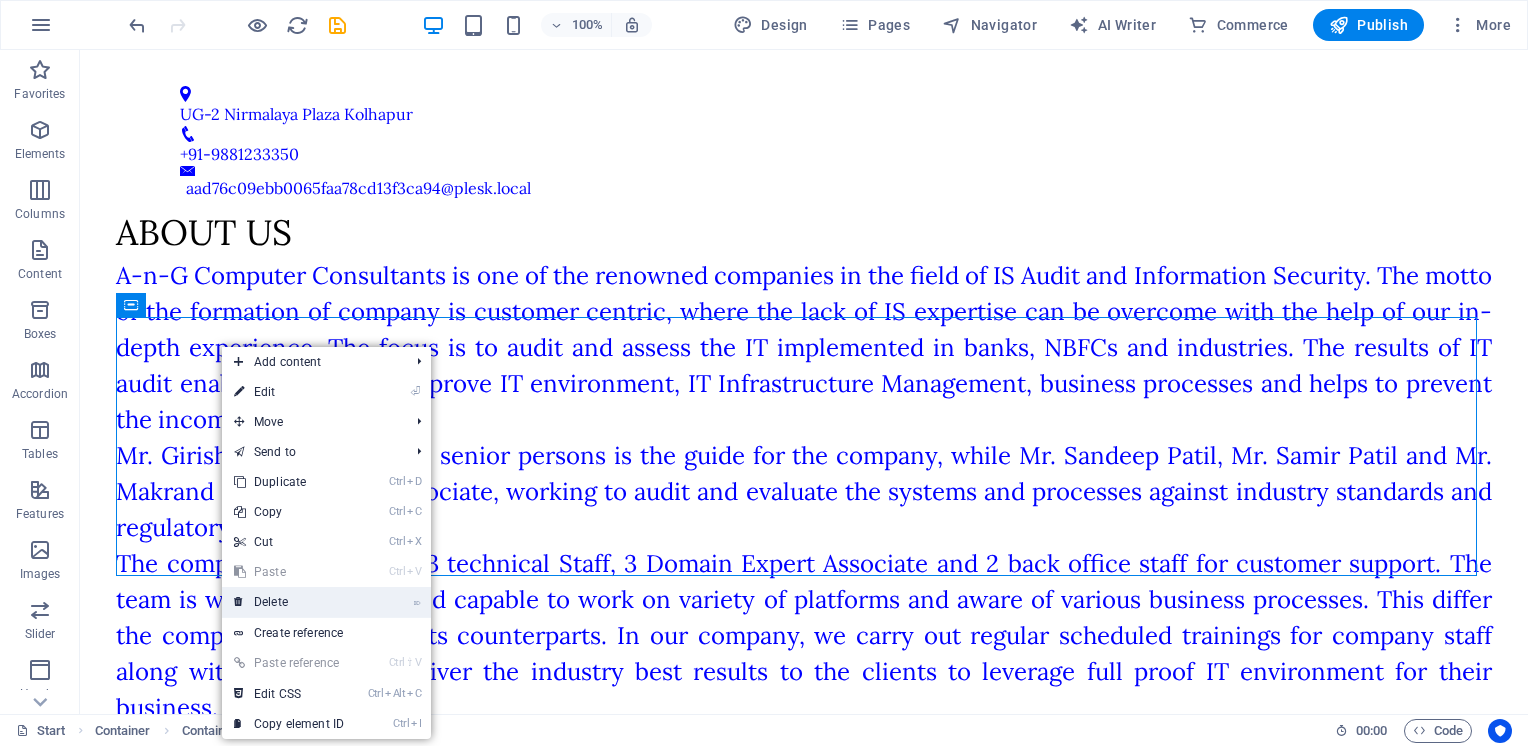 click on "⌦  Delete" at bounding box center (289, 602) 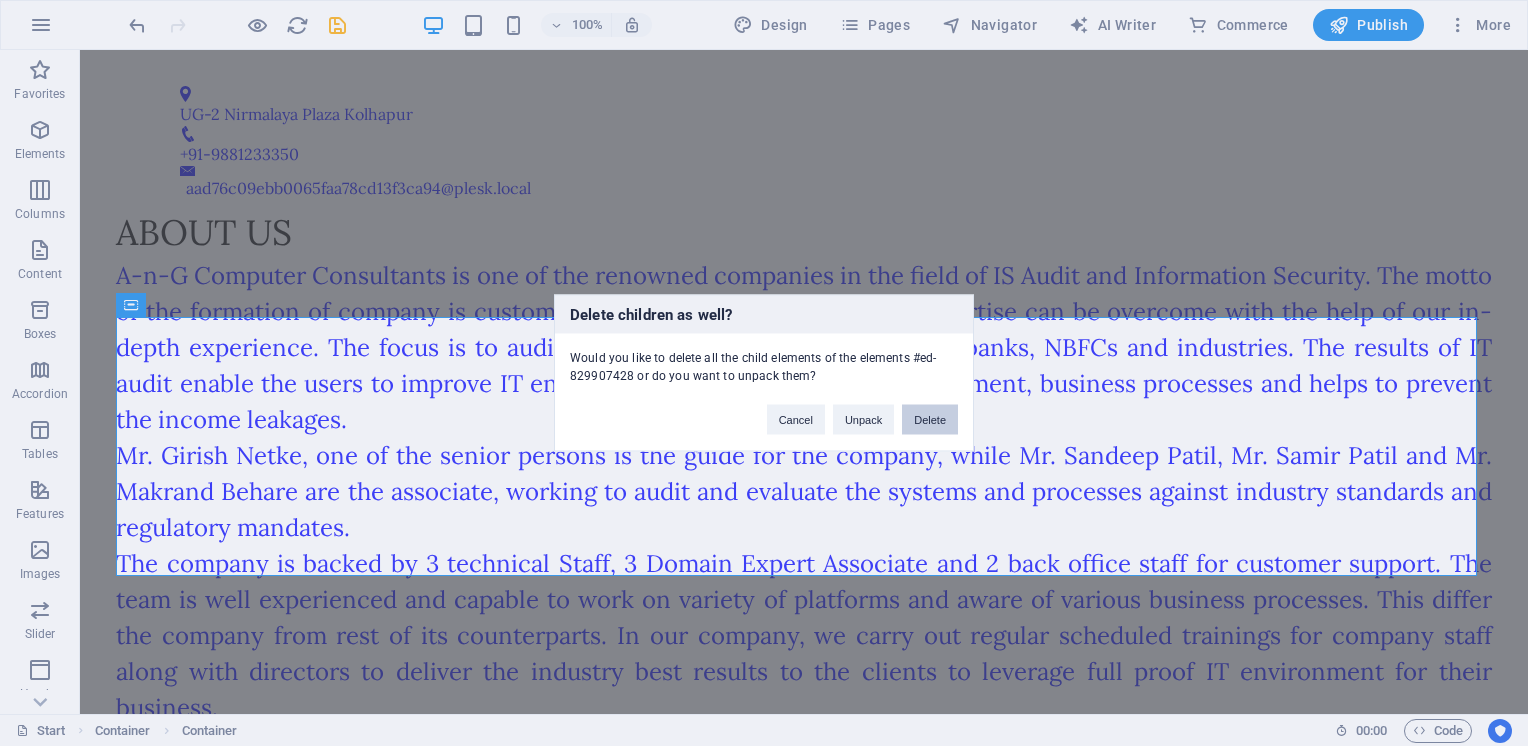 click on "Delete" at bounding box center [930, 420] 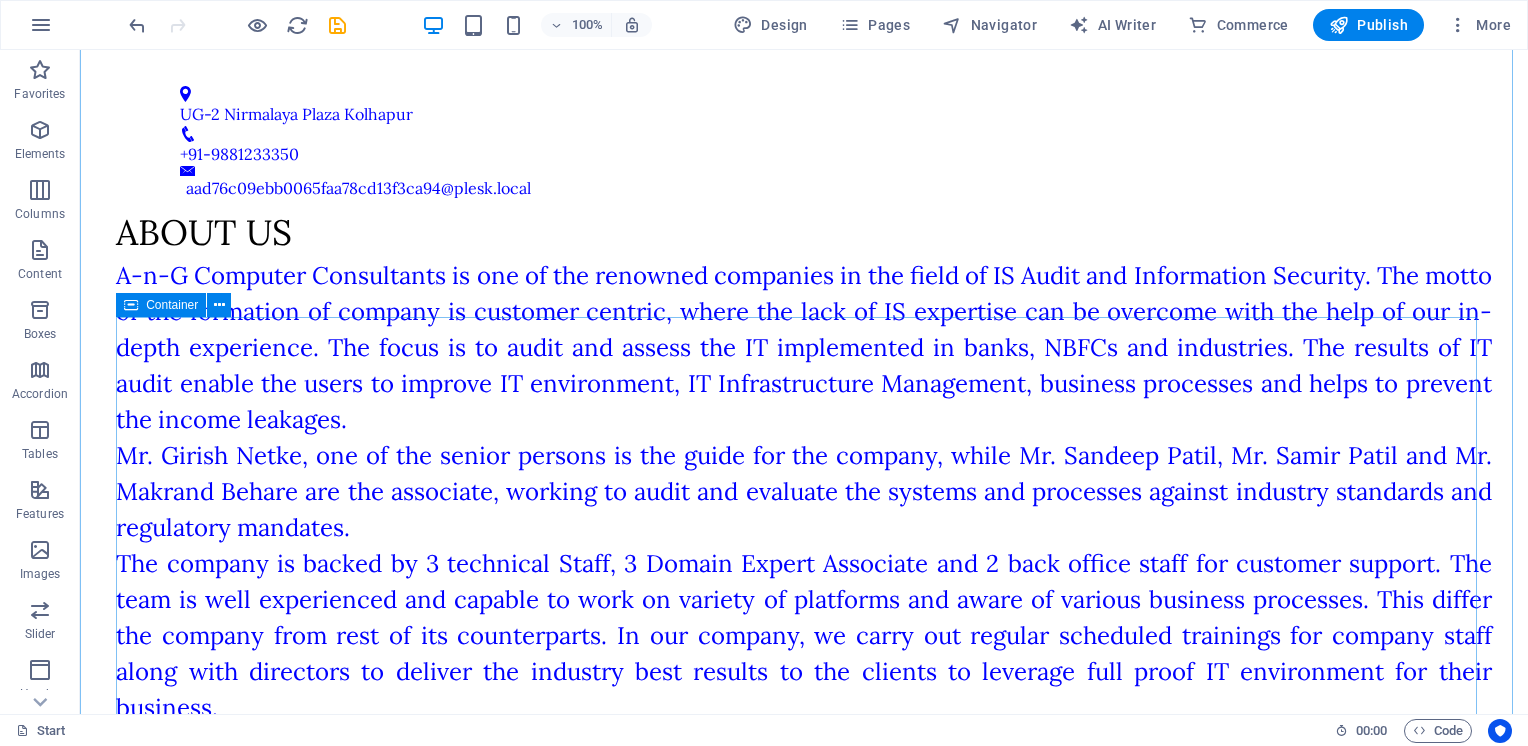 click on "Information Security Information Security (InfoSec)  is the practice of protecting information from unauthorized access, use, disclosure, disruption, modification, or destruction. It ensures the confidentiality, integrity, and availability (CIA triad) of data across digital and physical formats. InfoSec includes strategies such as access controls, encryption, risk management, and incident response to safeguard sensitive information in organizations from cyber threats and data breaches. Data privacy application security" at bounding box center [804, 1291] 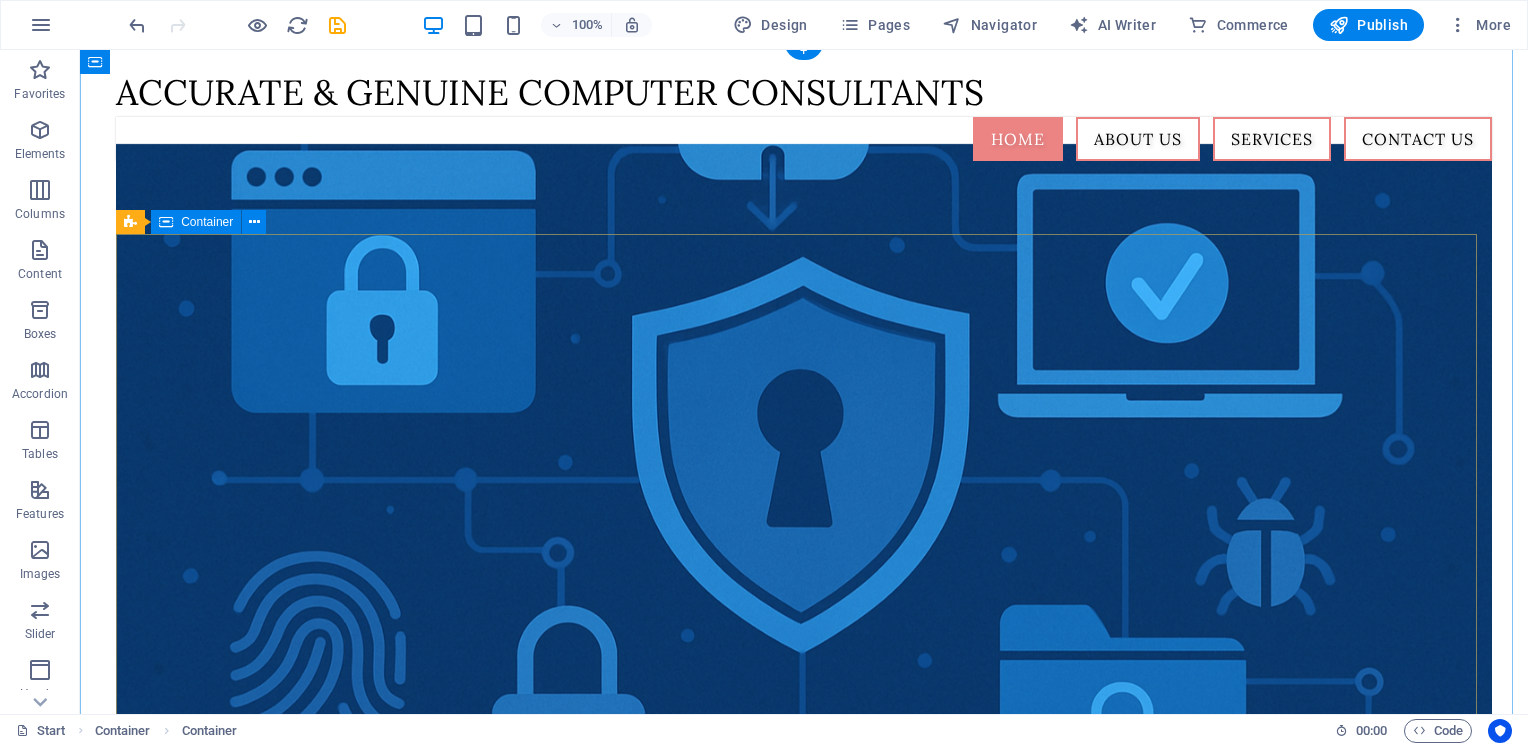 scroll, scrollTop: 0, scrollLeft: 0, axis: both 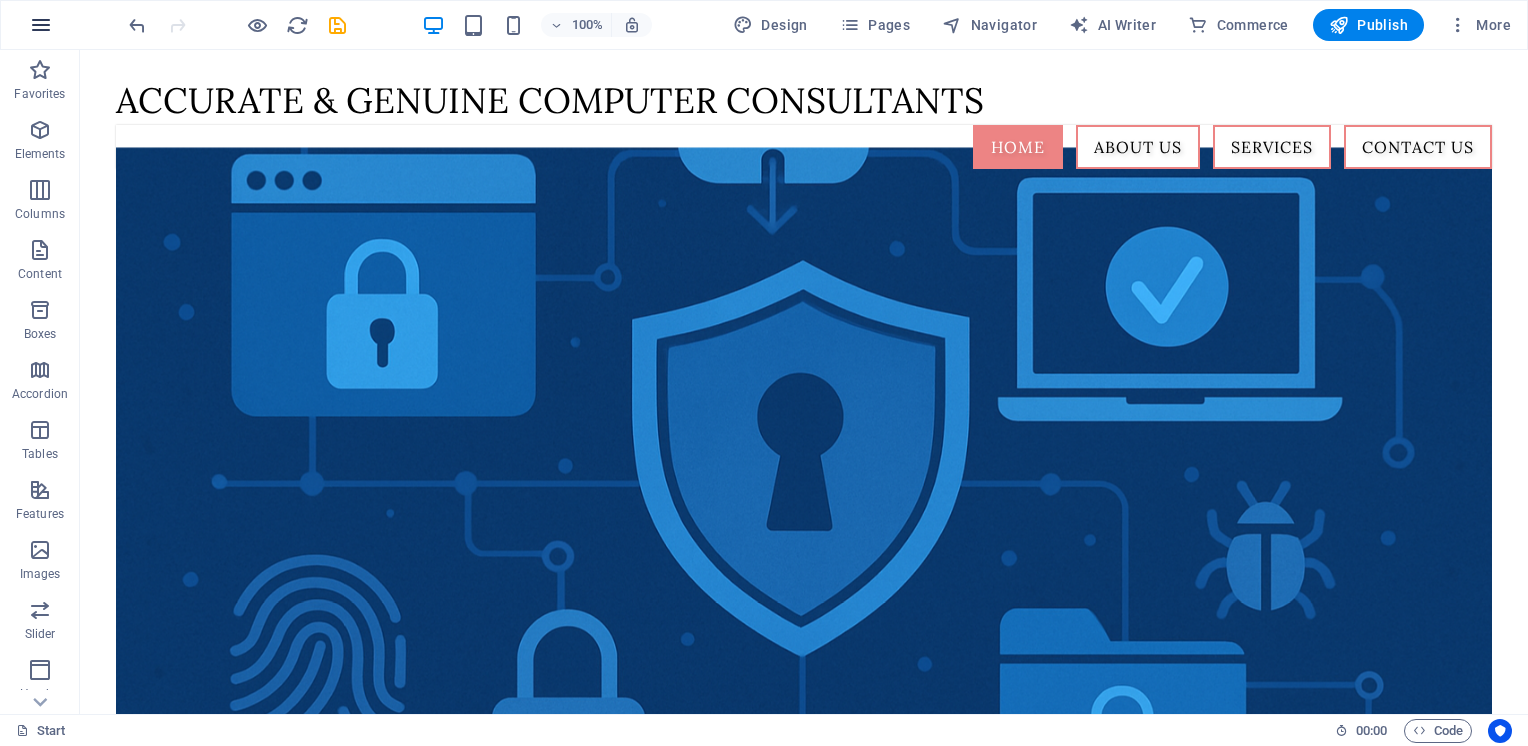 click at bounding box center (41, 25) 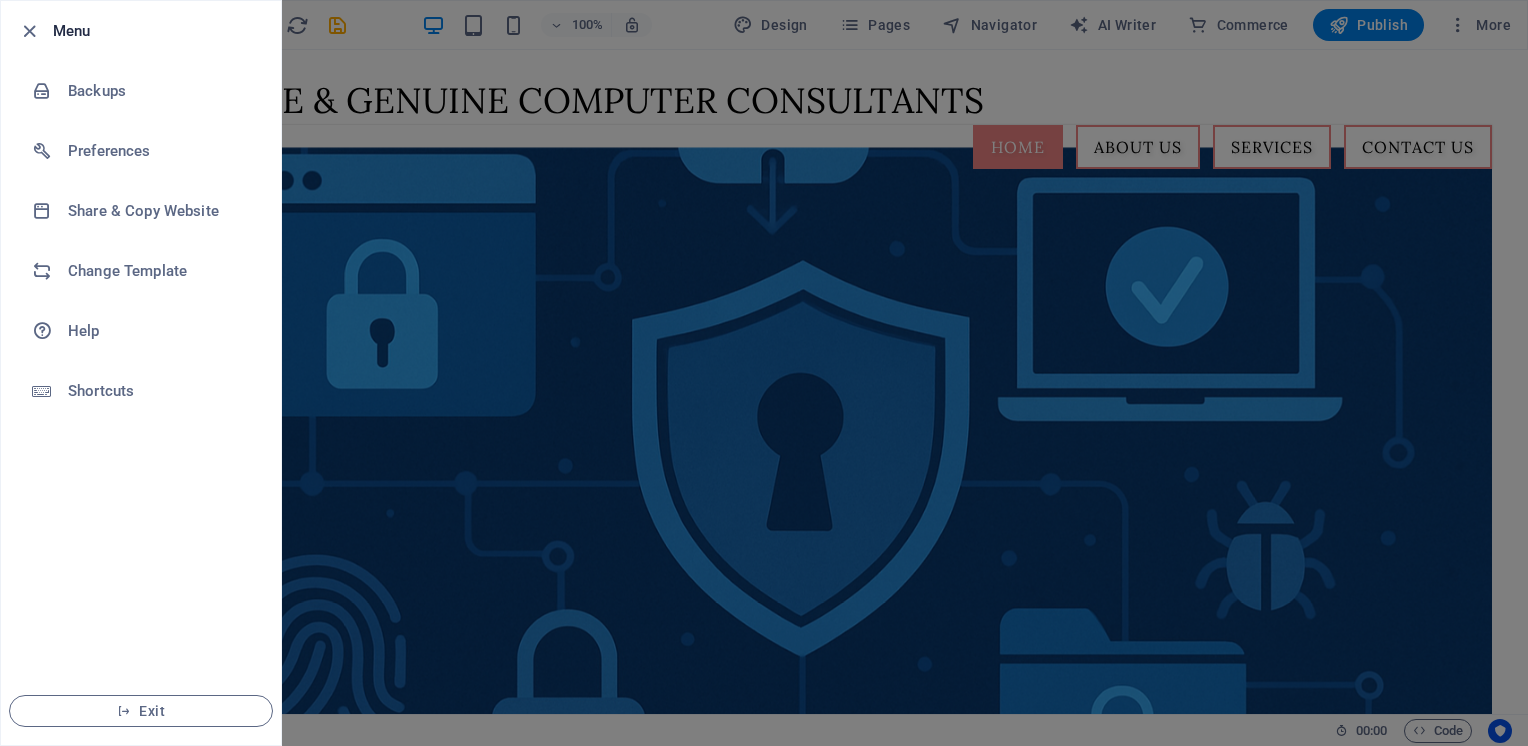click at bounding box center [764, 373] 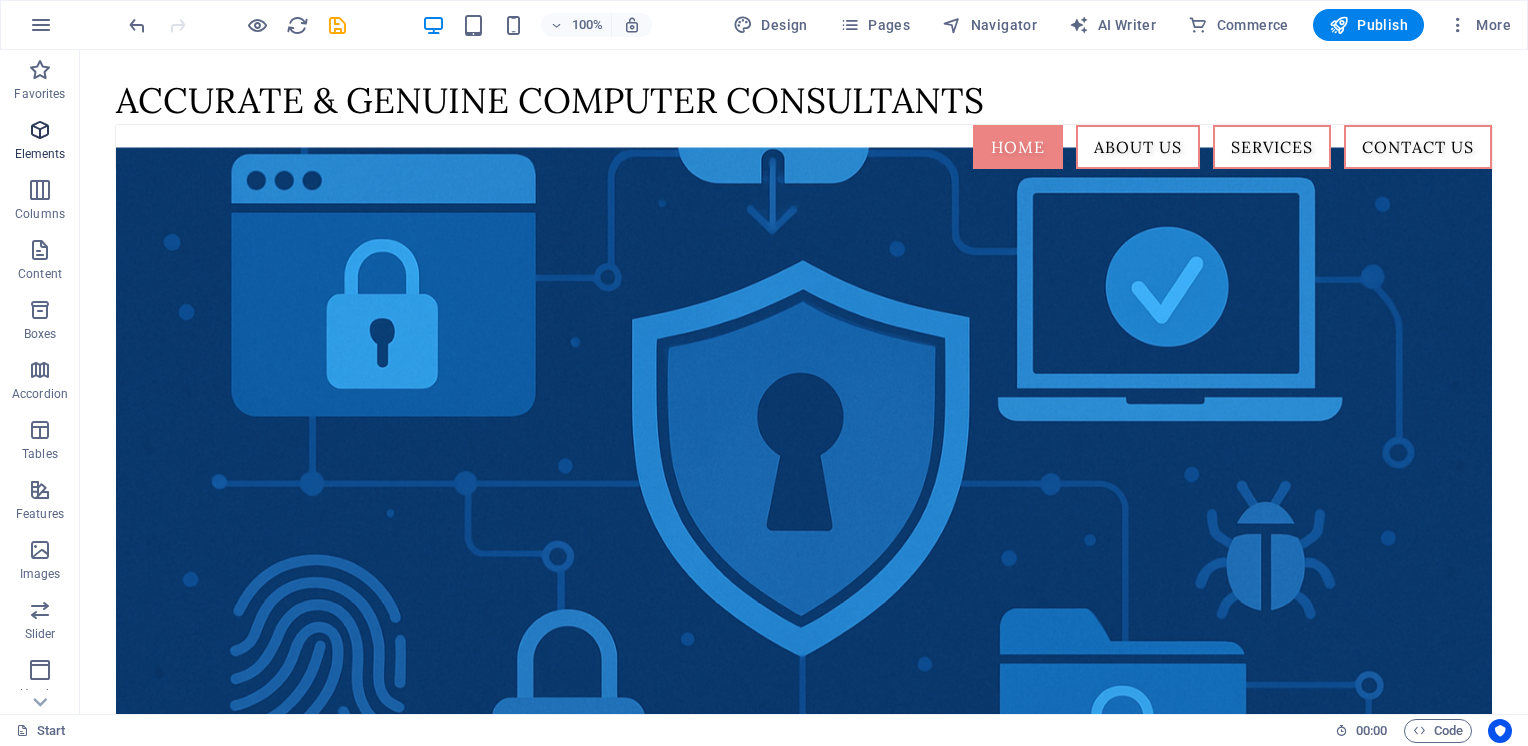 drag, startPoint x: 42, startPoint y: 133, endPoint x: 52, endPoint y: 135, distance: 10.198039 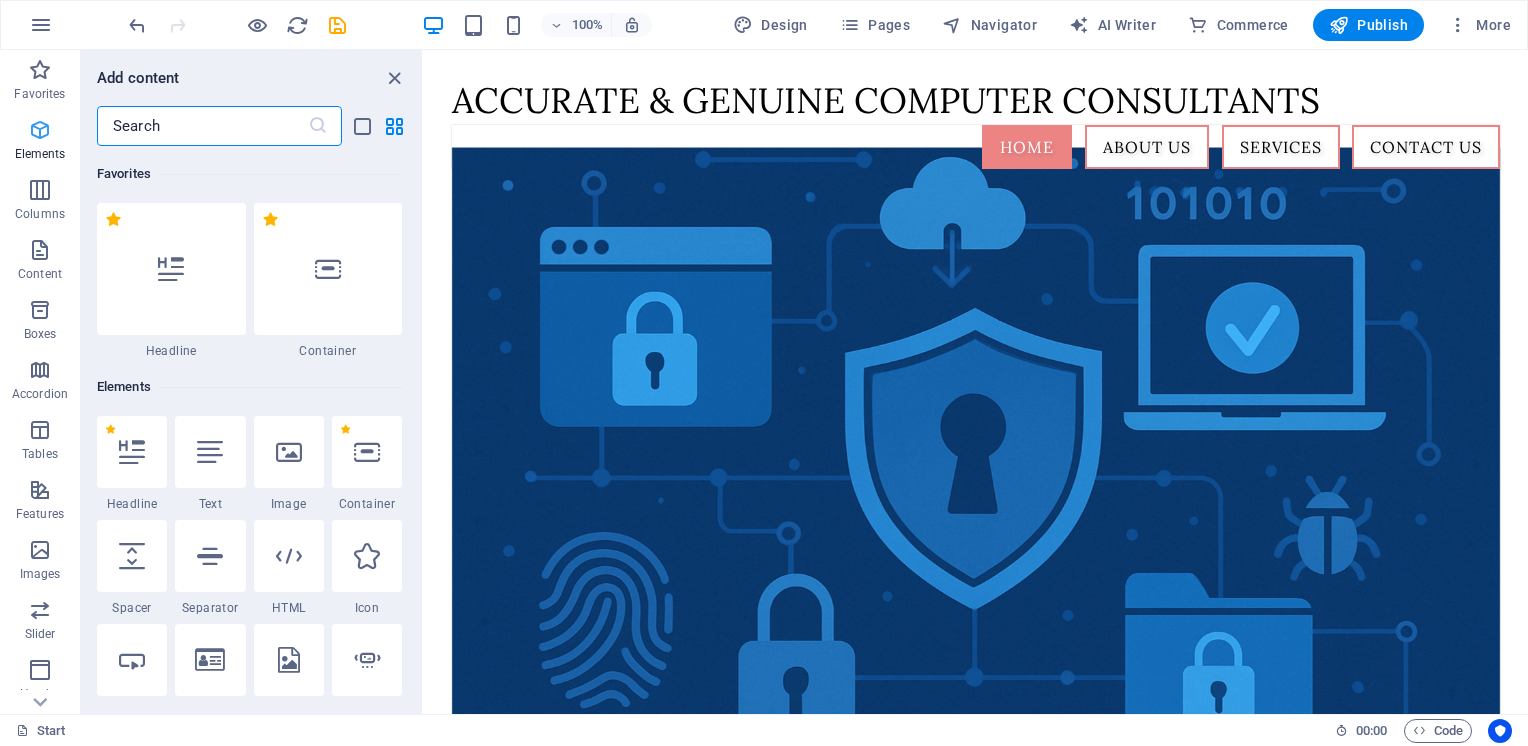 scroll, scrollTop: 212, scrollLeft: 0, axis: vertical 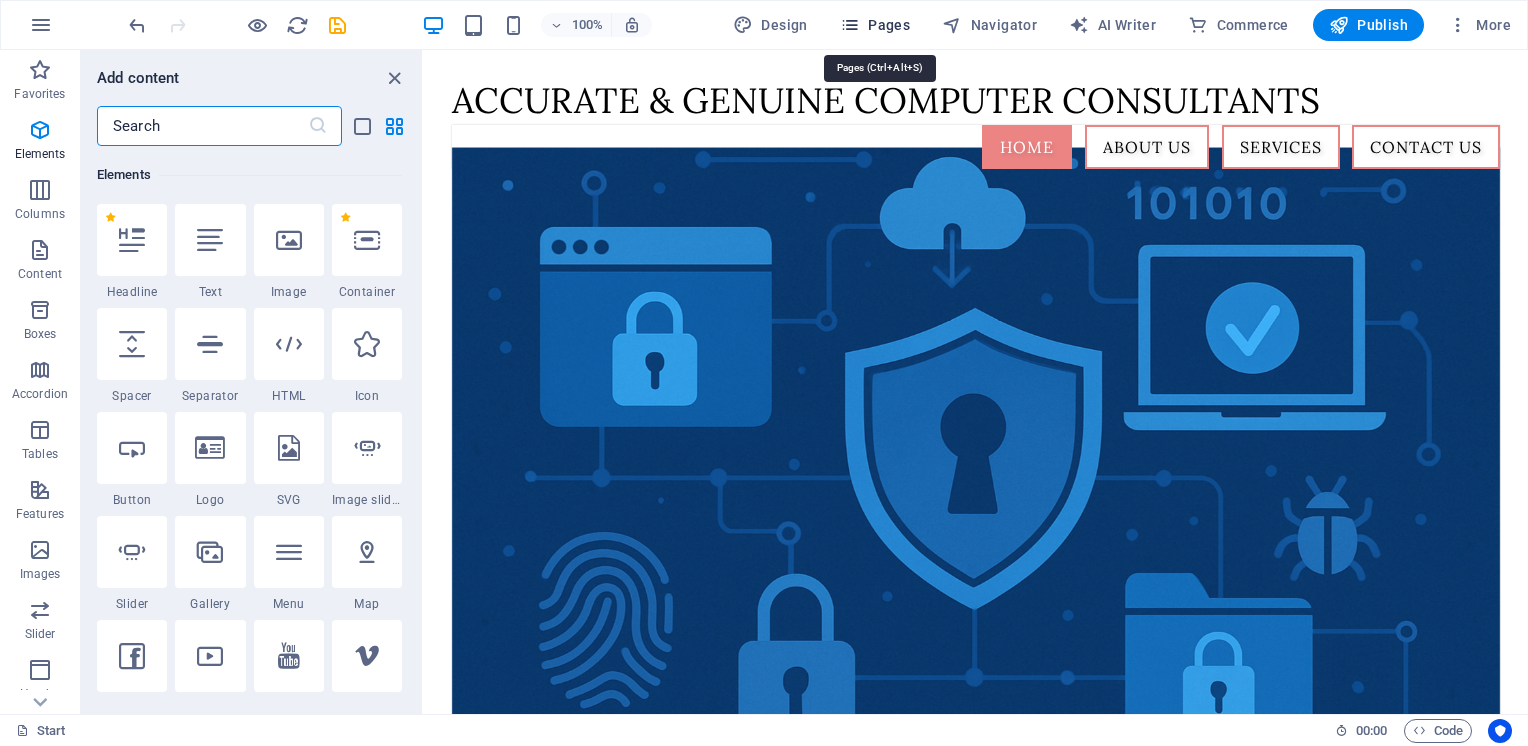 click on "Pages" at bounding box center (875, 25) 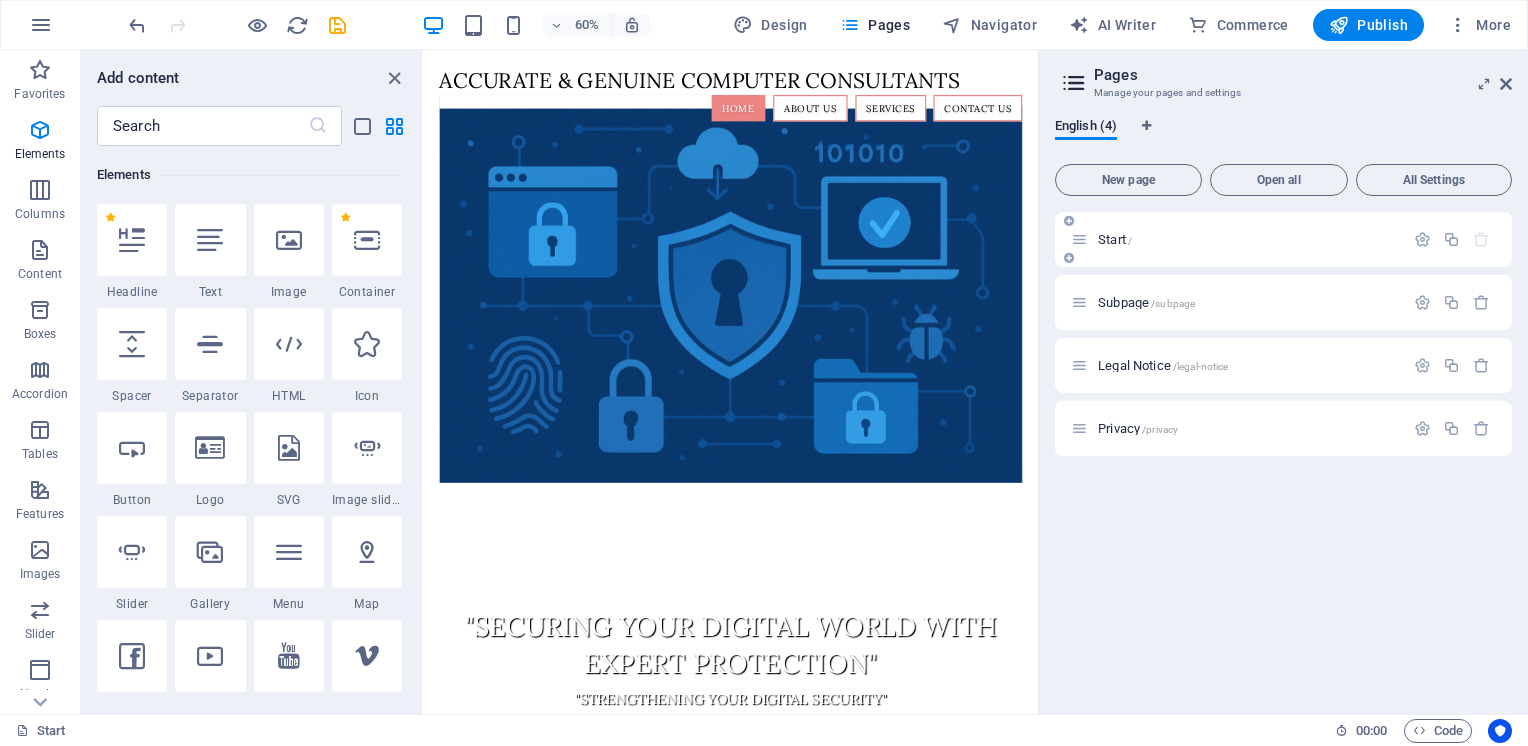 click on "Start /" at bounding box center (1115, 239) 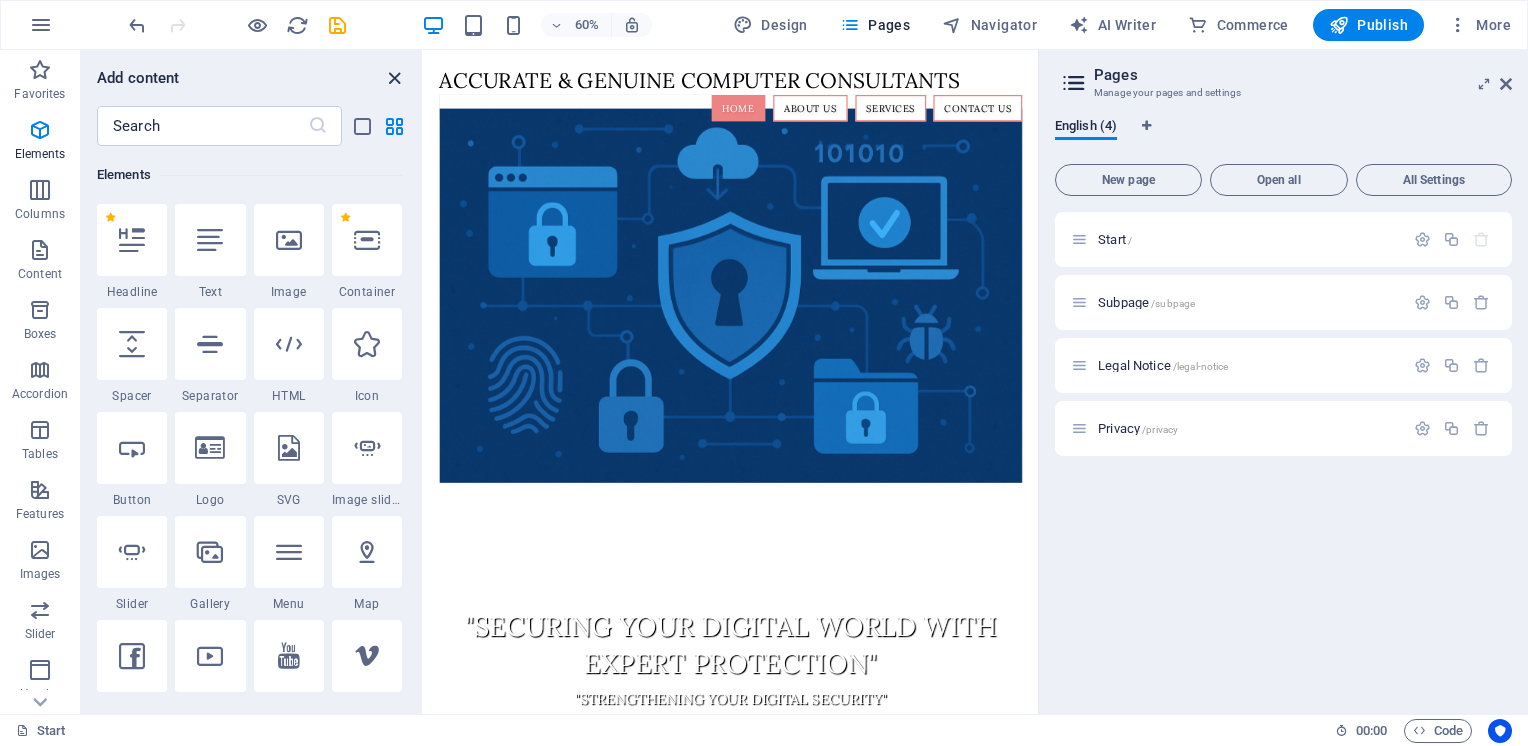 click at bounding box center (394, 78) 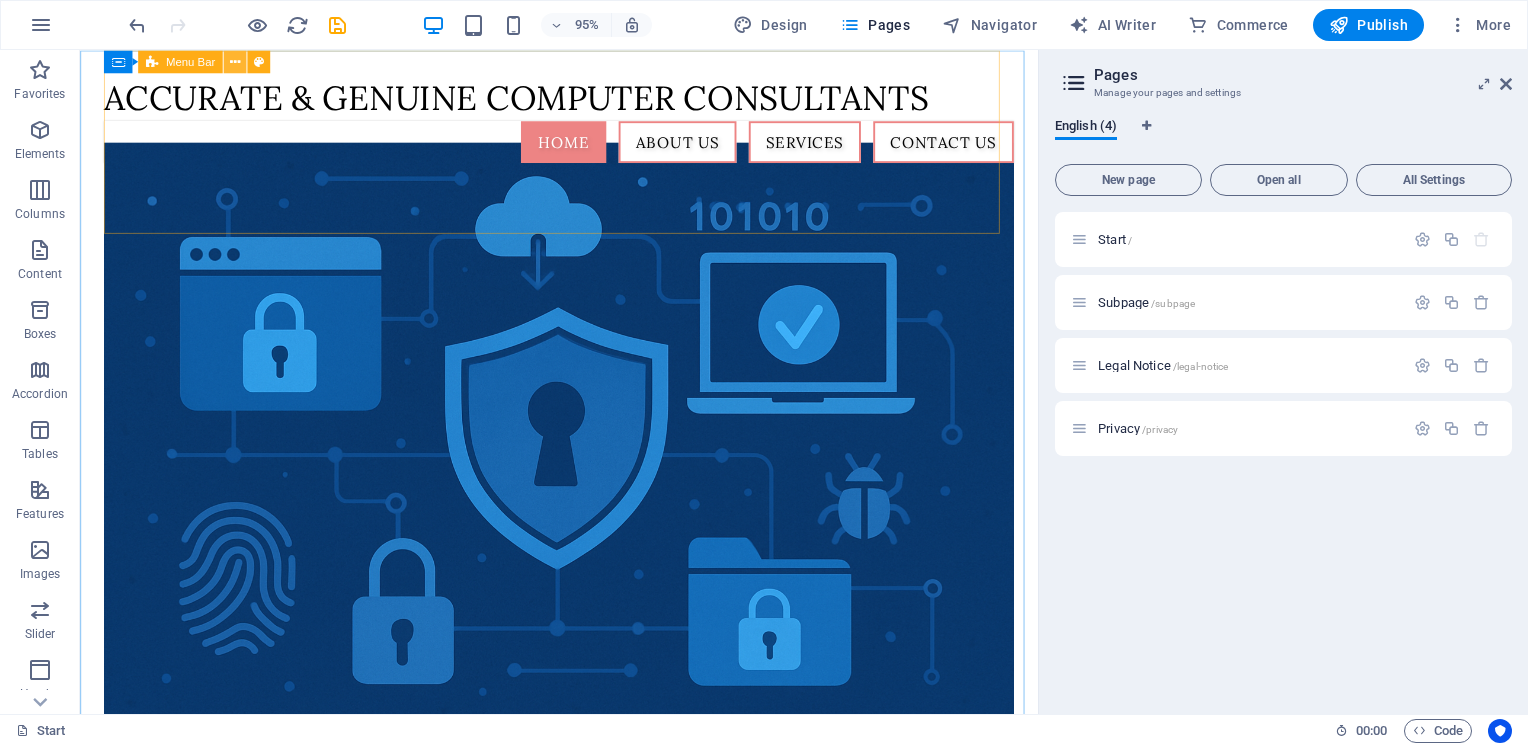 click at bounding box center [235, 61] 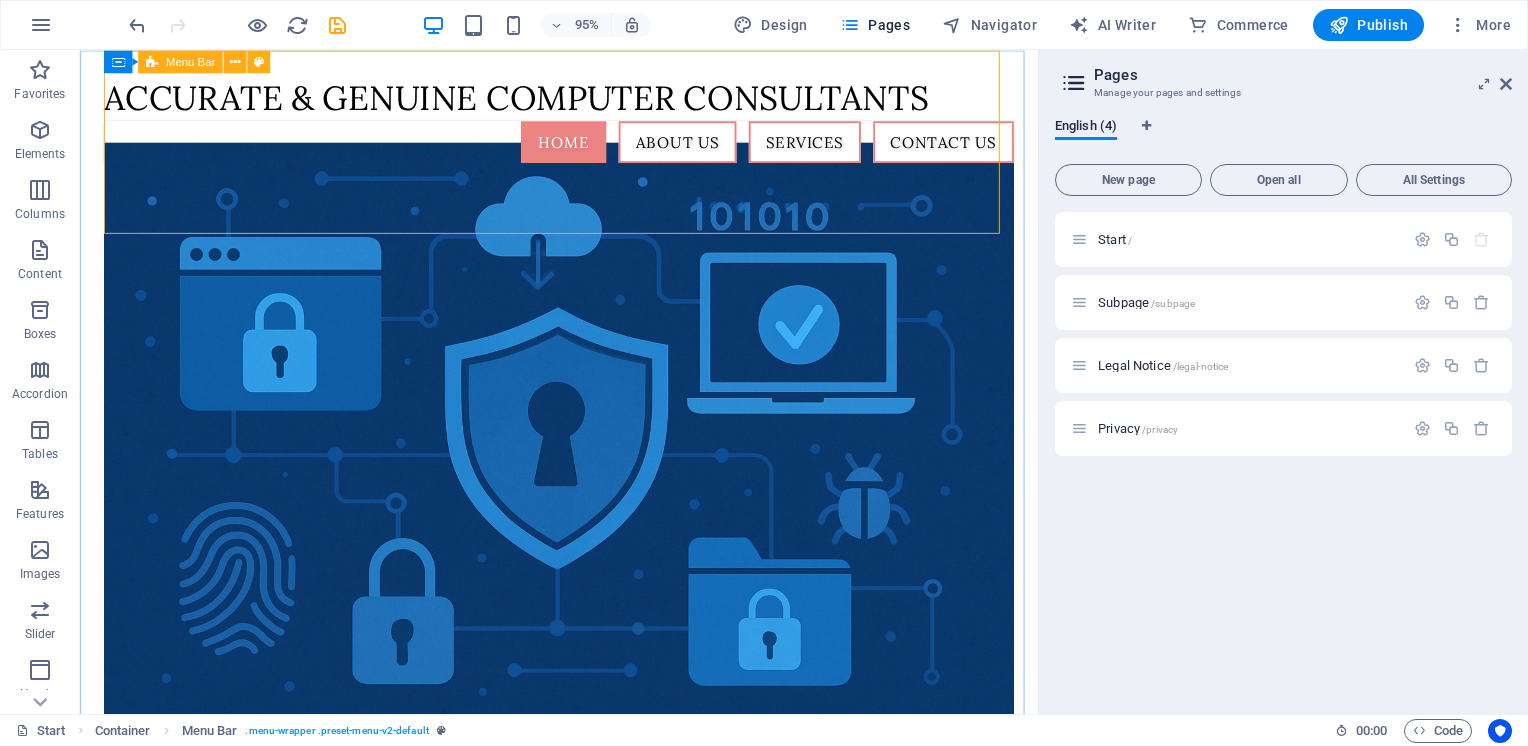 click on "Menu Bar" at bounding box center [190, 61] 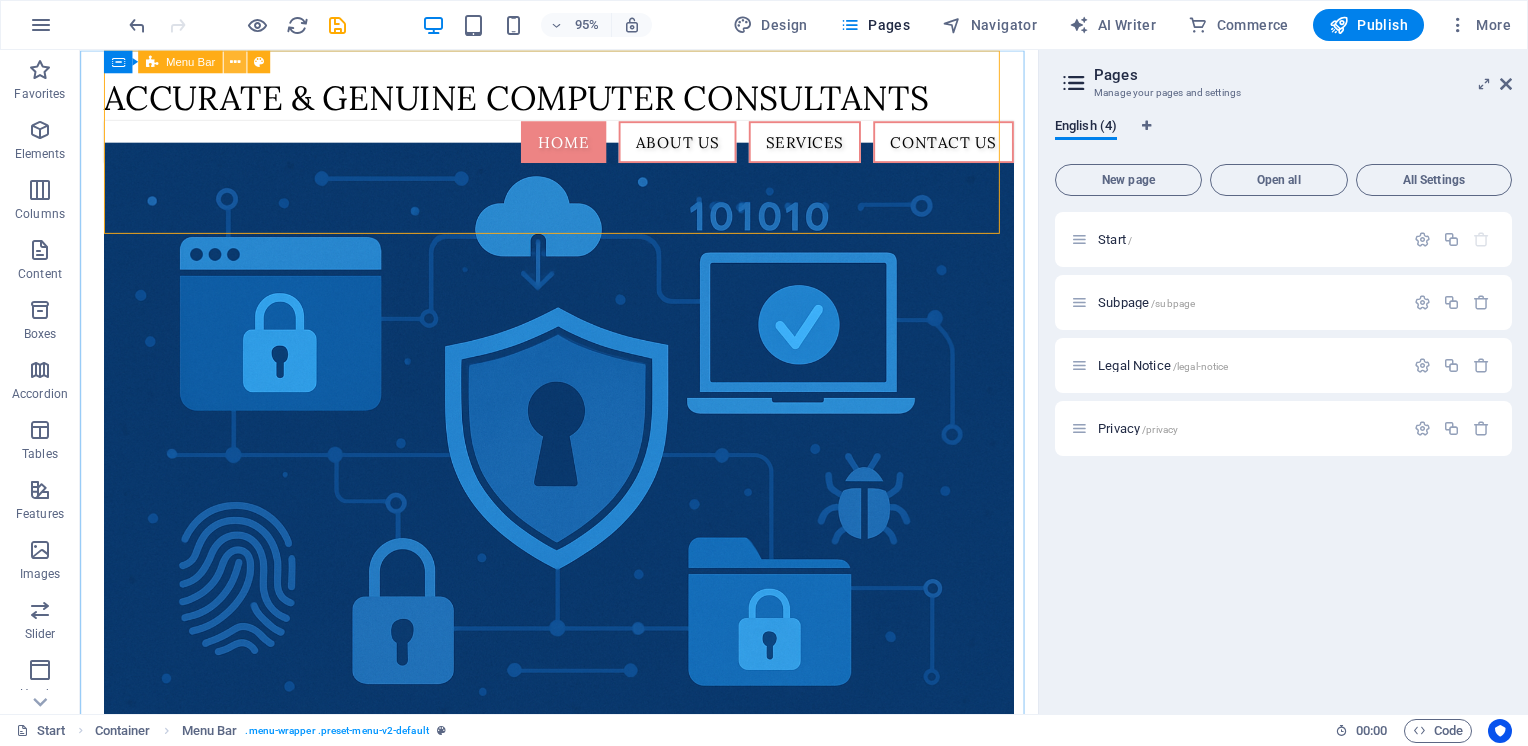click at bounding box center [235, 61] 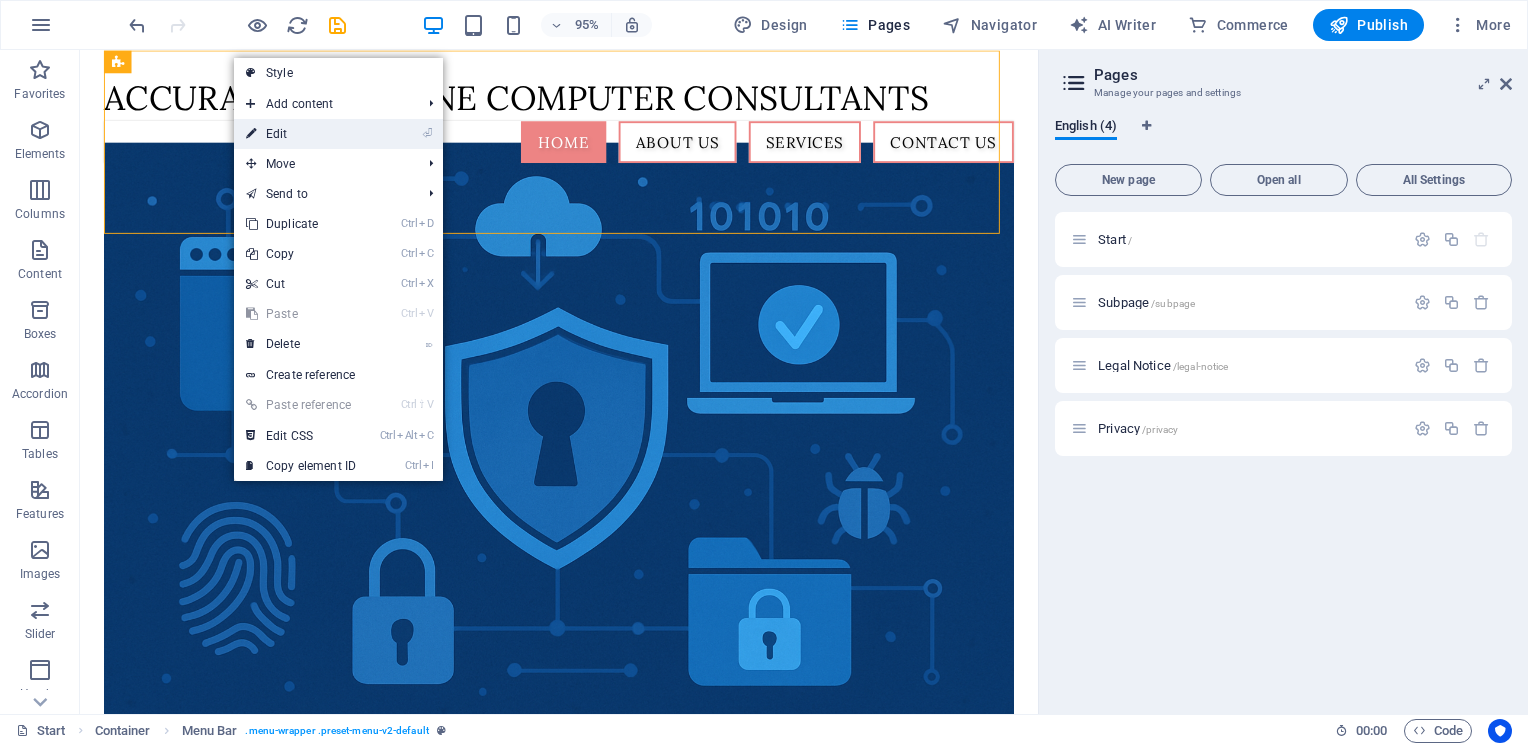 drag, startPoint x: 286, startPoint y: 137, endPoint x: 169, endPoint y: 629, distance: 505.72028 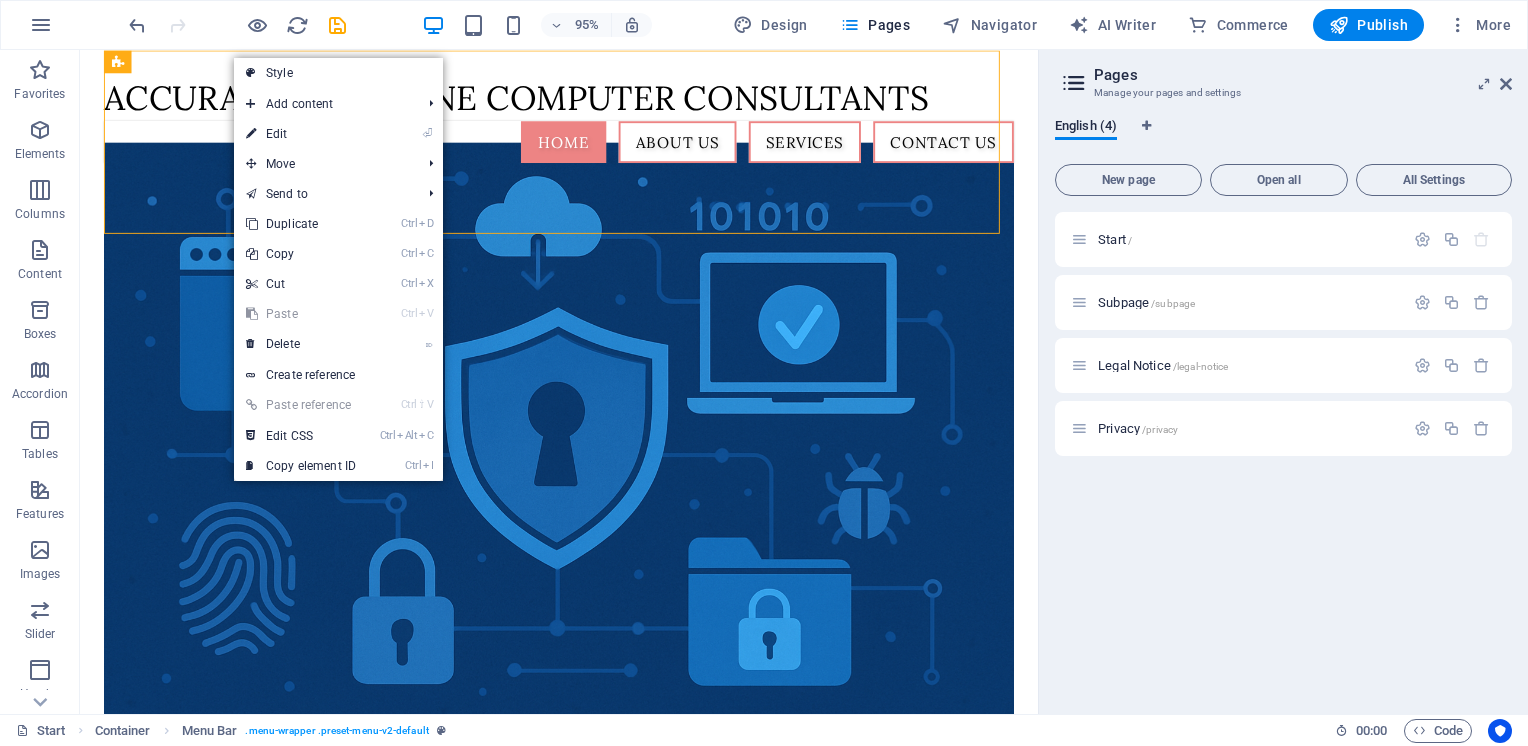 select on "header" 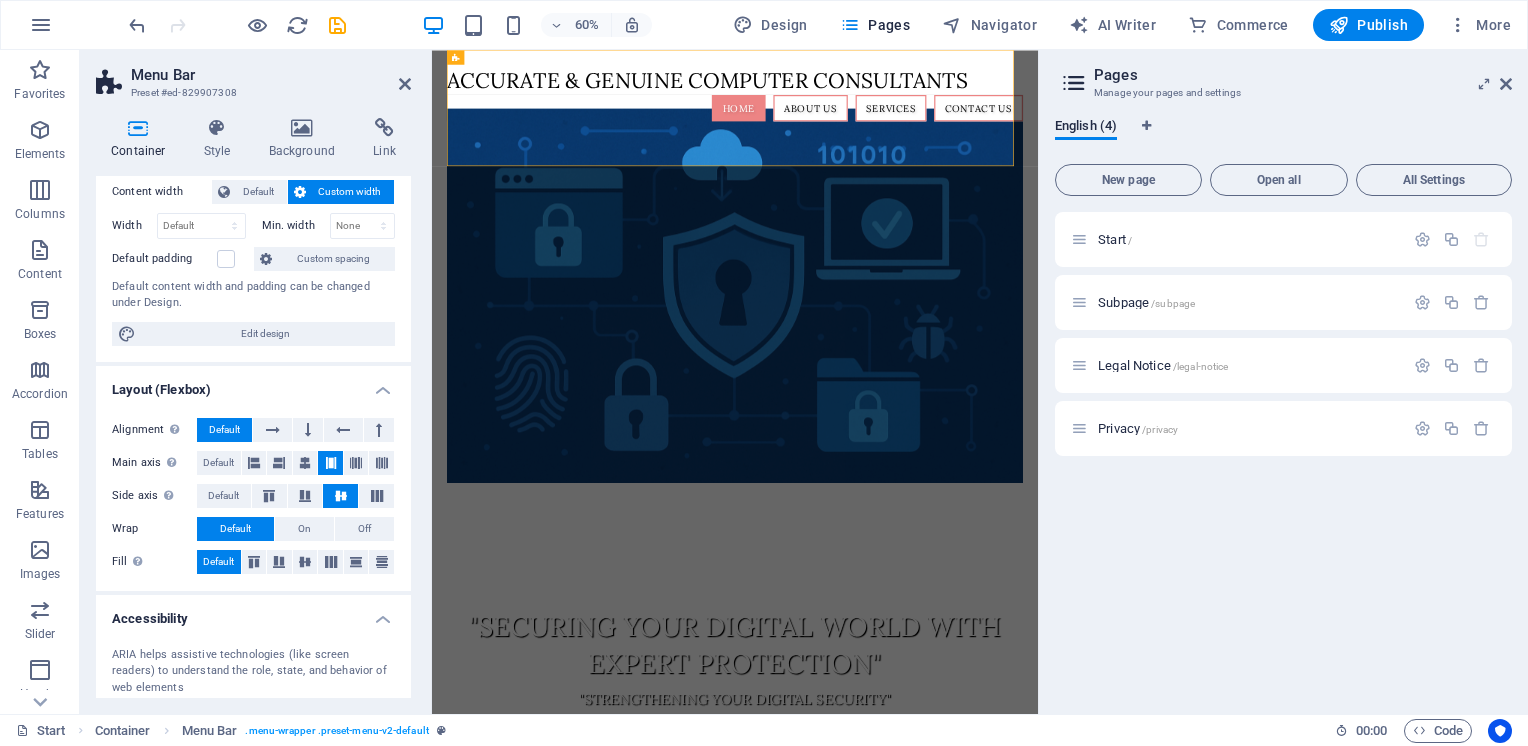 scroll, scrollTop: 0, scrollLeft: 0, axis: both 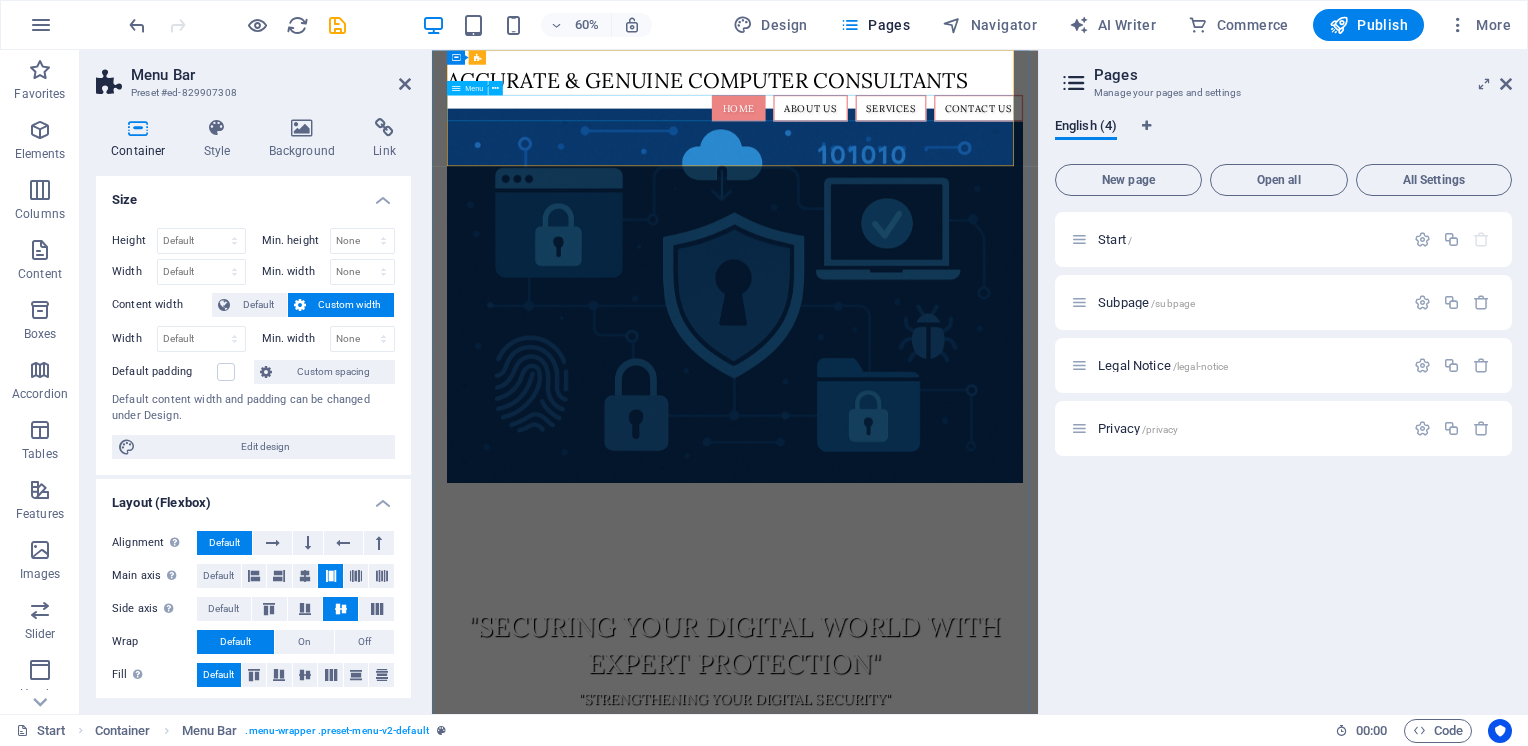 click on "Home About us Services Contact Us" at bounding box center (937, 147) 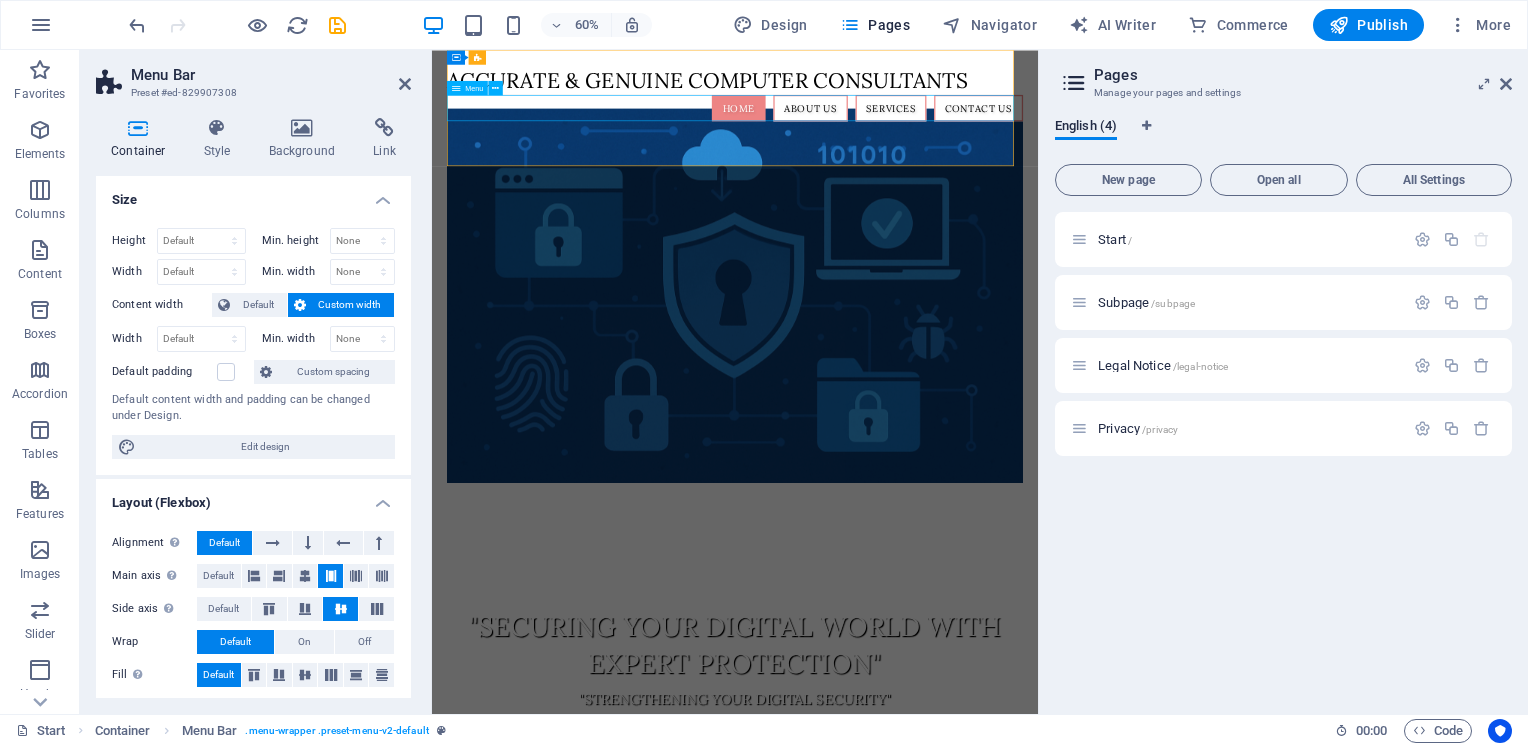 click on "Home About us Services Contact Us" at bounding box center [937, 147] 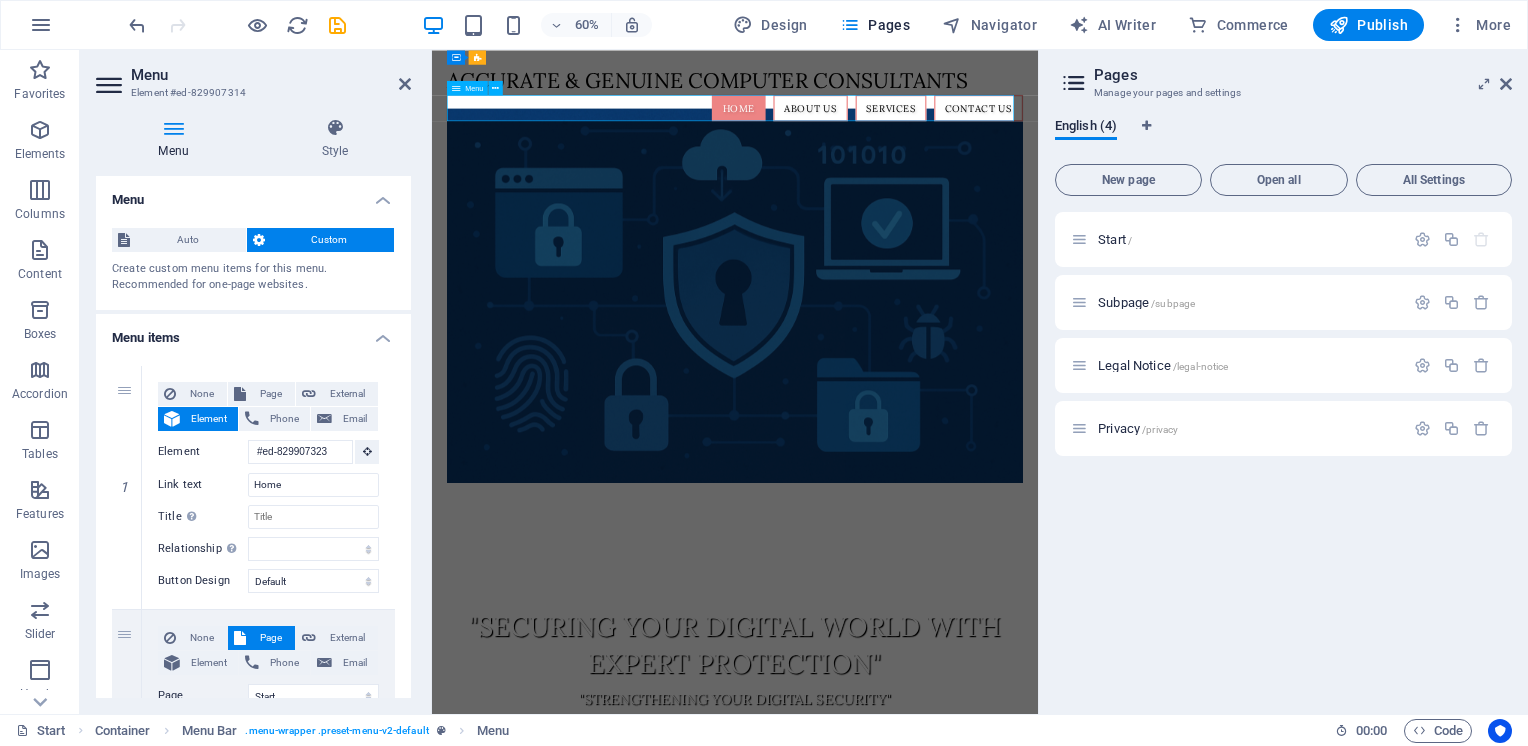 click on "Home About us Services Contact Us" at bounding box center (937, 147) 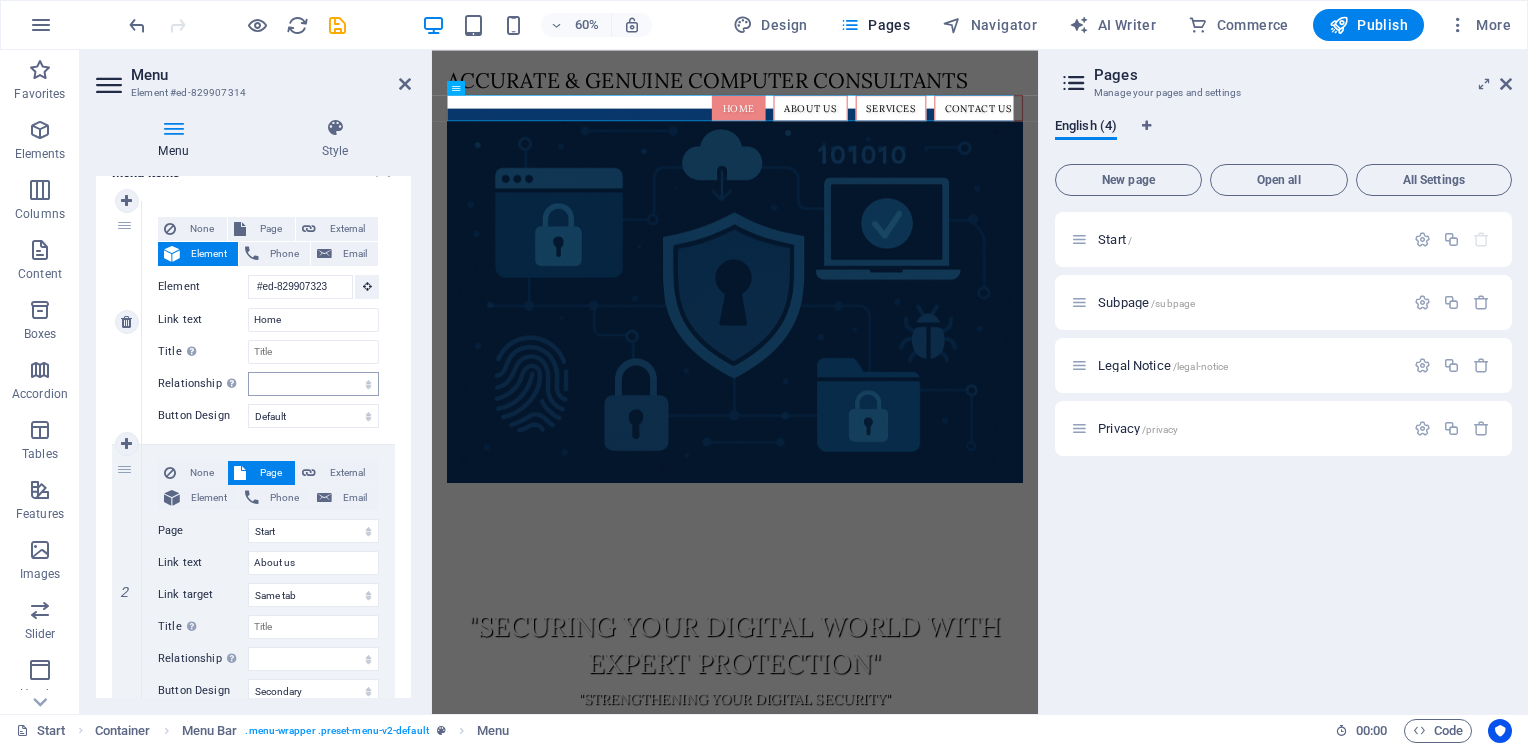 scroll, scrollTop: 200, scrollLeft: 0, axis: vertical 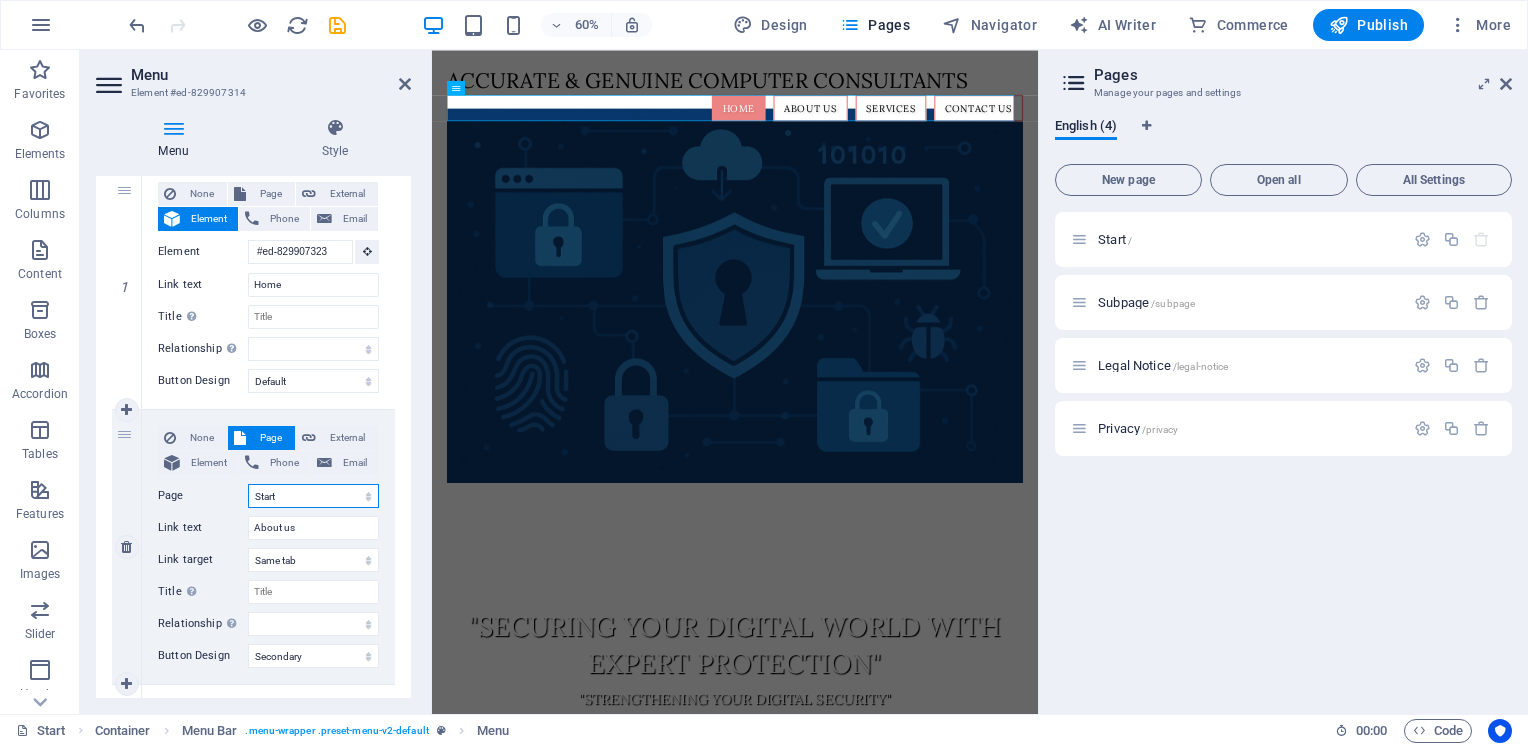 drag, startPoint x: 317, startPoint y: 498, endPoint x: 328, endPoint y: 499, distance: 11.045361 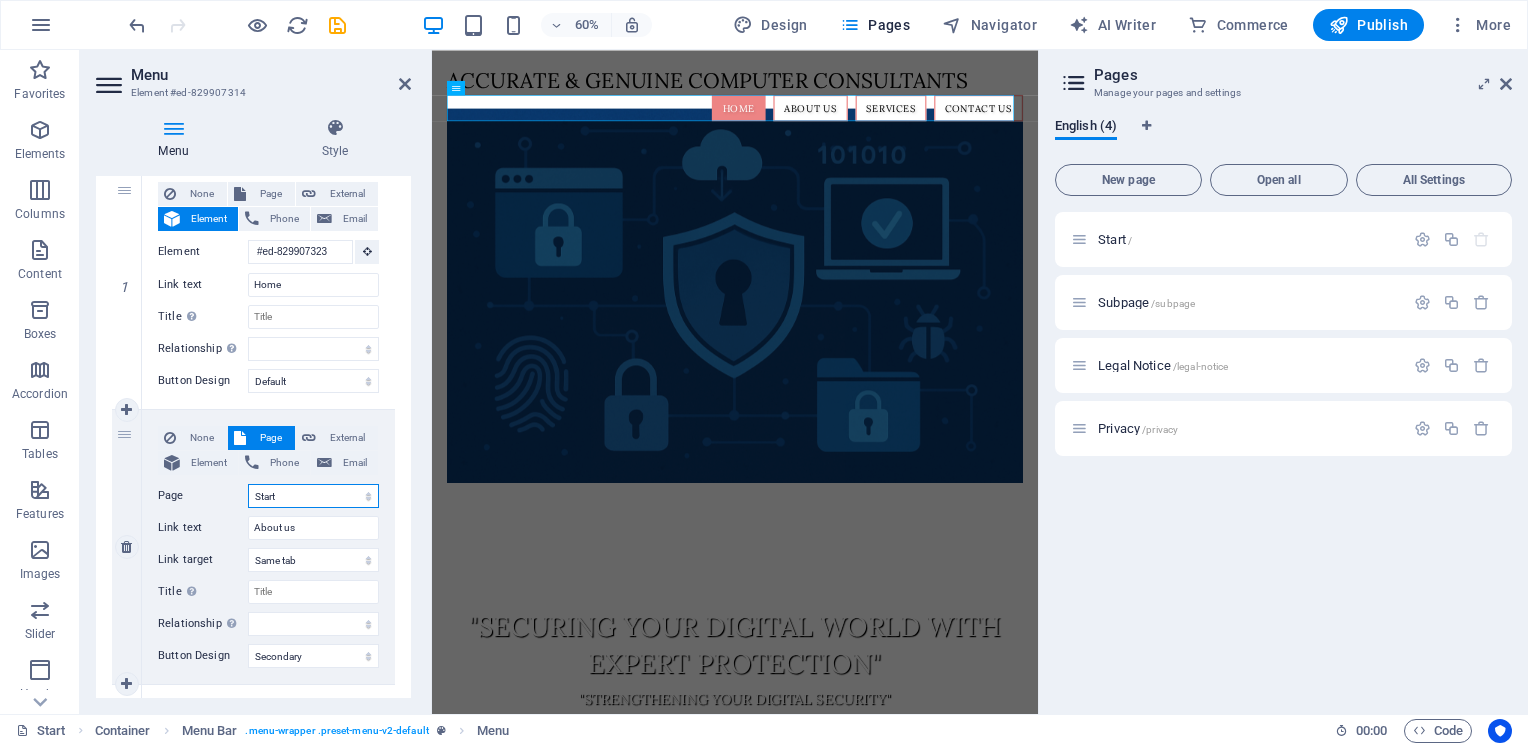 click on "Start Subpage Legal Notice Privacy" at bounding box center [313, 496] 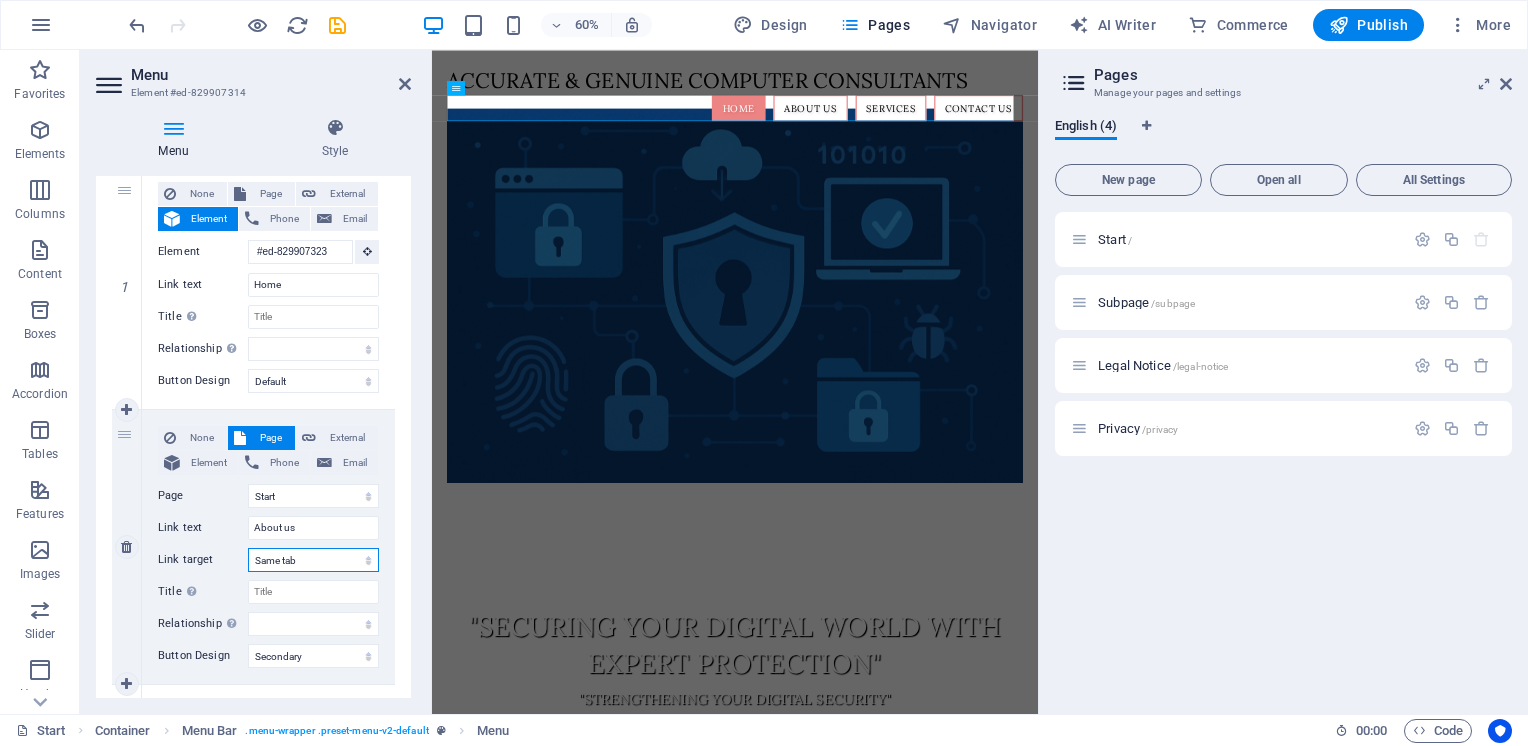click on "New tab Same tab Overlay" at bounding box center [313, 560] 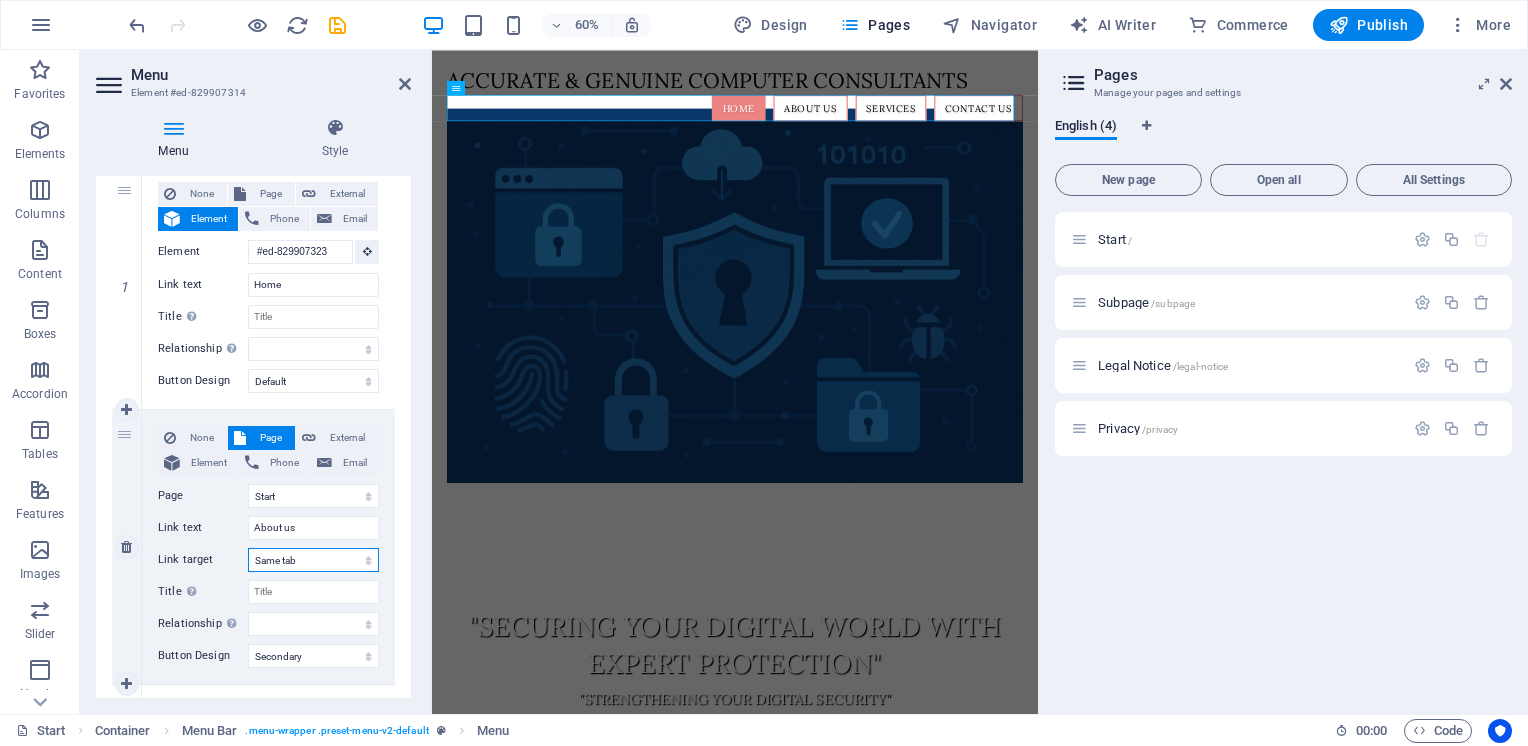 select on "blank" 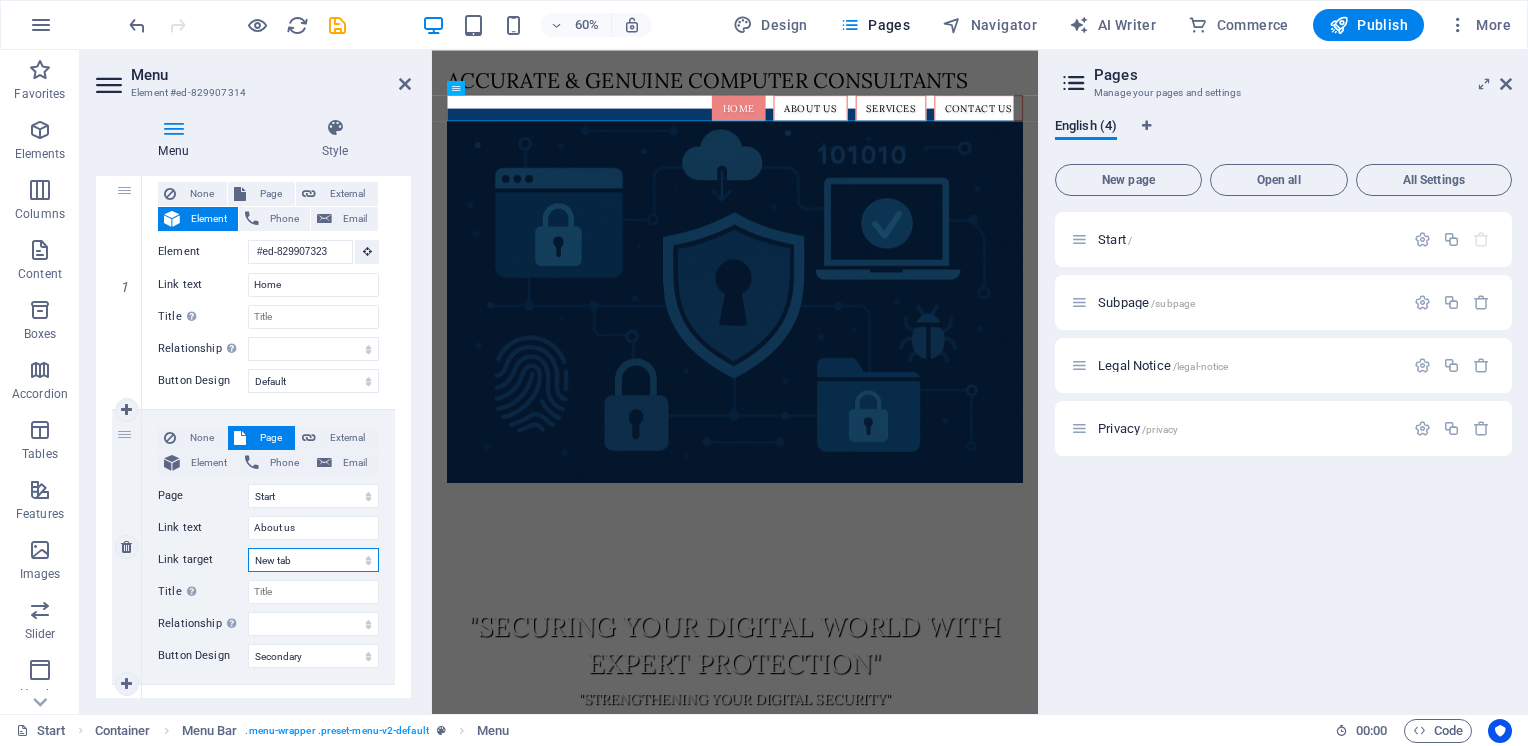 click on "New tab Same tab Overlay" at bounding box center [313, 560] 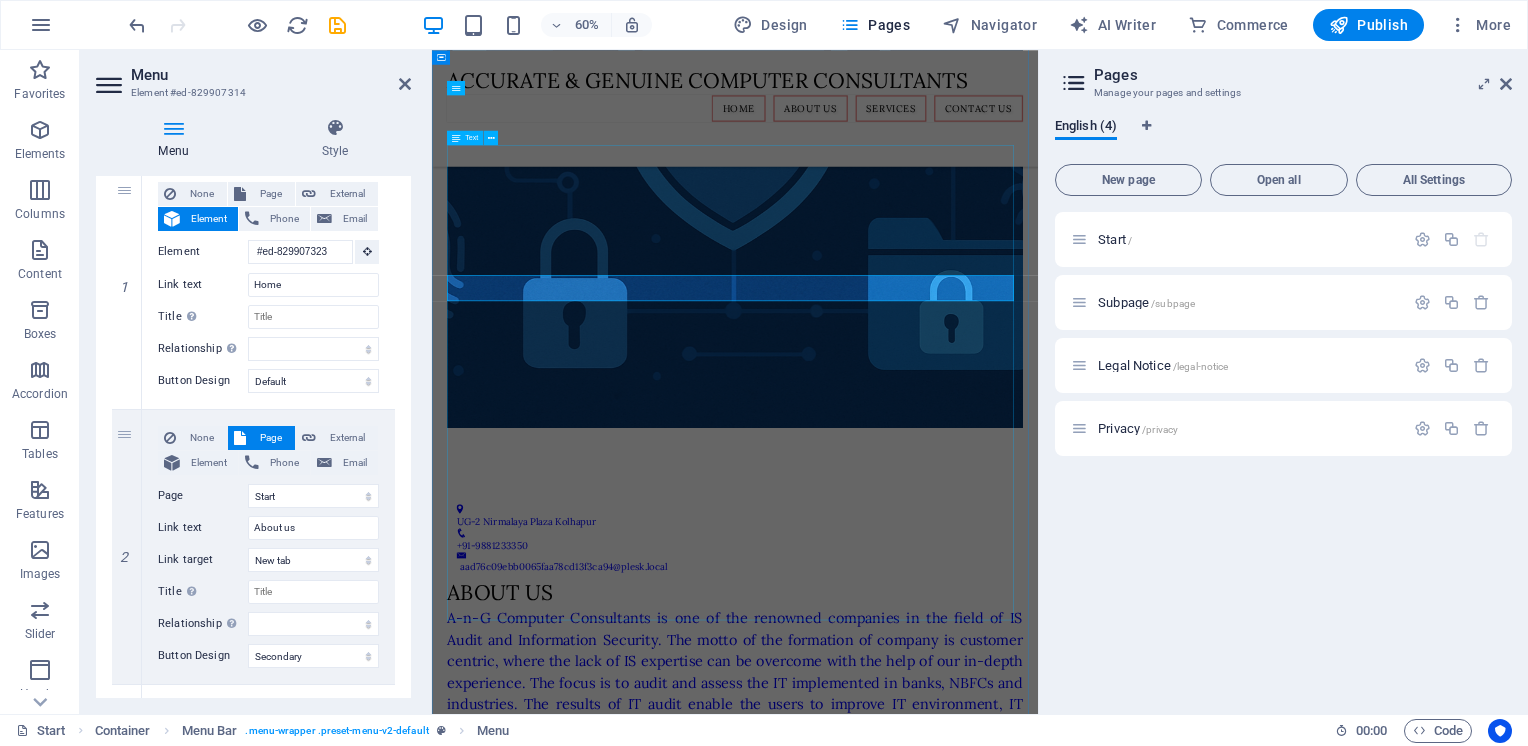 scroll, scrollTop: 600, scrollLeft: 0, axis: vertical 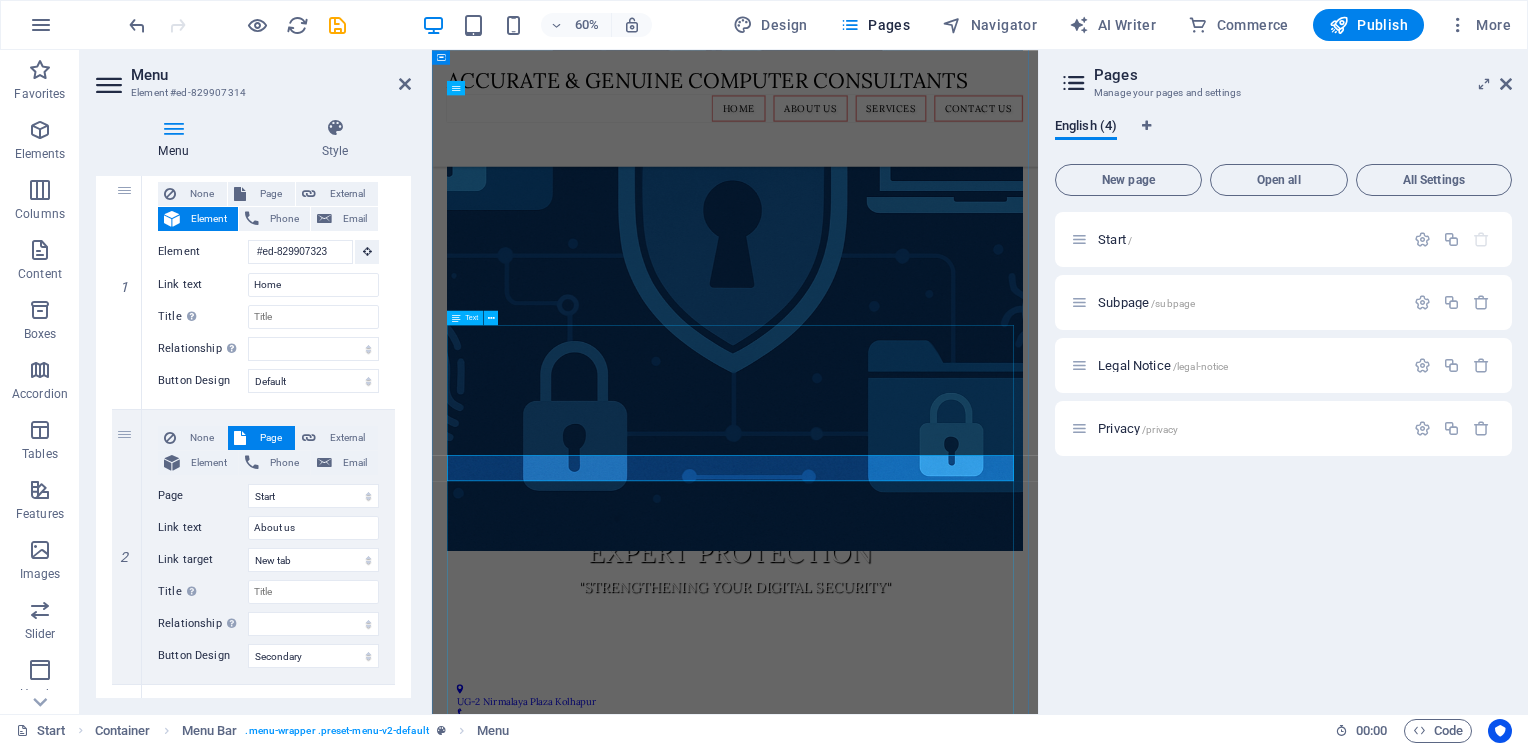 click on "A-n-G Computer Consultants is one of the renowned companies in the field of IS Audit and Information Security. The motto of the formation of company is customer centric, where the lack of IS expertise can be overcome with the help of our in-depth experience. The focus is to audit and assess the IT implemented in banks, NBFCs and industries. The results of IT audit enable the users to improve IT environment, IT Infrastructure Management, business processes and helps to prevent the income leakages. Mr. Girish Netke, one of the senior persons is the guide for the company, while Mr. Sandeep Patil, Mr. Samir Patil and Mr. Makrand Behare are the associate, working to audit and evaluate the systems and processes against industry standards and regulatory mandates." at bounding box center (937, 1675) 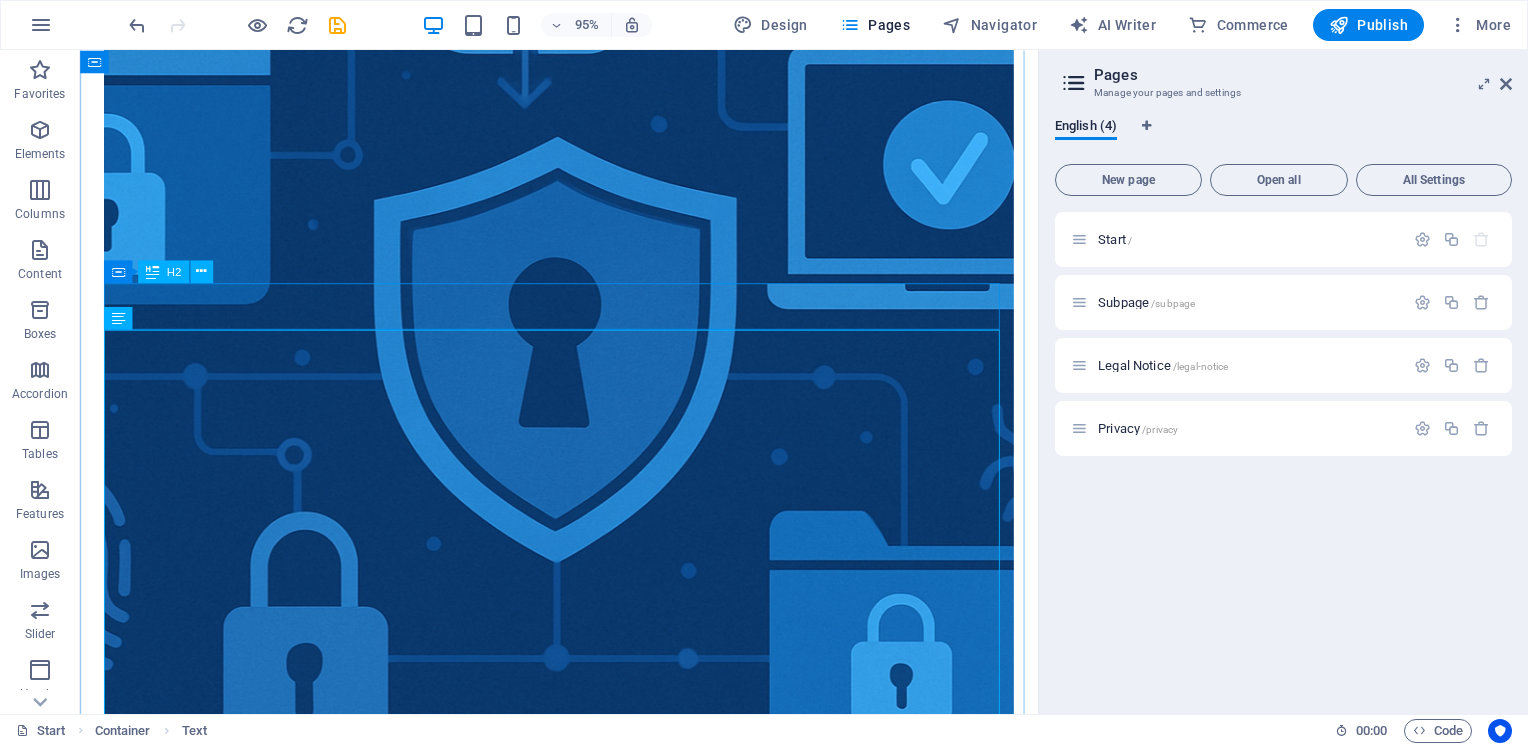 click on "About Us" at bounding box center (584, 1254) 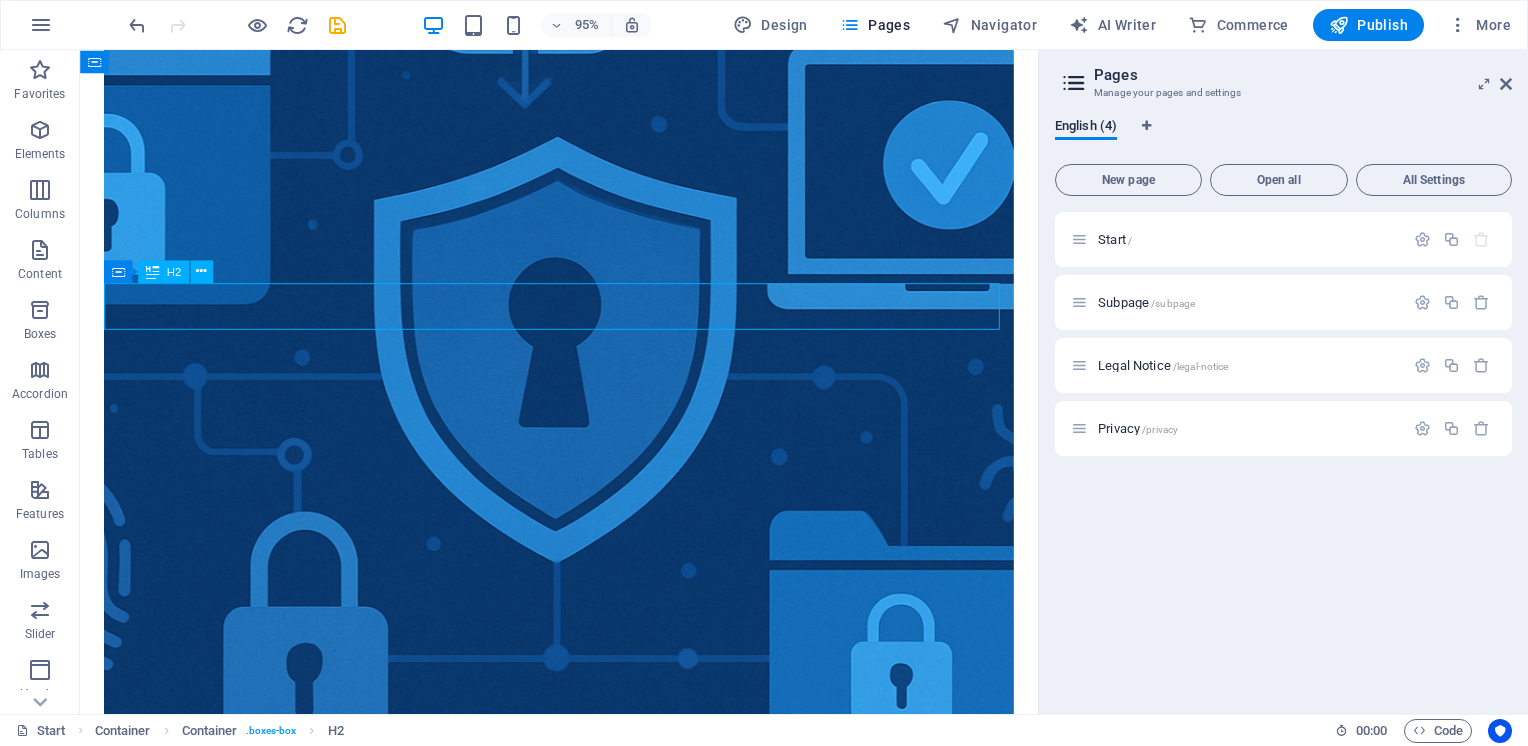 click on "About Us" at bounding box center [584, 1254] 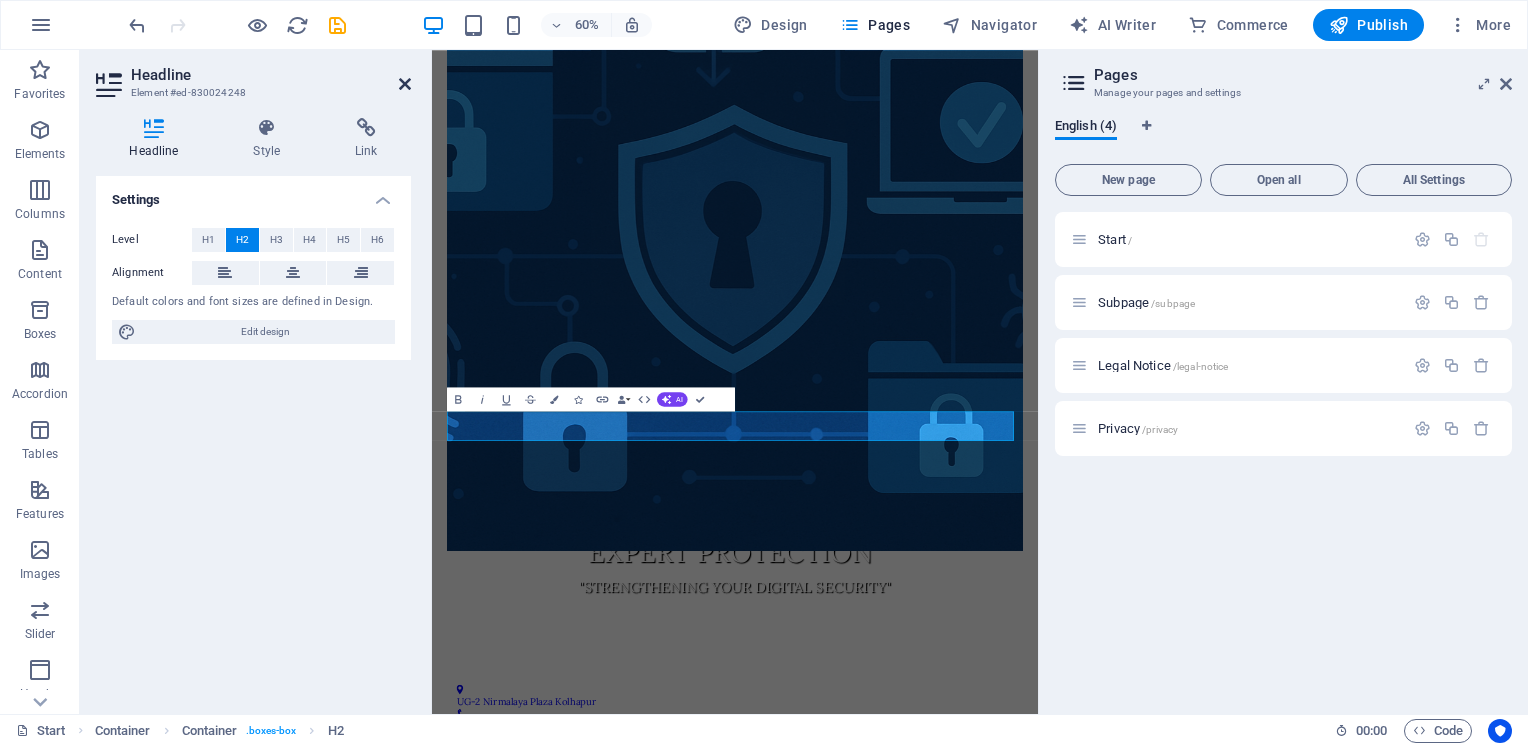 click at bounding box center (405, 84) 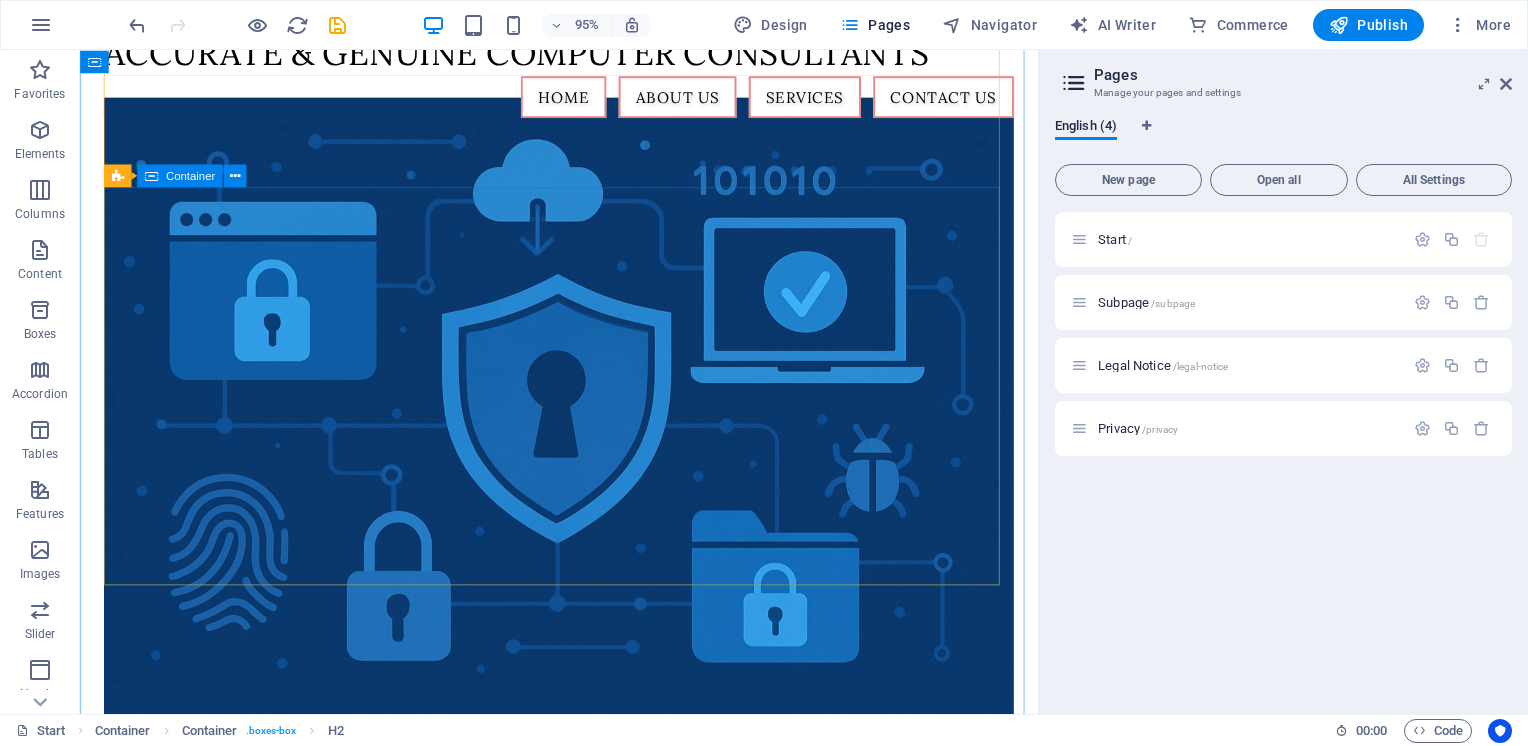 scroll, scrollTop: 0, scrollLeft: 0, axis: both 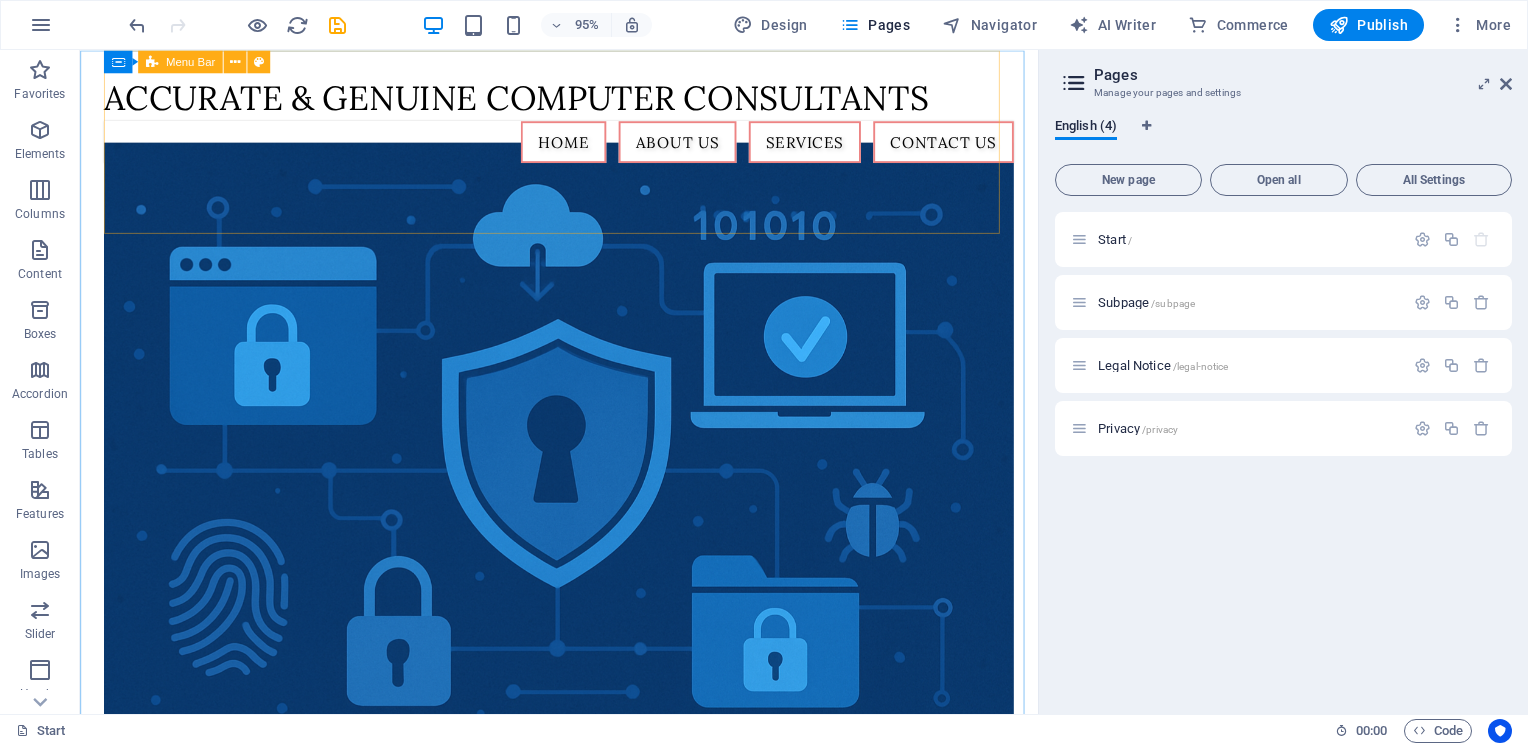 click on "Menu Bar" at bounding box center (180, 61) 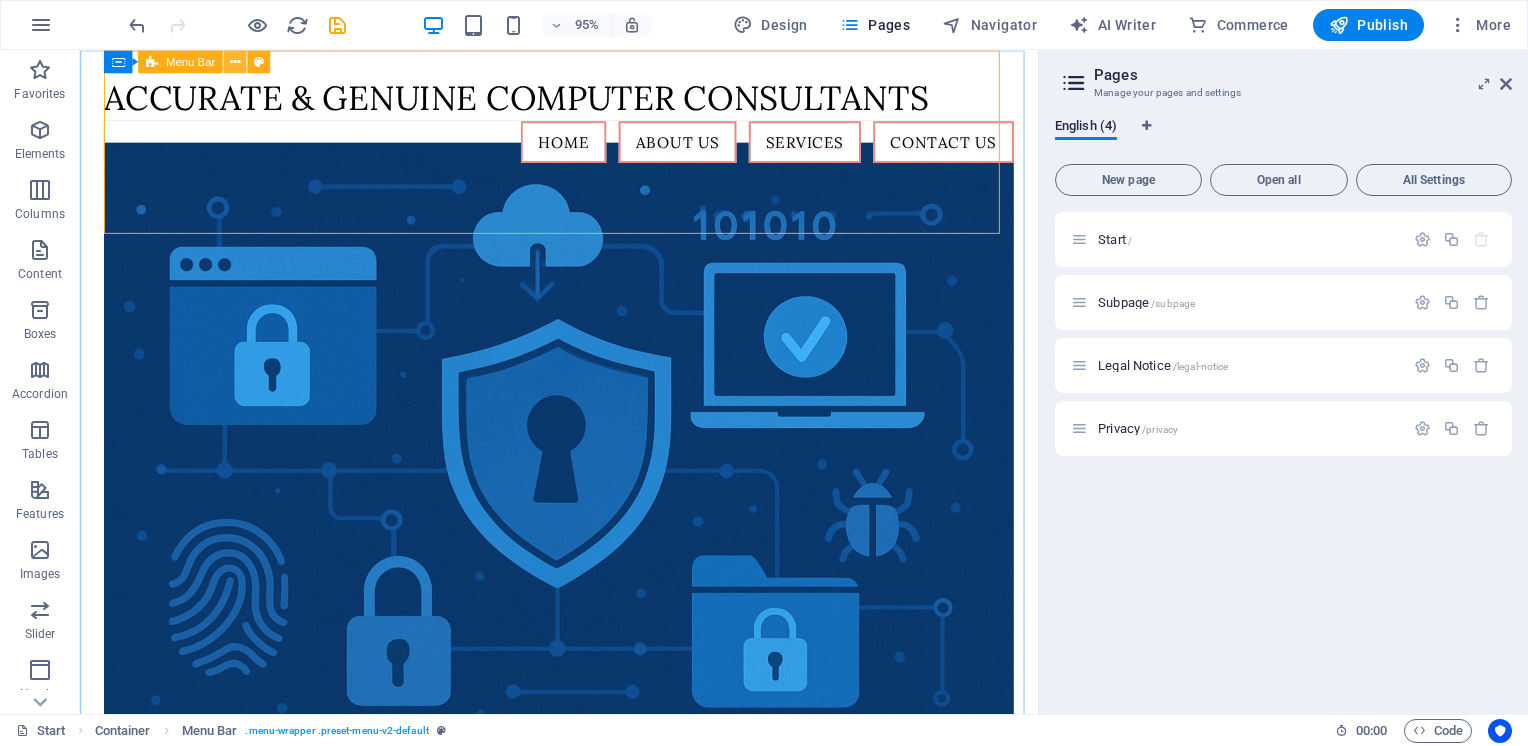 click at bounding box center (235, 61) 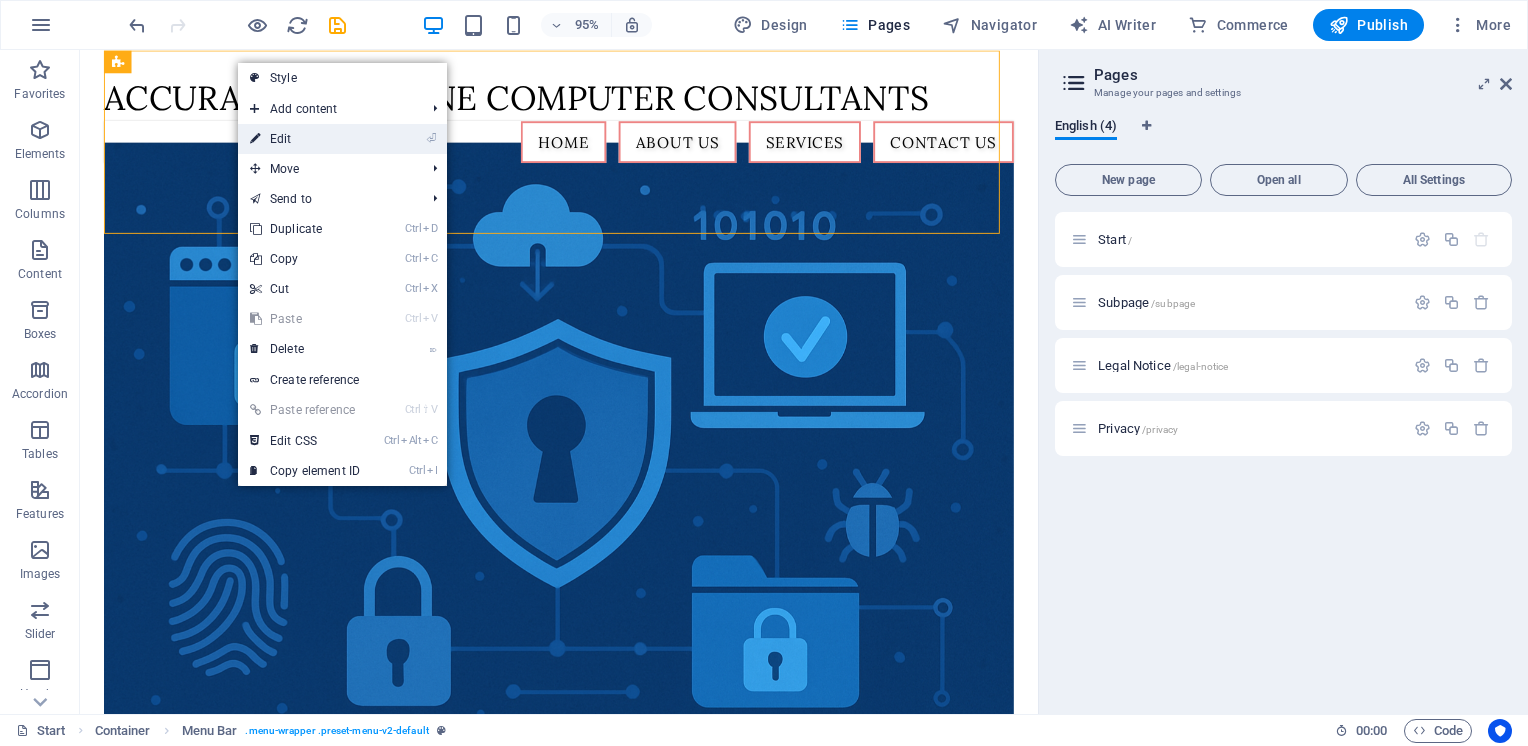 click on "⏎  Edit" at bounding box center [305, 139] 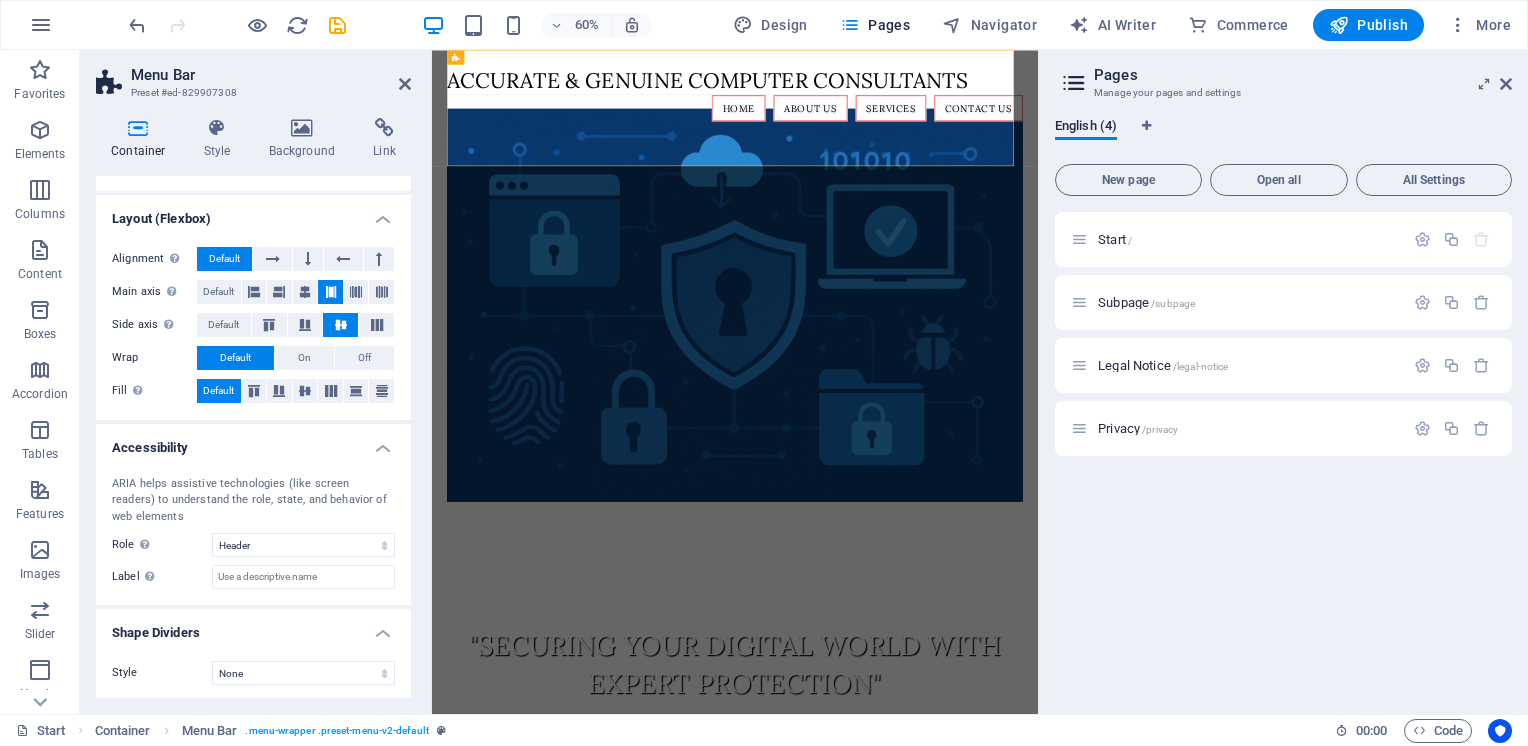 scroll, scrollTop: 0, scrollLeft: 0, axis: both 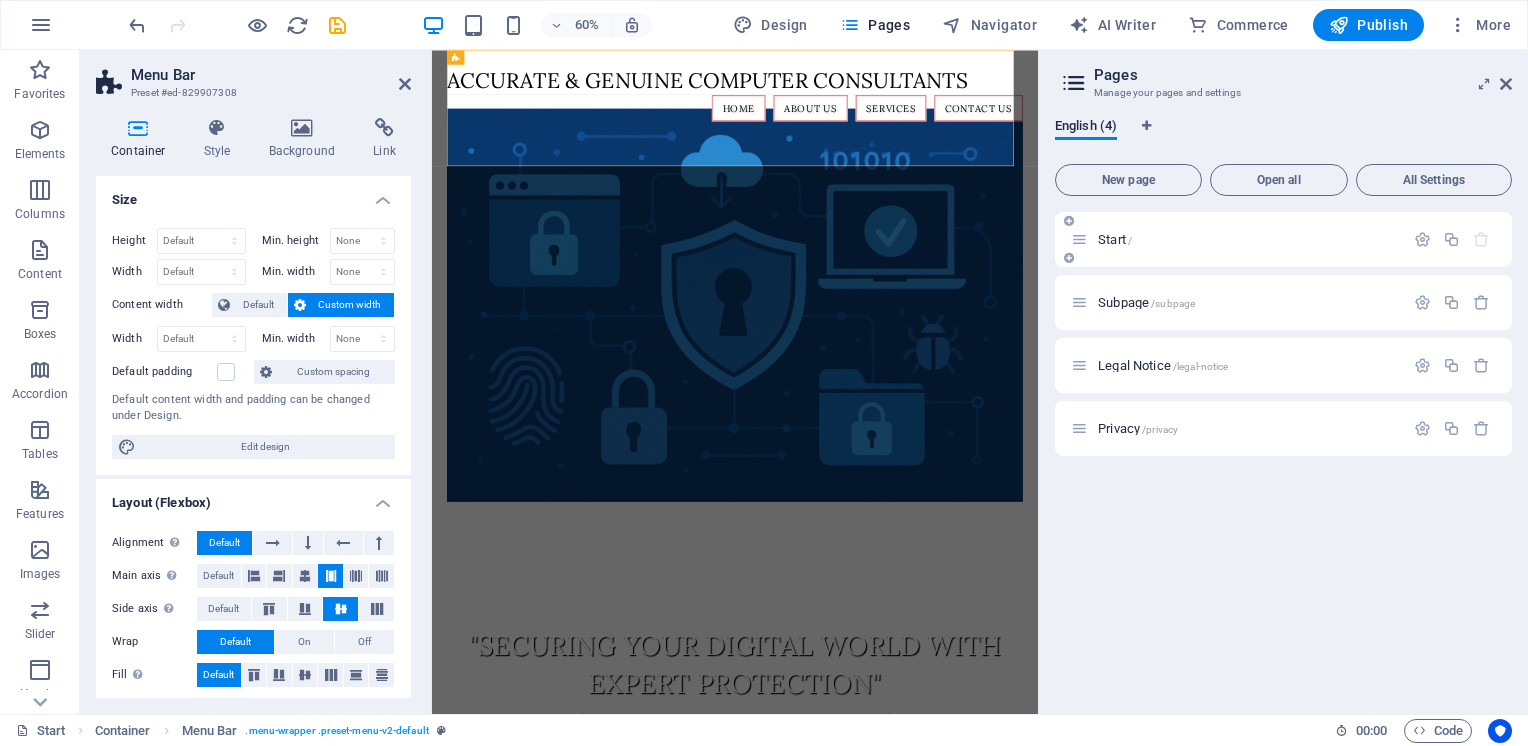click on "Start /" at bounding box center (1248, 239) 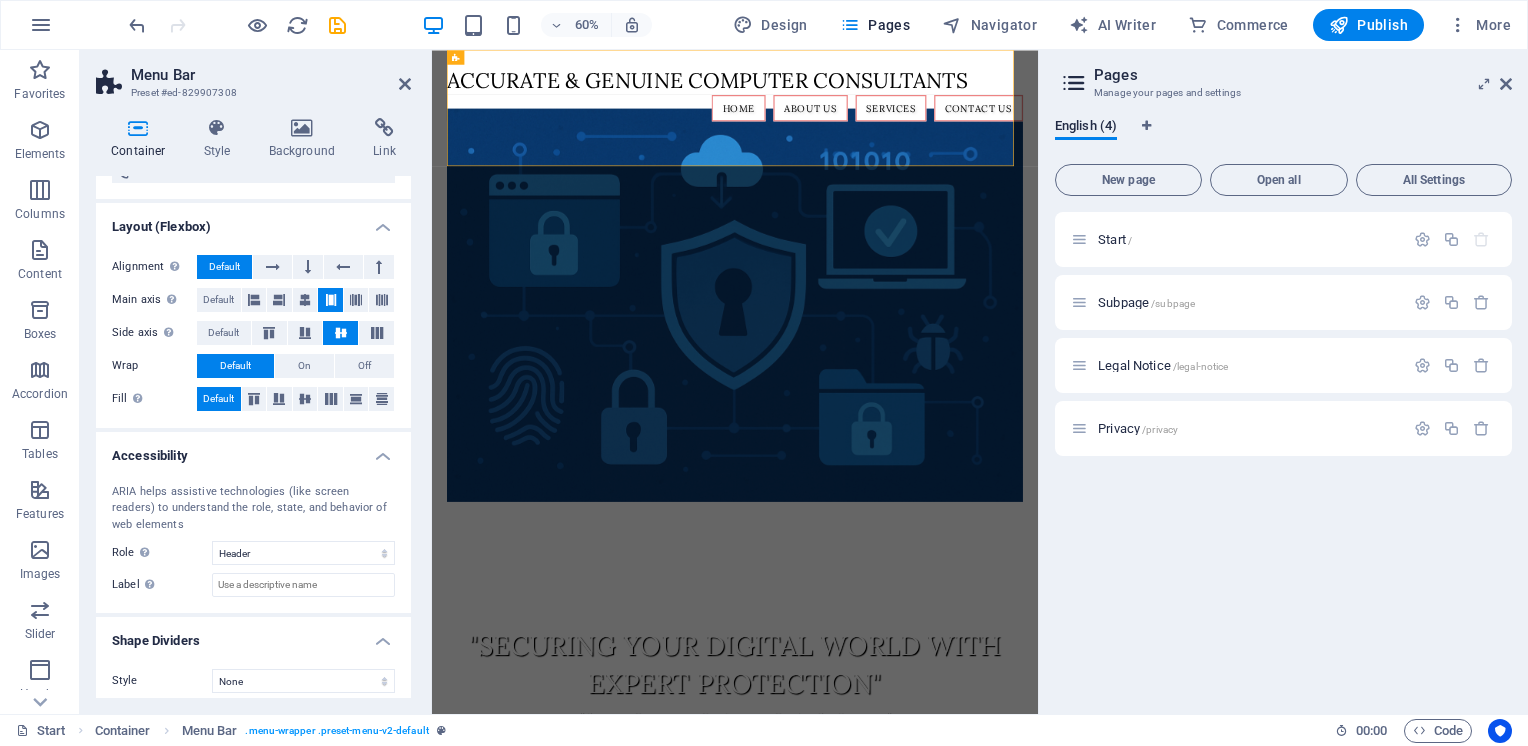 scroll, scrollTop: 284, scrollLeft: 0, axis: vertical 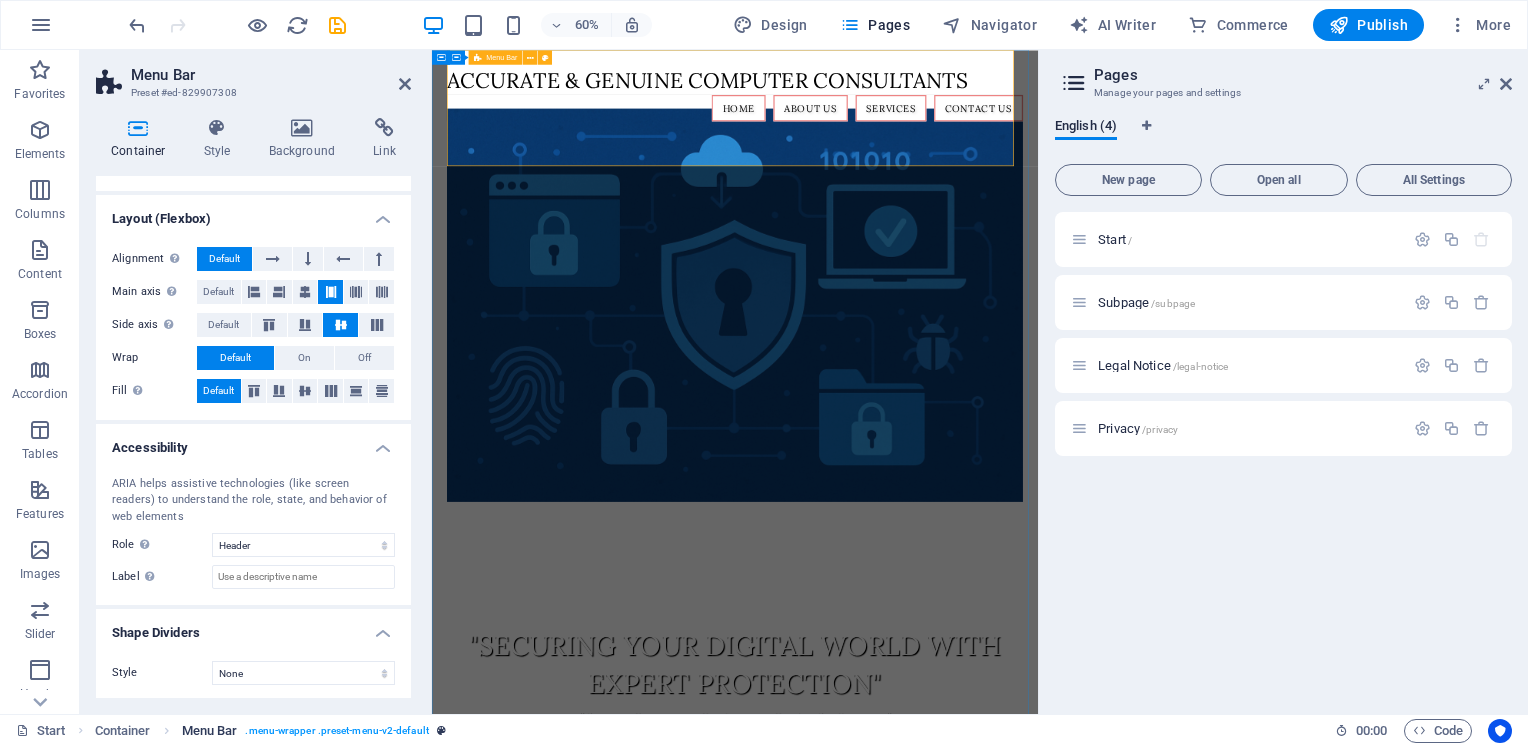 click on ". menu-wrapper .preset-menu-v2-default" at bounding box center [336, 731] 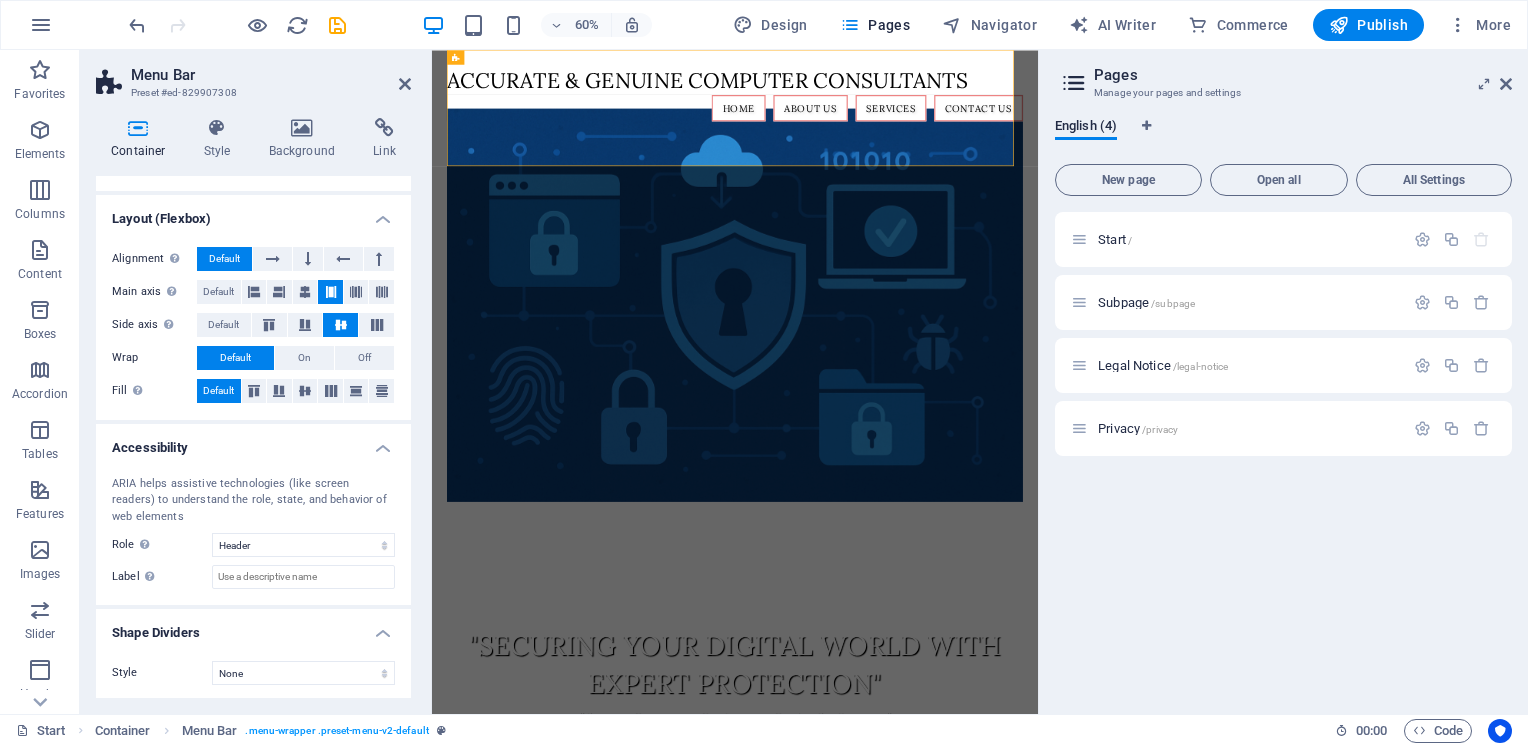 click on "ARIA helps assistive technologies (like screen readers) to understand the role, state, and behavior of web elements" at bounding box center [253, 501] 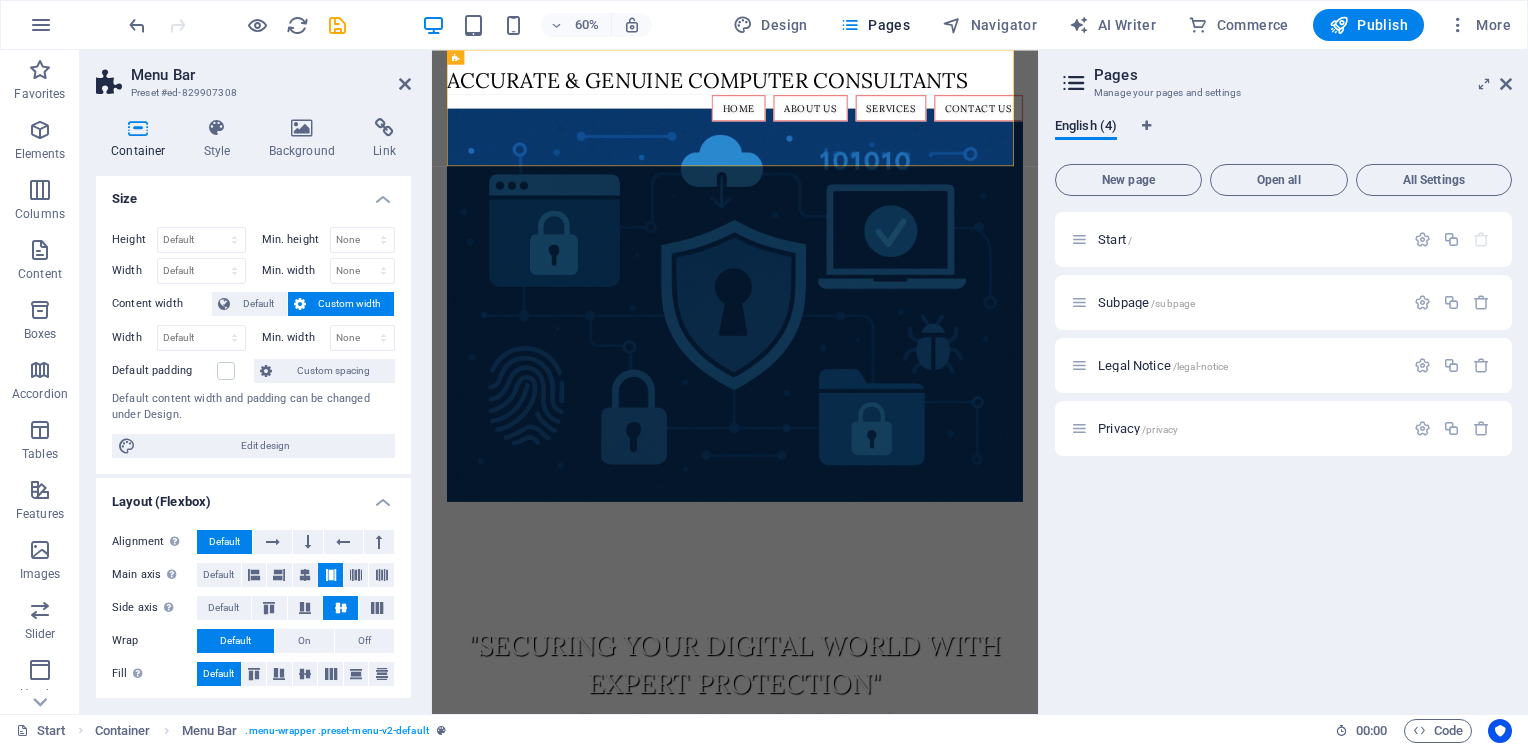 scroll, scrollTop: 0, scrollLeft: 0, axis: both 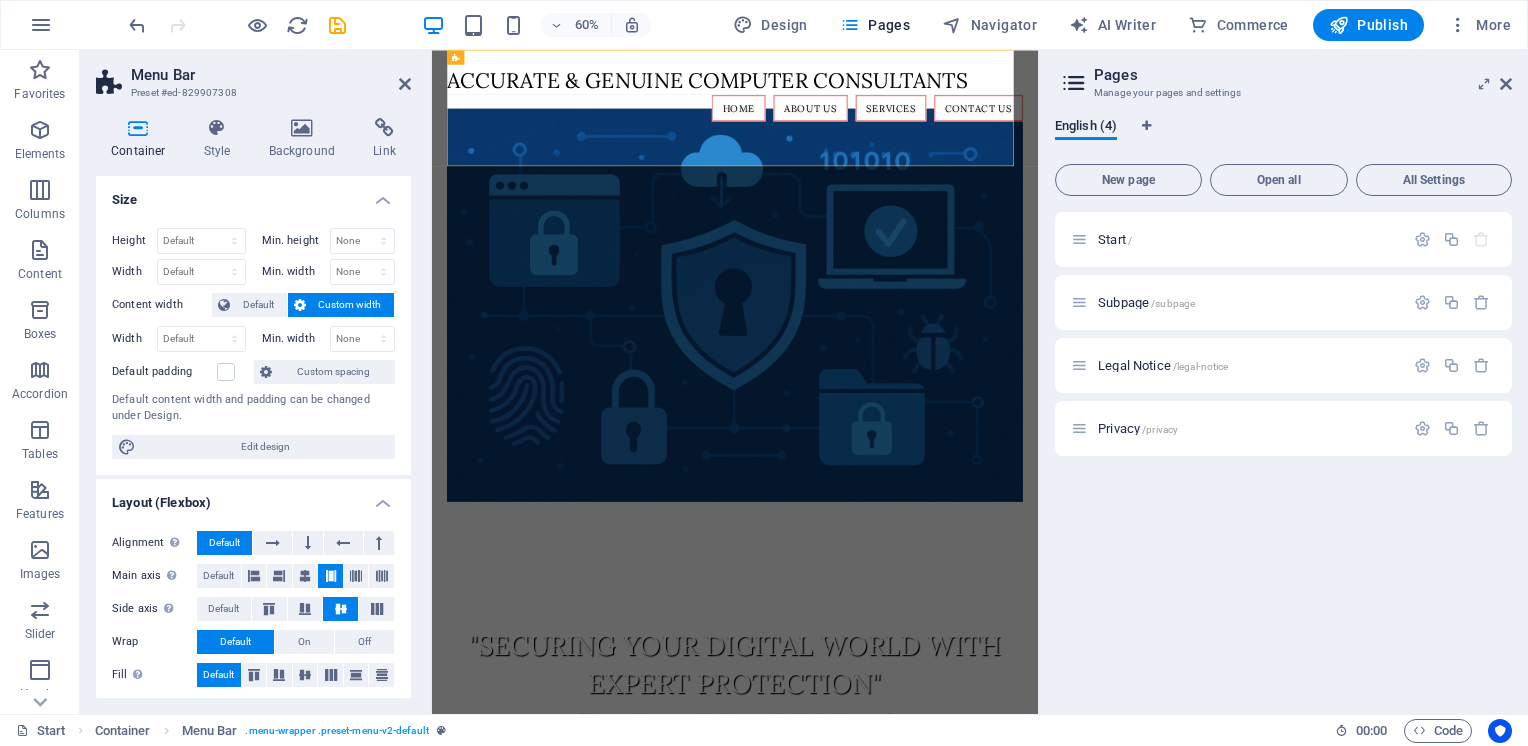 click on "Size" at bounding box center [253, 194] 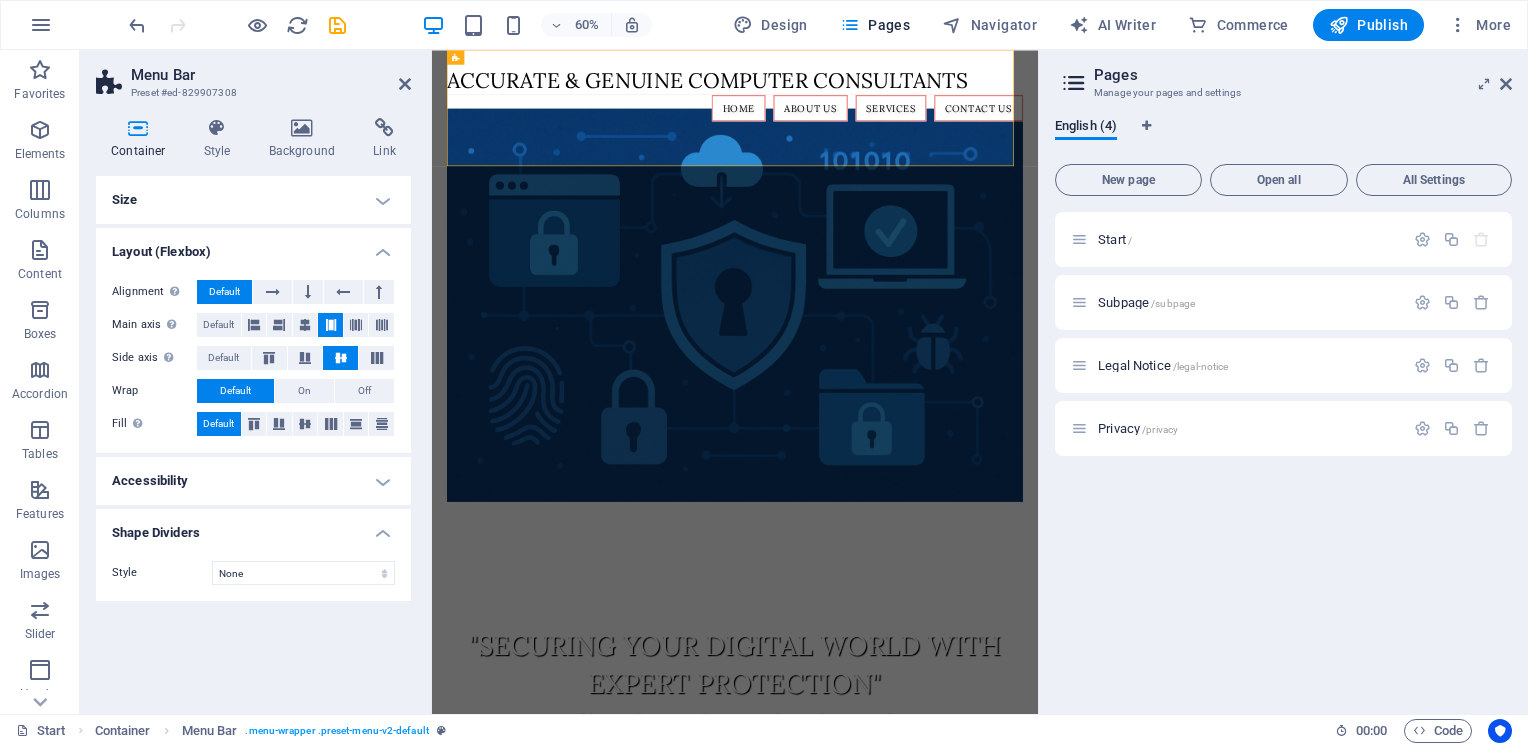 click on "Container" at bounding box center [142, 139] 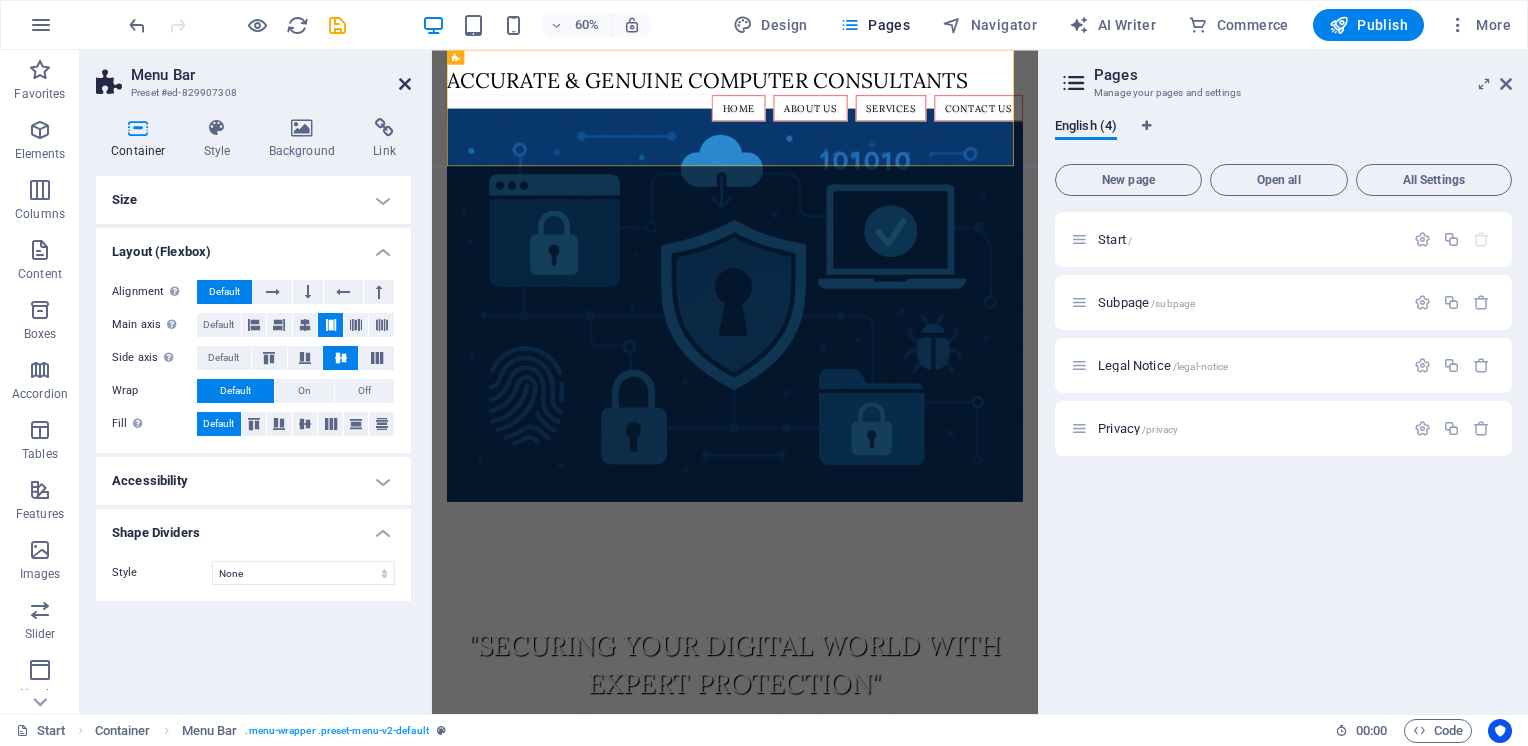 click at bounding box center [405, 84] 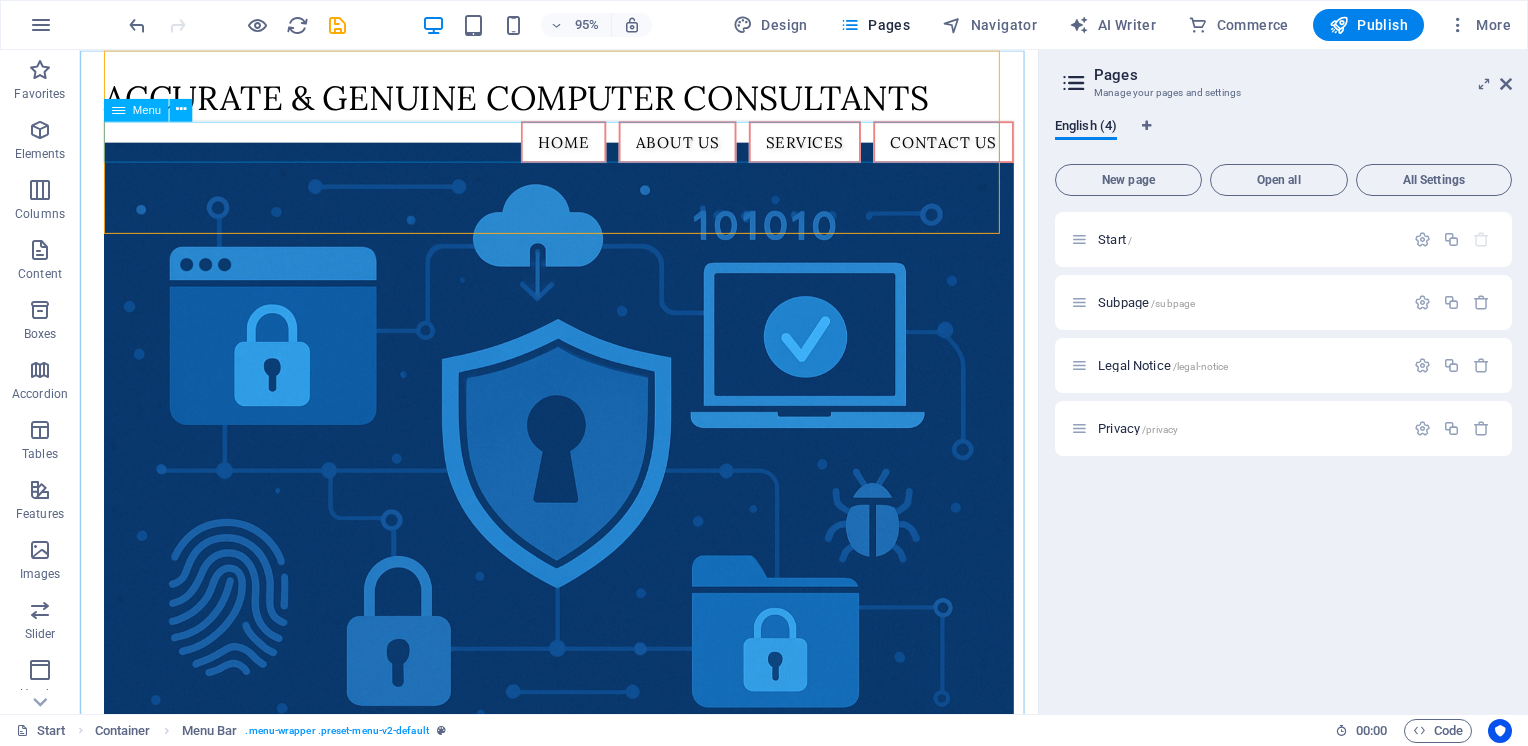click on "Menu" at bounding box center (146, 109) 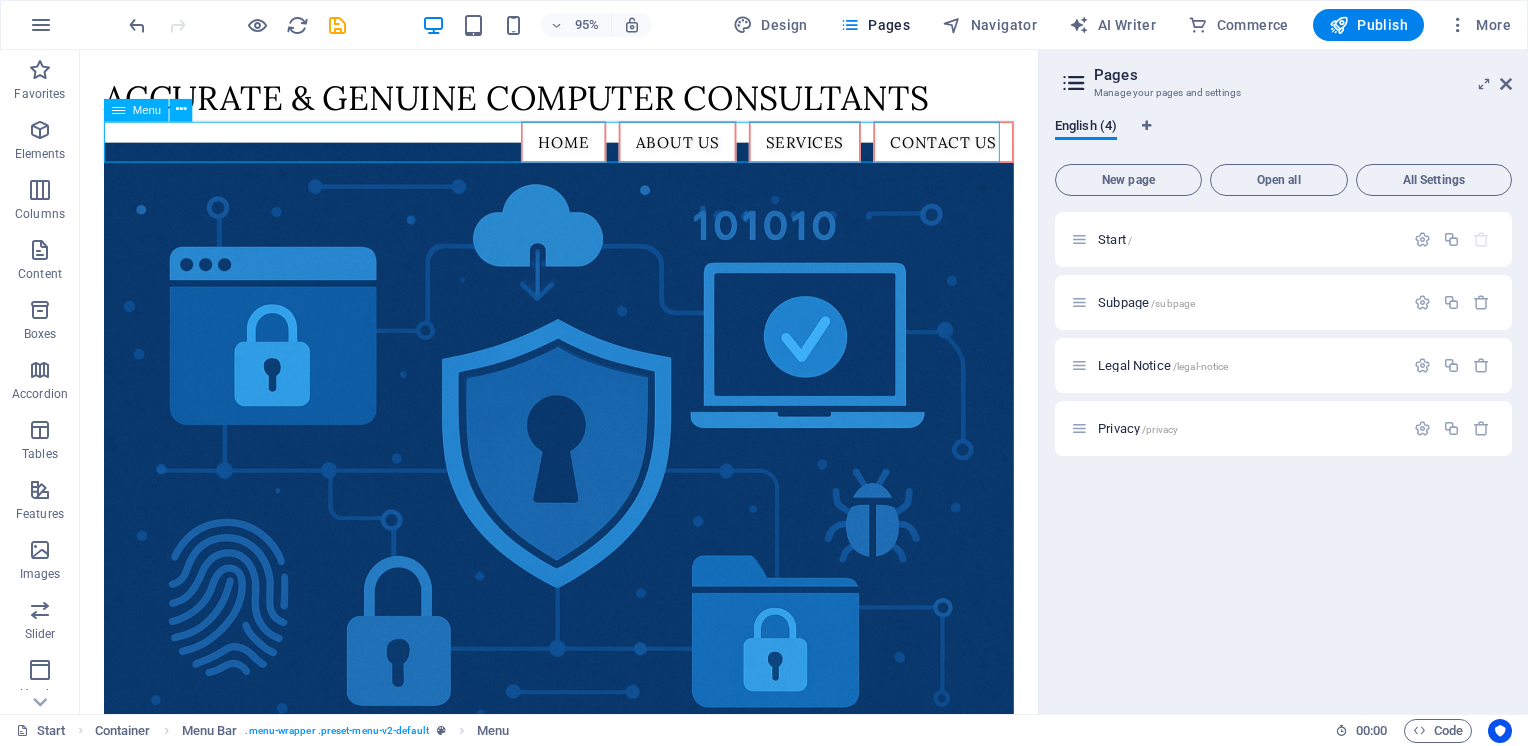 click at bounding box center [118, 109] 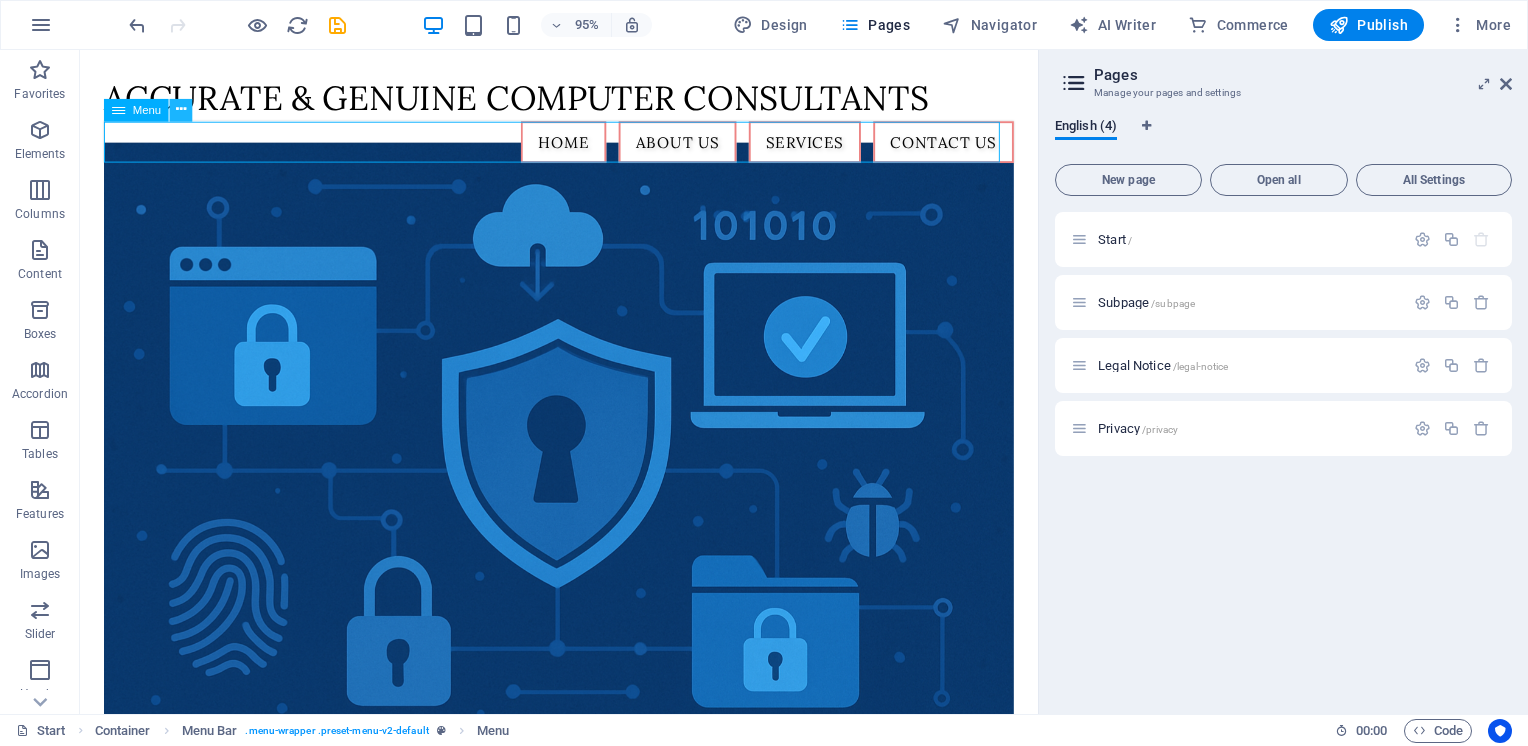 click at bounding box center [181, 110] 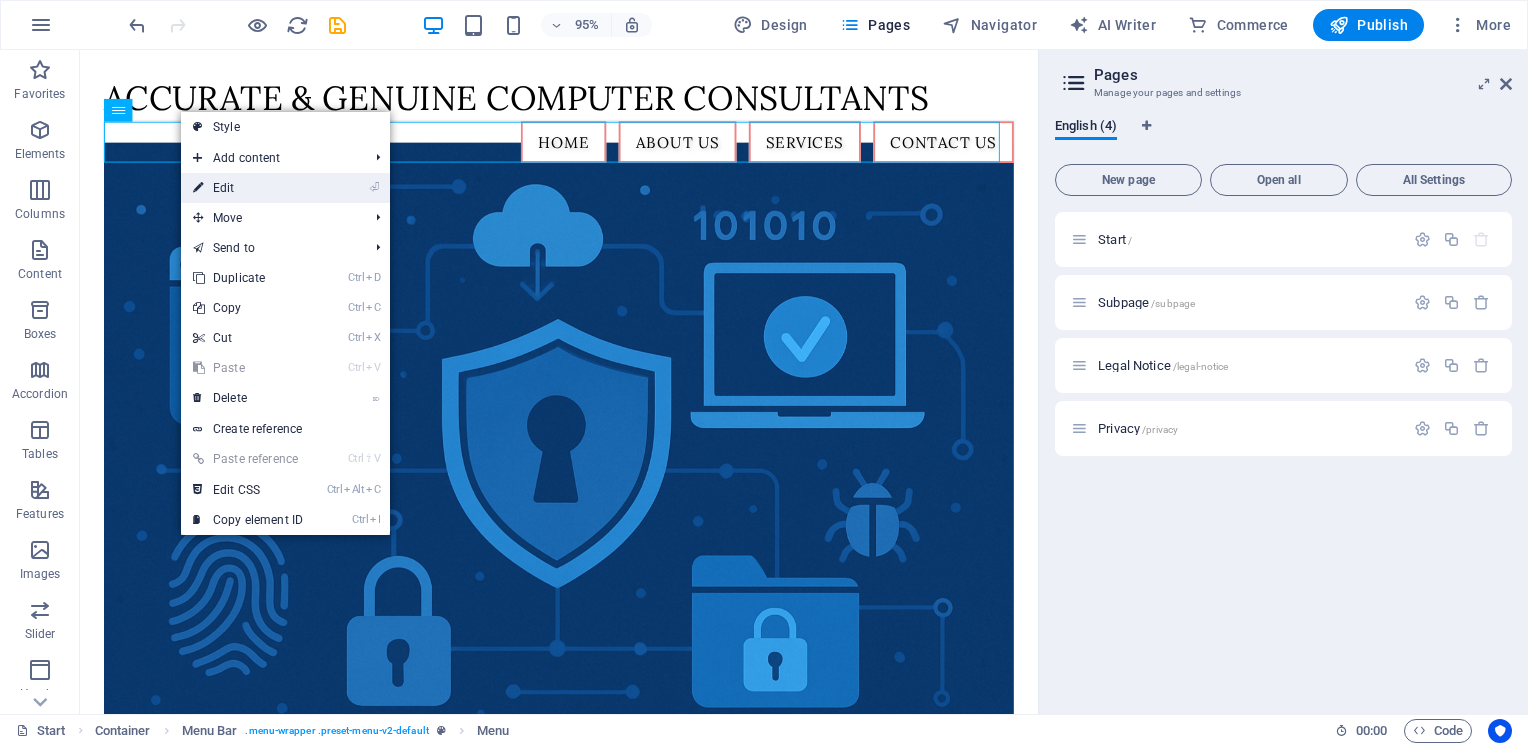 click on "⏎  Edit" at bounding box center [248, 188] 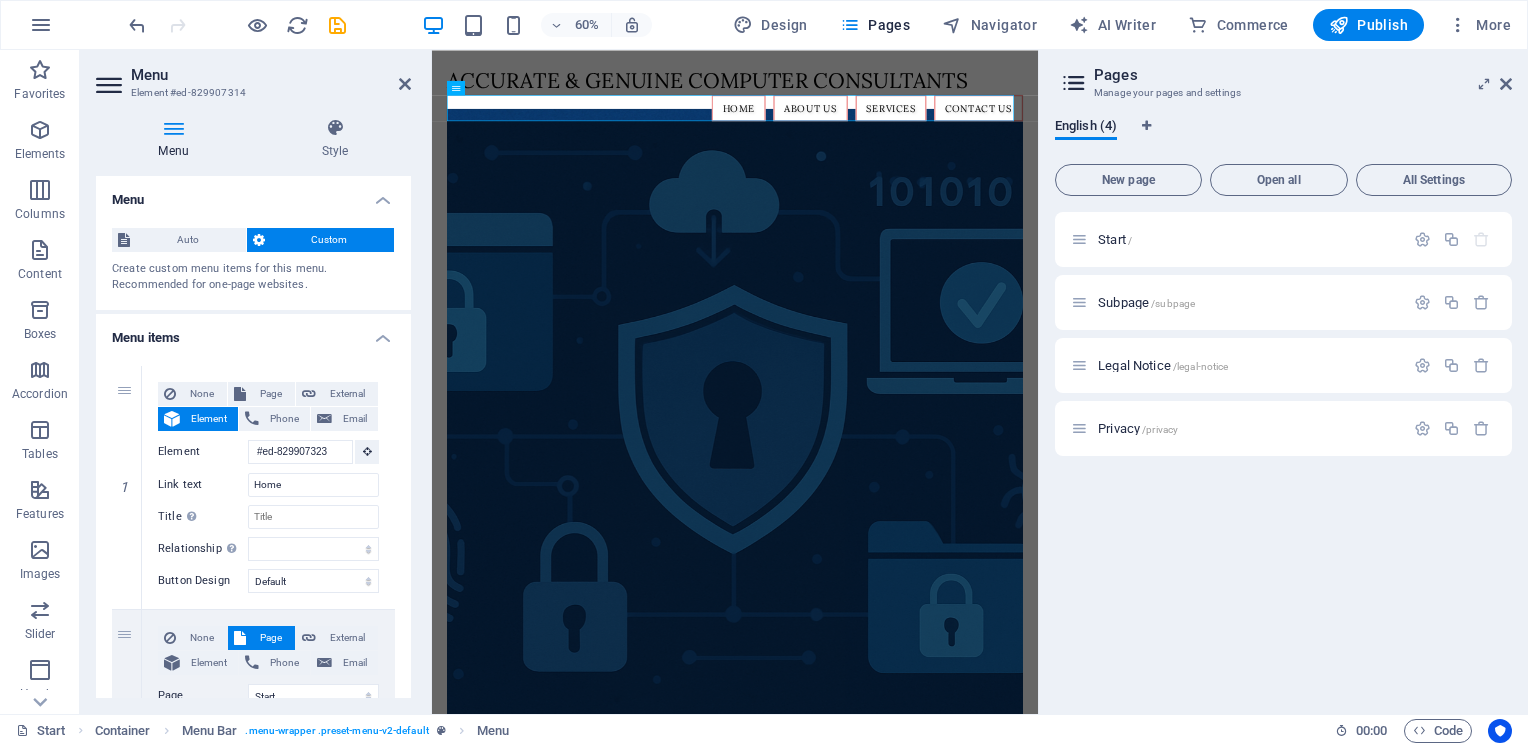scroll, scrollTop: 0, scrollLeft: 0, axis: both 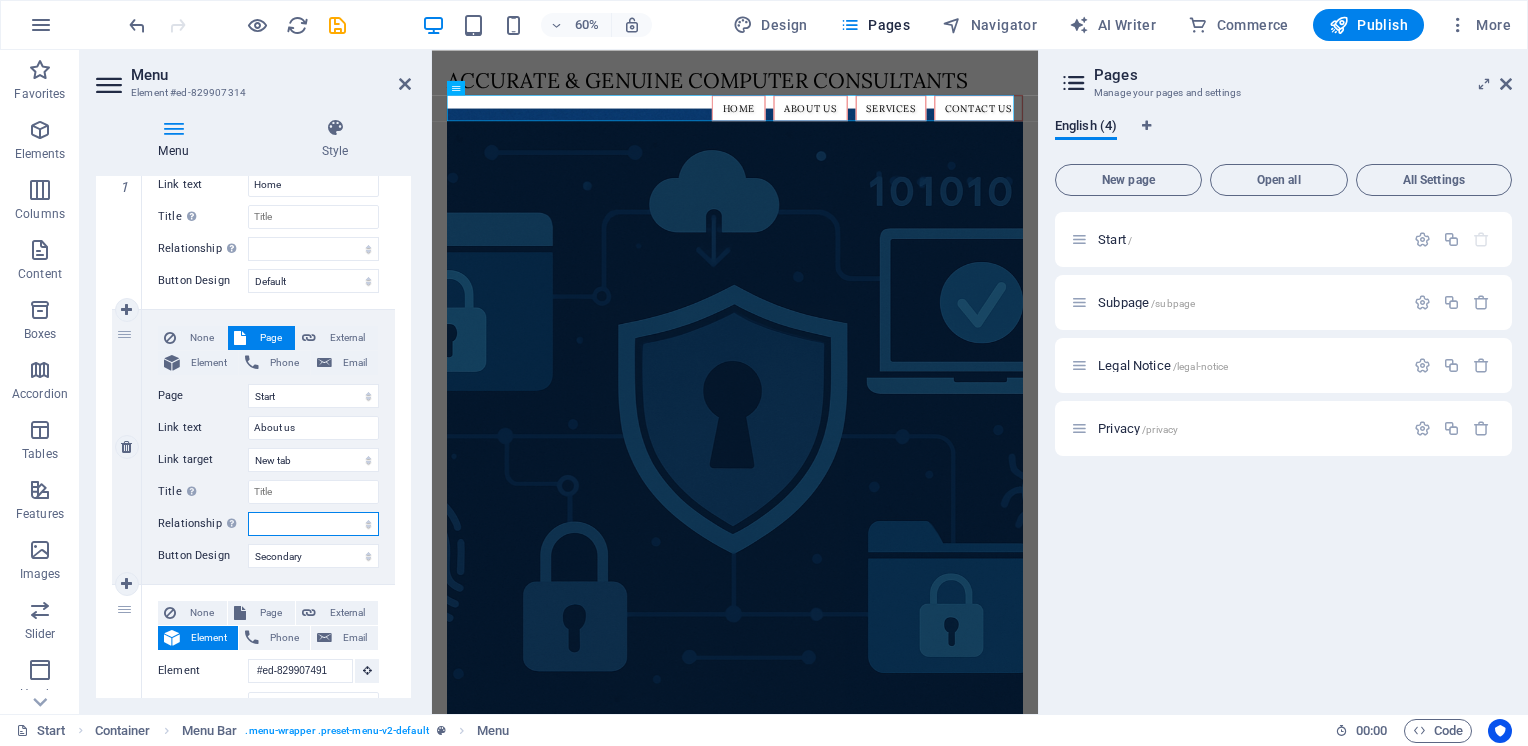 click on "alternate author bookmark external help license next nofollow noreferrer noopener prev search tag" at bounding box center (313, 524) 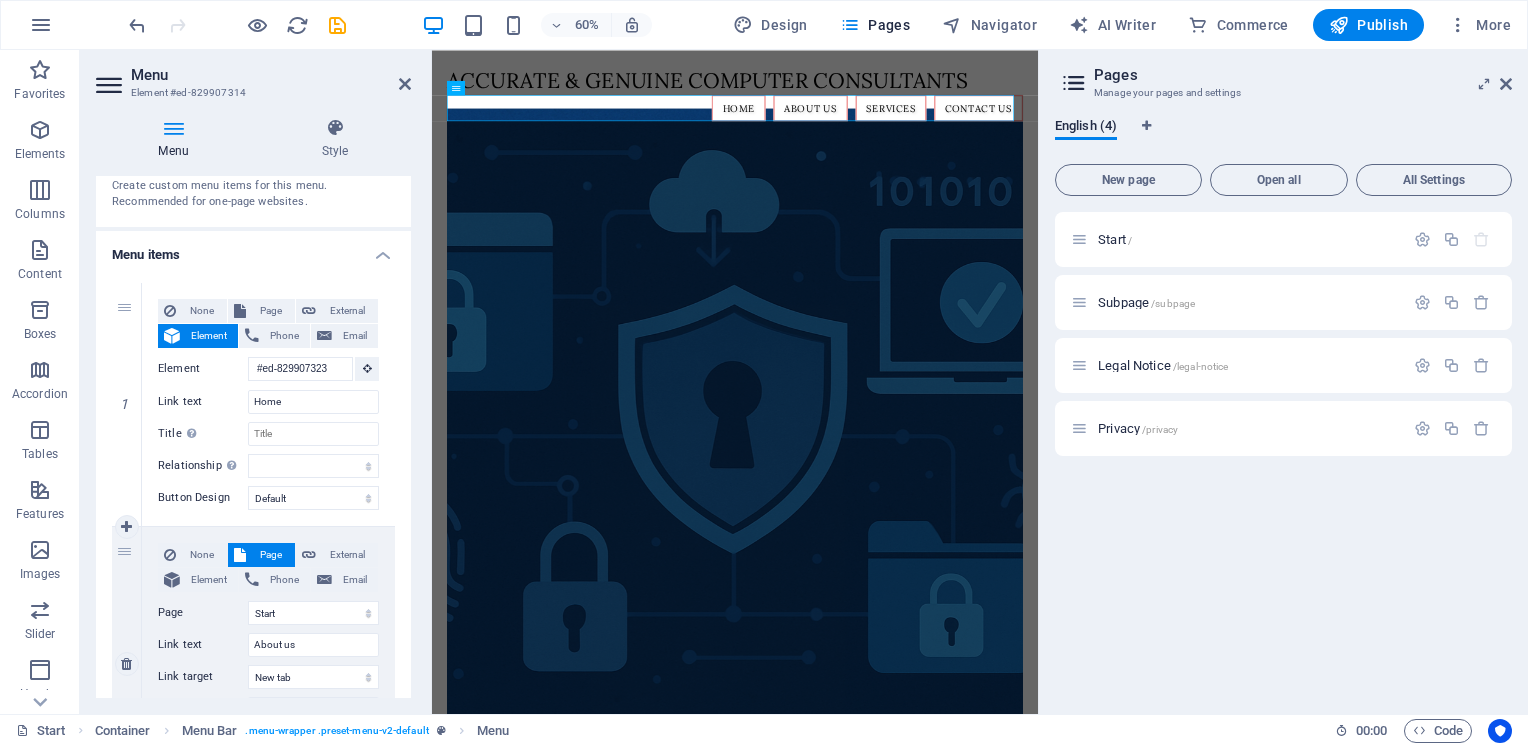 scroll, scrollTop: 200, scrollLeft: 0, axis: vertical 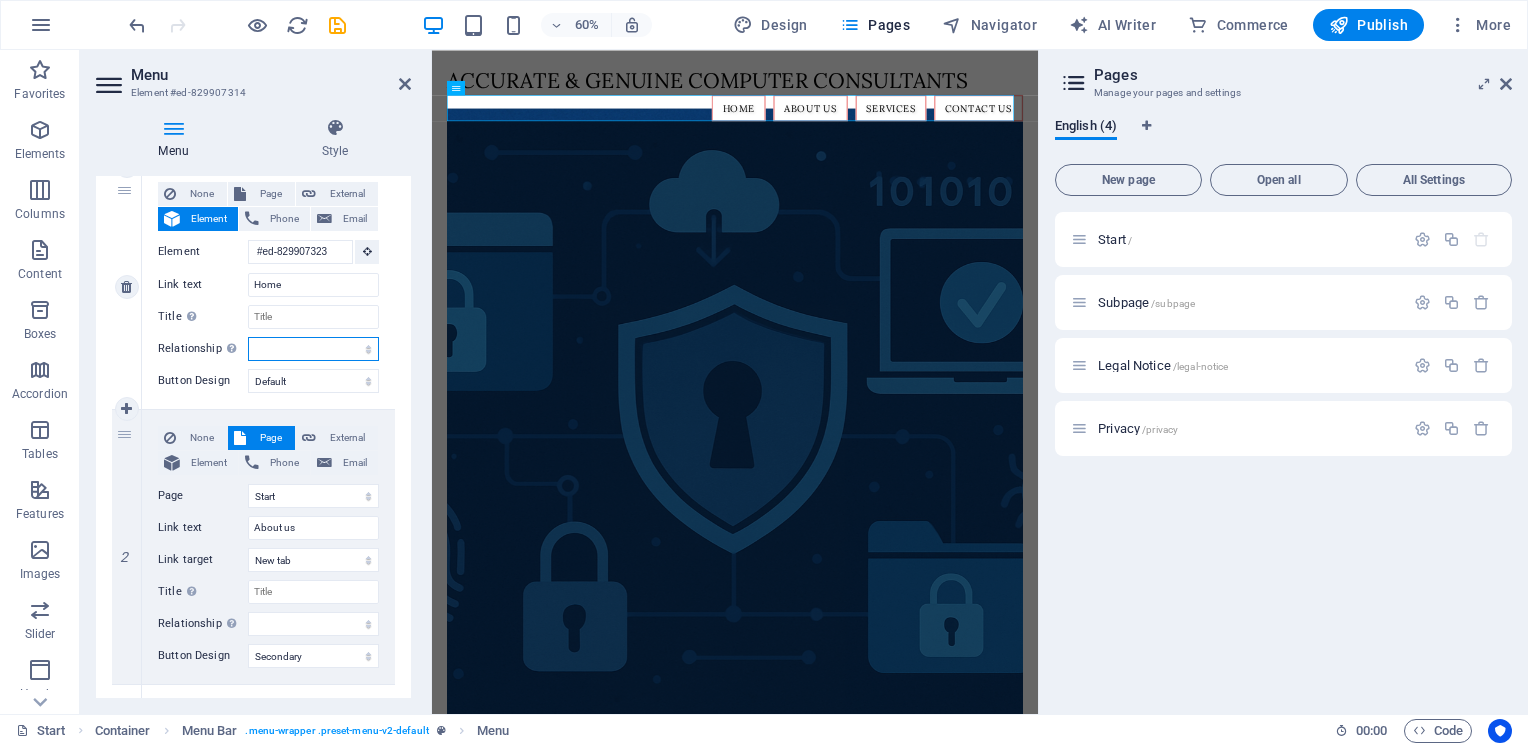click on "alternate author bookmark external help license next nofollow noreferrer noopener prev search tag" at bounding box center [313, 349] 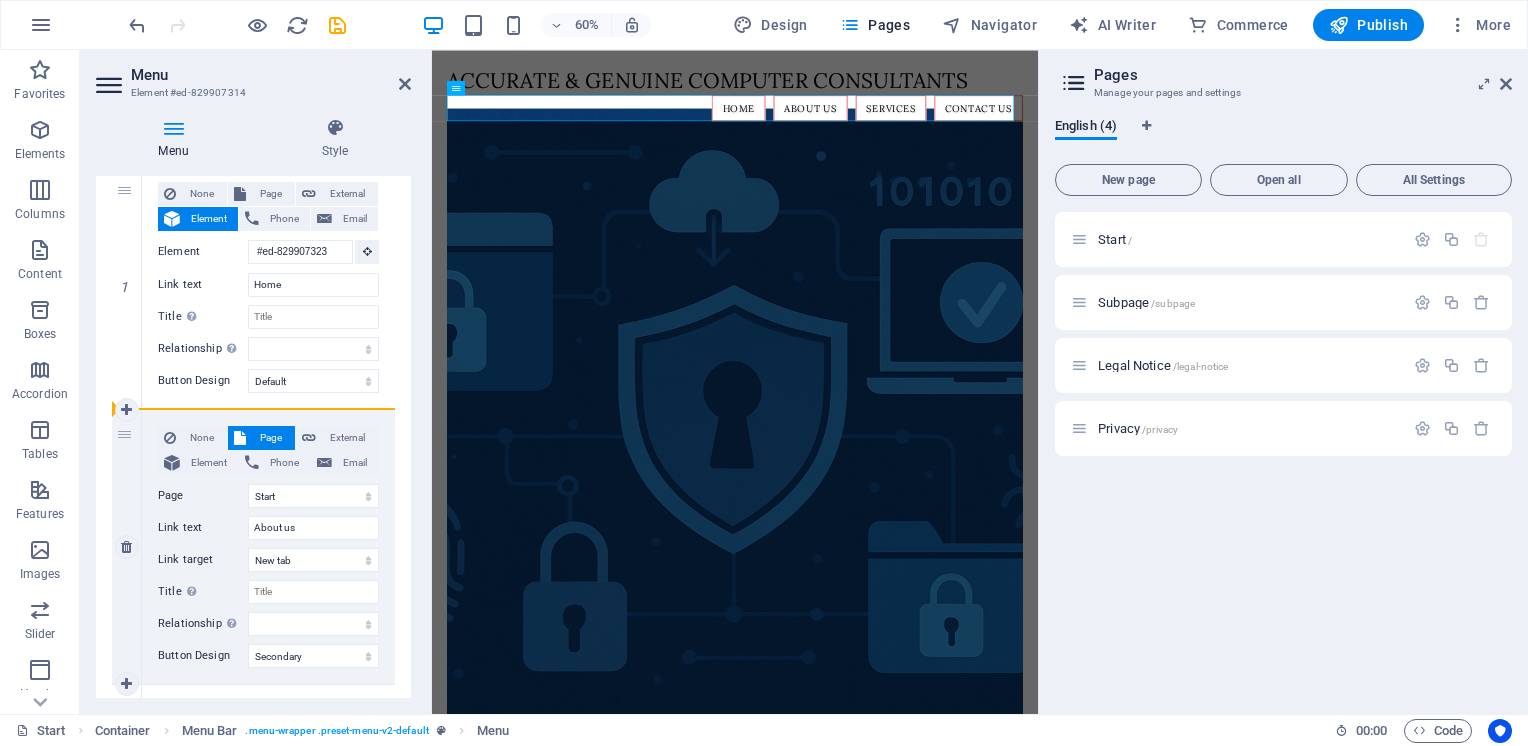 click on "2" at bounding box center [127, 547] 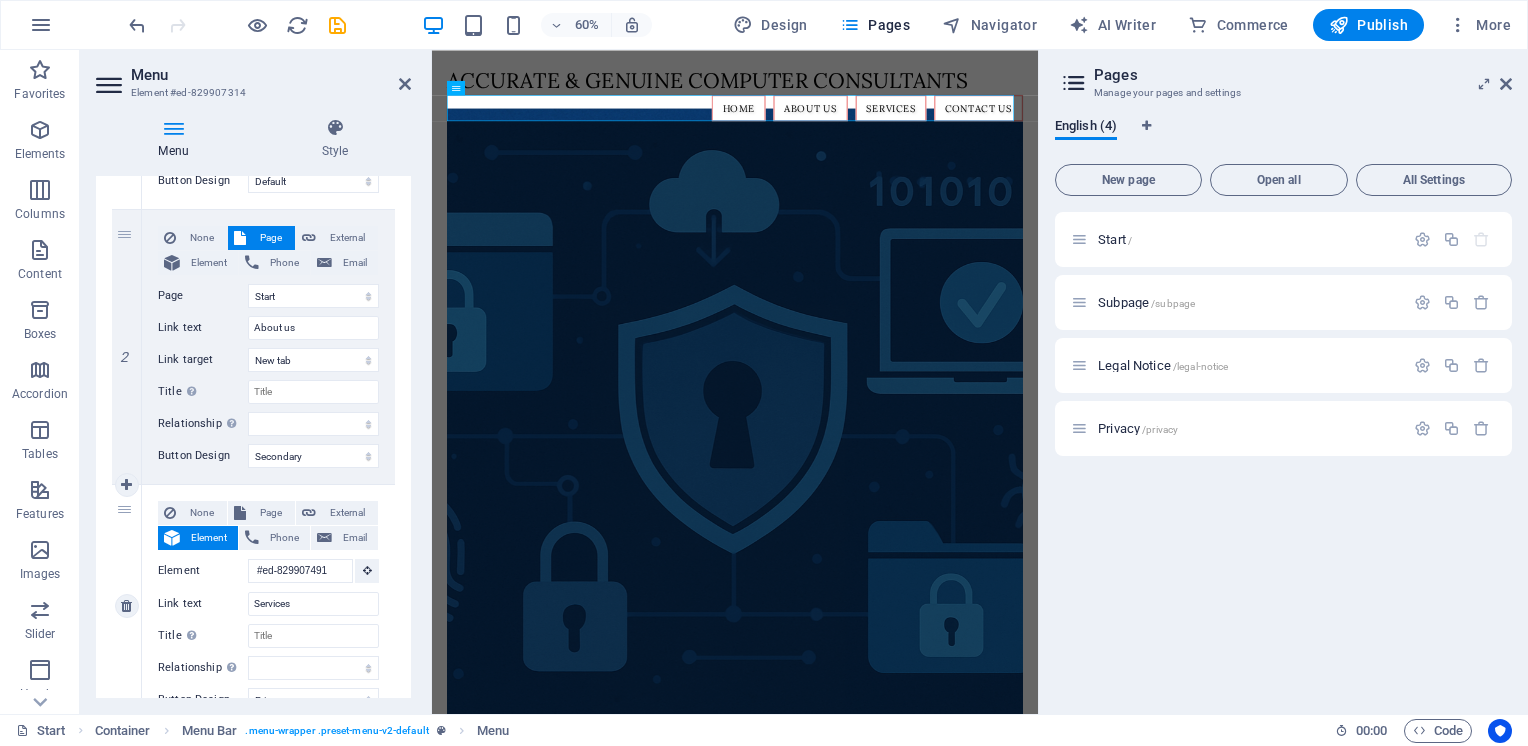 scroll, scrollTop: 500, scrollLeft: 0, axis: vertical 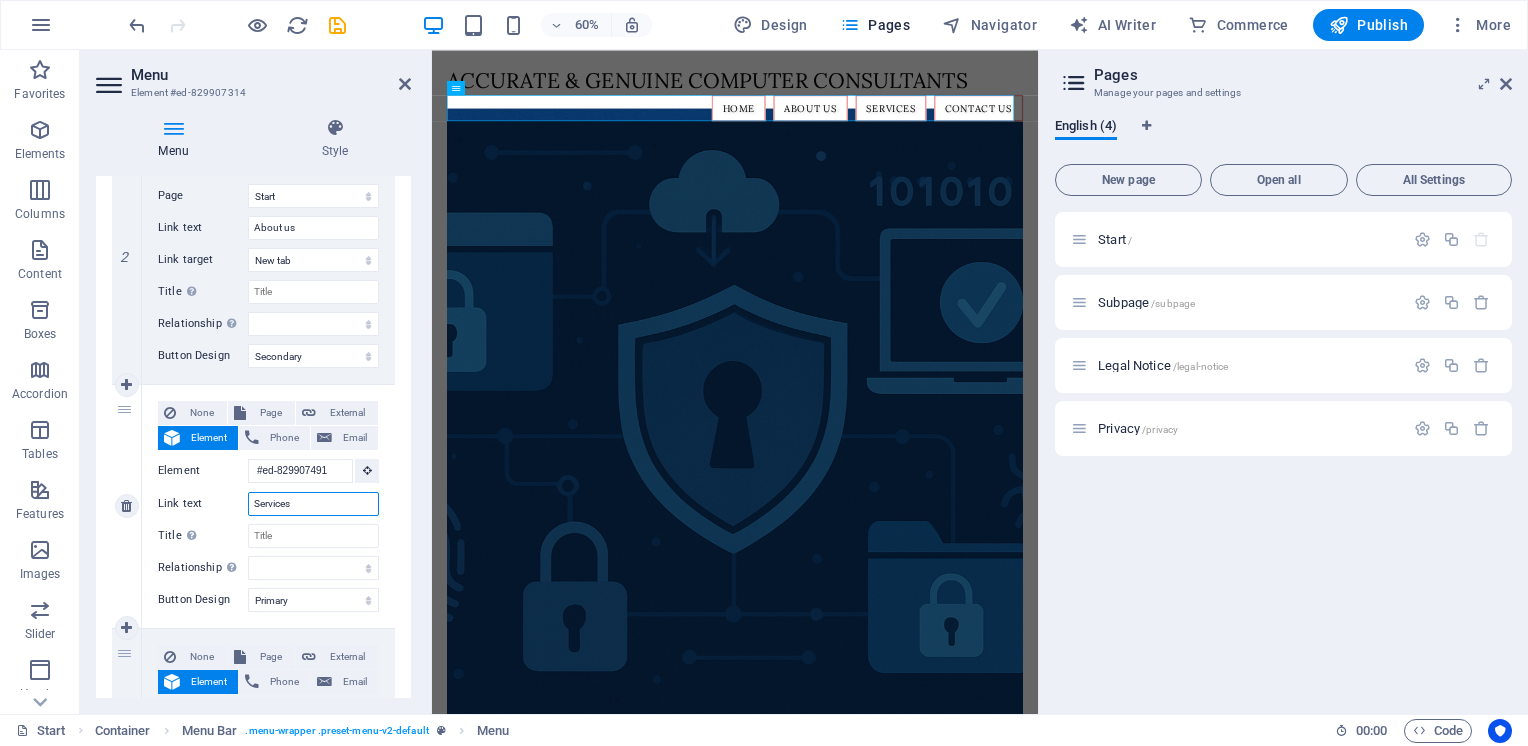 click on "Services" at bounding box center [313, 504] 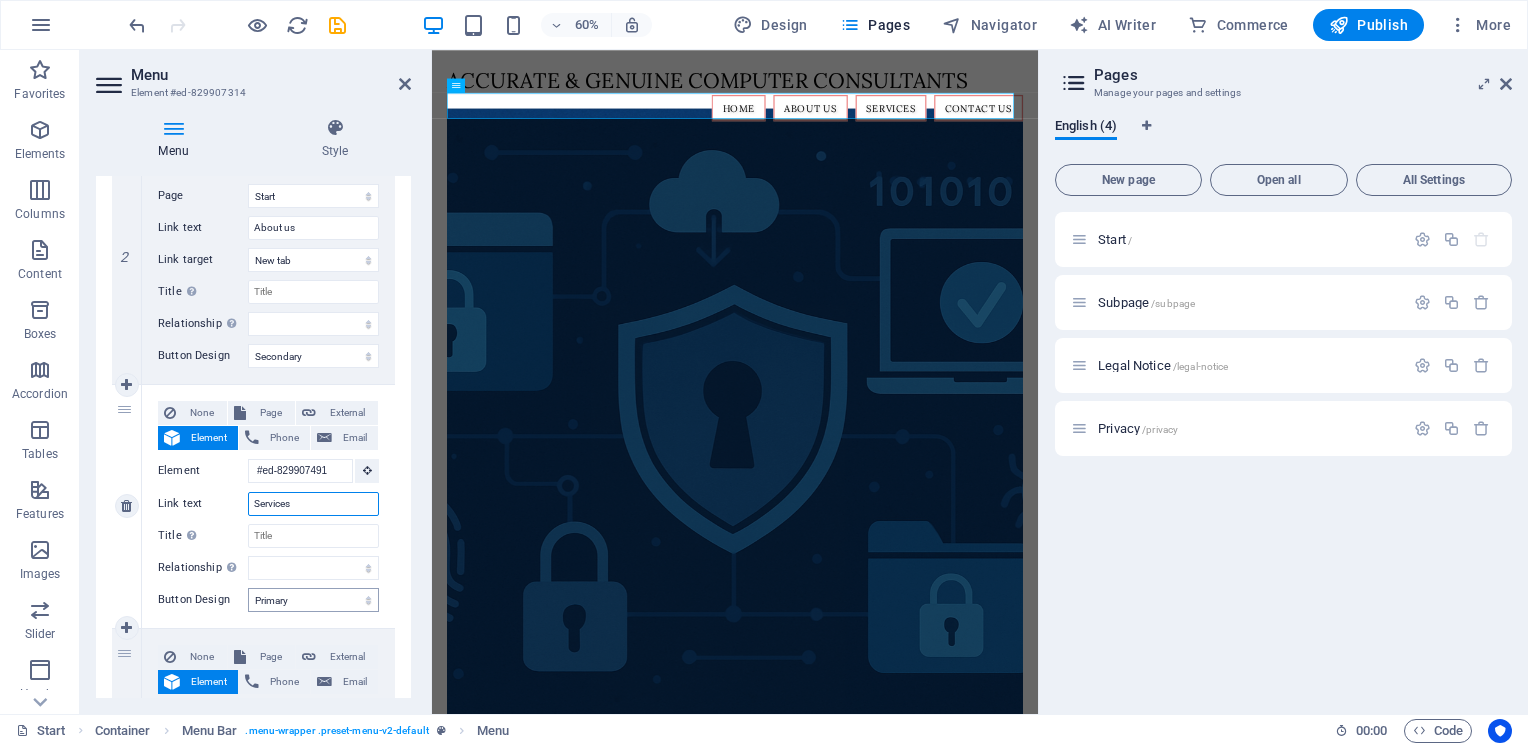 scroll, scrollTop: 0, scrollLeft: 0, axis: both 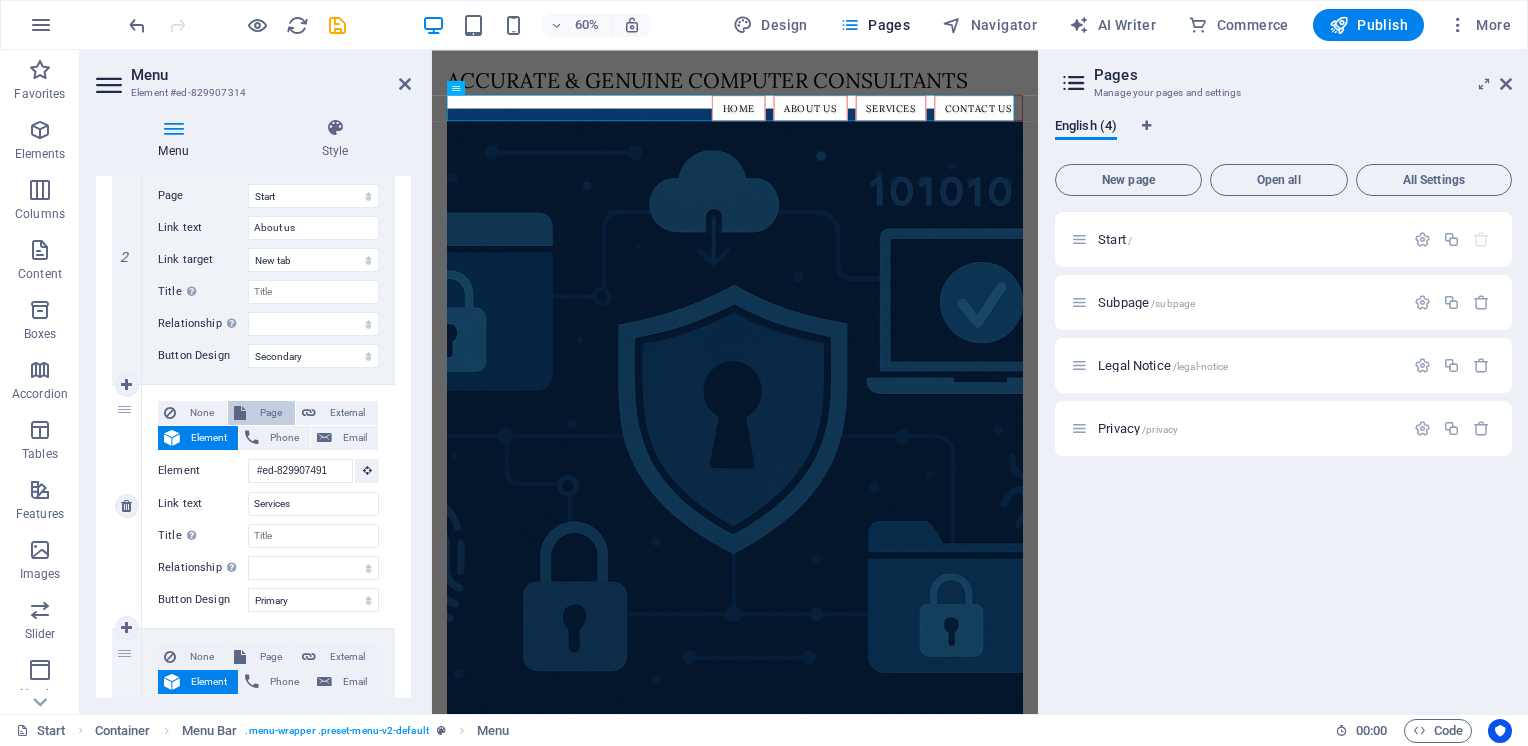 click on "Page" at bounding box center [270, 413] 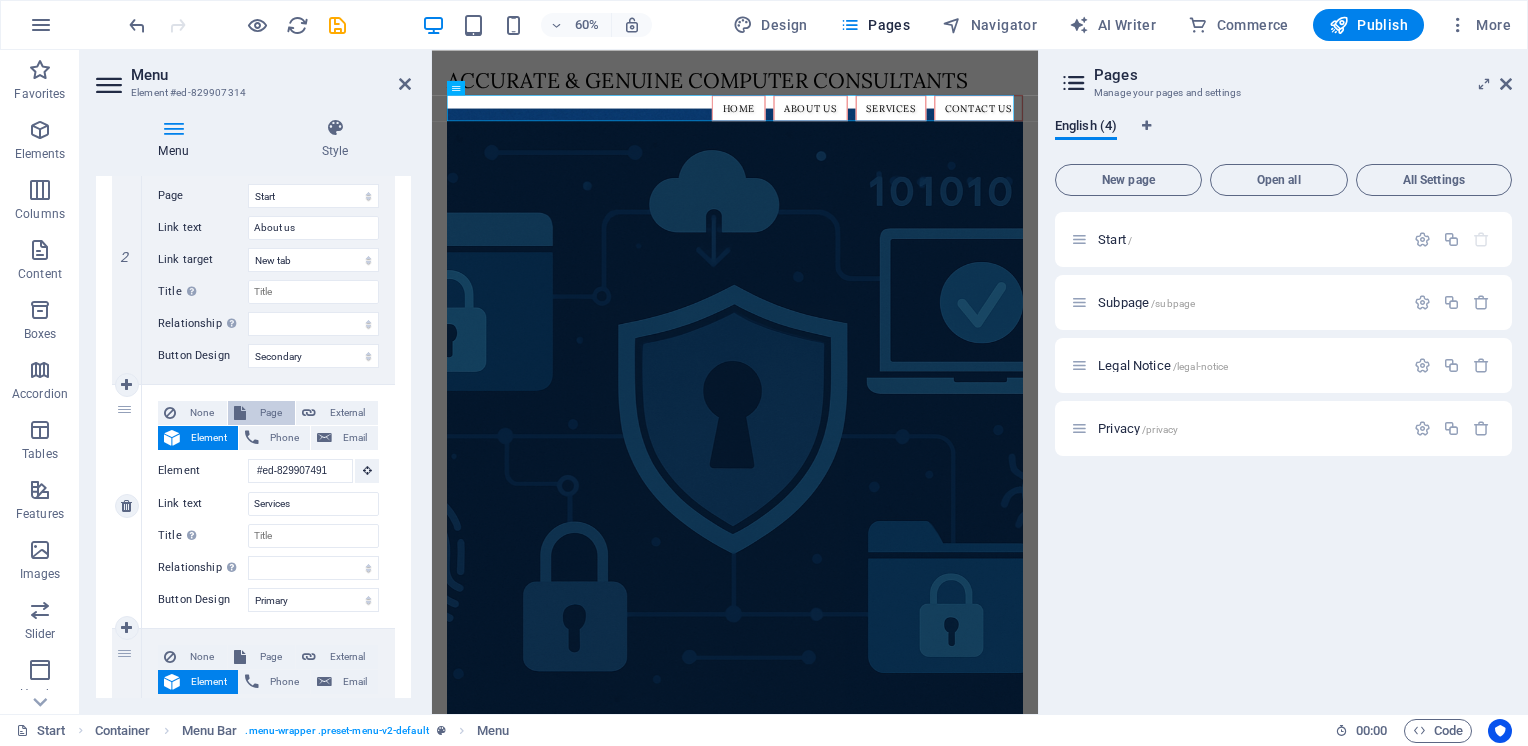select 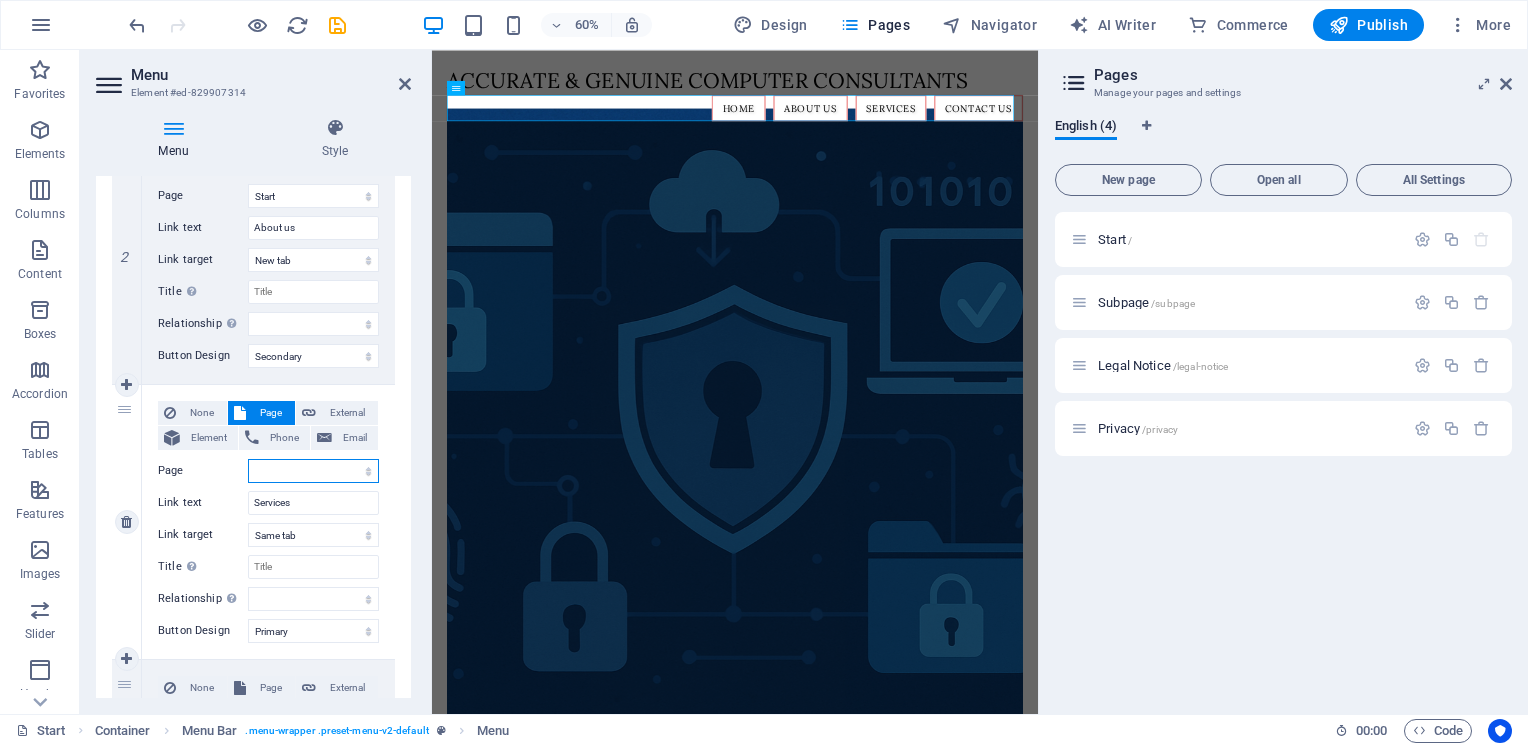 click on "Start Subpage Legal Notice Privacy" at bounding box center (313, 471) 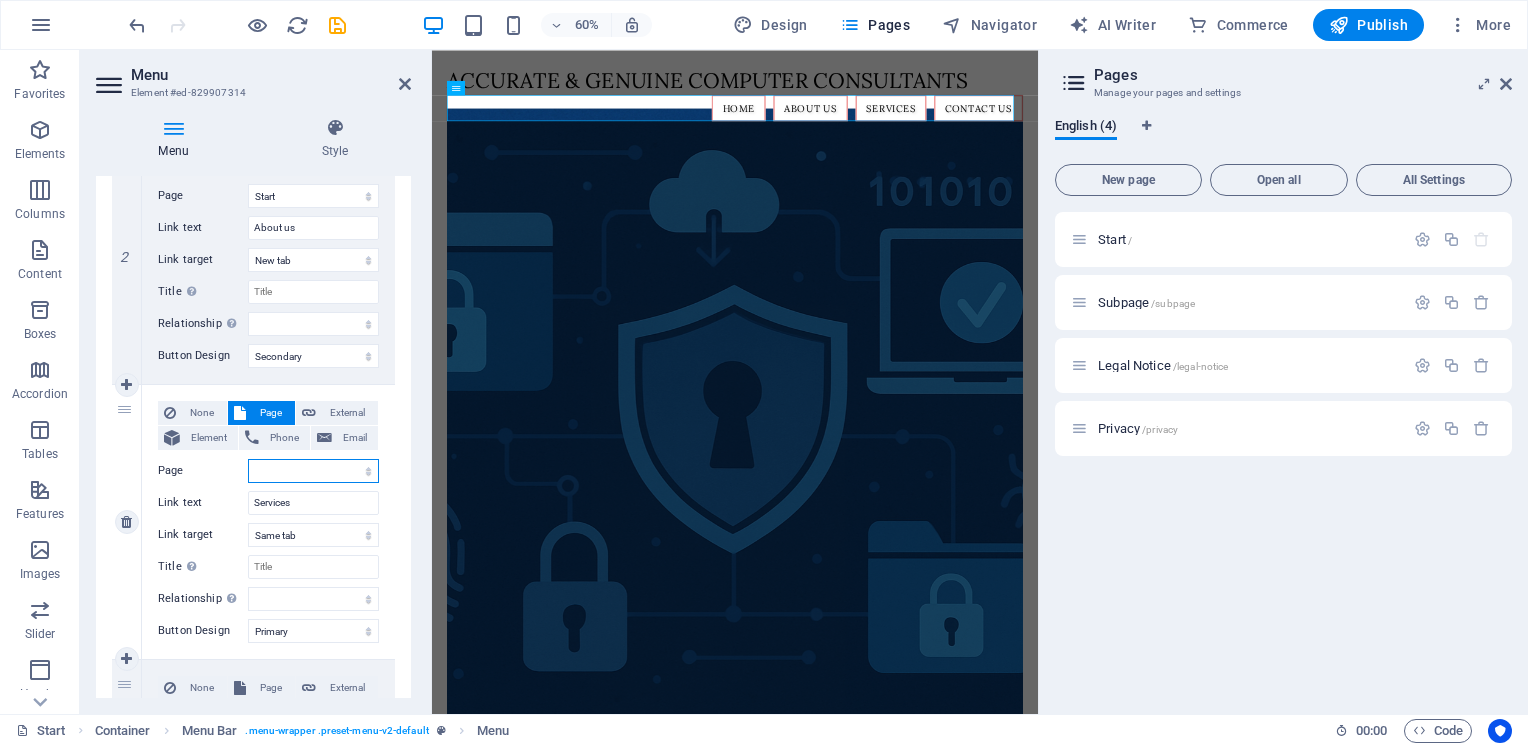 select on "1" 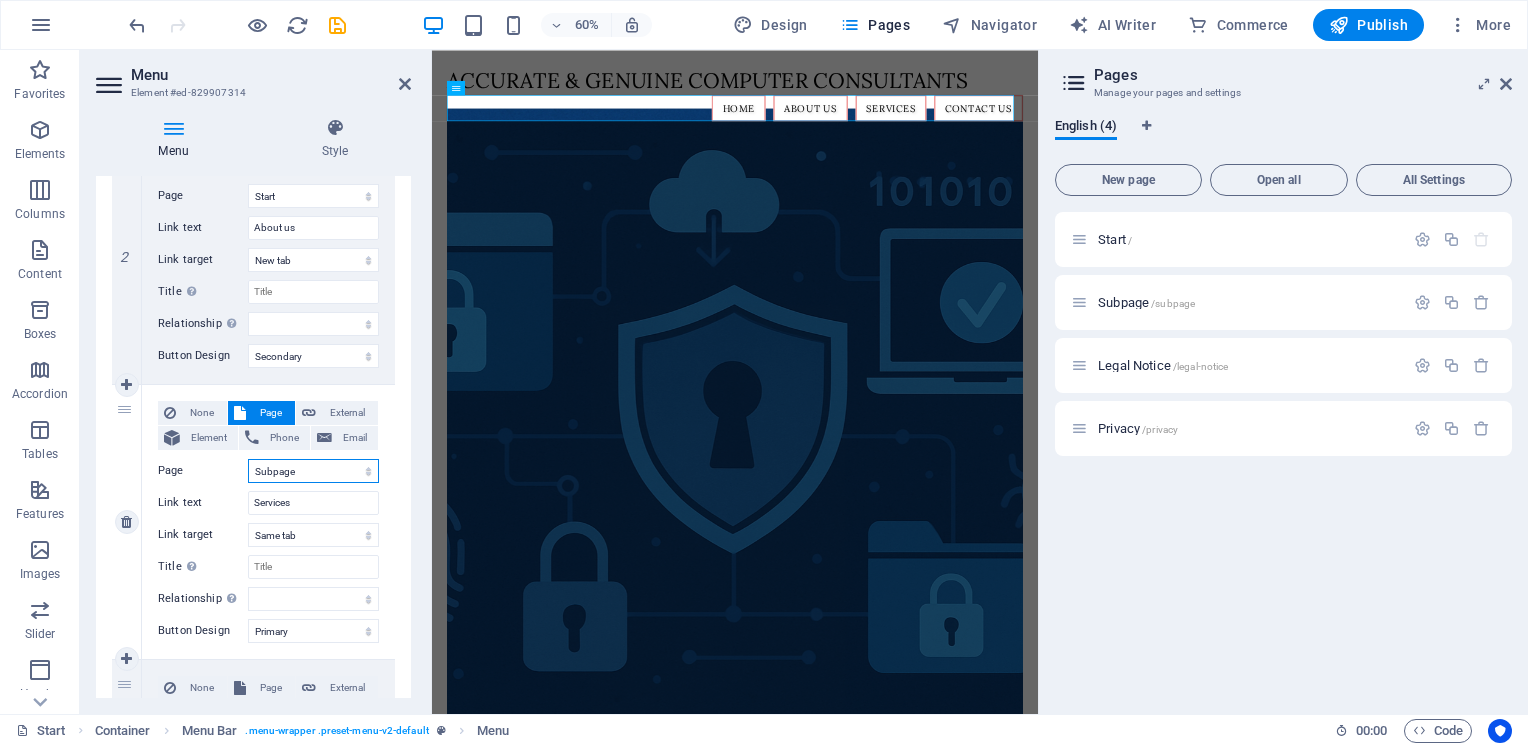 click on "Start Subpage Legal Notice Privacy" at bounding box center (313, 471) 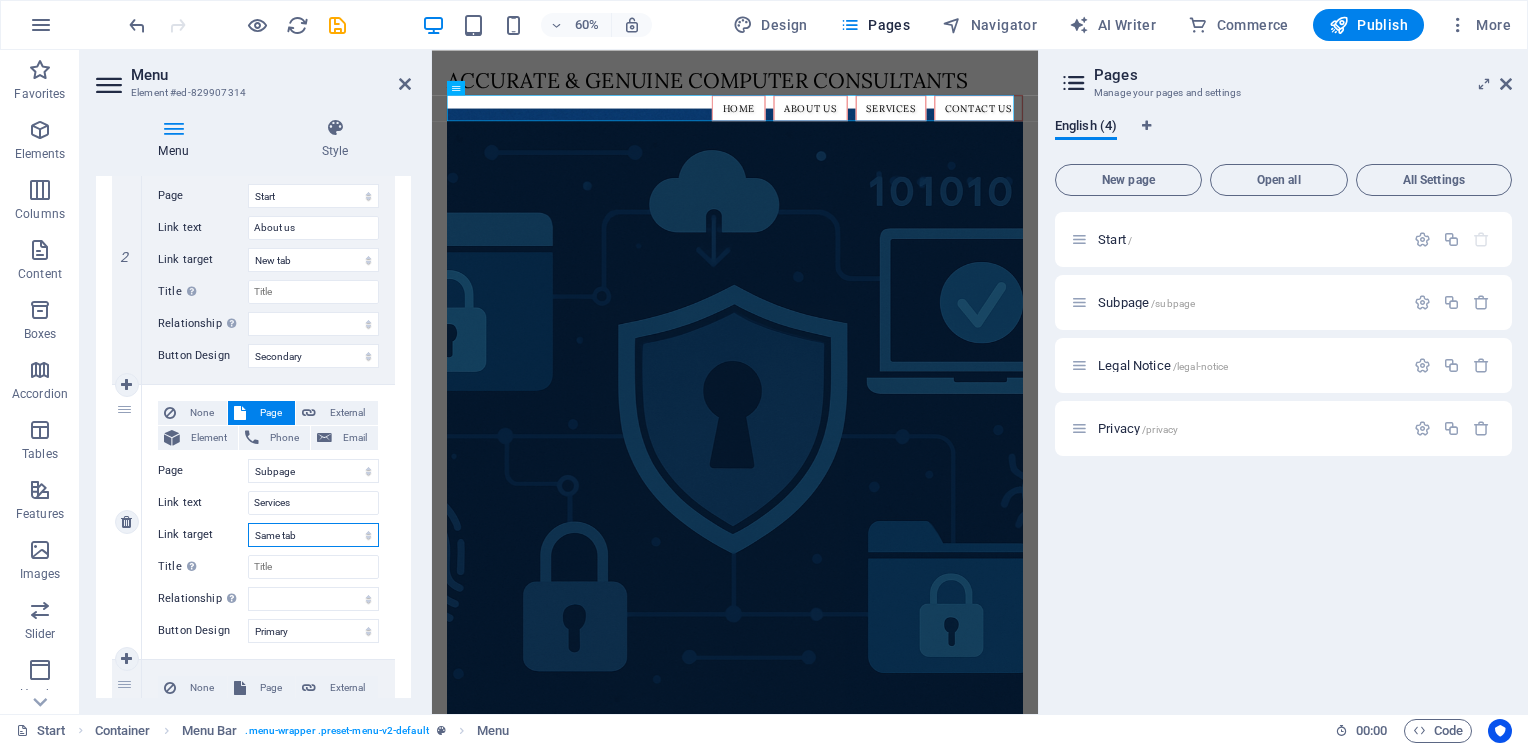 click on "New tab Same tab Overlay" at bounding box center [313, 535] 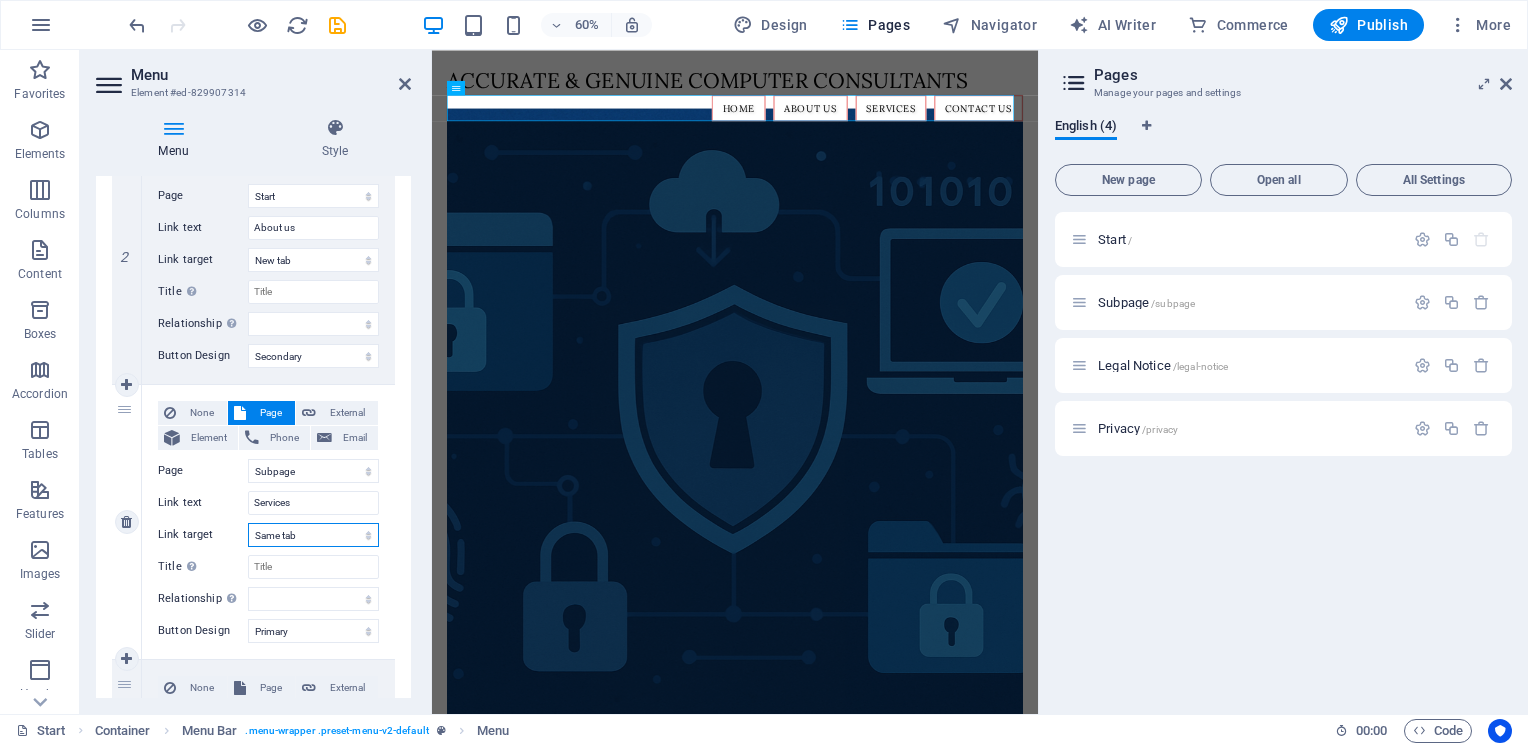select on "blank" 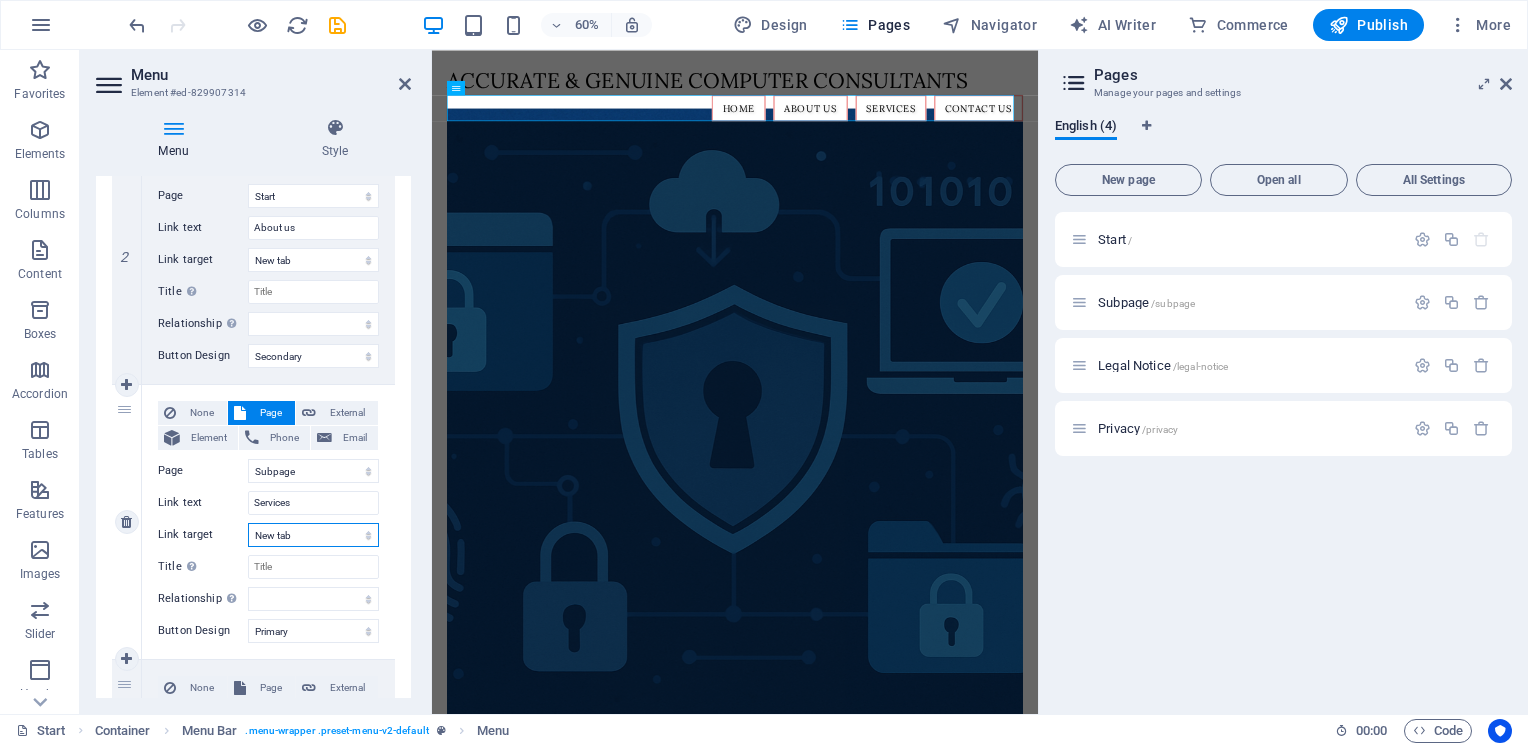 click on "New tab Same tab Overlay" at bounding box center [313, 535] 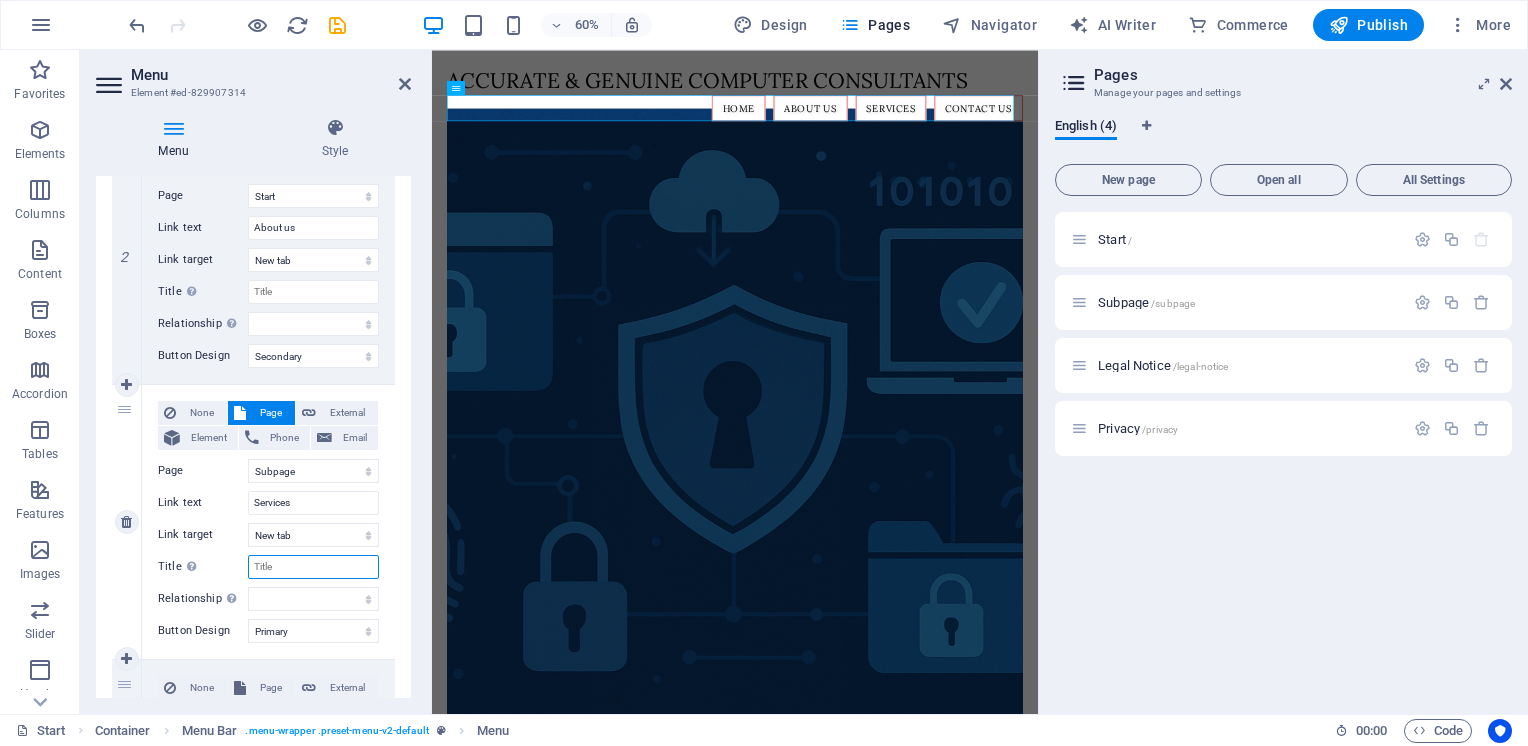click on "Title Additional link description, should not be the same as the link text. The title is most often shown as a tooltip text when the mouse moves over the element. Leave empty if uncertain." at bounding box center (313, 567) 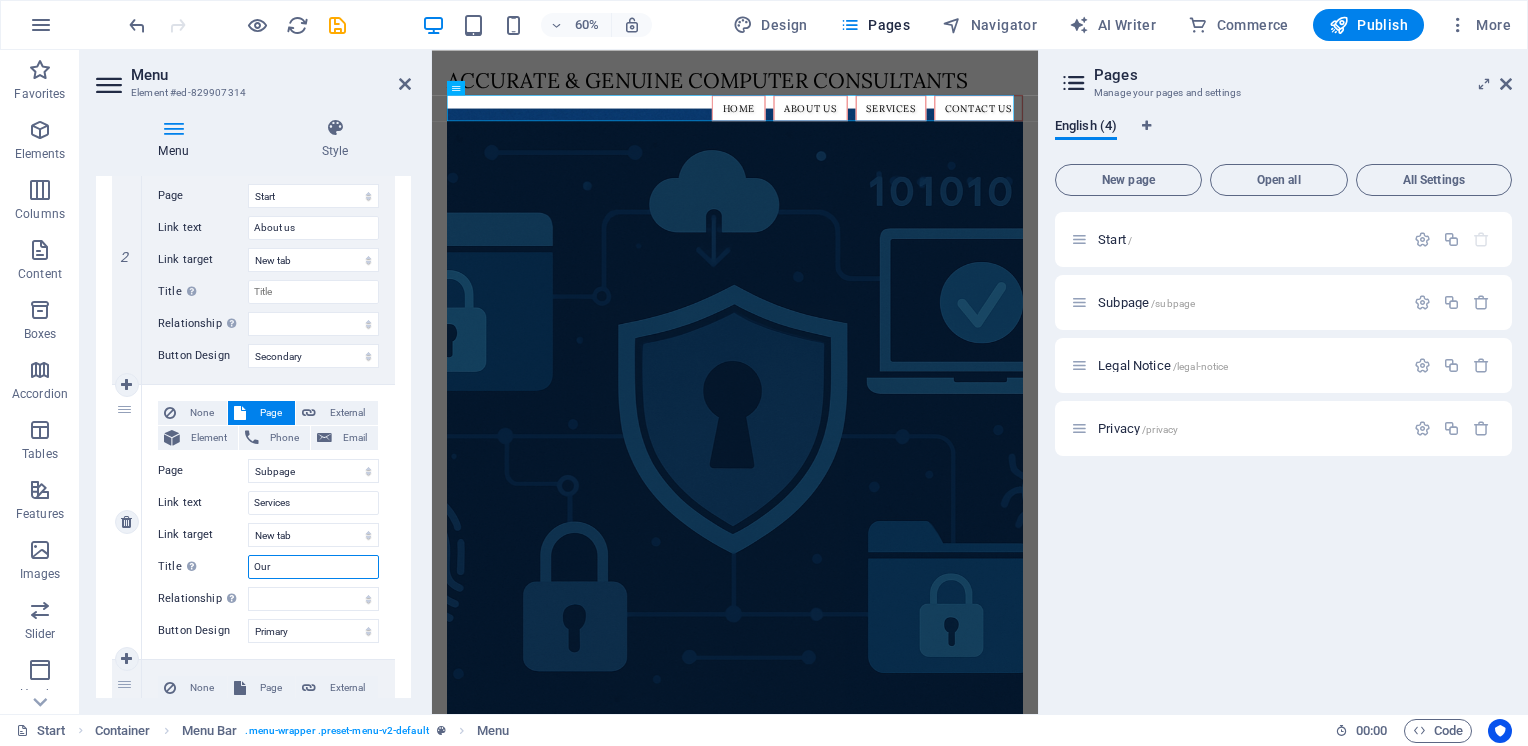 type on "Our" 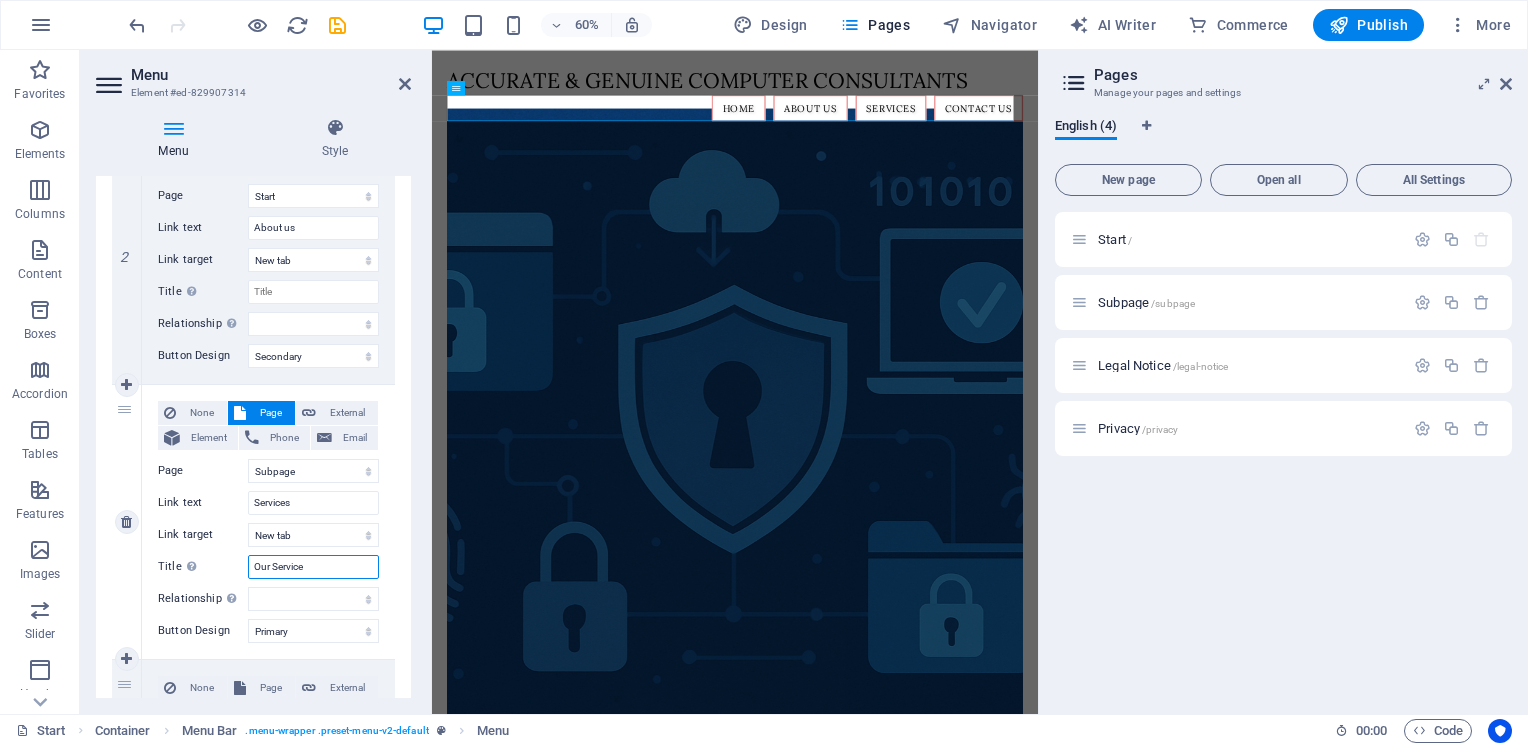 type on "Our Services" 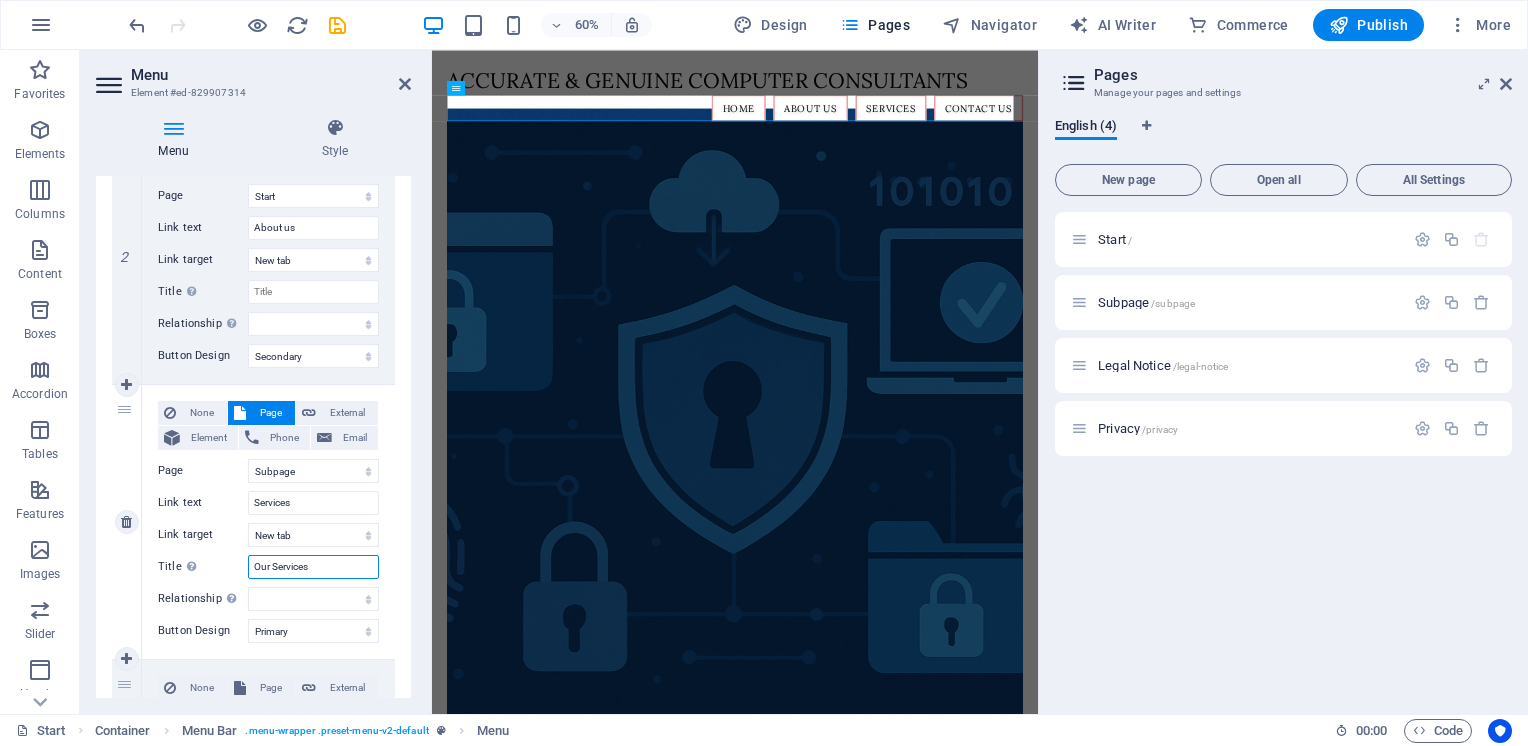select 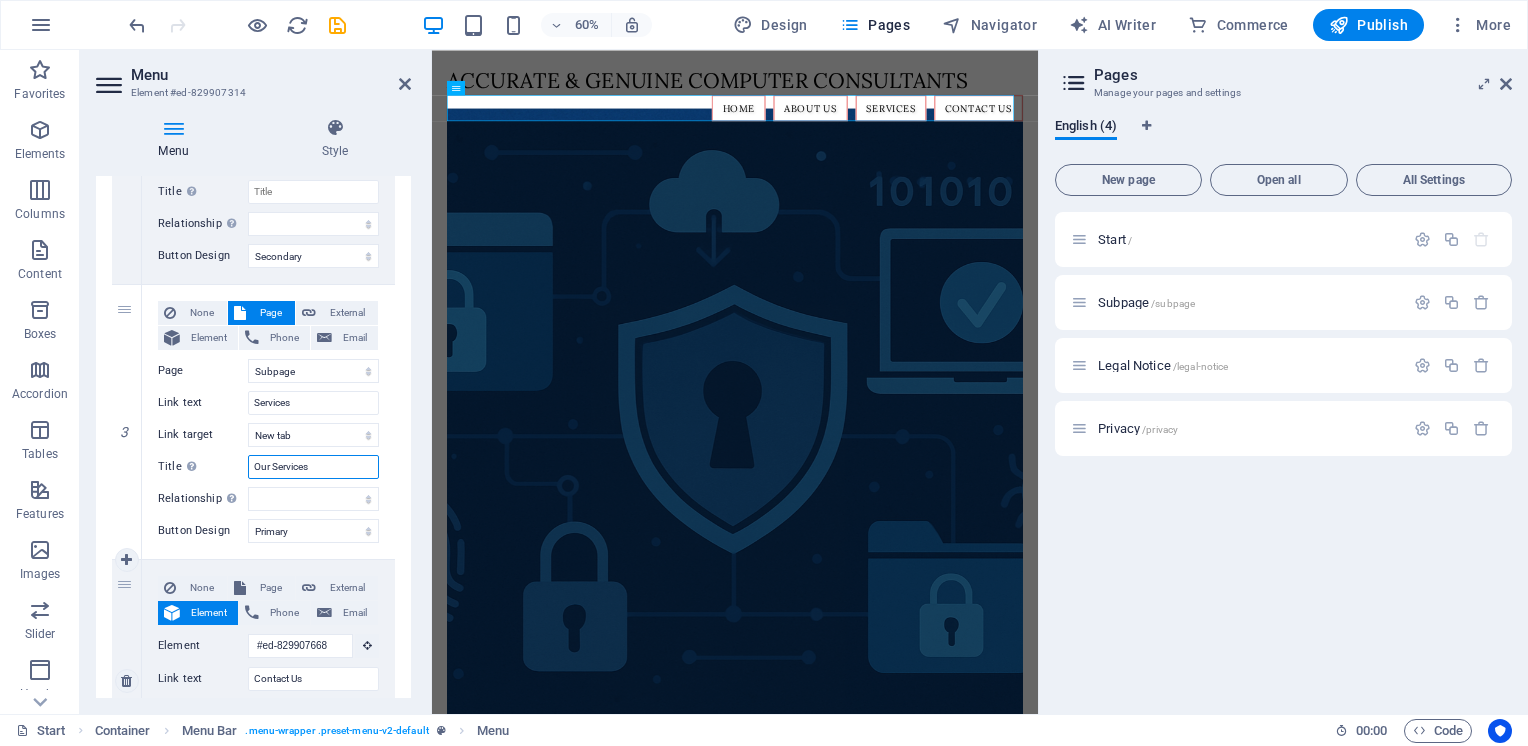 scroll, scrollTop: 660, scrollLeft: 0, axis: vertical 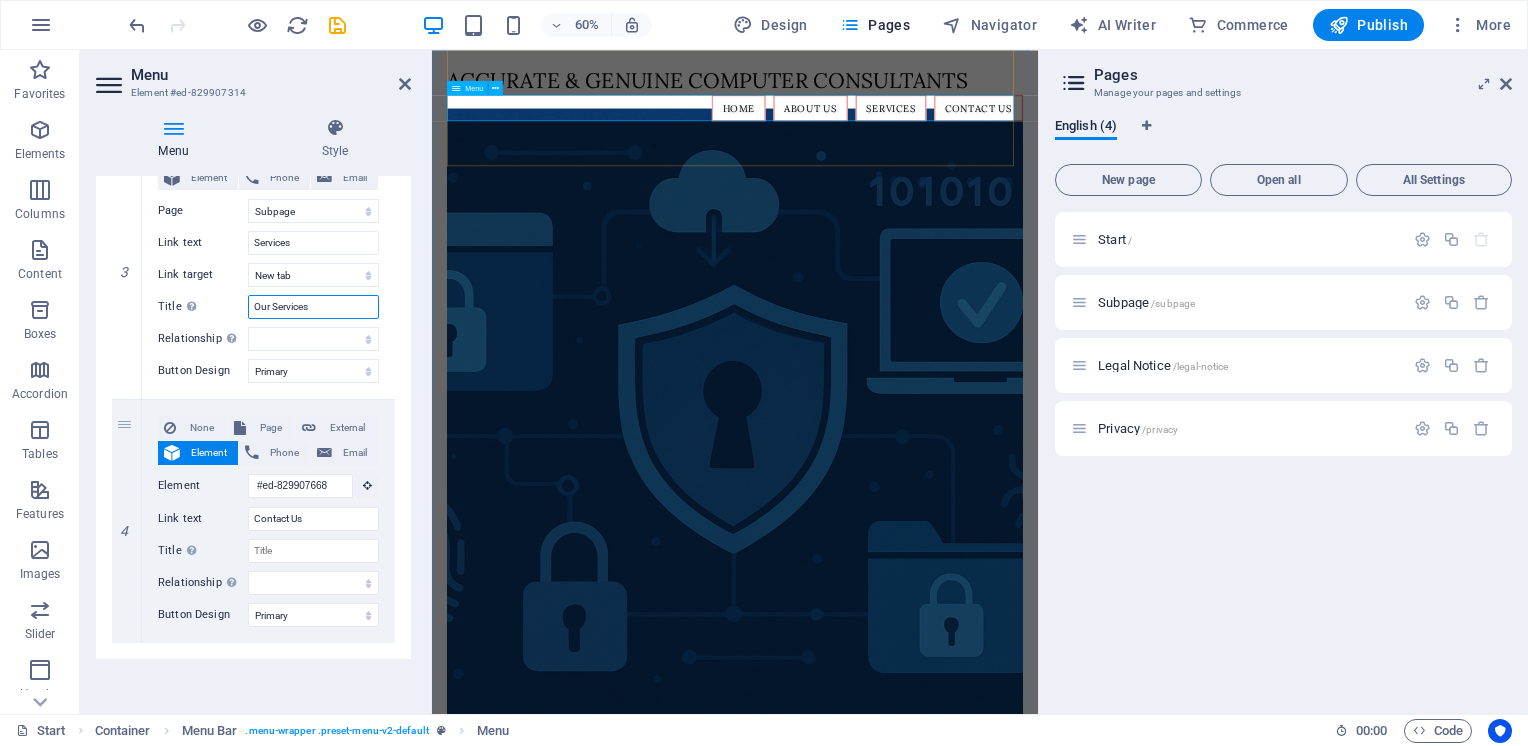 type on "Our Services" 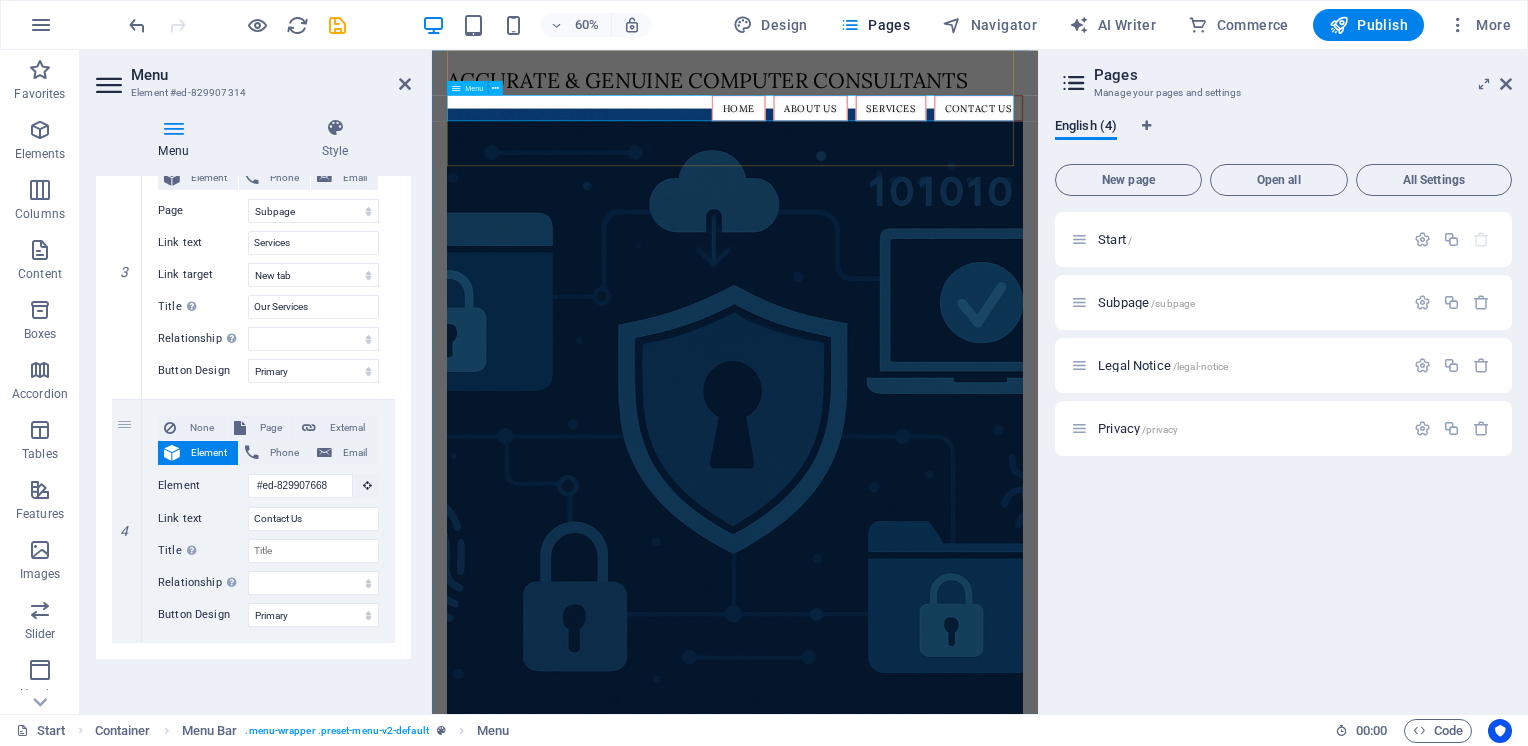 click on "Home About us Services Contact Us" at bounding box center [937, 147] 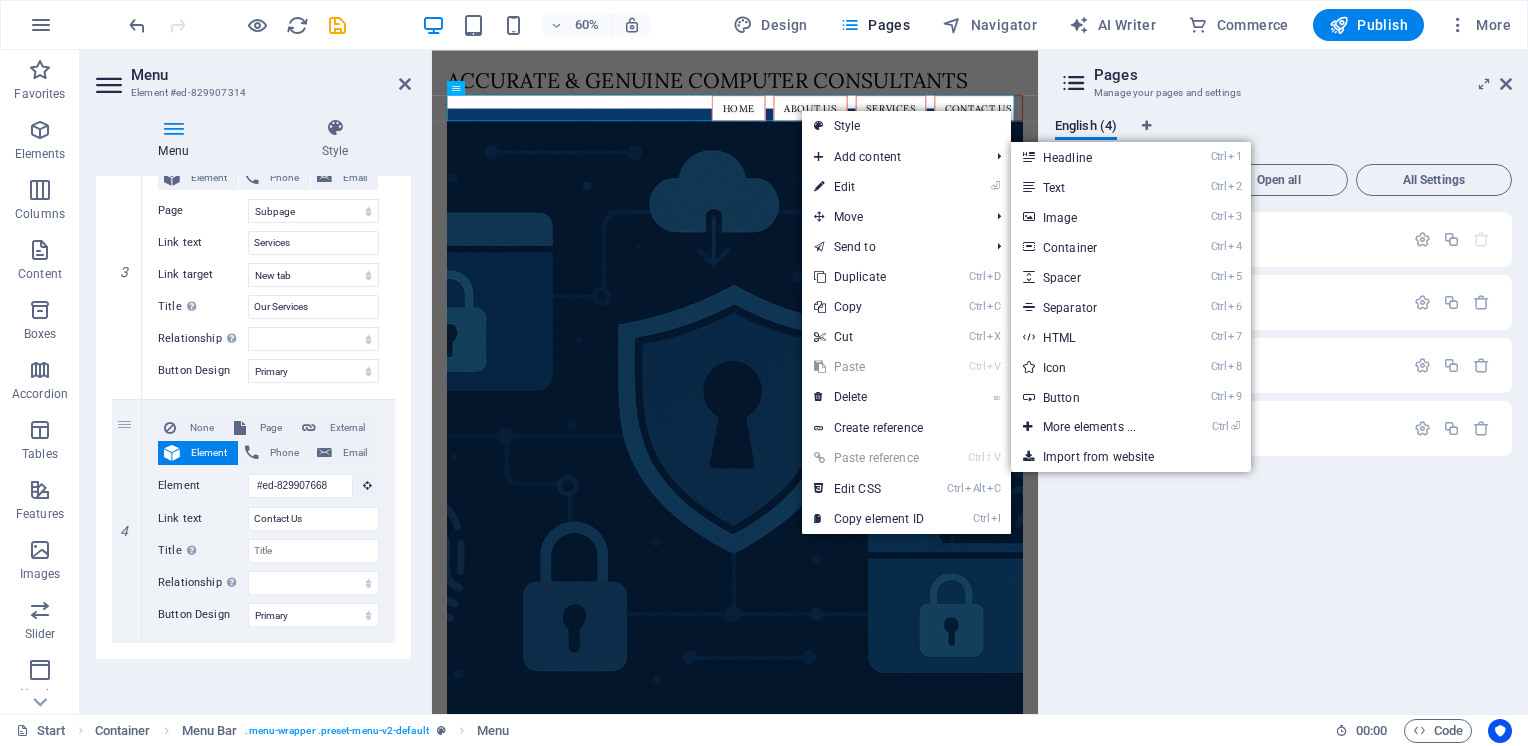 drag, startPoint x: 1071, startPoint y: 193, endPoint x: 1064, endPoint y: 291, distance: 98.24968 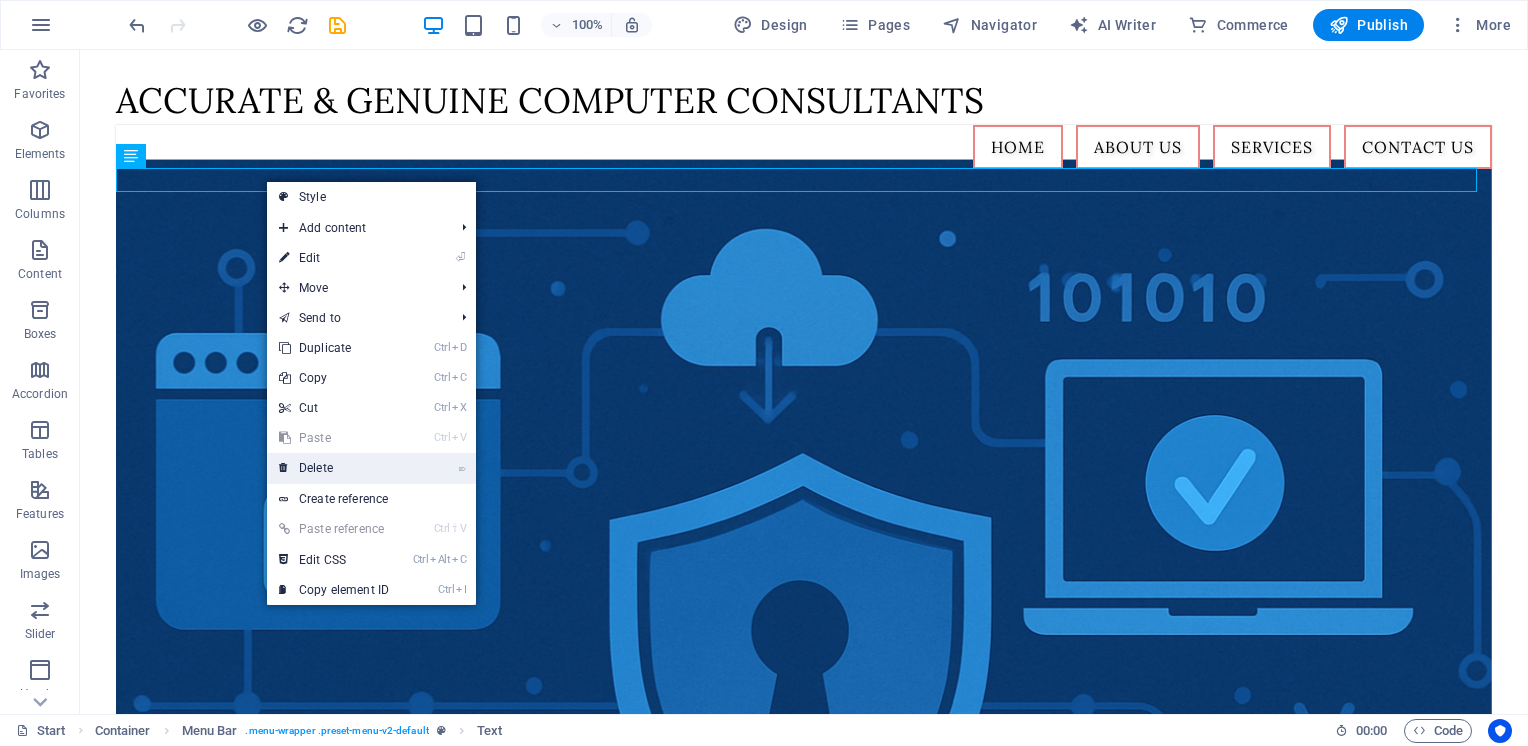 click on "⌦  Delete" at bounding box center [334, 468] 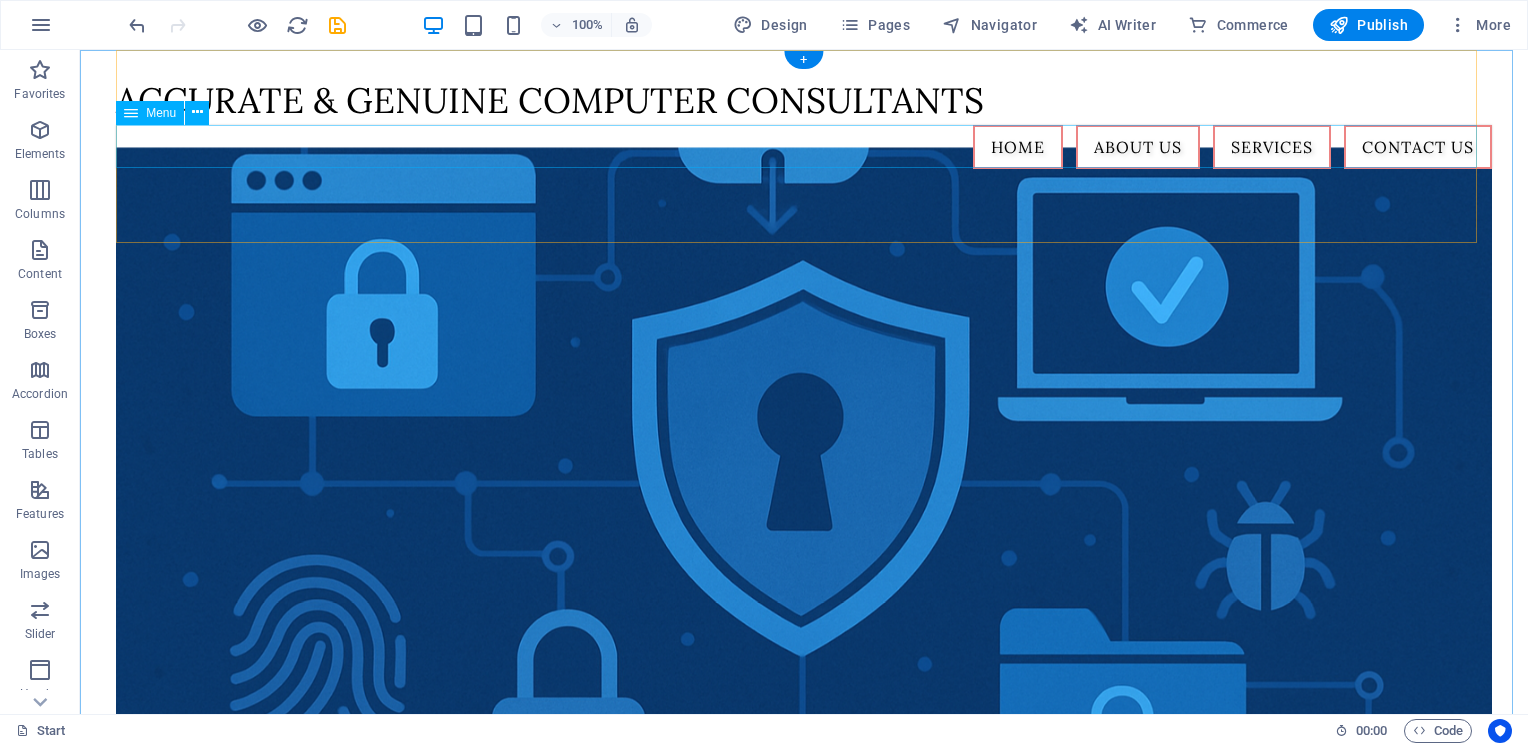 click on "Home About us Services Contact Us" at bounding box center (804, 147) 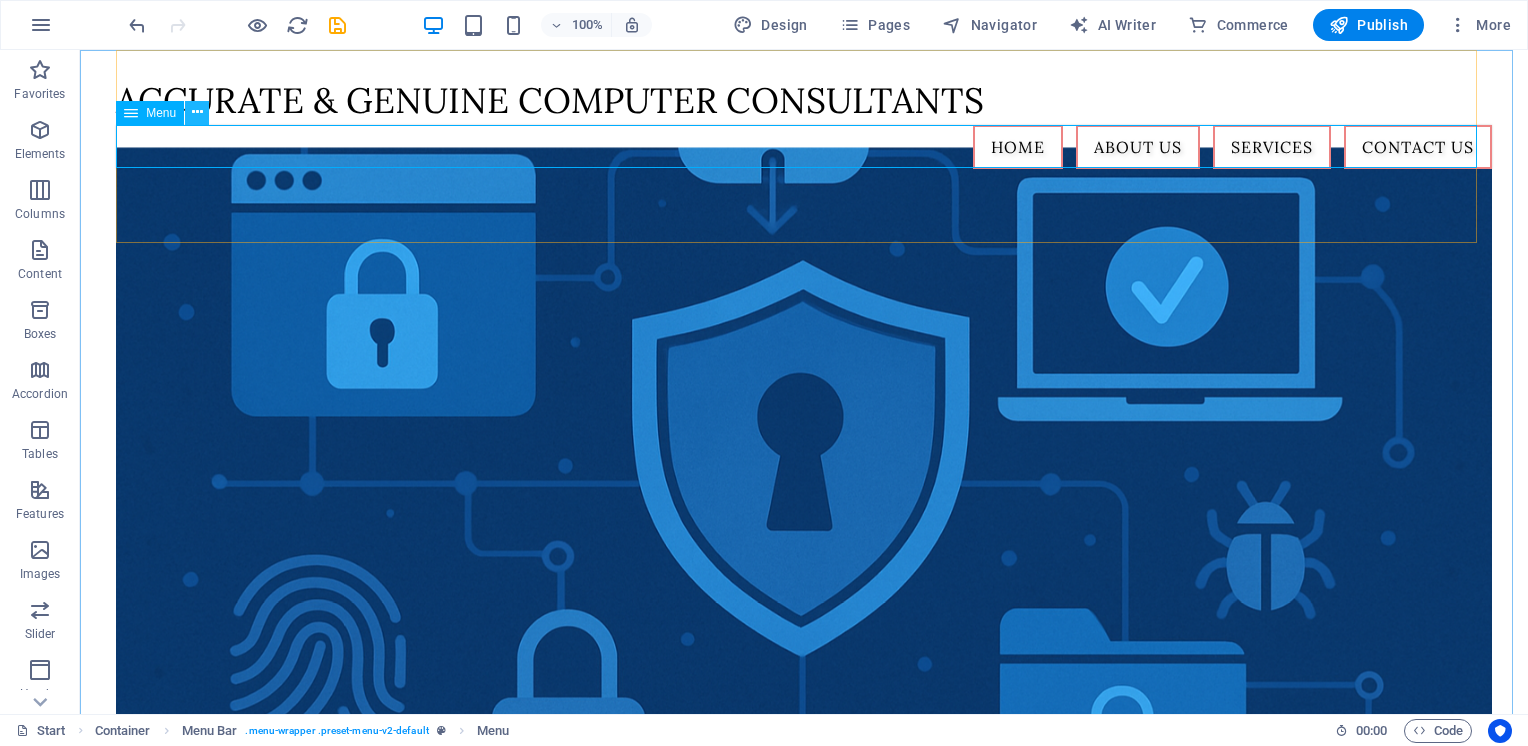 click at bounding box center (197, 112) 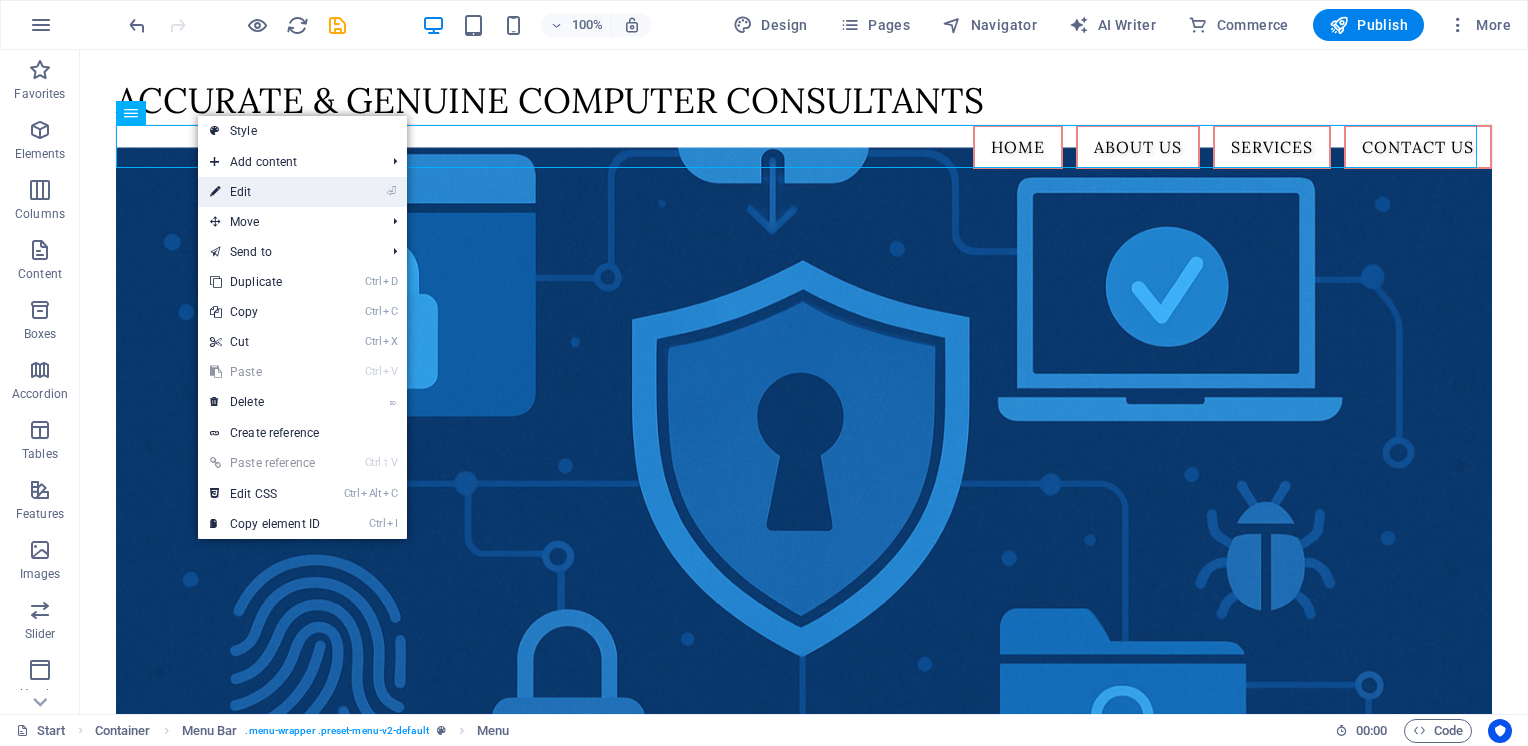 click on "⏎  Edit" at bounding box center (265, 192) 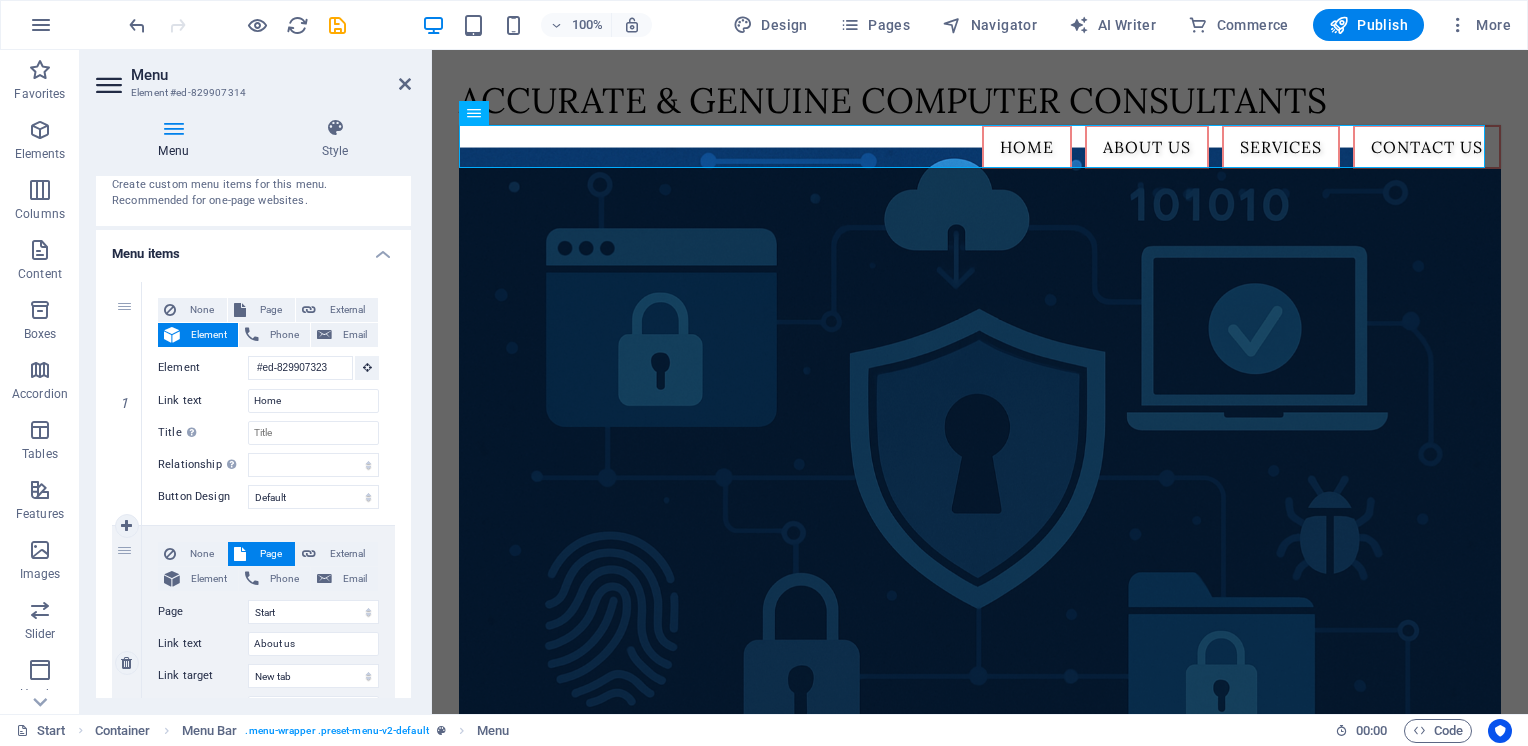 scroll, scrollTop: 200, scrollLeft: 0, axis: vertical 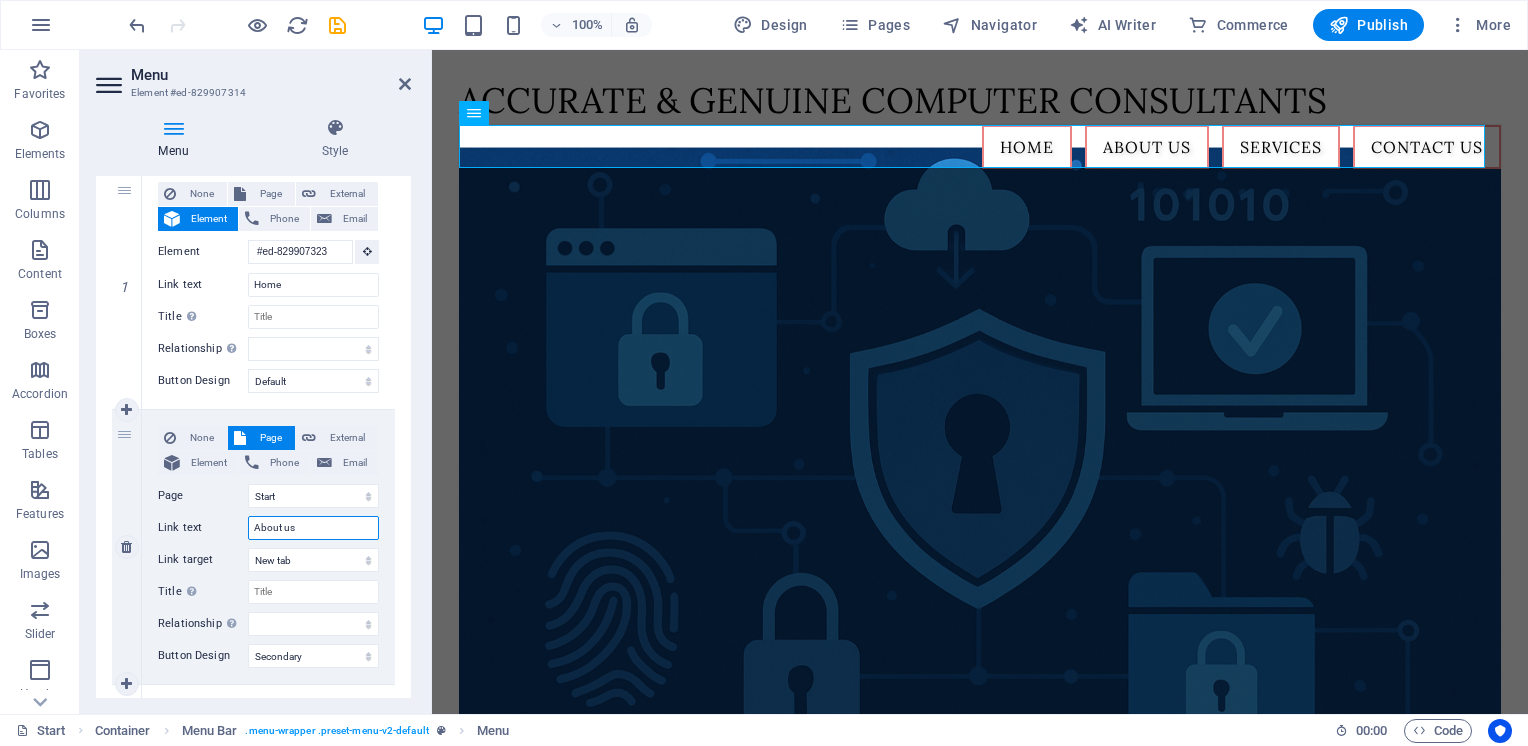 click on "About us" at bounding box center [313, 528] 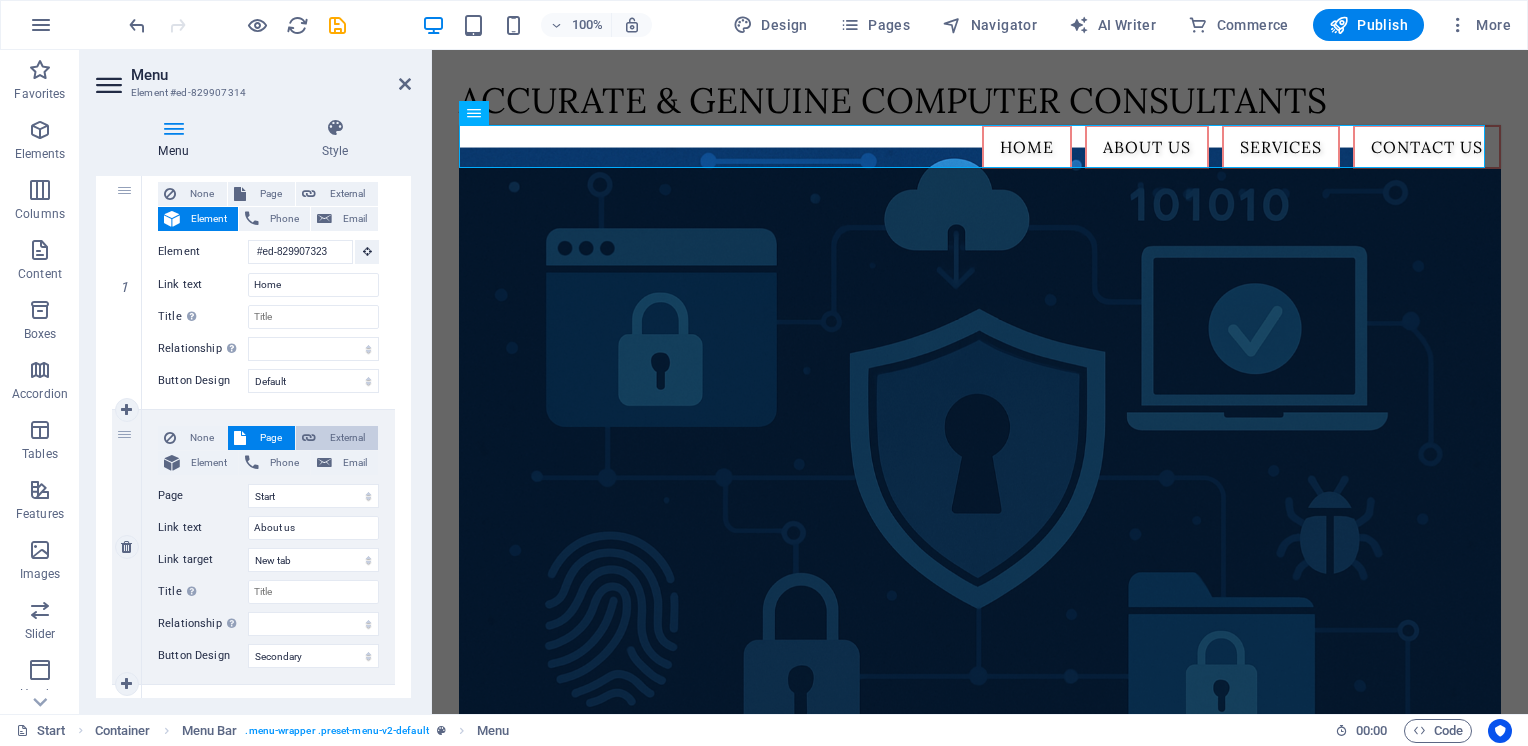 click at bounding box center (309, 438) 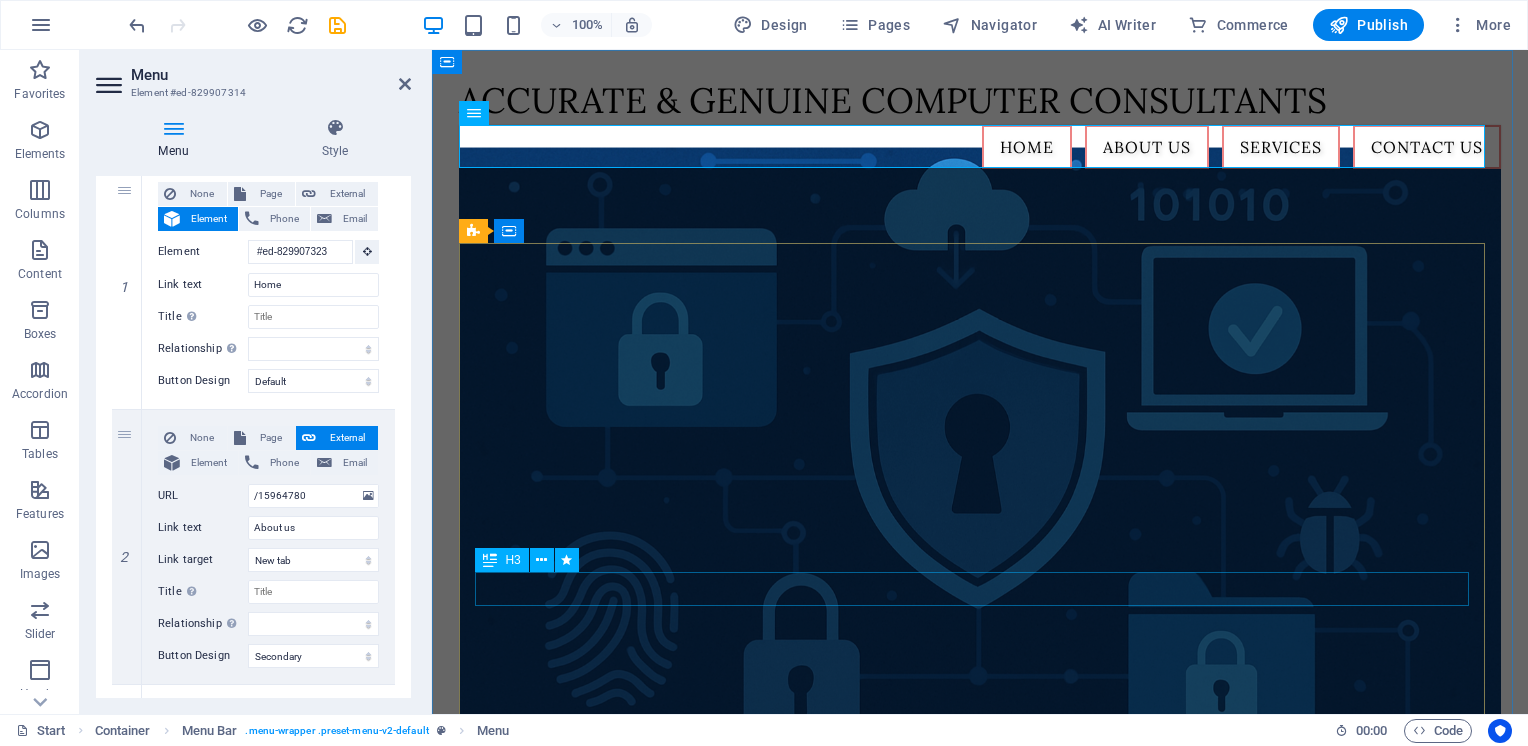 drag, startPoint x: 1023, startPoint y: 597, endPoint x: 1376, endPoint y: 598, distance: 353.0014 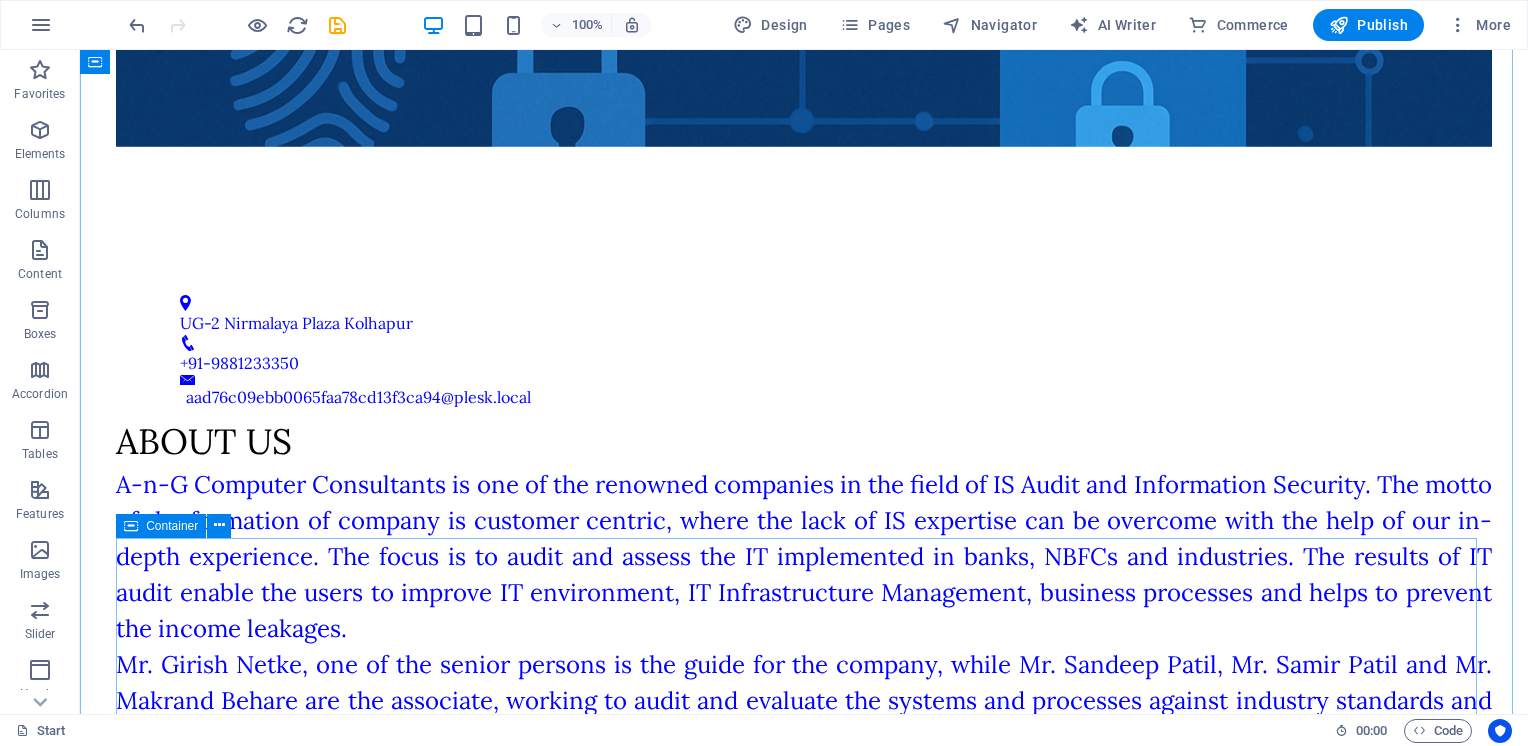 scroll, scrollTop: 1000, scrollLeft: 0, axis: vertical 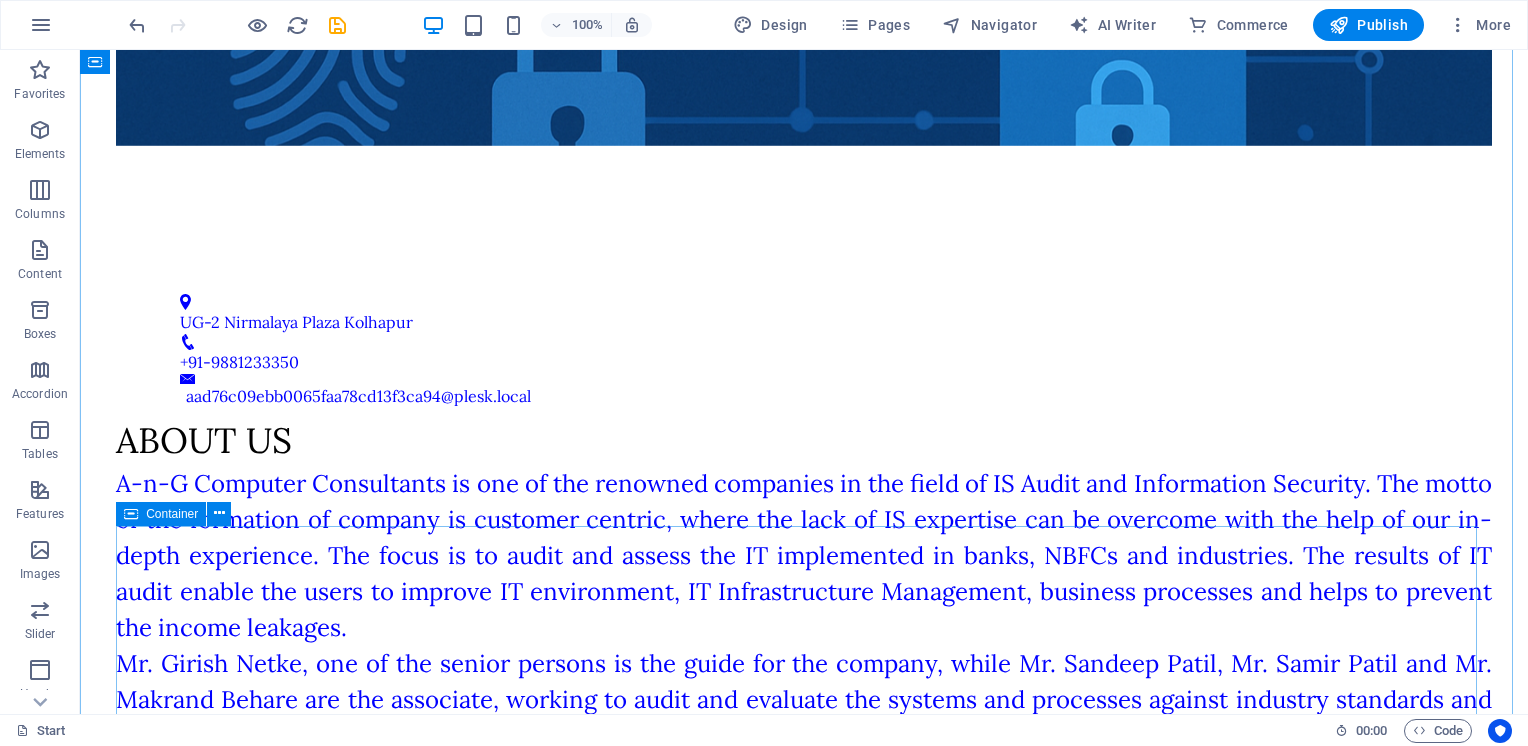 click on "Information Security Information Security (InfoSec)  is the practice of protecting information from unauthorized access, use, disclosure, disruption, modification, or destruction. It ensures the confidentiality, integrity, and availability (CIA triad) of data across digital and physical formats. InfoSec includes strategies such as access controls, encryption, risk management, and incident response to safeguard sensitive information in organizations from cyber threats and data breaches. Data privacy application security" at bounding box center (804, 1499) 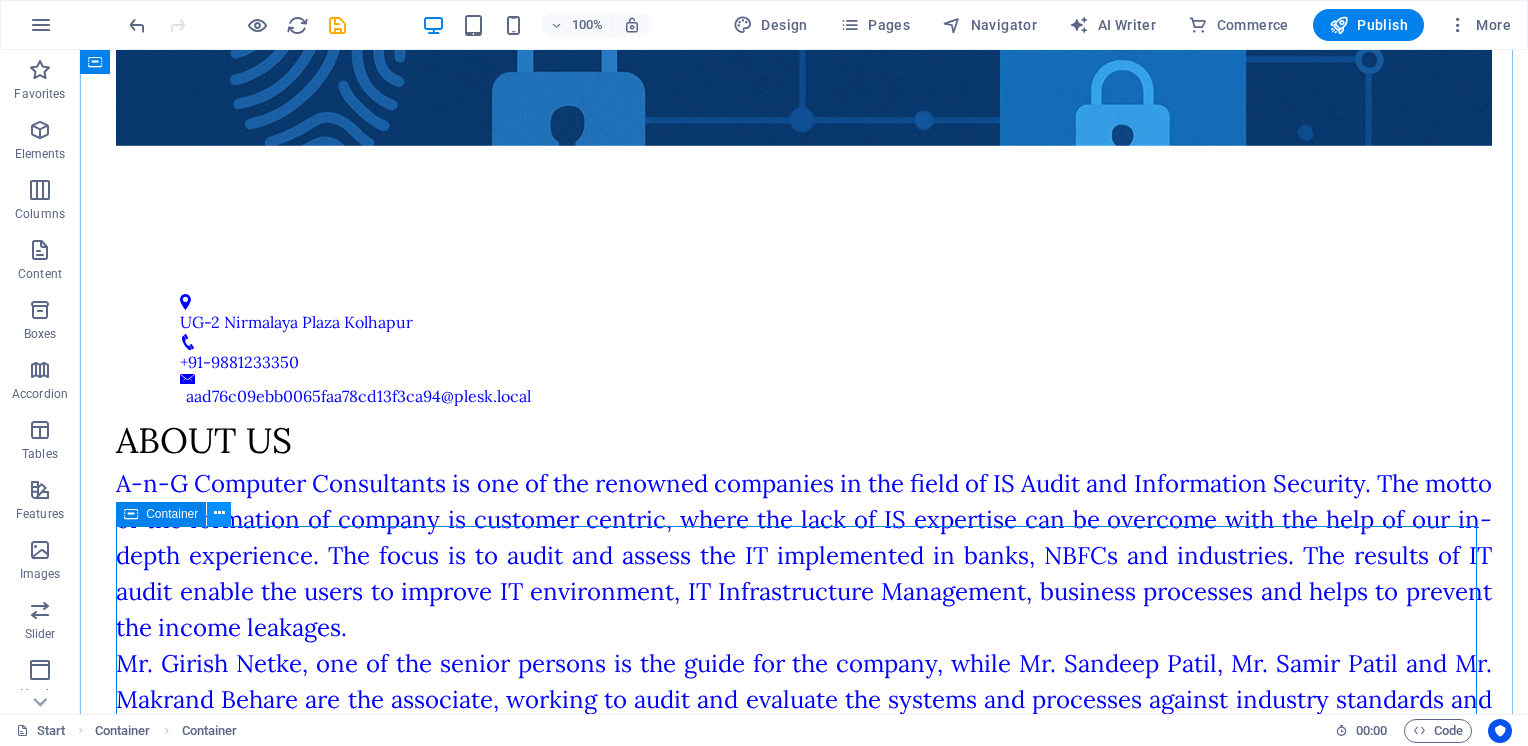 click at bounding box center [219, 513] 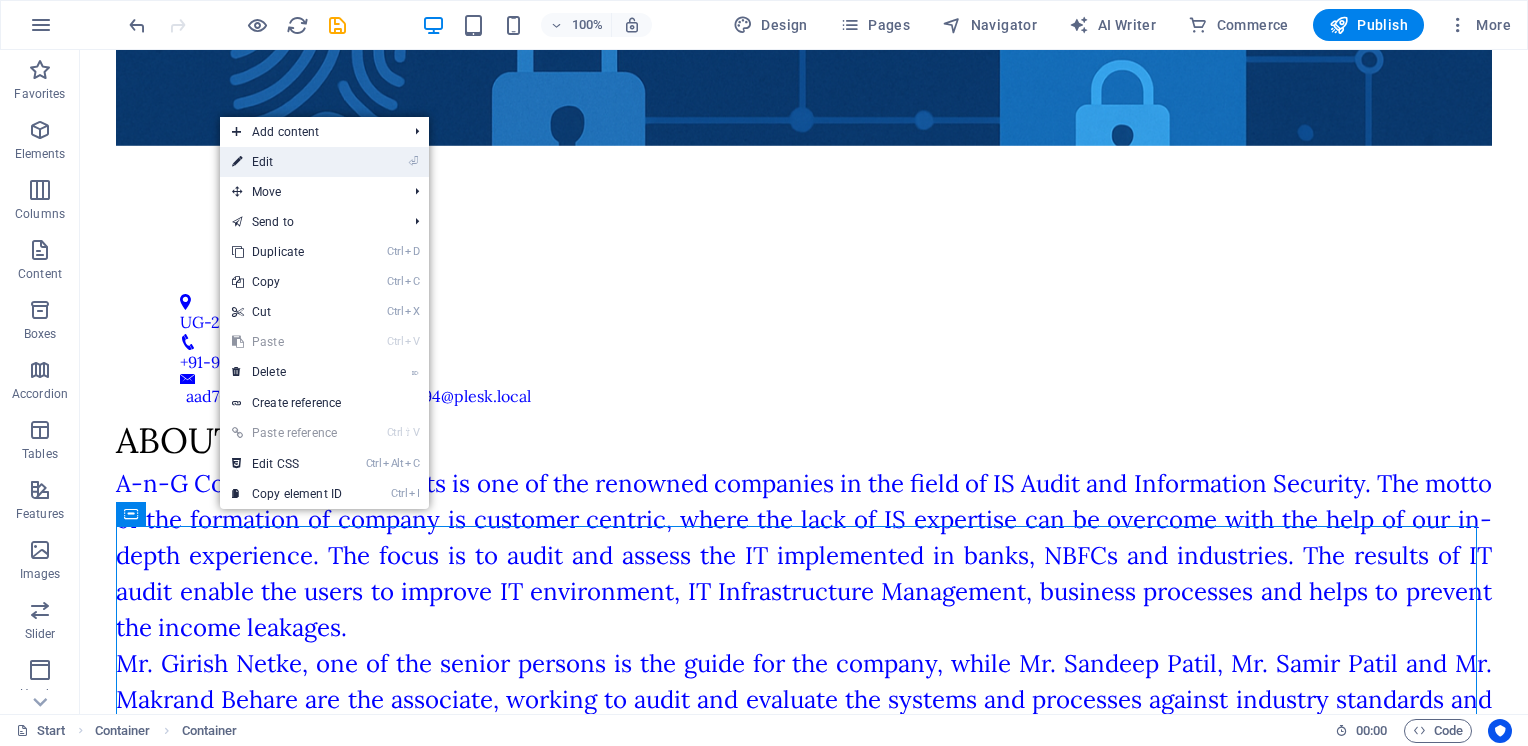 click on "⏎  Edit" at bounding box center [324, 162] 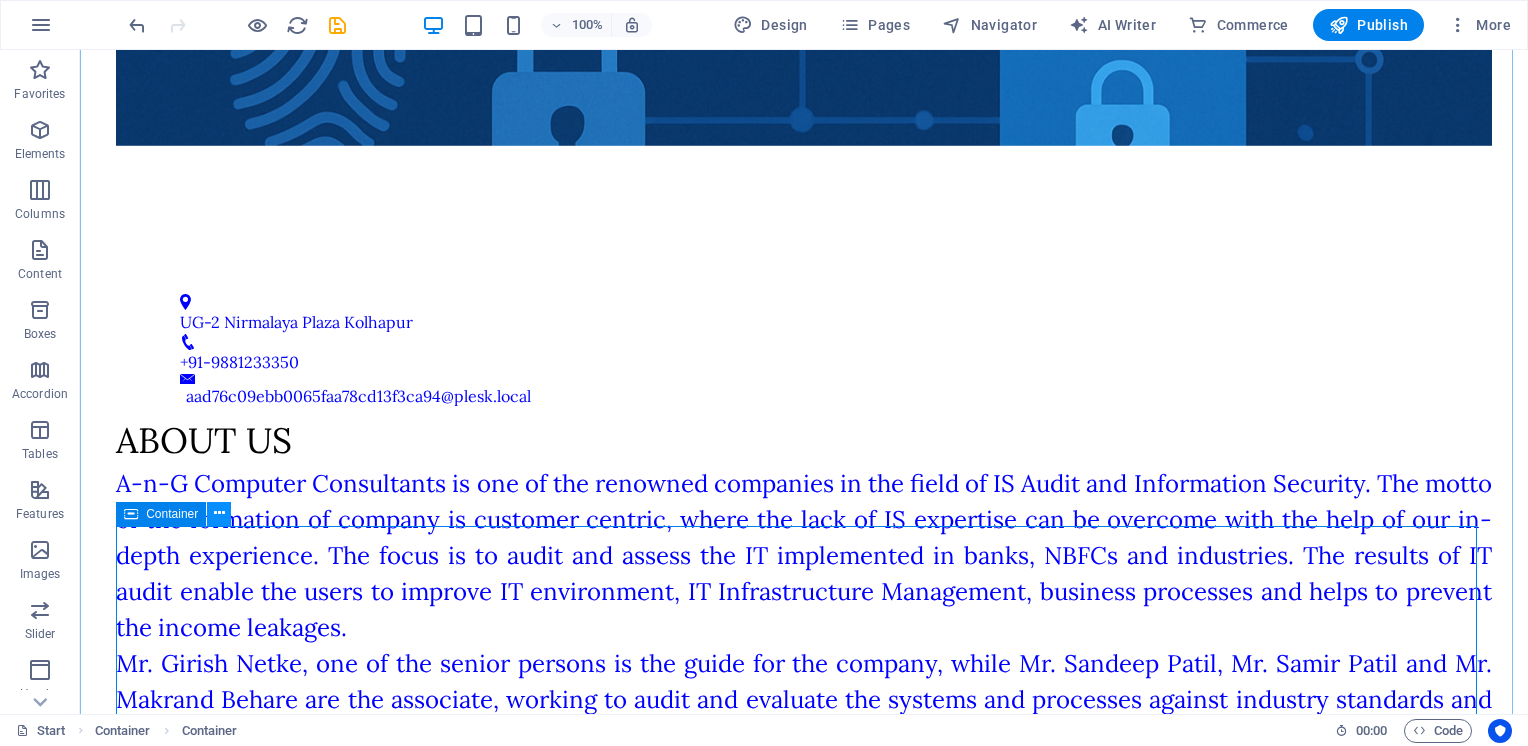 click at bounding box center (219, 513) 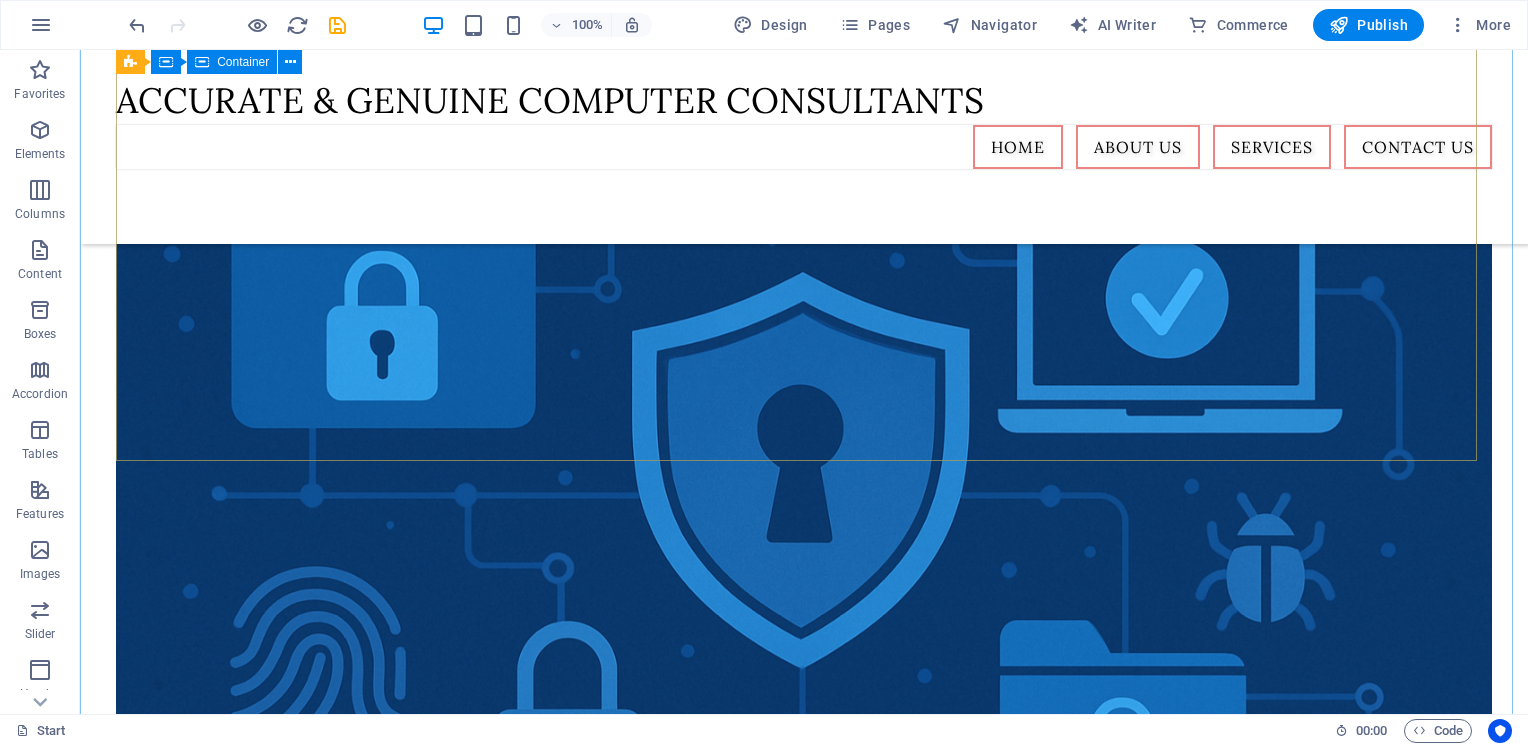 scroll, scrollTop: 200, scrollLeft: 0, axis: vertical 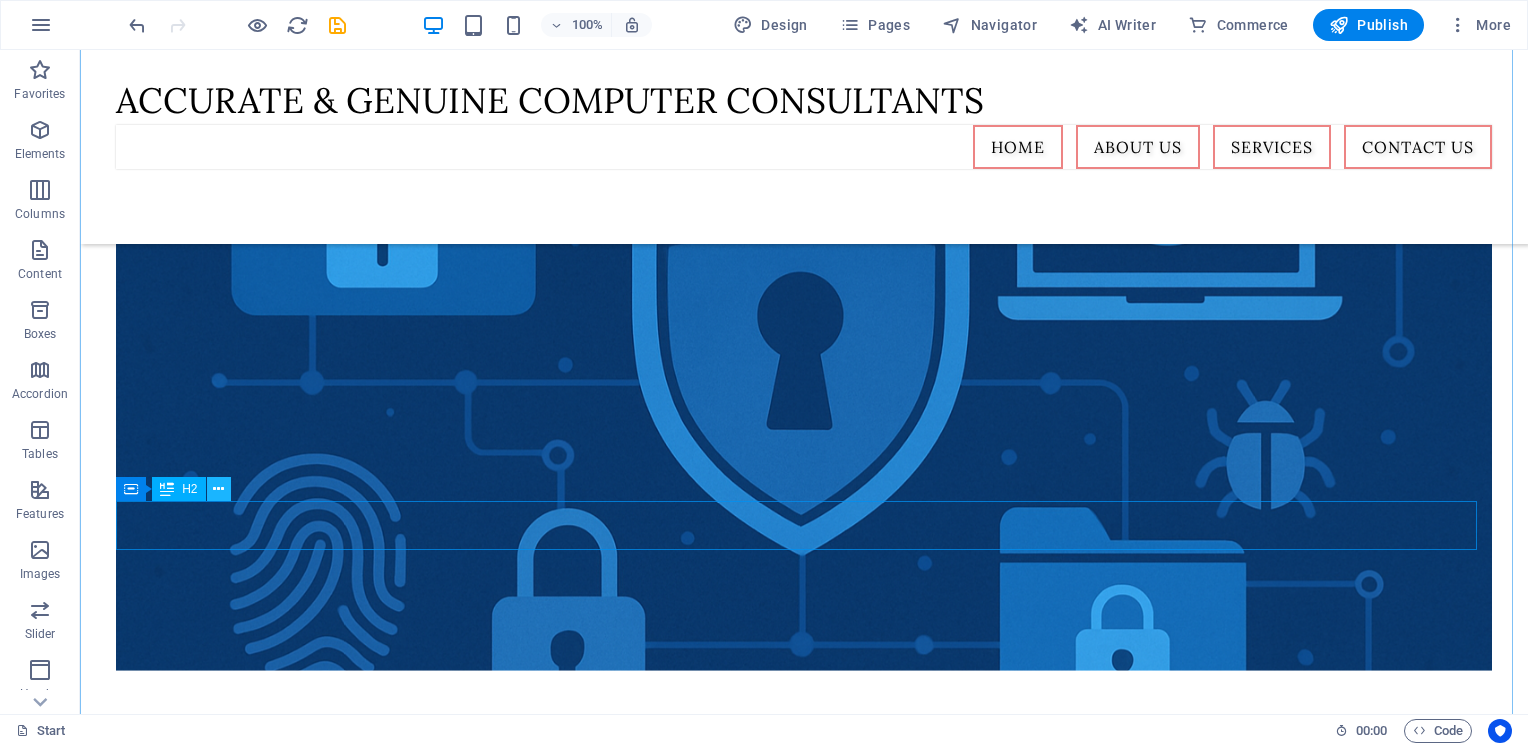 click at bounding box center (218, 489) 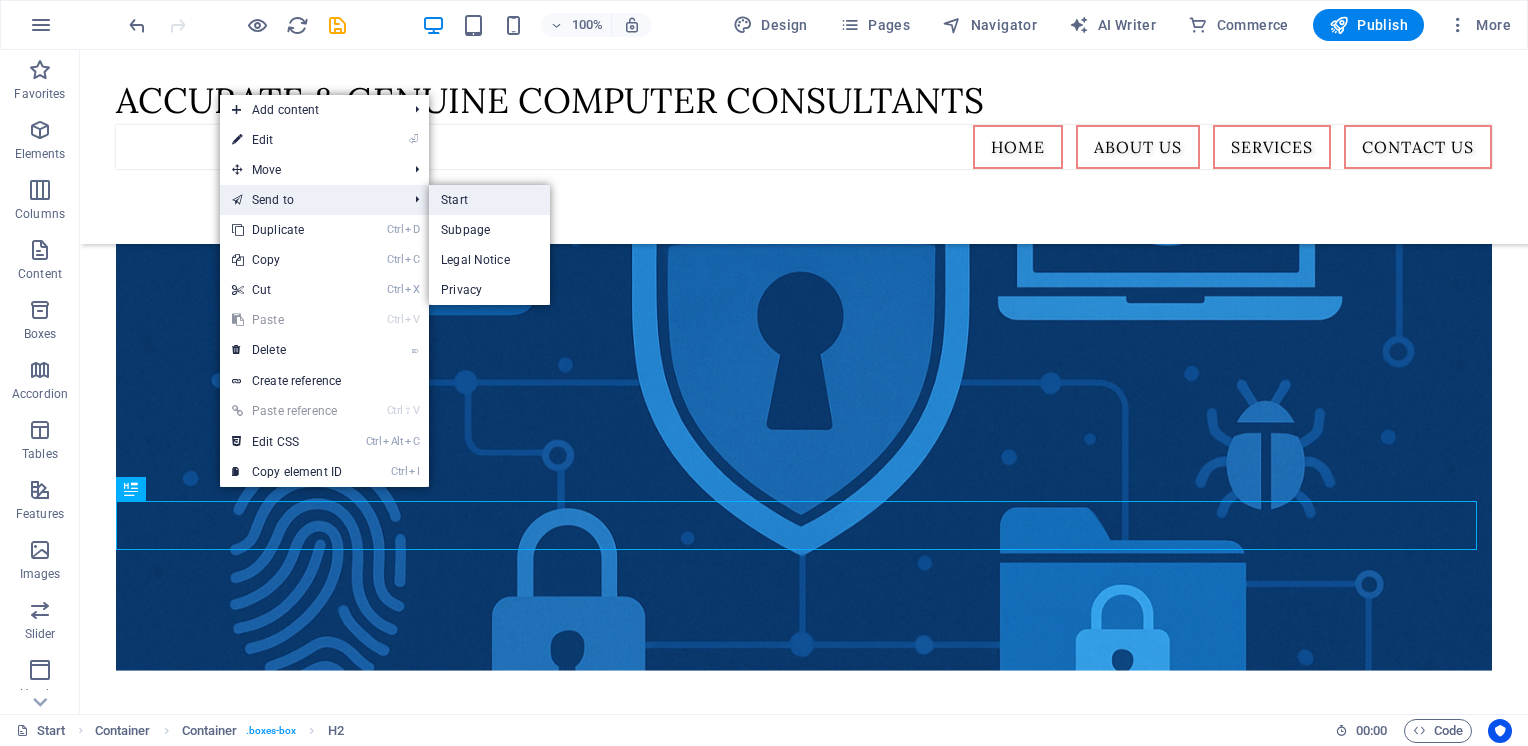 drag, startPoint x: 476, startPoint y: 190, endPoint x: 409, endPoint y: 164, distance: 71.867935 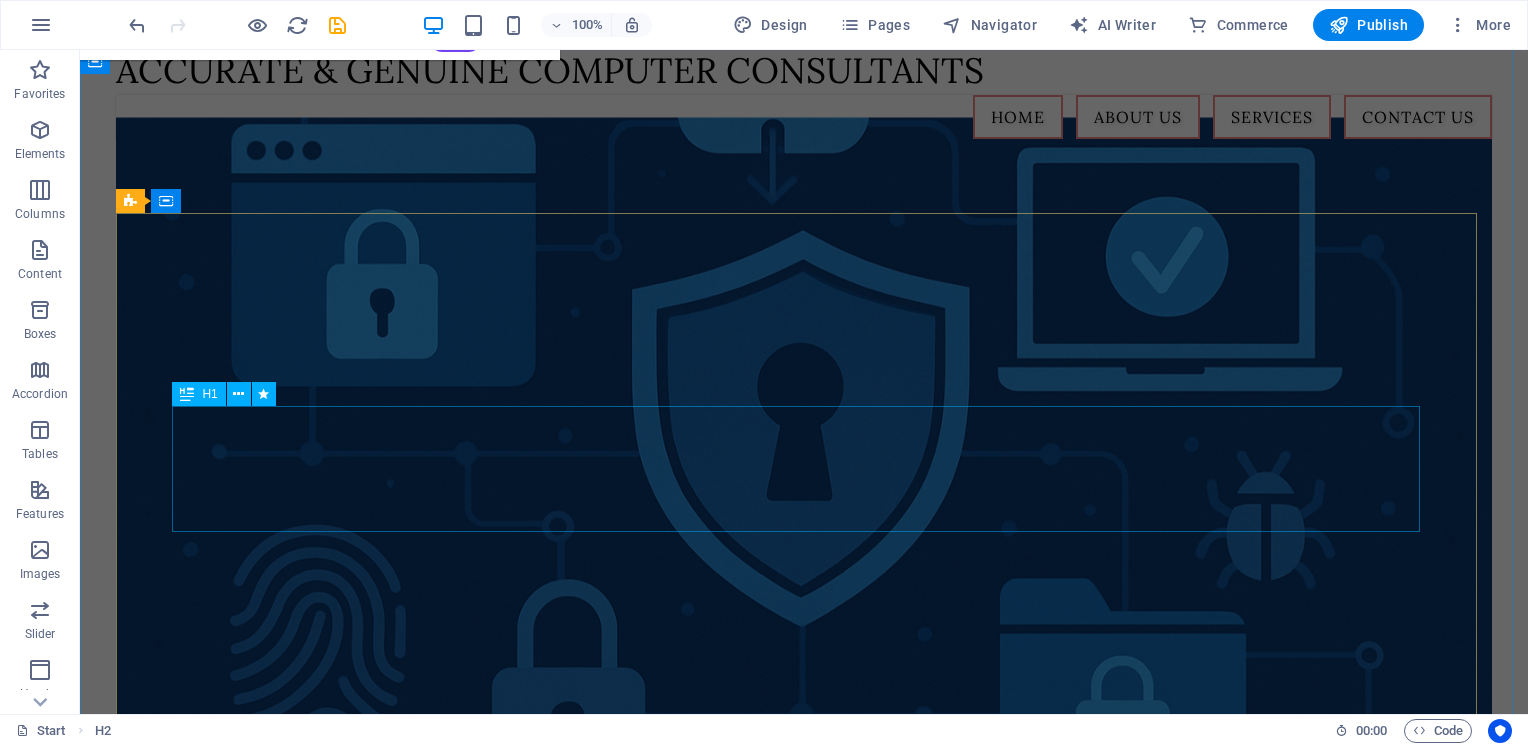 scroll, scrollTop: 0, scrollLeft: 0, axis: both 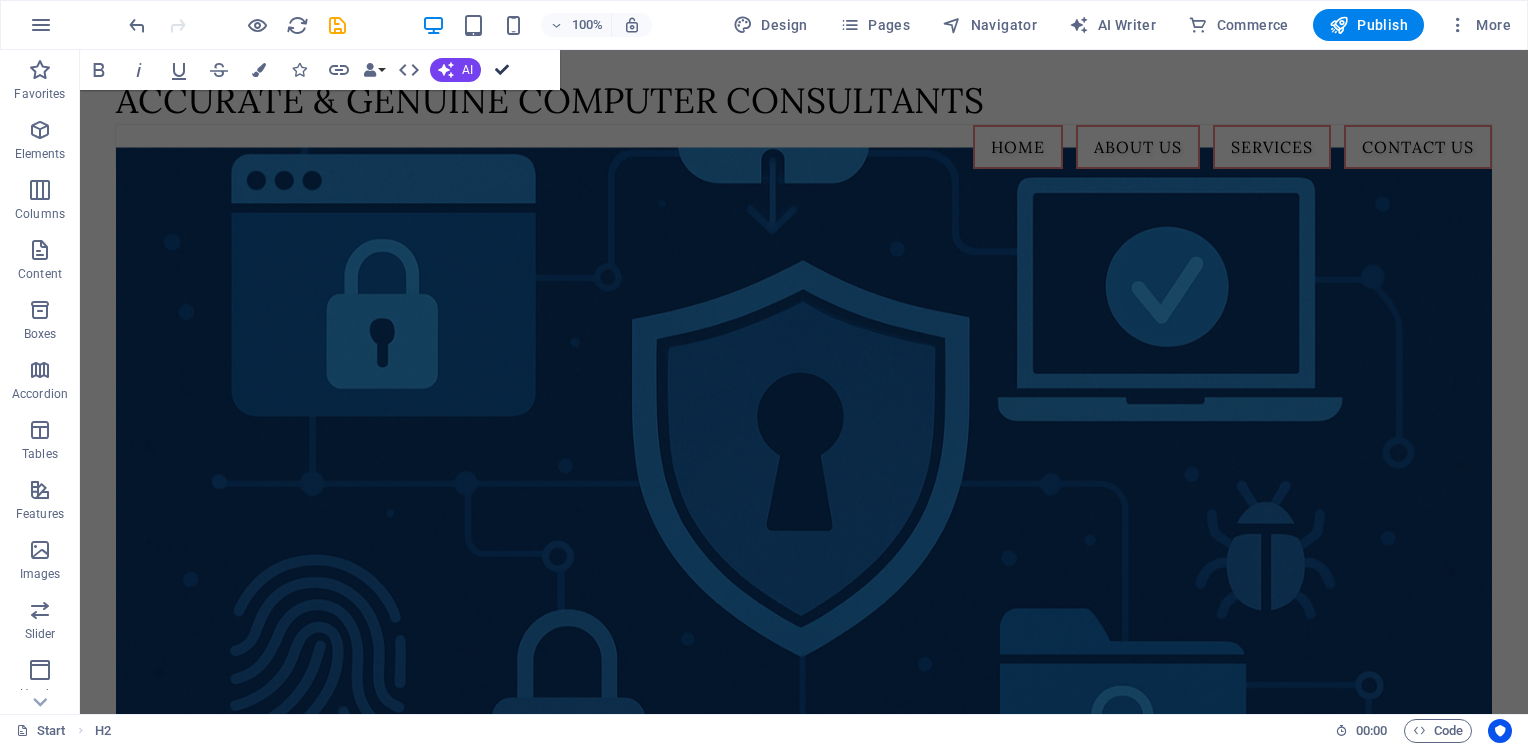 drag, startPoint x: 505, startPoint y: 69, endPoint x: 558, endPoint y: 179, distance: 122.10242 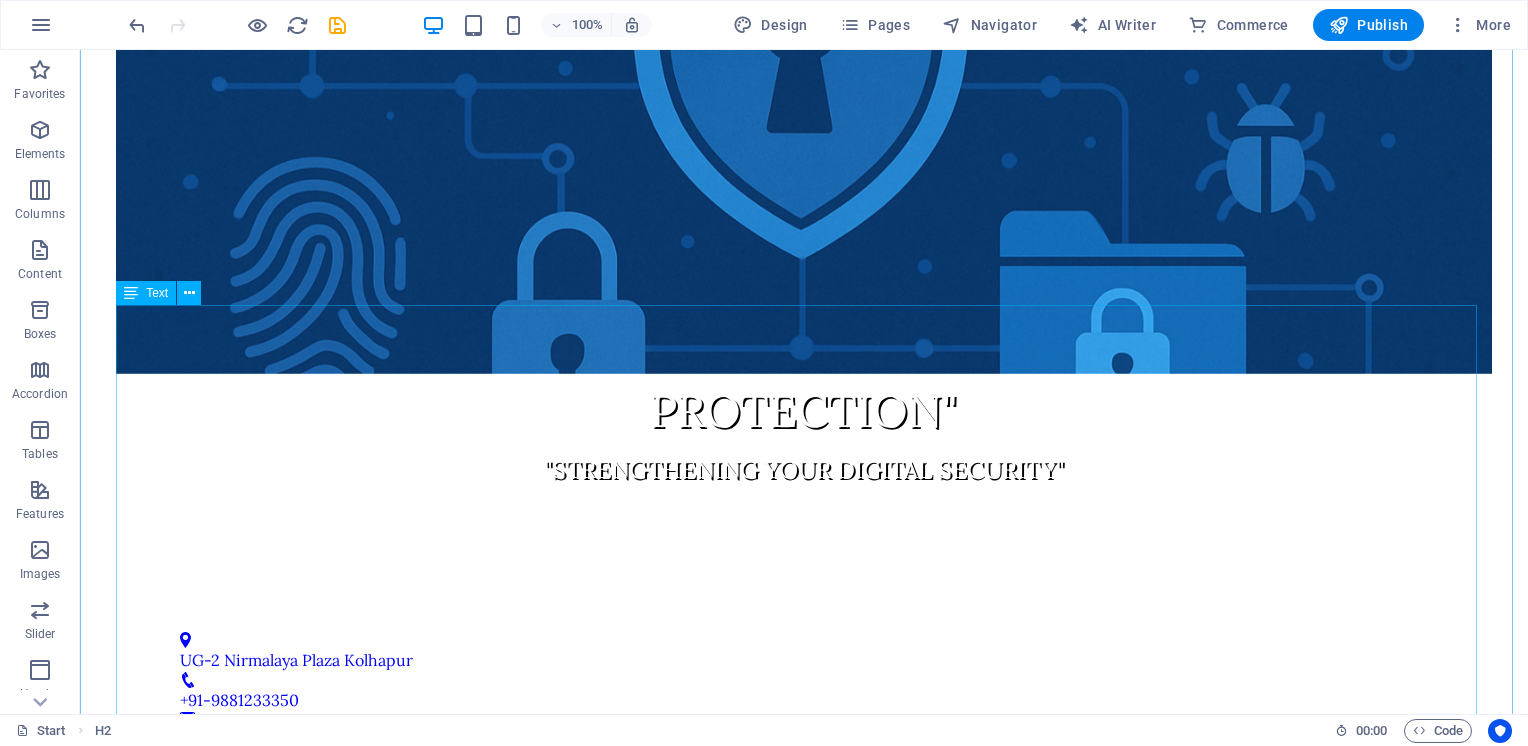 scroll, scrollTop: 700, scrollLeft: 0, axis: vertical 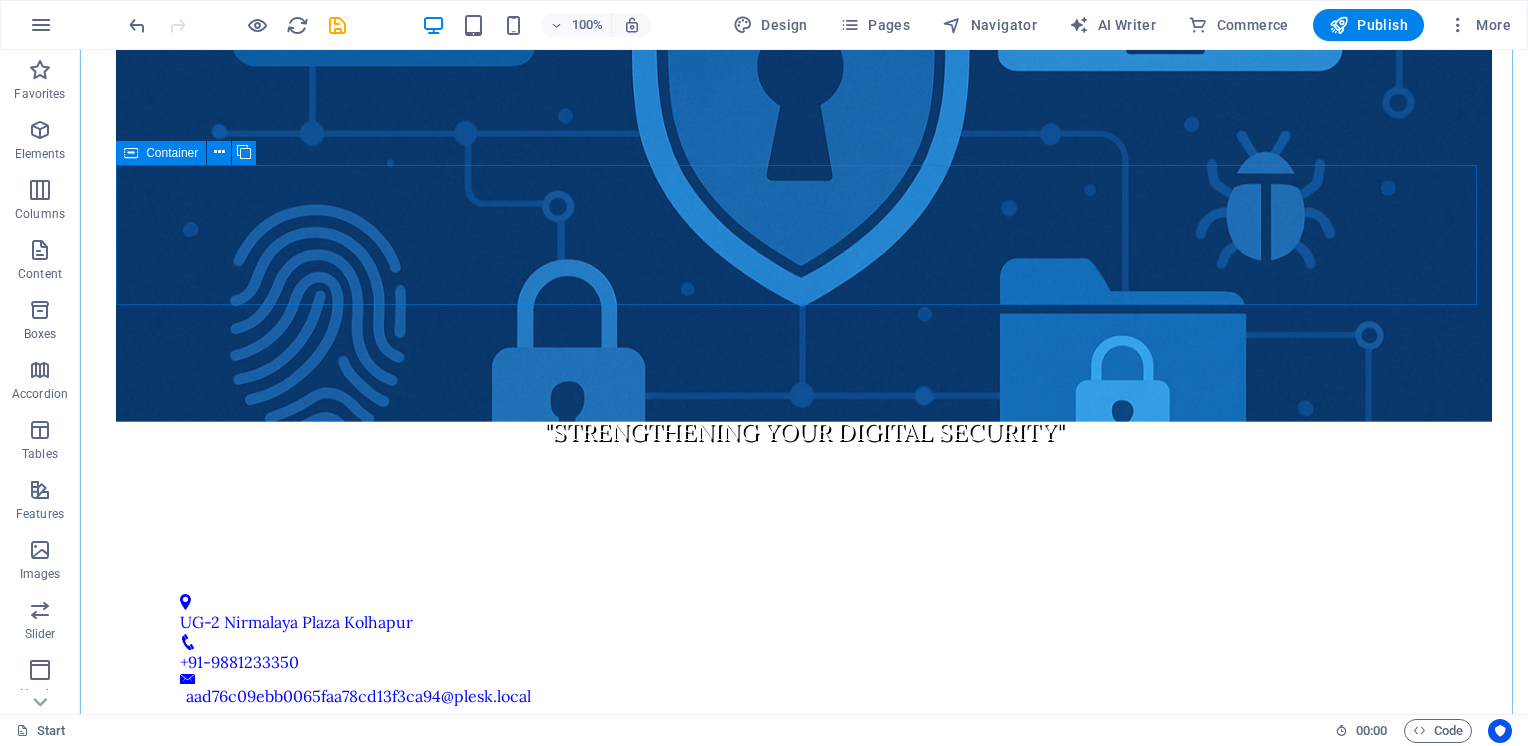 click on "Drop content here or  Add elements  Paste clipboard" at bounding box center [804, 787] 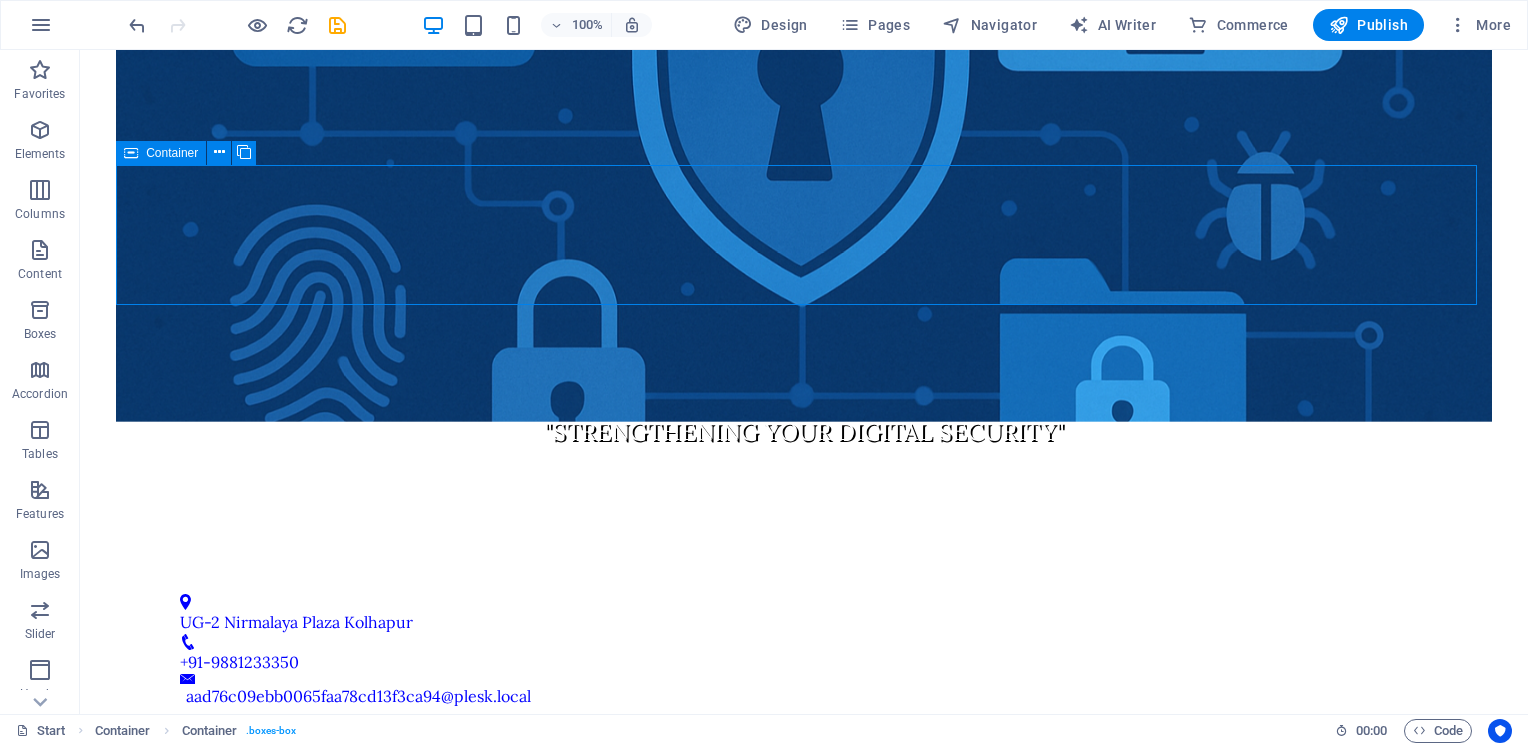 click on "Add elements" at bounding box center [745, 817] 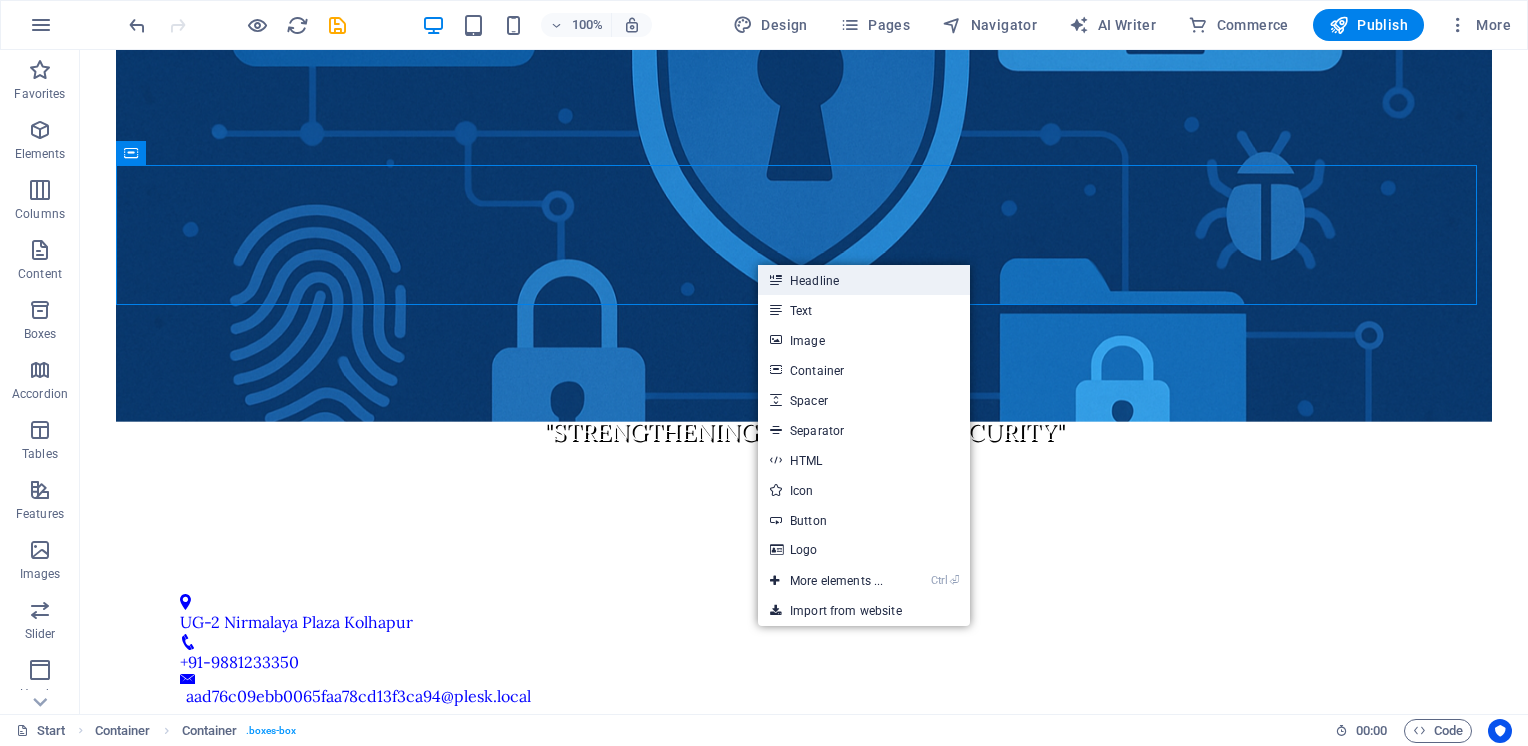 click on "Headline" at bounding box center (864, 280) 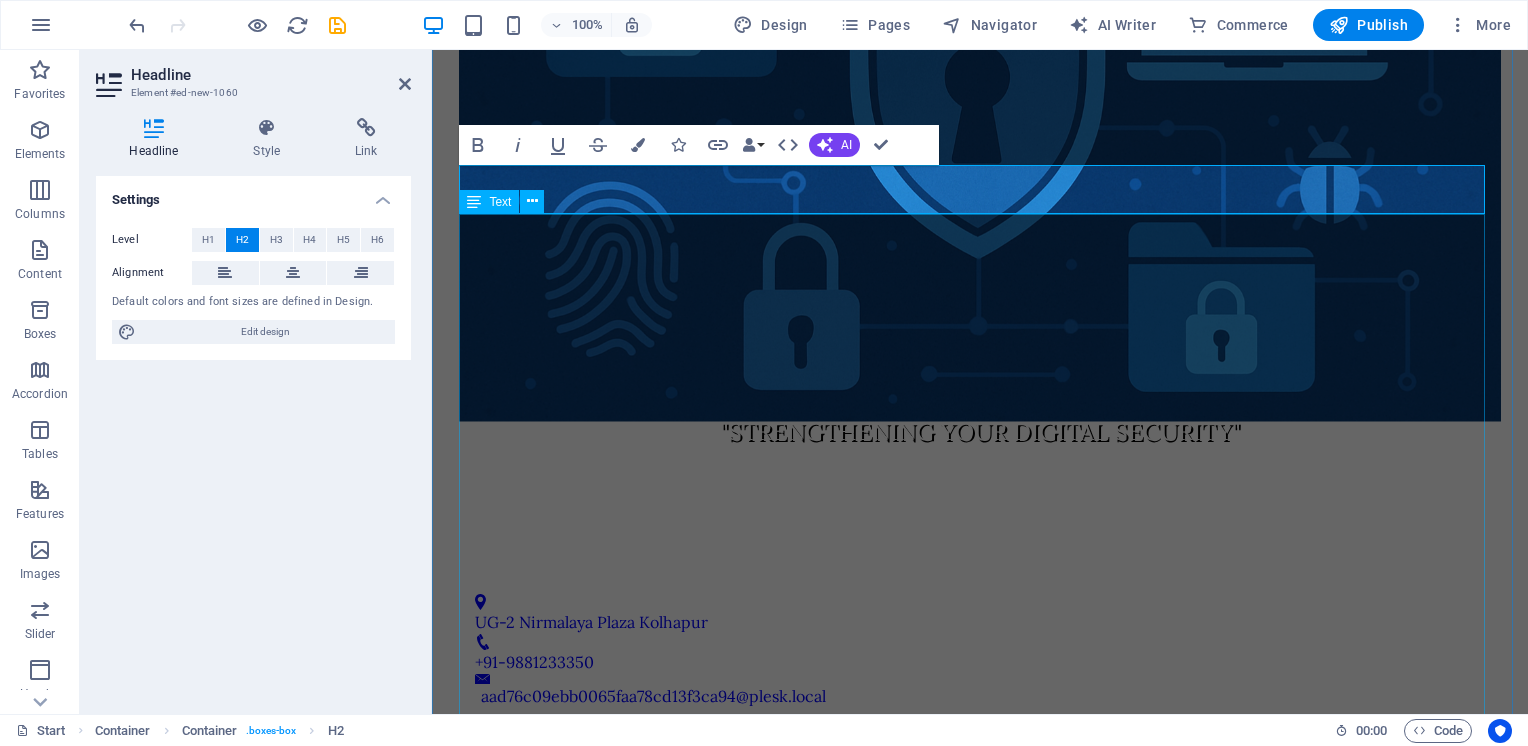 type 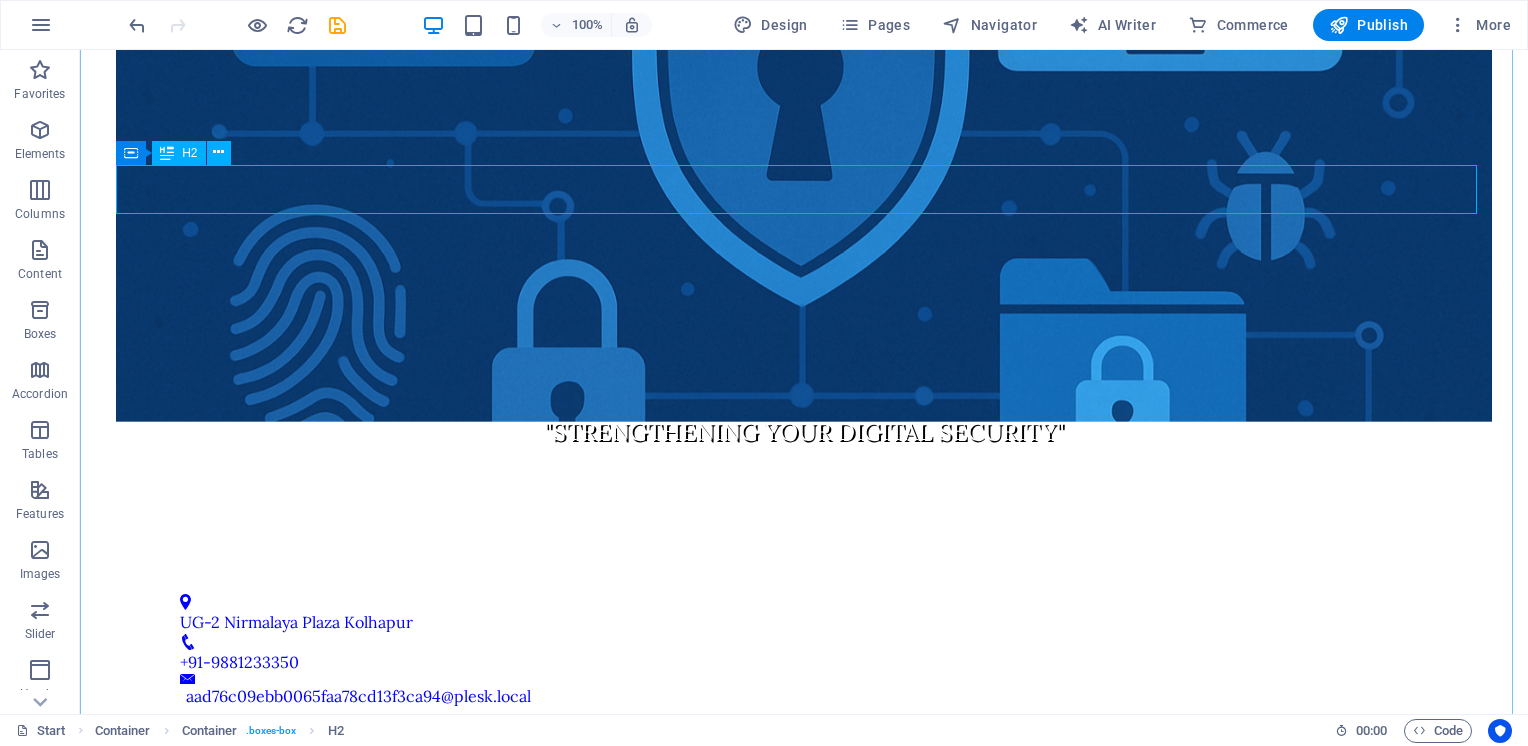 click on "About us" at bounding box center (804, 740) 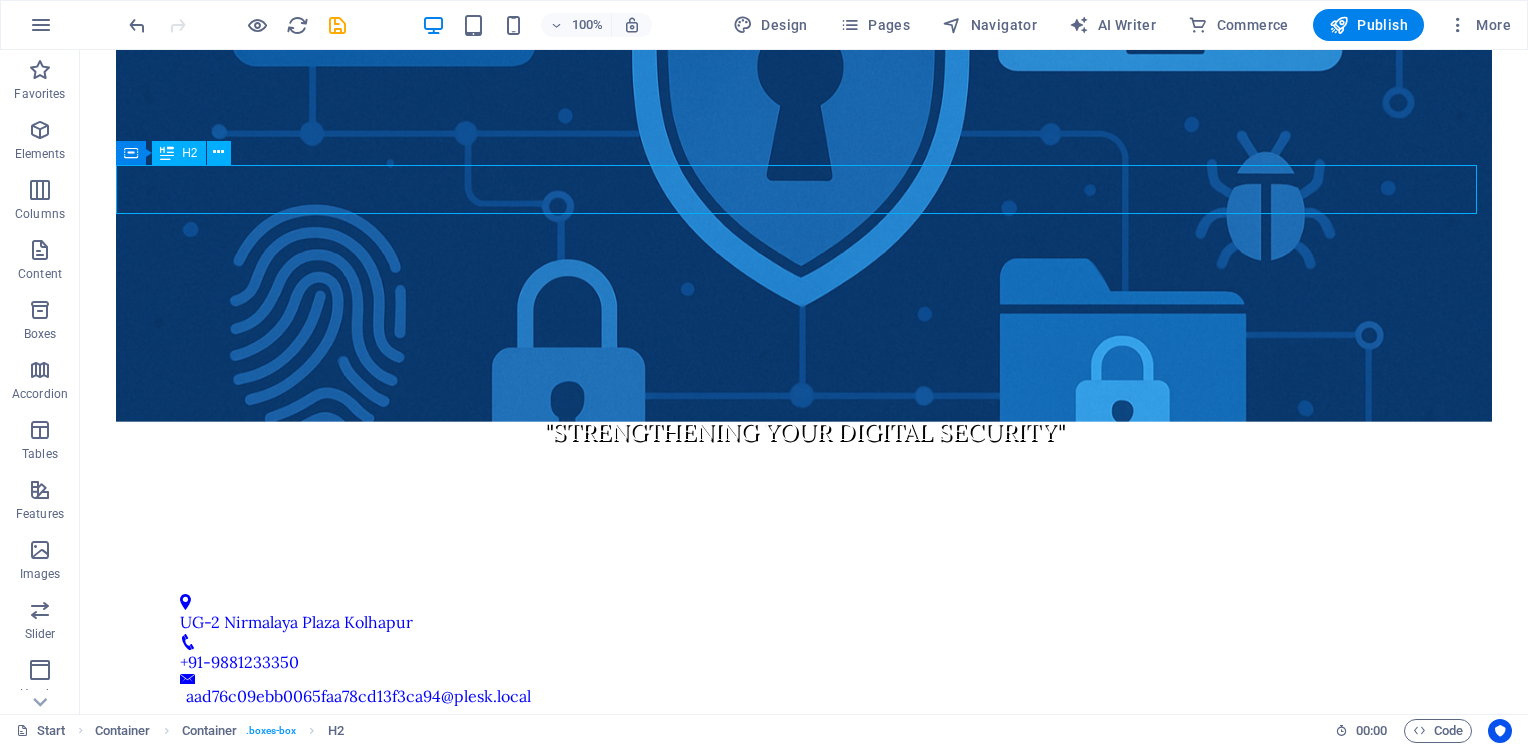 drag, startPoint x: 301, startPoint y: 185, endPoint x: 128, endPoint y: 193, distance: 173.18488 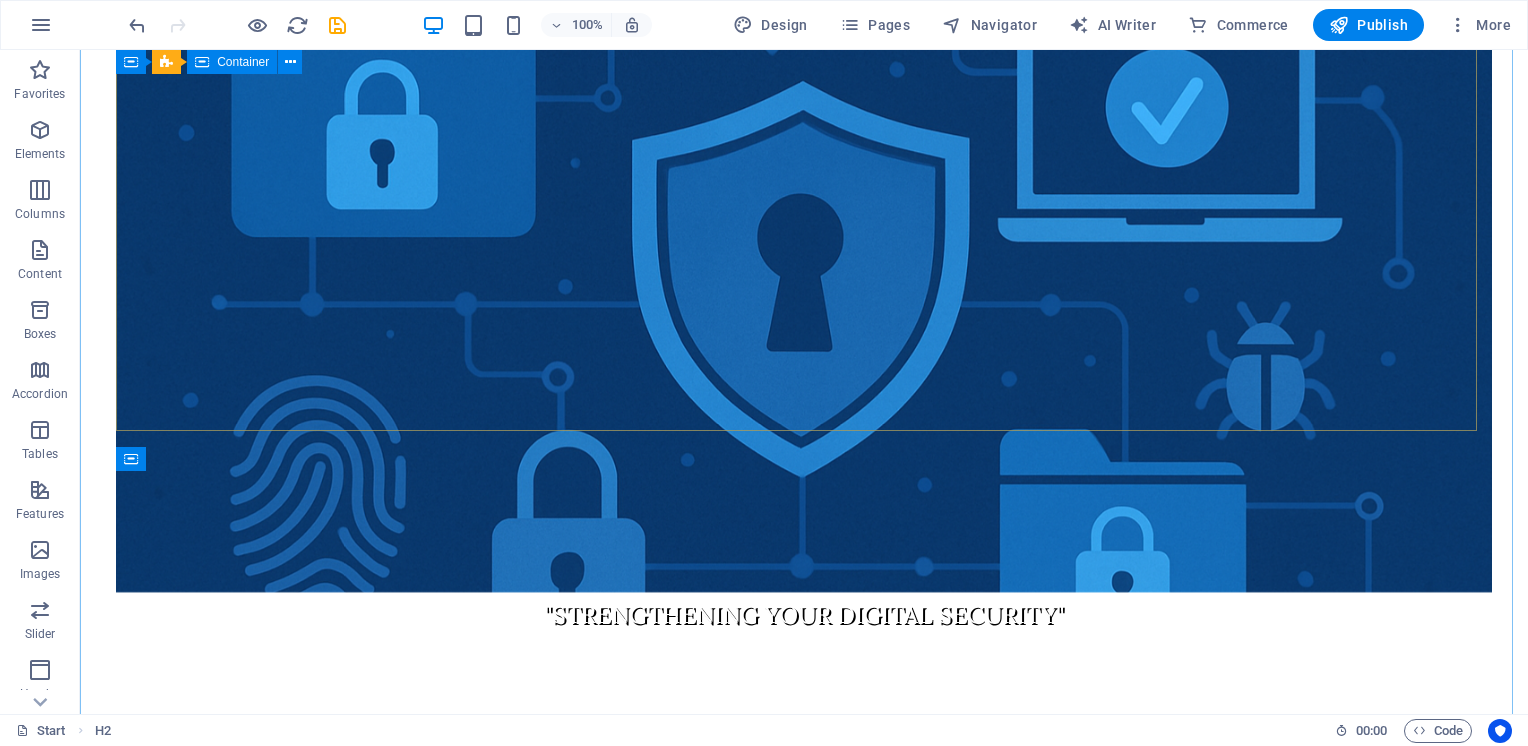 scroll, scrollTop: 800, scrollLeft: 0, axis: vertical 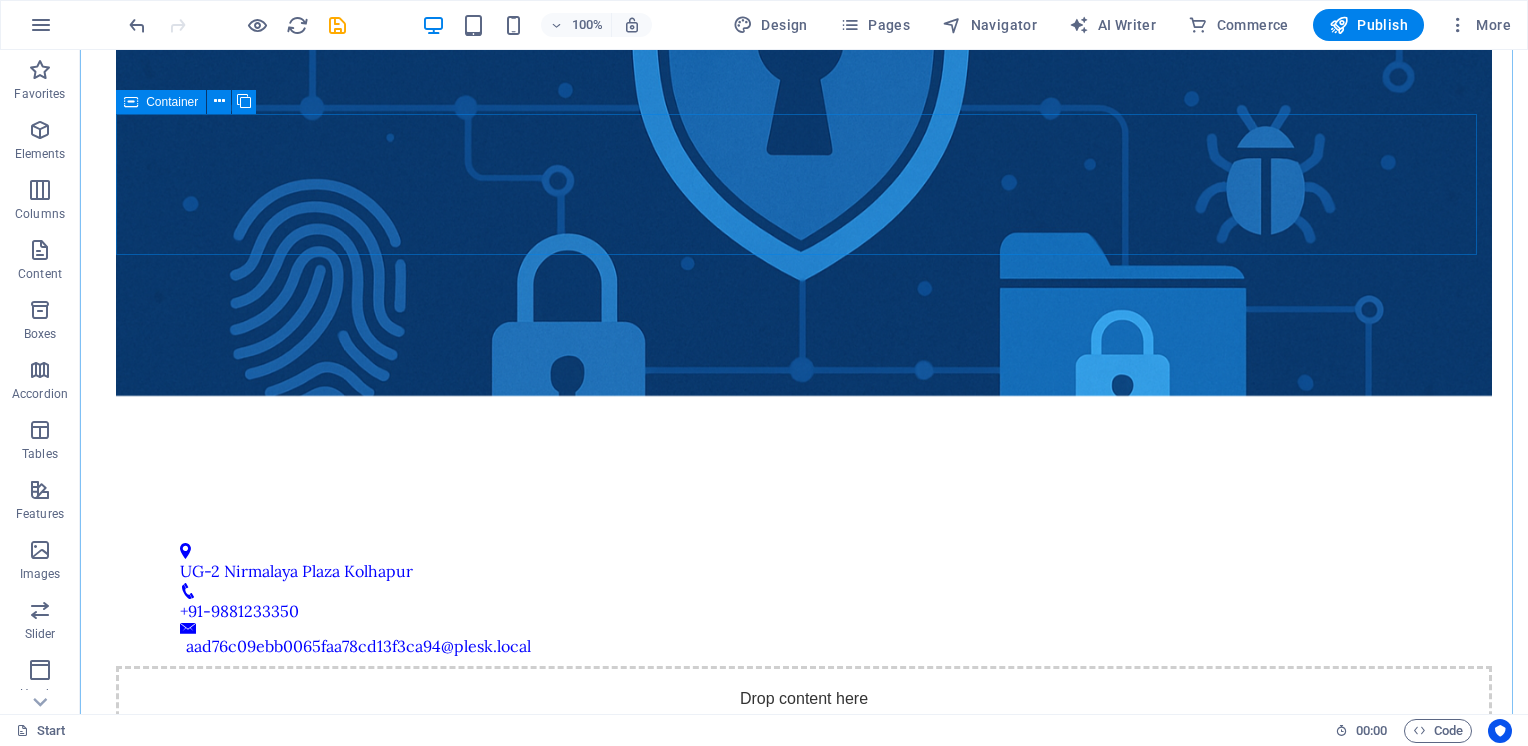 click on "Add elements" at bounding box center (745, 767) 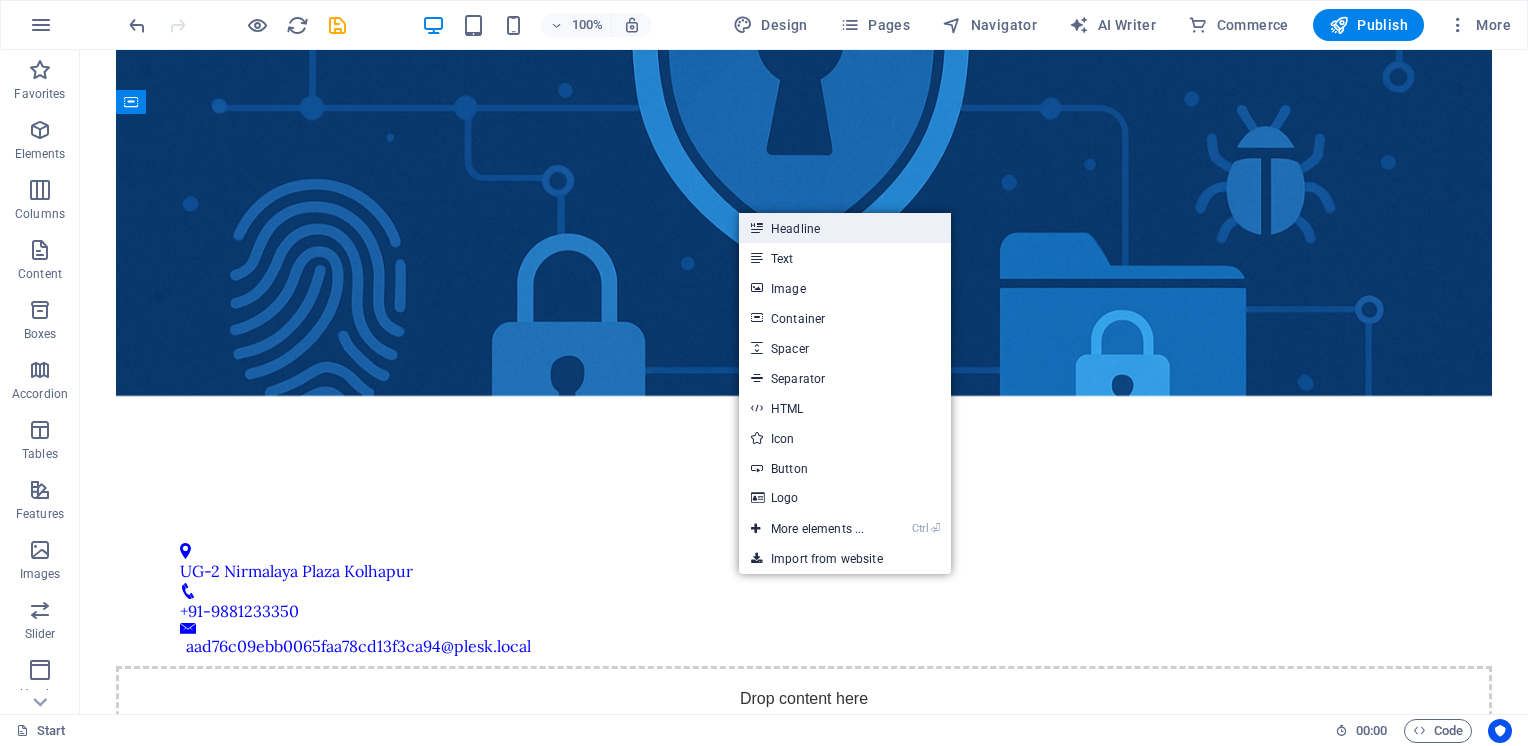 click on "Headline" at bounding box center (845, 228) 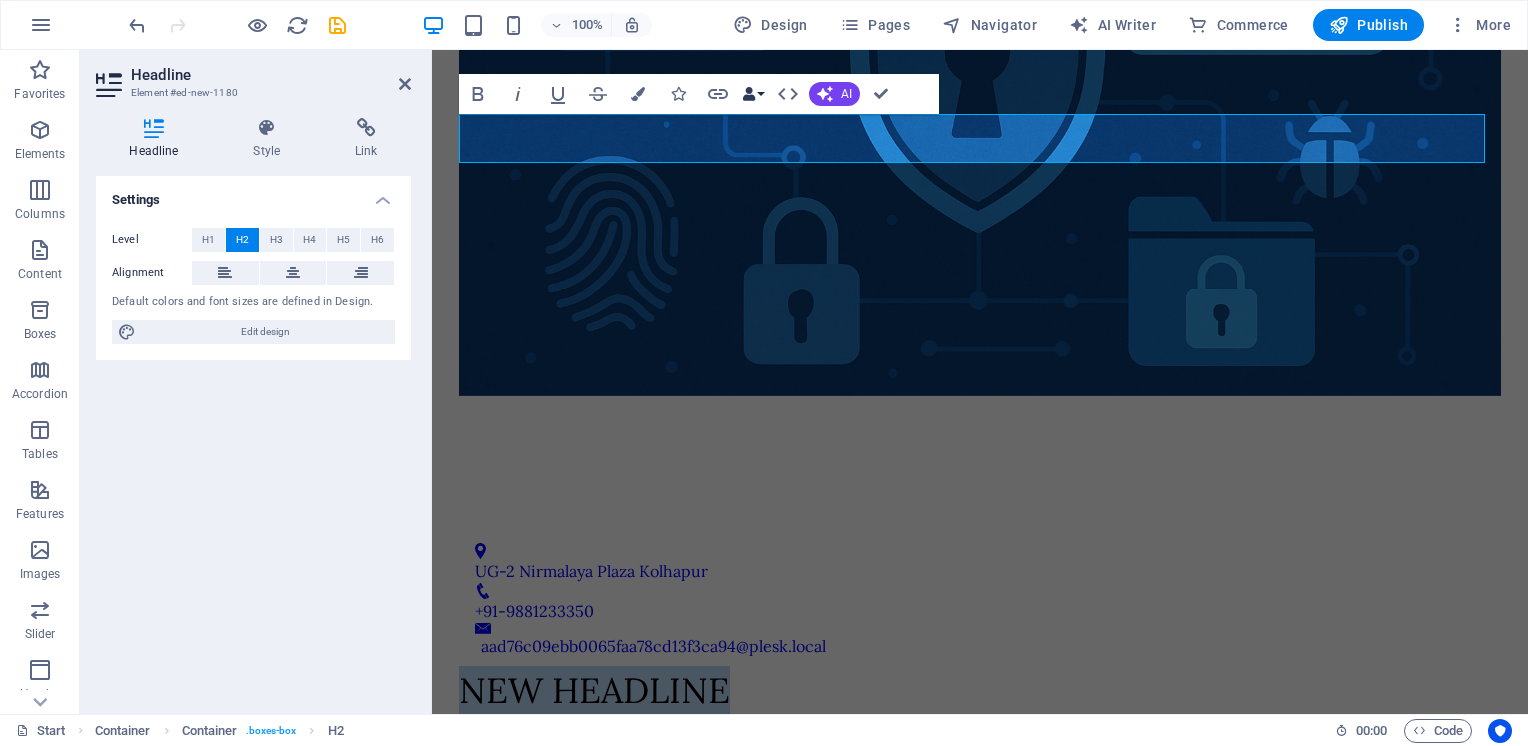 click on "Data Bindings" at bounding box center (753, 94) 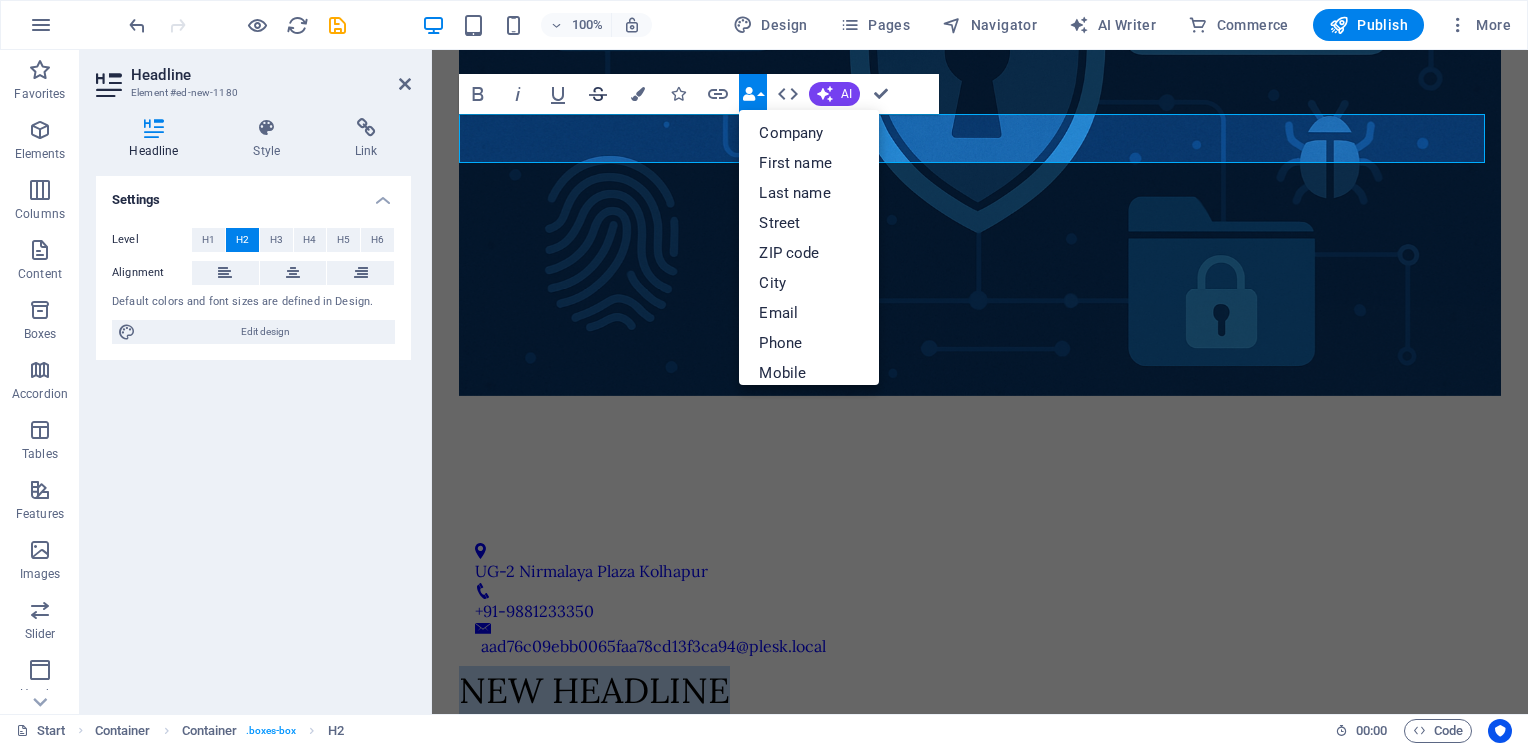 click 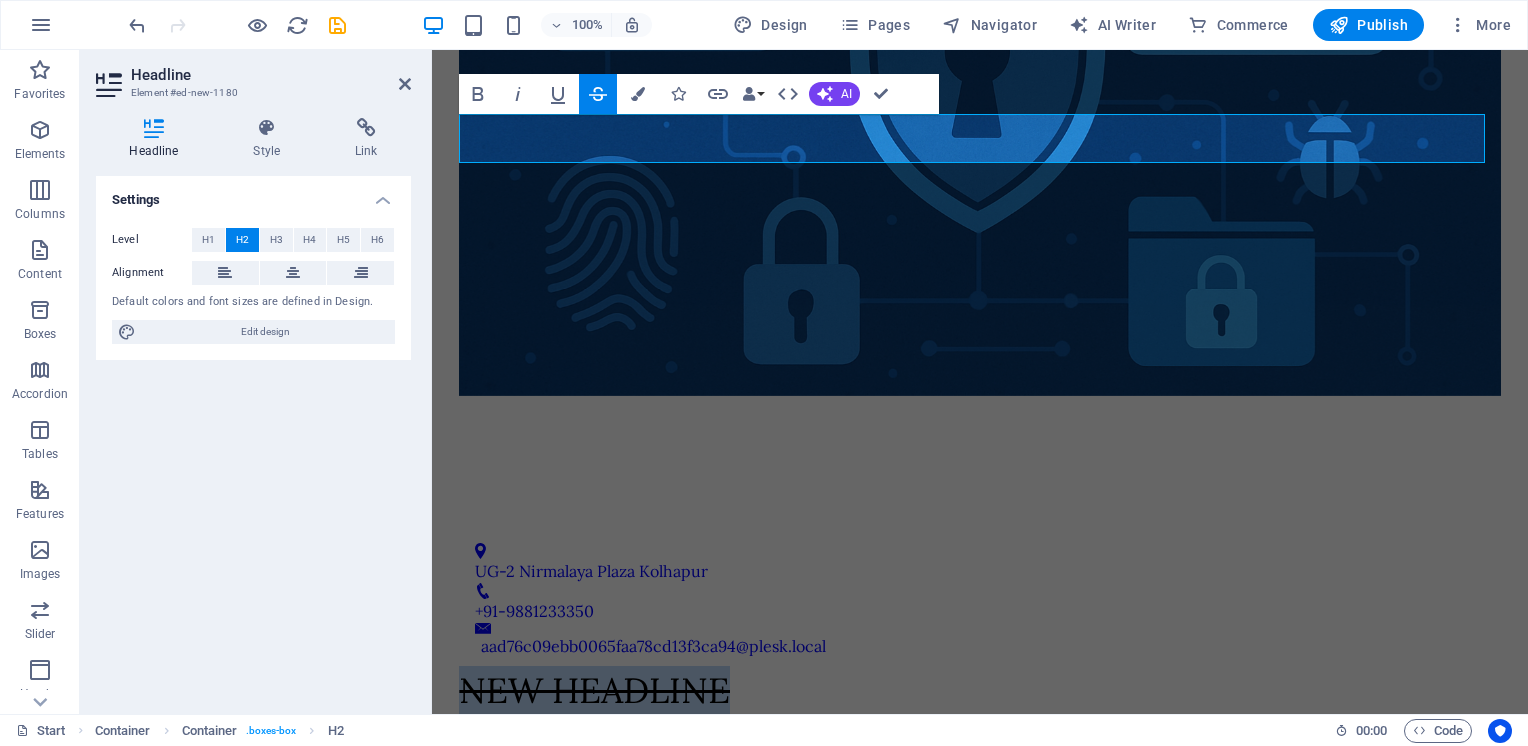click 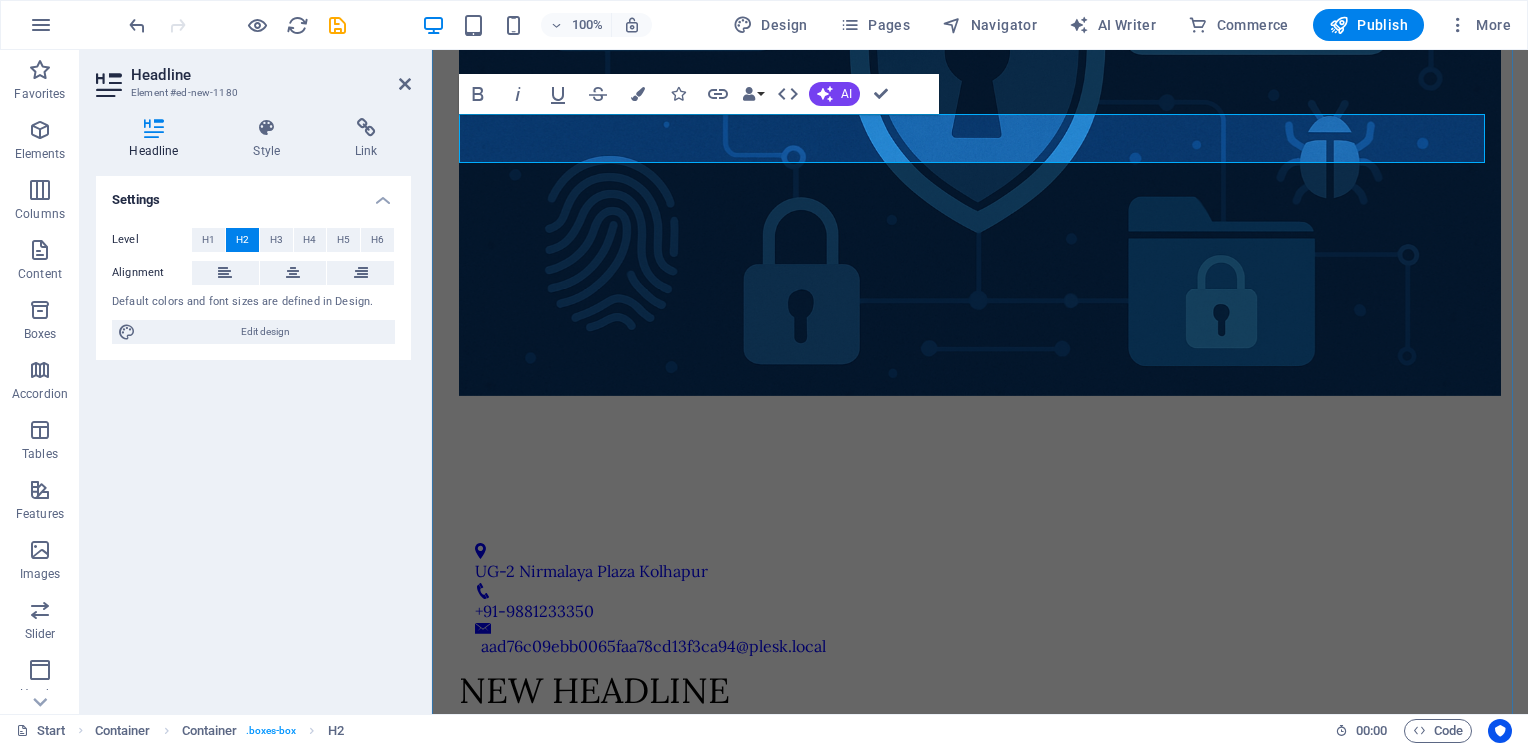 type 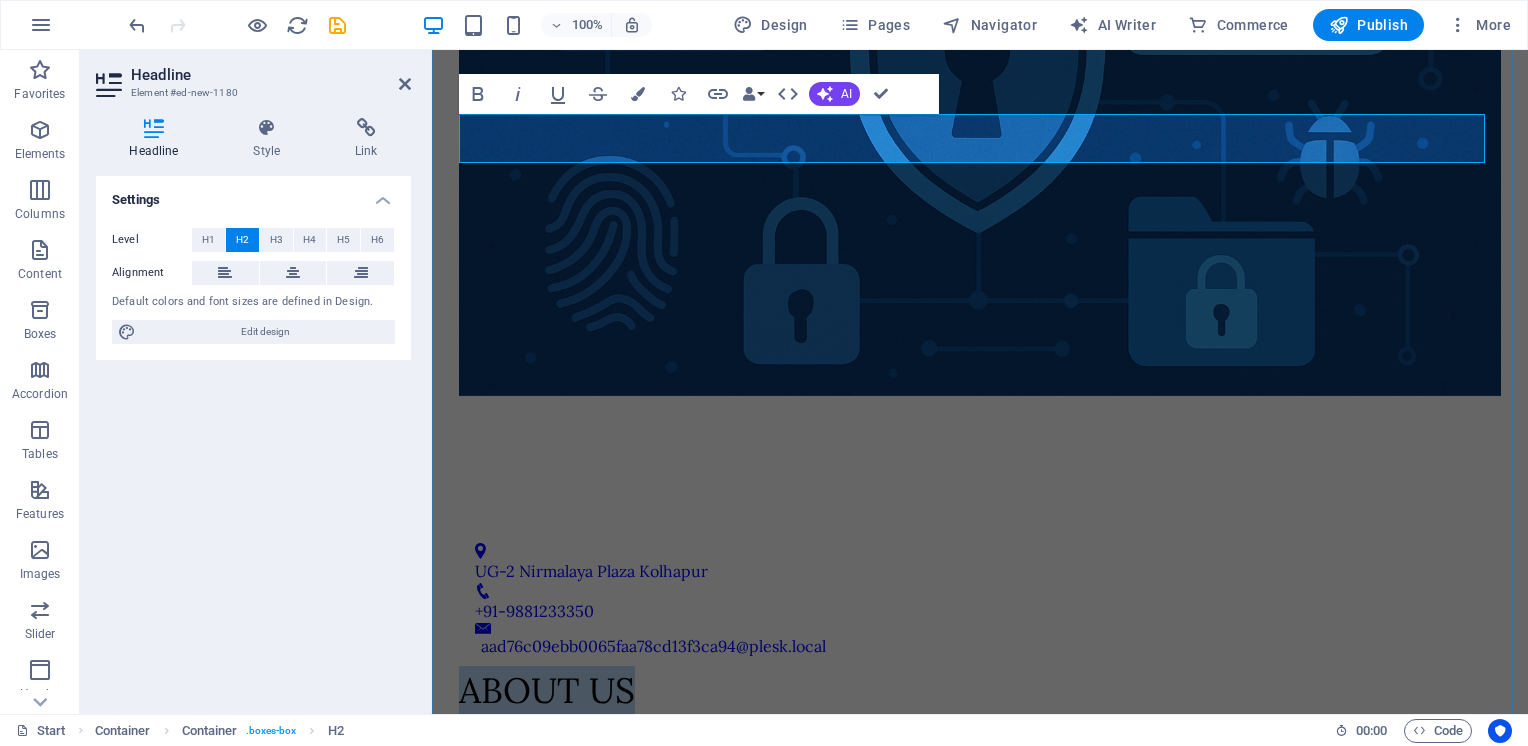 drag, startPoint x: 657, startPoint y: 130, endPoint x: 467, endPoint y: 146, distance: 190.6725 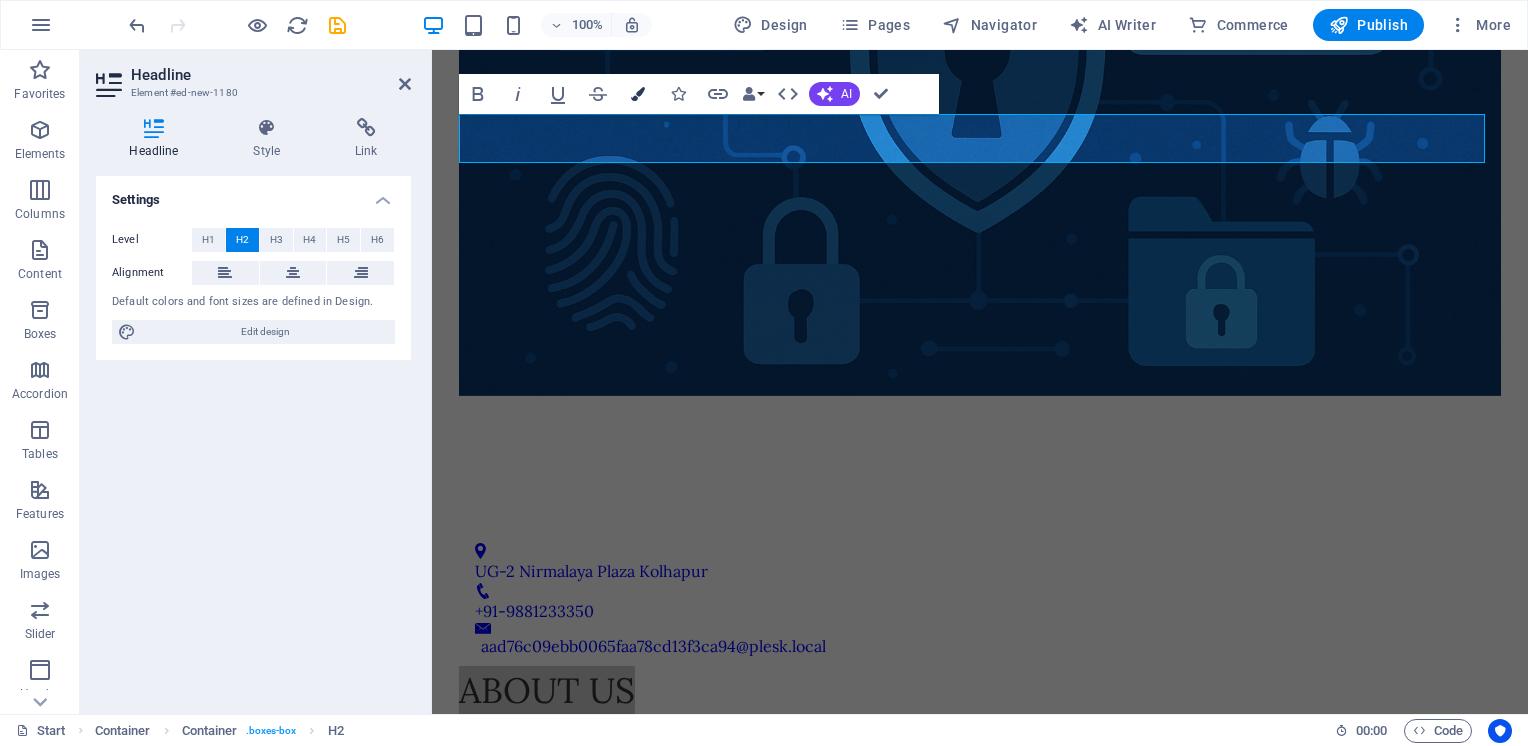 click at bounding box center (638, 94) 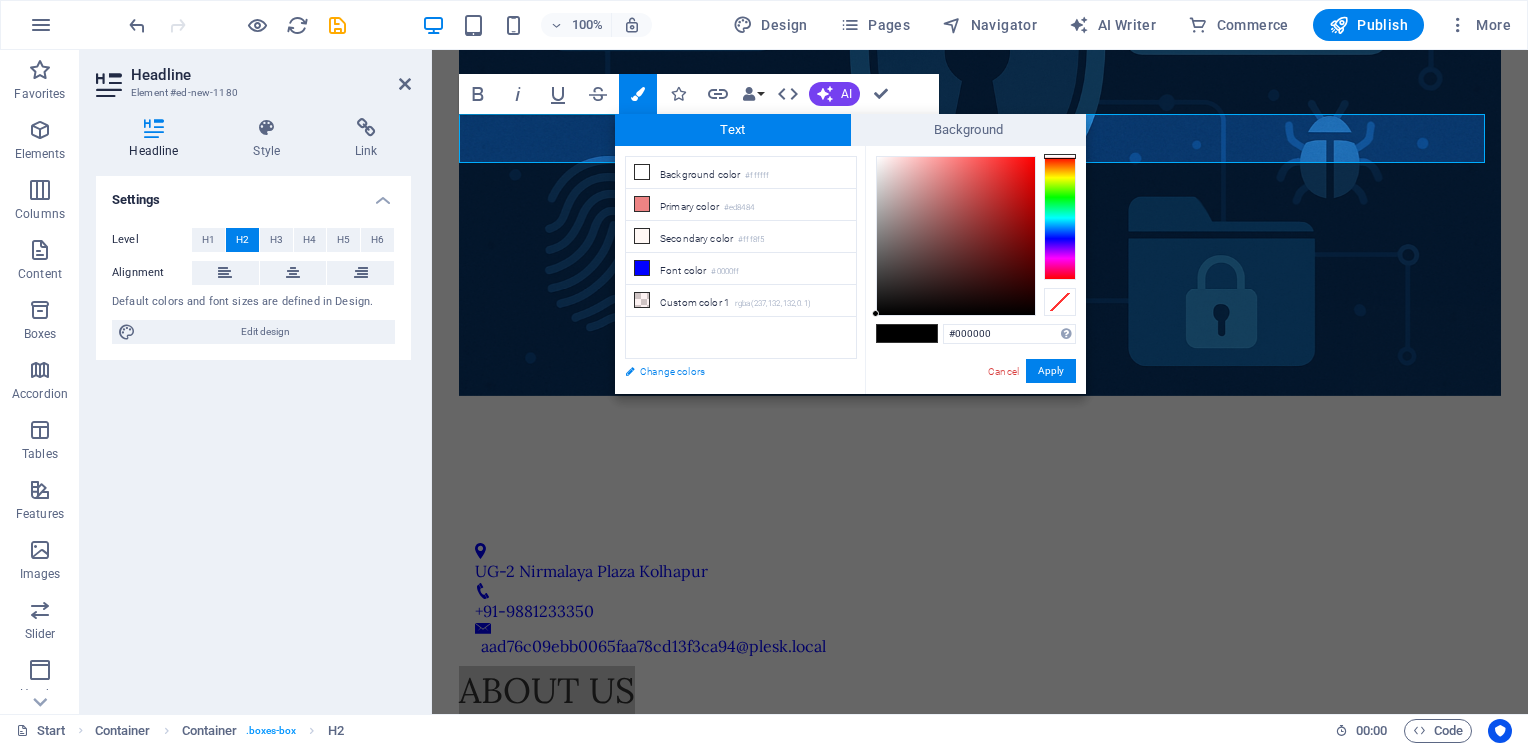 click on "Change colors" at bounding box center (731, 371) 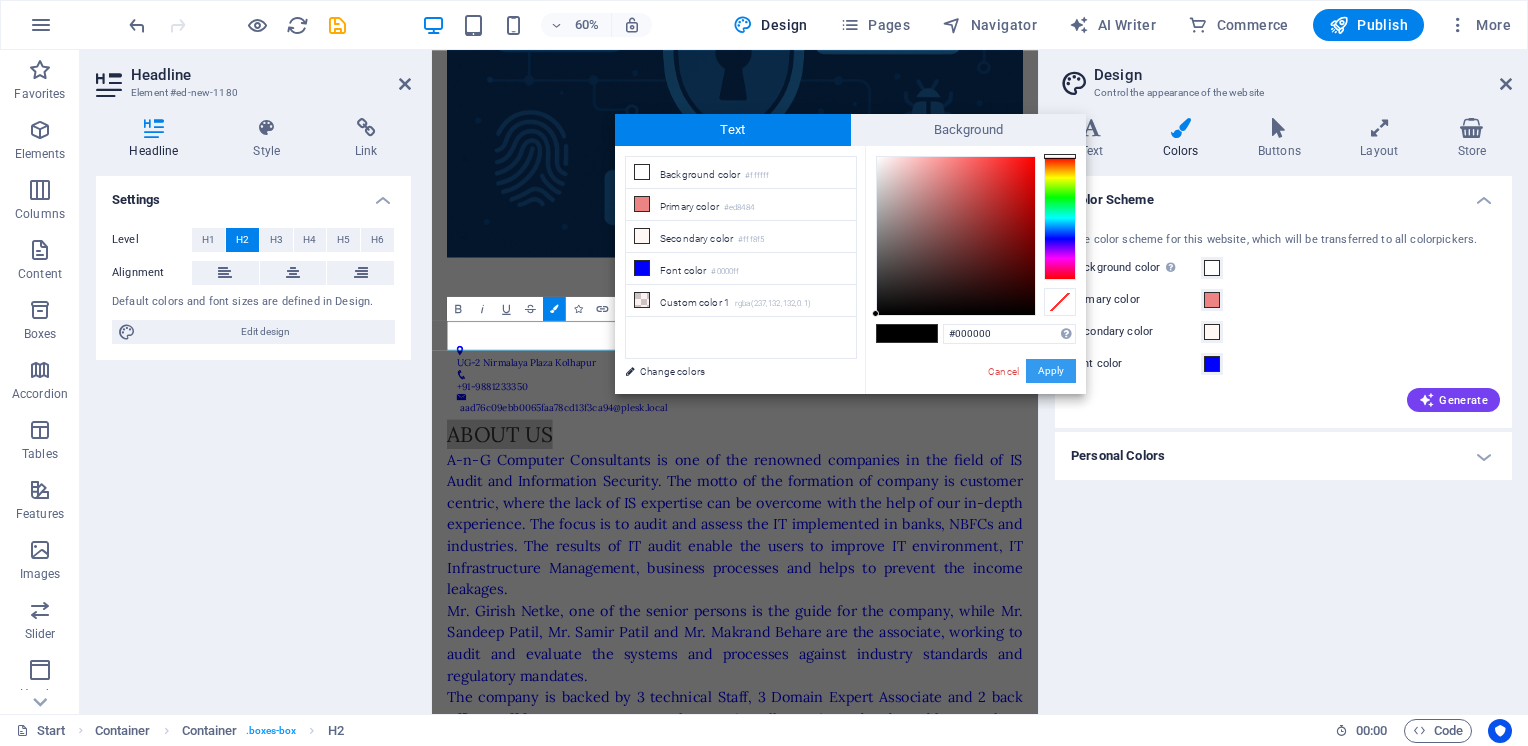 click on "Apply" at bounding box center [1051, 371] 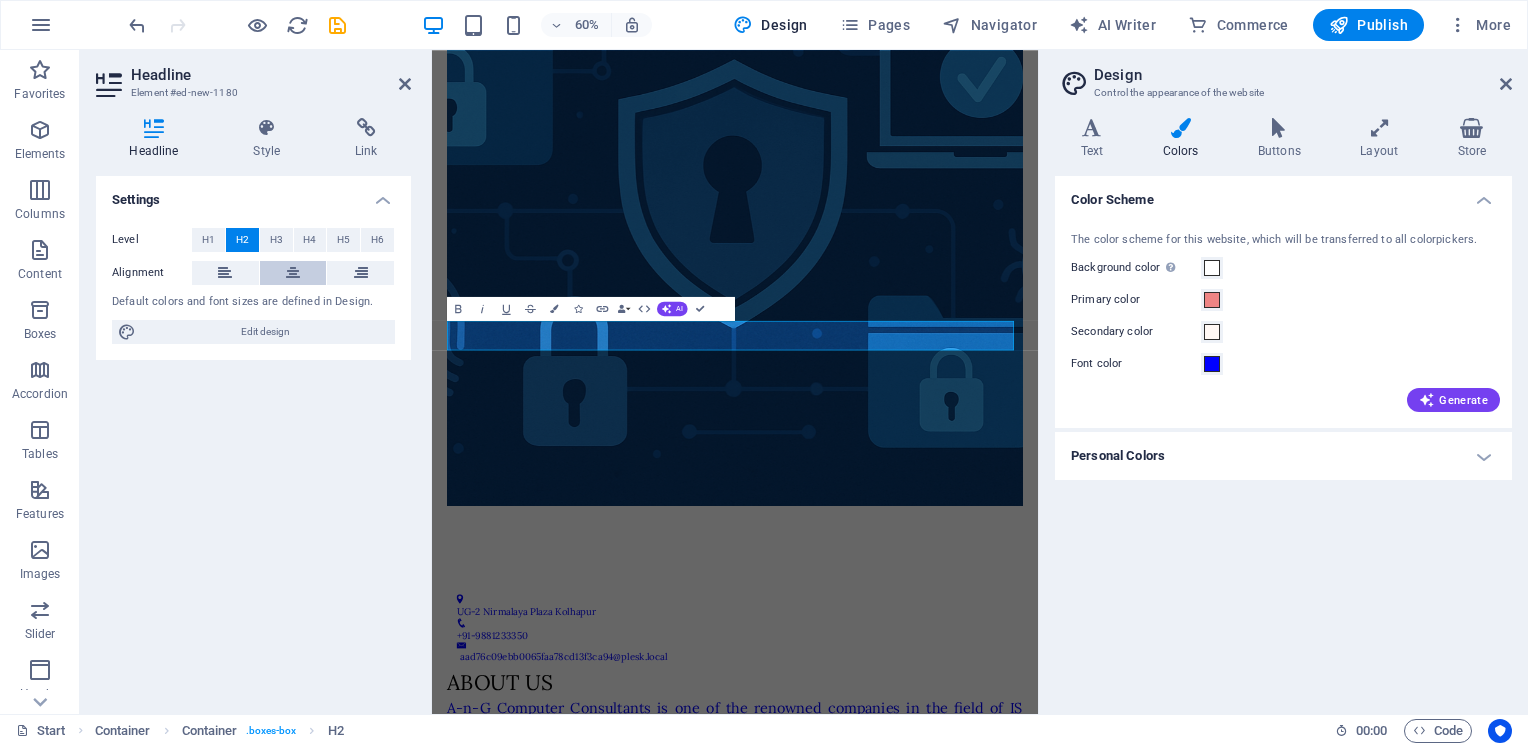 click at bounding box center [293, 273] 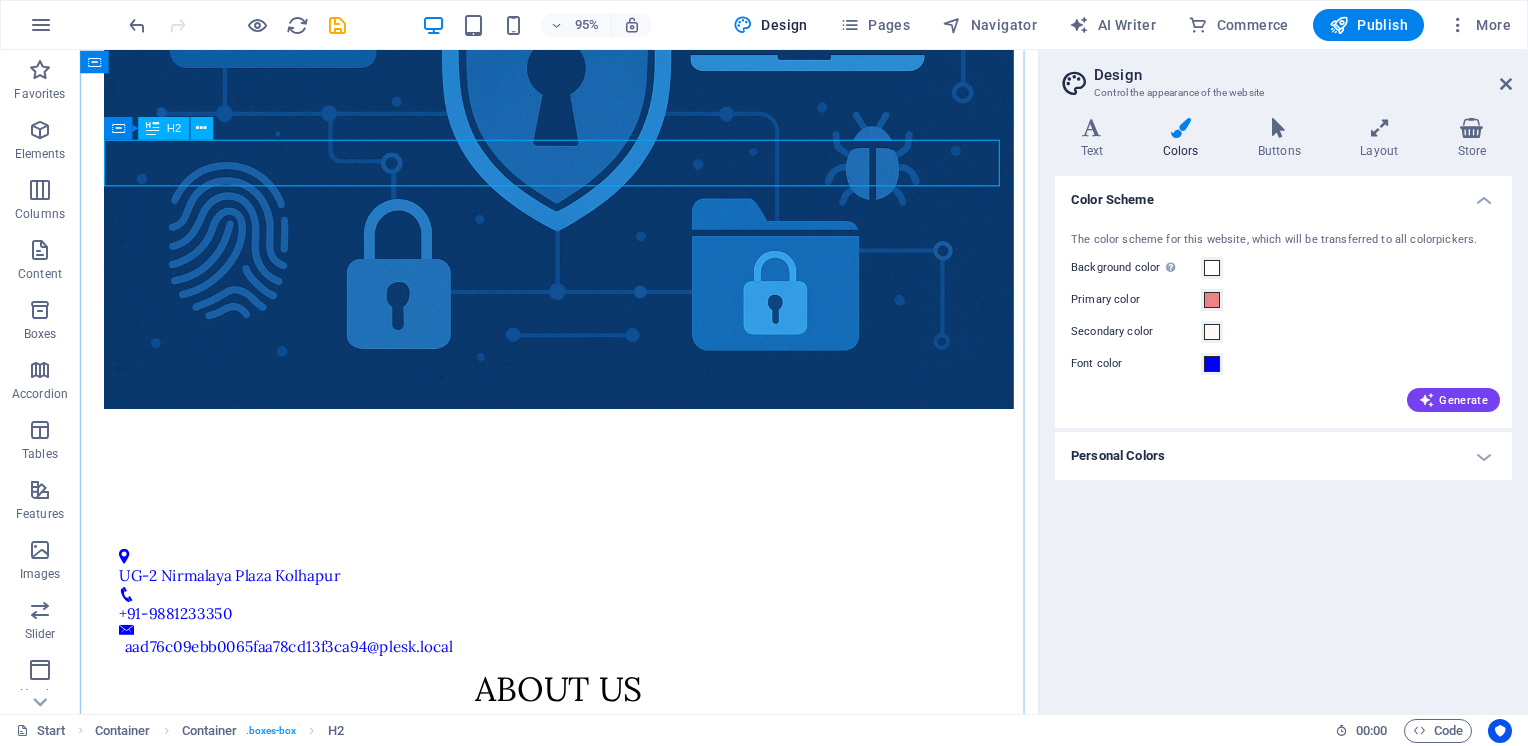 click on "about us" at bounding box center [584, 722] 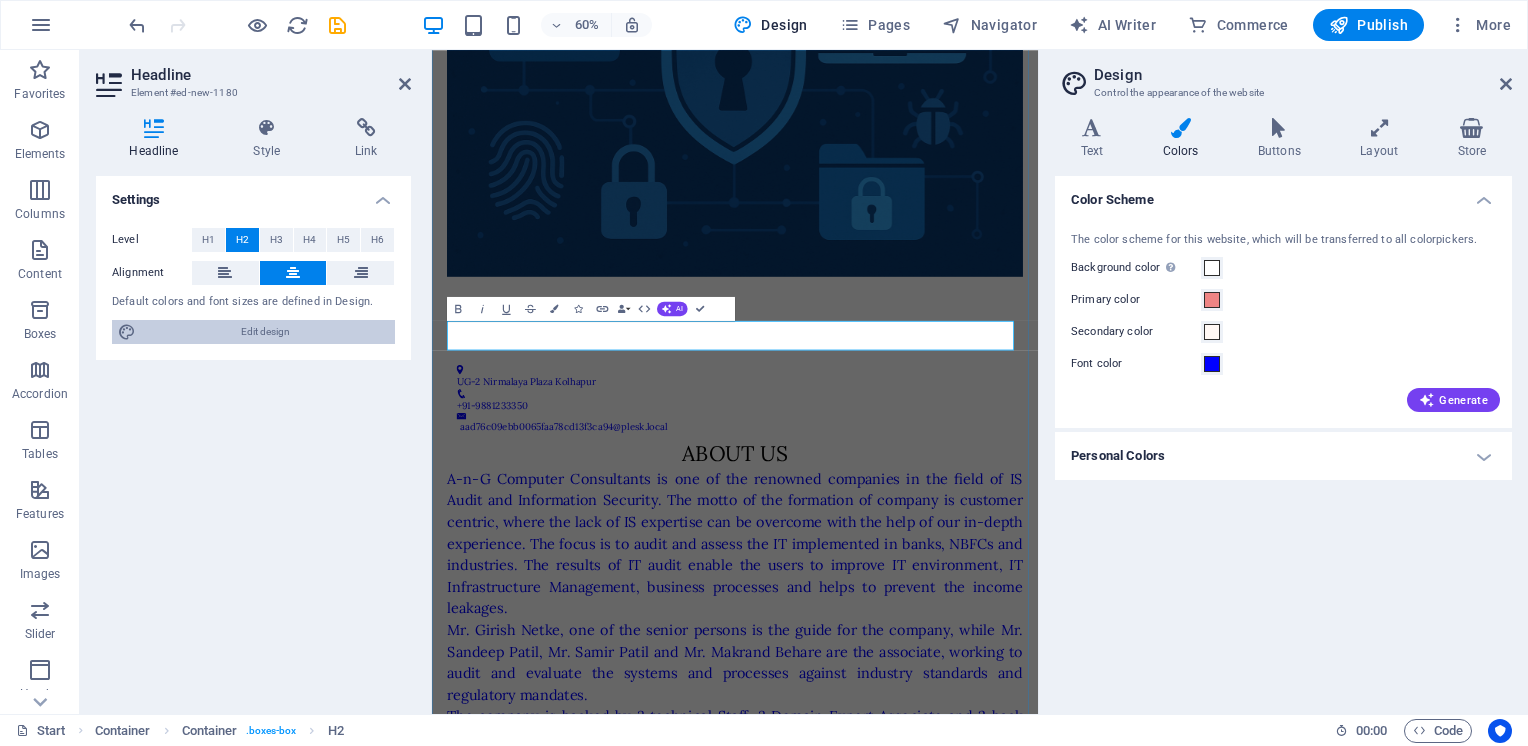 drag, startPoint x: 460, startPoint y: 473, endPoint x: 272, endPoint y: 333, distance: 234.40137 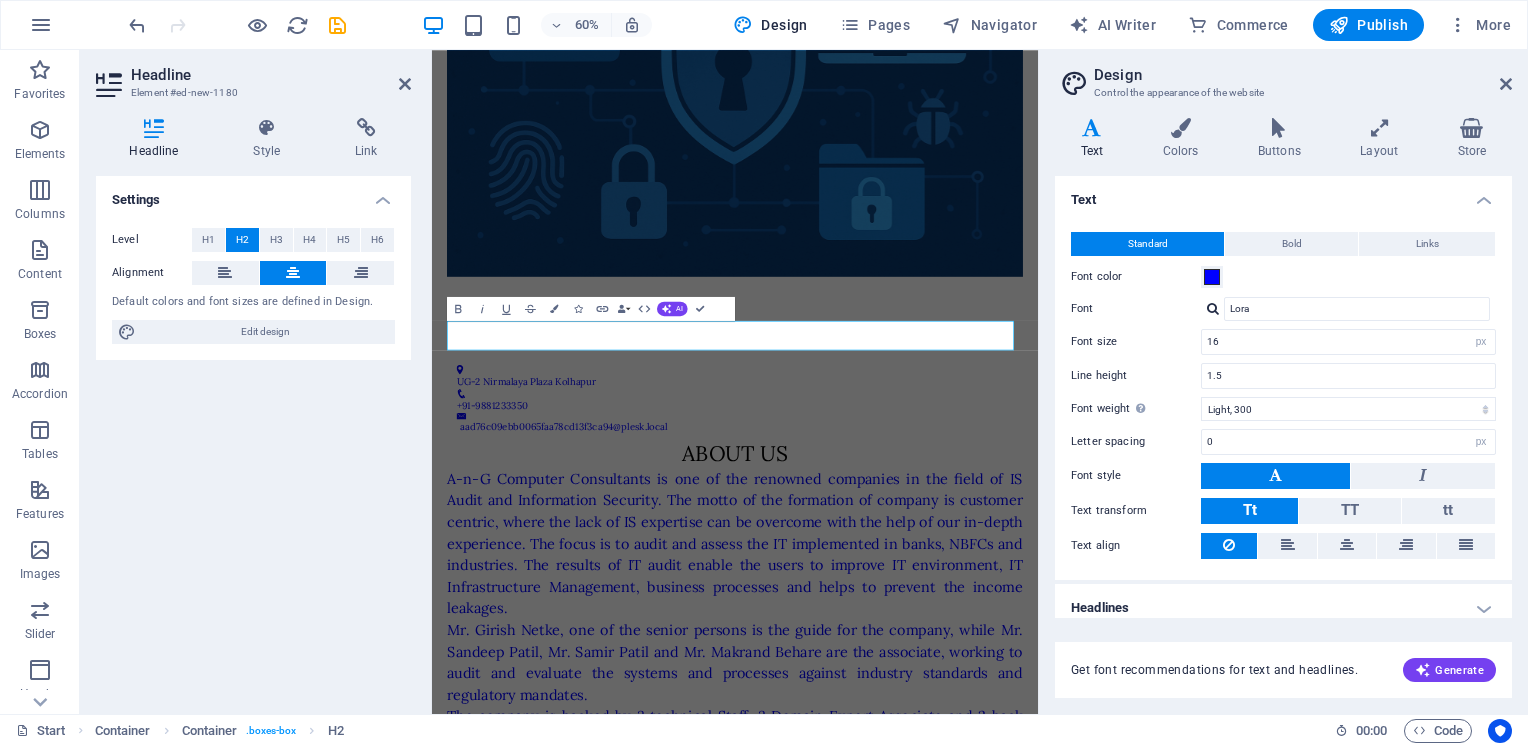 scroll, scrollTop: 0, scrollLeft: 0, axis: both 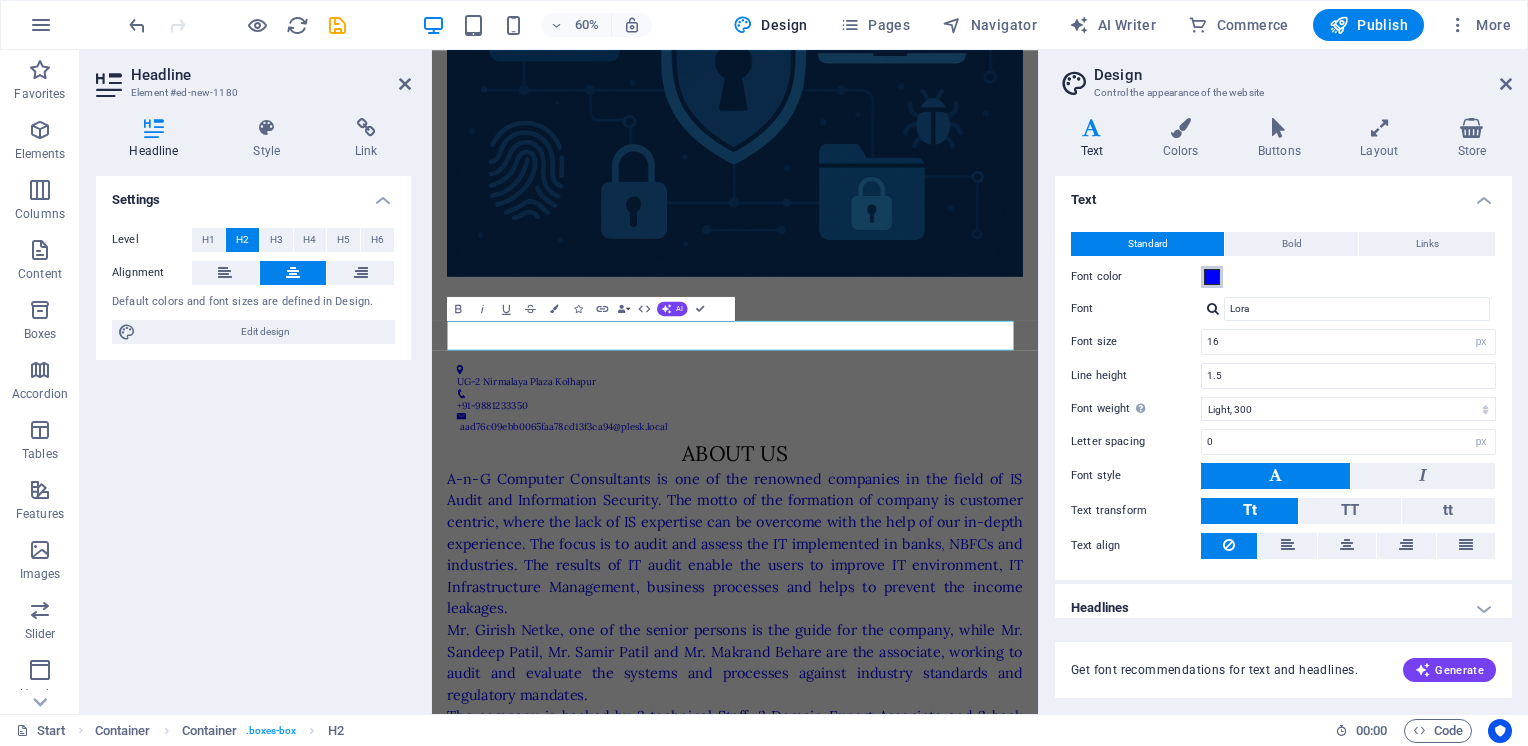 click at bounding box center [1212, 277] 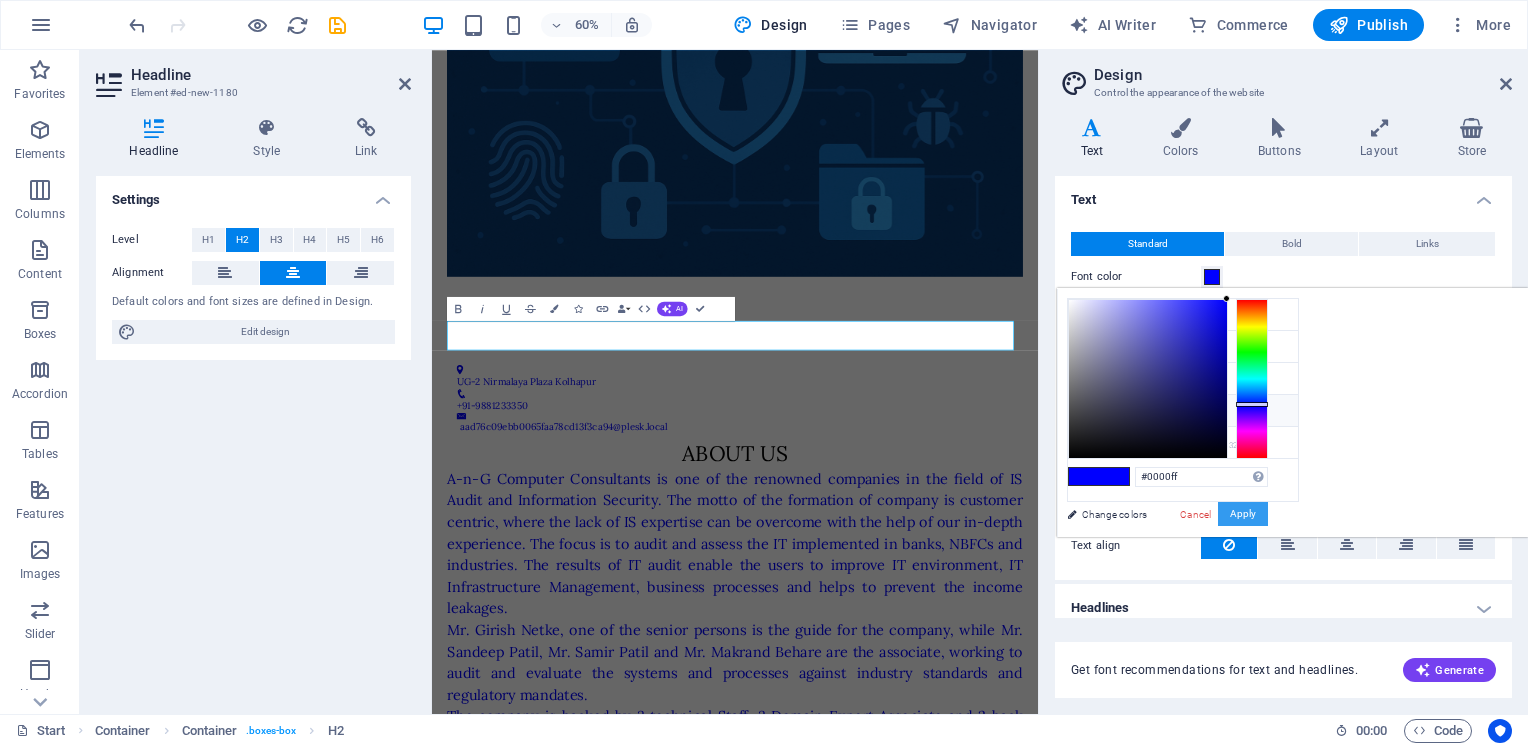 click on "Apply" at bounding box center (1243, 514) 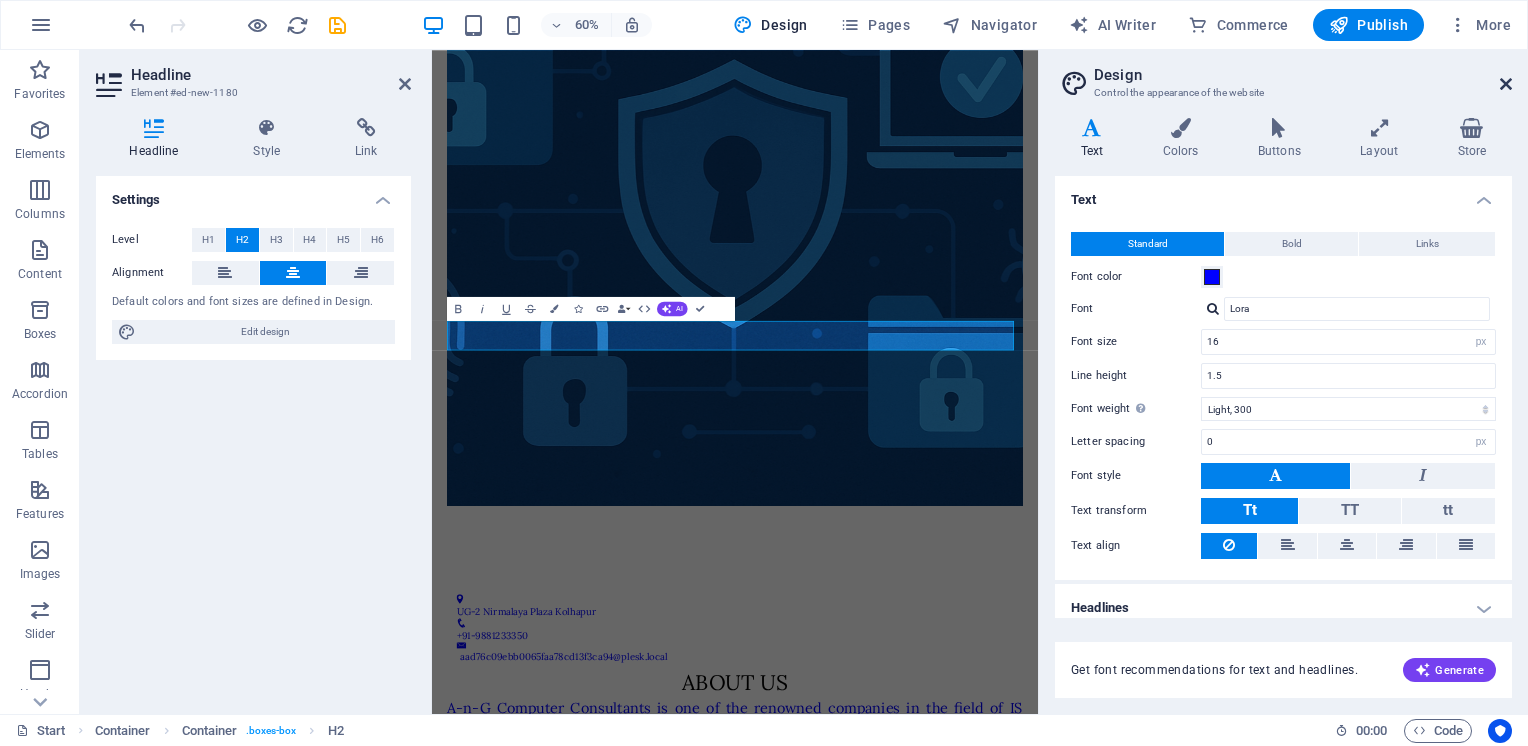 click at bounding box center [1506, 84] 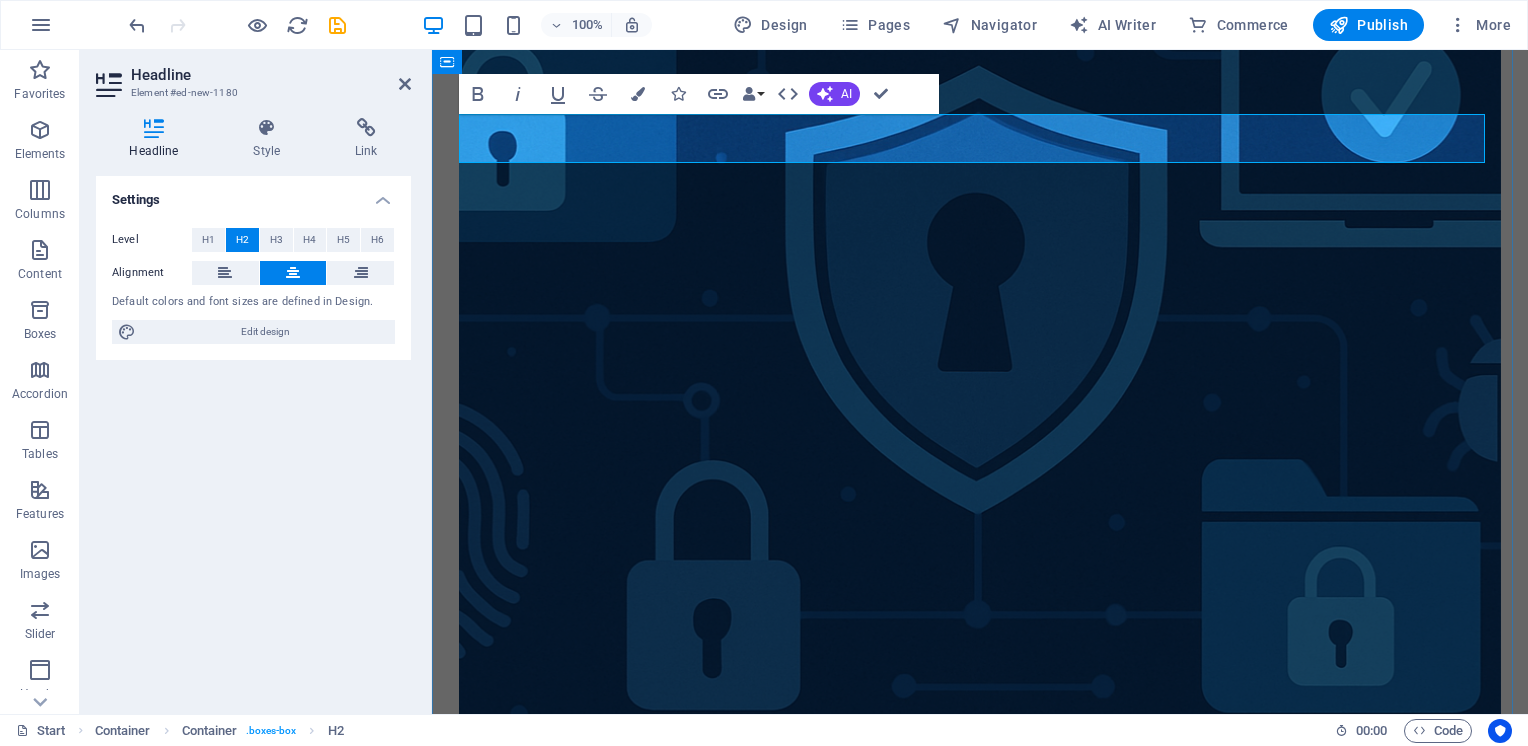 click on "about us" at bounding box center (979, 1104) 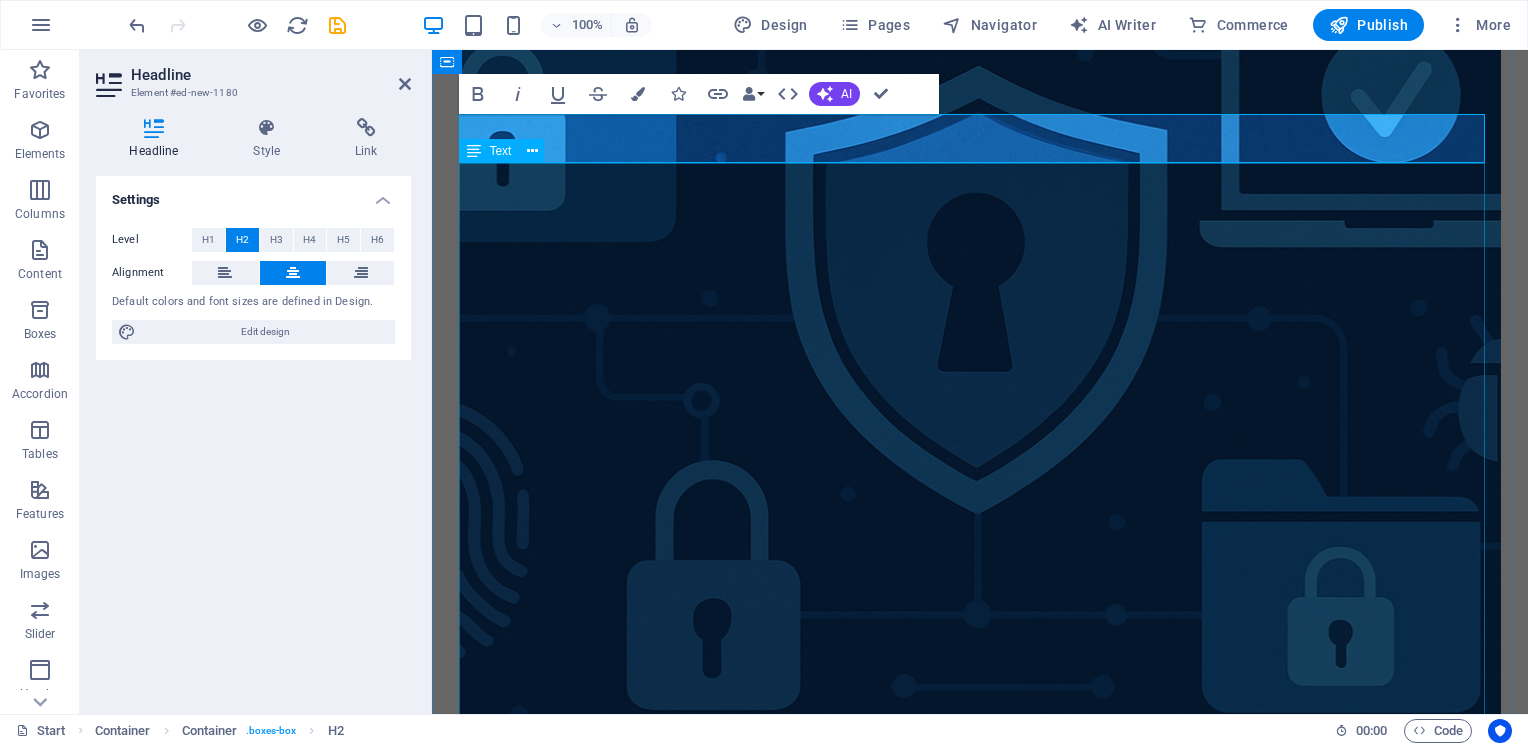 click on "A-n-G Computer Consultants is one of the renowned companies in the field of IS Audit and Information Security. The motto of the formation of company is customer centric, where the lack of IS expertise can be overcome with the help of our in-depth experience. The focus is to audit and assess the IT implemented in banks, NBFCs and industries. The results of IT audit enable the users to improve IT environment, IT Infrastructure Management, business processes and helps to prevent the income leakages. Mr. Girish Netke, one of the senior persons is the guide for the company, while Mr. Sandeep Patil, Mr. Samir Patil and Mr. Makrand Behare are the associate, working to audit and evaluate the systems and processes against industry standards and regulatory mandates." at bounding box center (979, 1489) 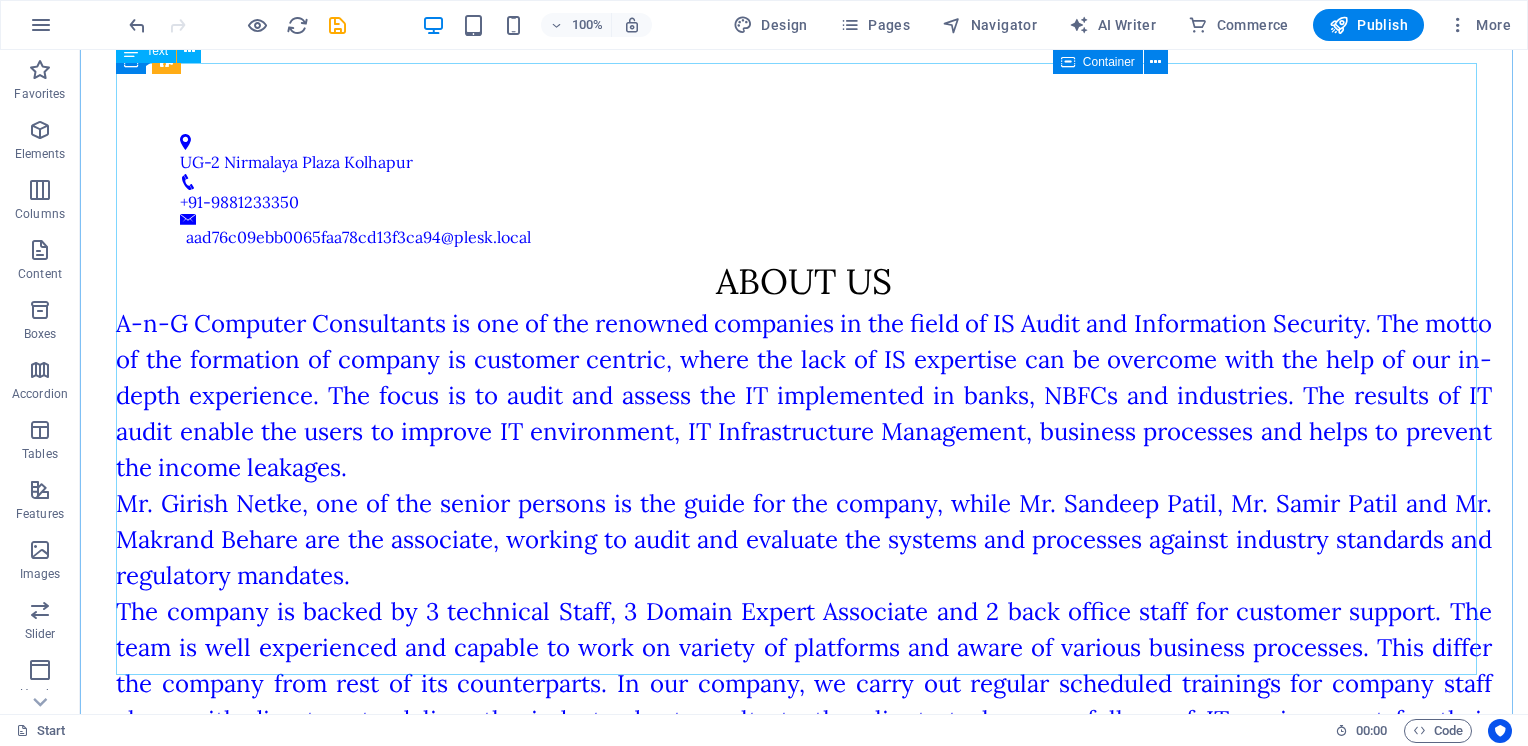scroll, scrollTop: 1300, scrollLeft: 0, axis: vertical 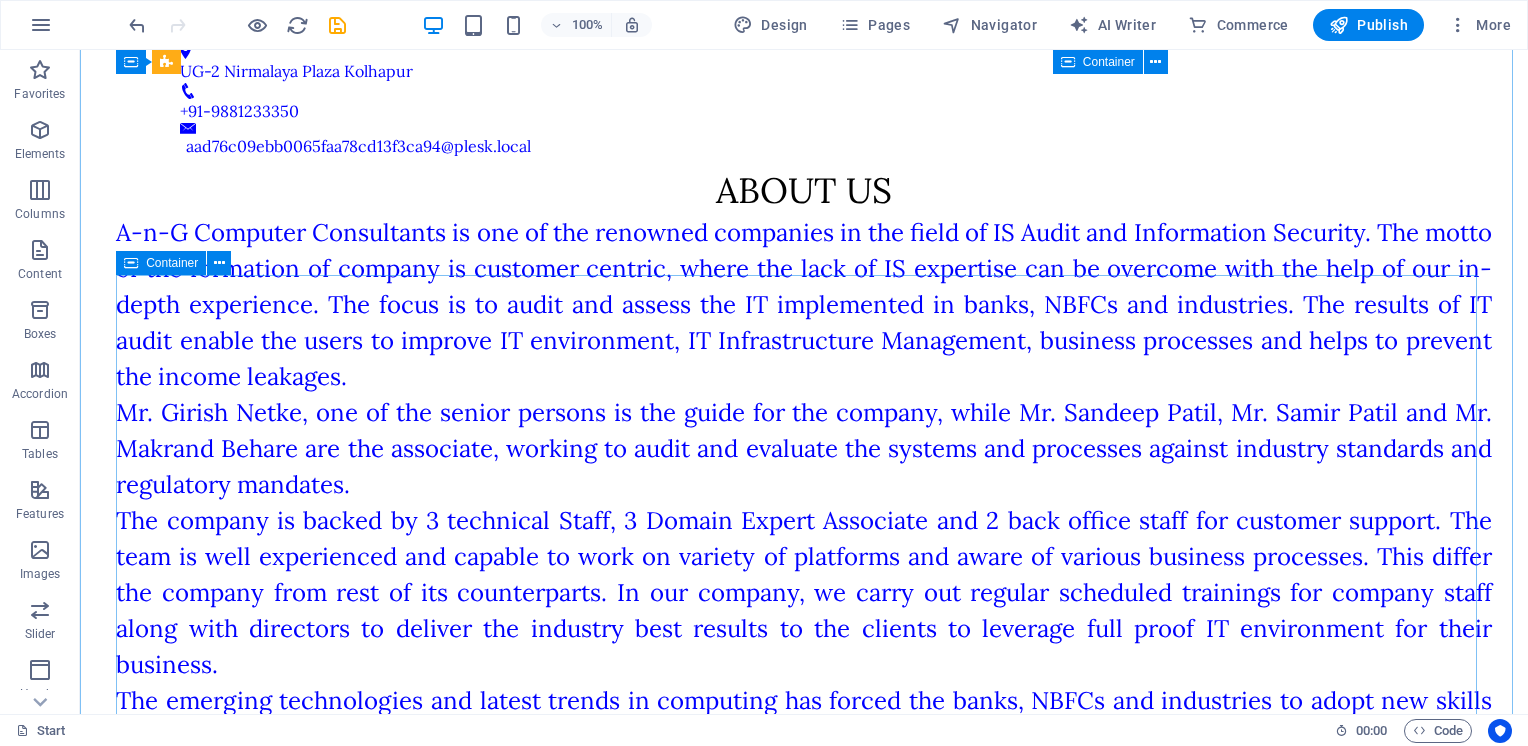 click on "Information Security Information Security (InfoSec)  is the practice of protecting information from unauthorized access, use, disclosure, disruption, modification, or destruction. It ensures the confidentiality, integrity, and availability (CIA triad) of data across digital and physical formats. InfoSec includes strategies such as access controls, encryption, risk management, and incident response to safeguard sensitive information in organizations from cyber threats and data breaches. Data privacy application security" at bounding box center (804, 1248) 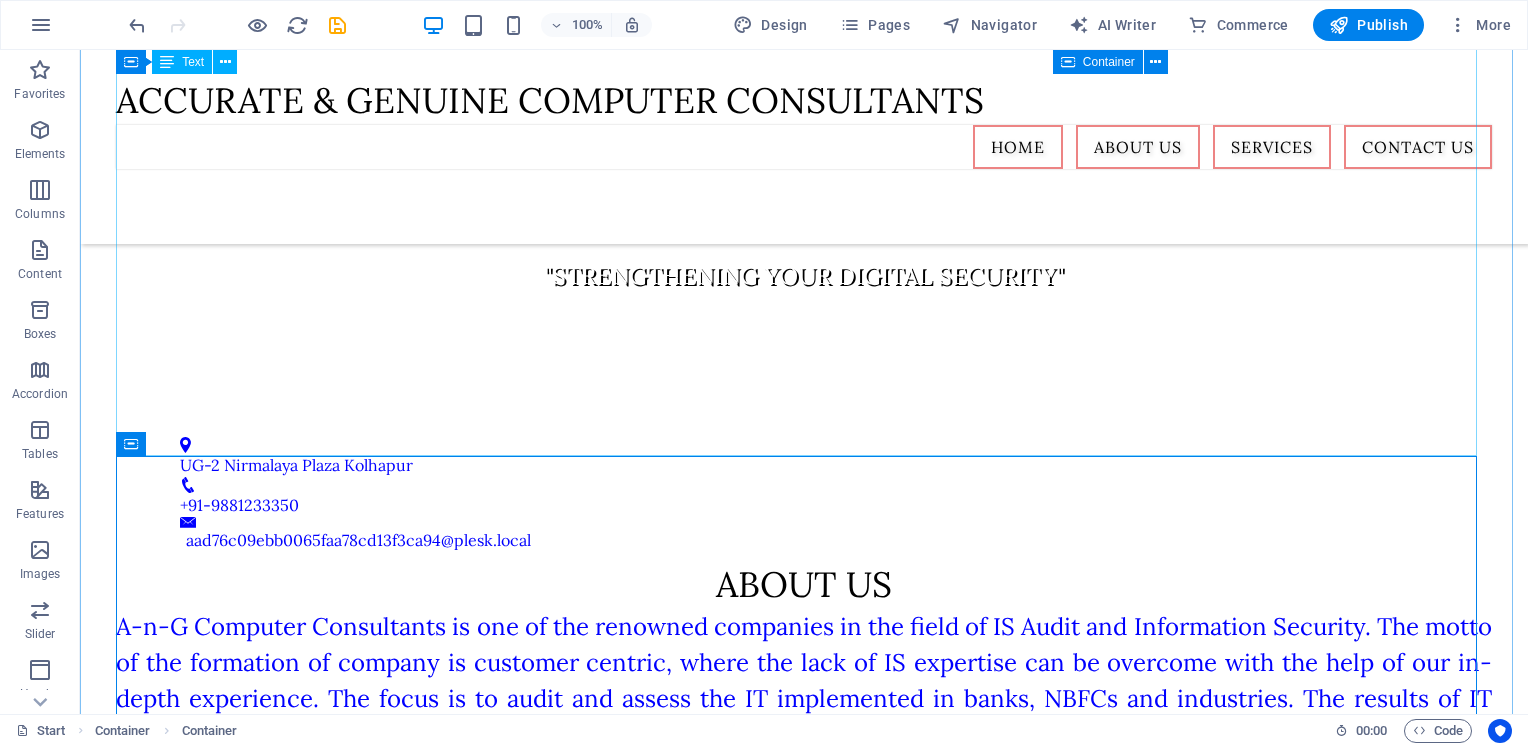 scroll, scrollTop: 900, scrollLeft: 0, axis: vertical 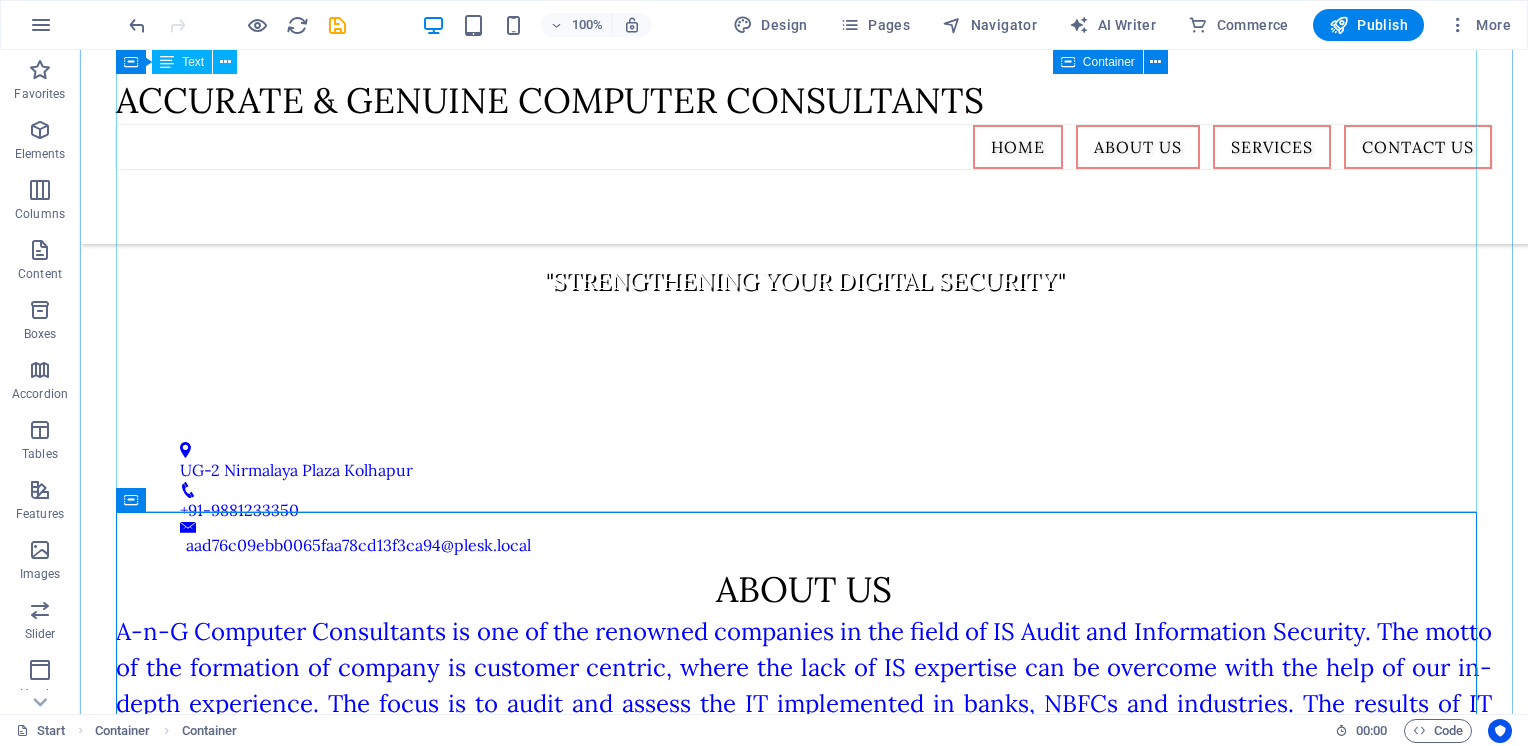 click on "A-n-G Computer Consultants is one of the renowned companies in the field of IS Audit and Information Security. The motto of the formation of company is customer centric, where the lack of IS expertise can be overcome with the help of our in-depth experience. The focus is to audit and assess the IT implemented in banks, NBFCs and industries. The results of IT audit enable the users to improve IT environment, IT Infrastructure Management, business processes and helps to prevent the income leakages. Mr. Girish Netke, one of the senior persons is the guide for the company, while Mr. Sandeep Patil, Mr. Samir Patil and Mr. Makrand Behare are the associate, working to audit and evaluate the systems and processes against industry standards and regulatory mandates." at bounding box center (804, 920) 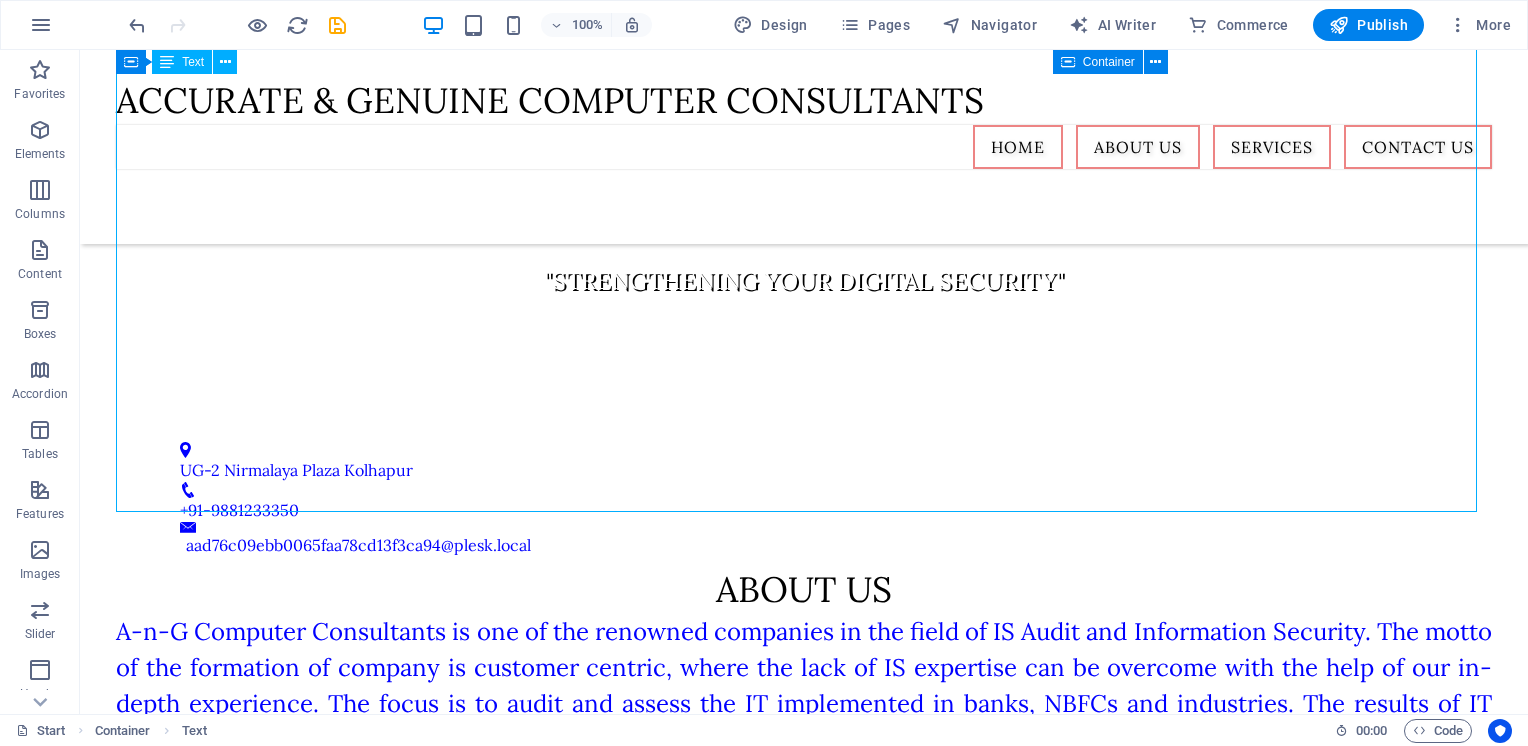 click on "A-n-G Computer Consultants is one of the renowned companies in the field of IS Audit and Information Security. The motto of the formation of company is customer centric, where the lack of IS expertise can be overcome with the help of our in-depth experience. The focus is to audit and assess the IT implemented in banks, NBFCs and industries. The results of IT audit enable the users to improve IT environment, IT Infrastructure Management, business processes and helps to prevent the income leakages. Mr. Girish Netke, one of the senior persons is the guide for the company, while Mr. Sandeep Patil, Mr. Samir Patil and Mr. Makrand Behare are the associate, working to audit and evaluate the systems and processes against industry standards and regulatory mandates." at bounding box center [804, 920] 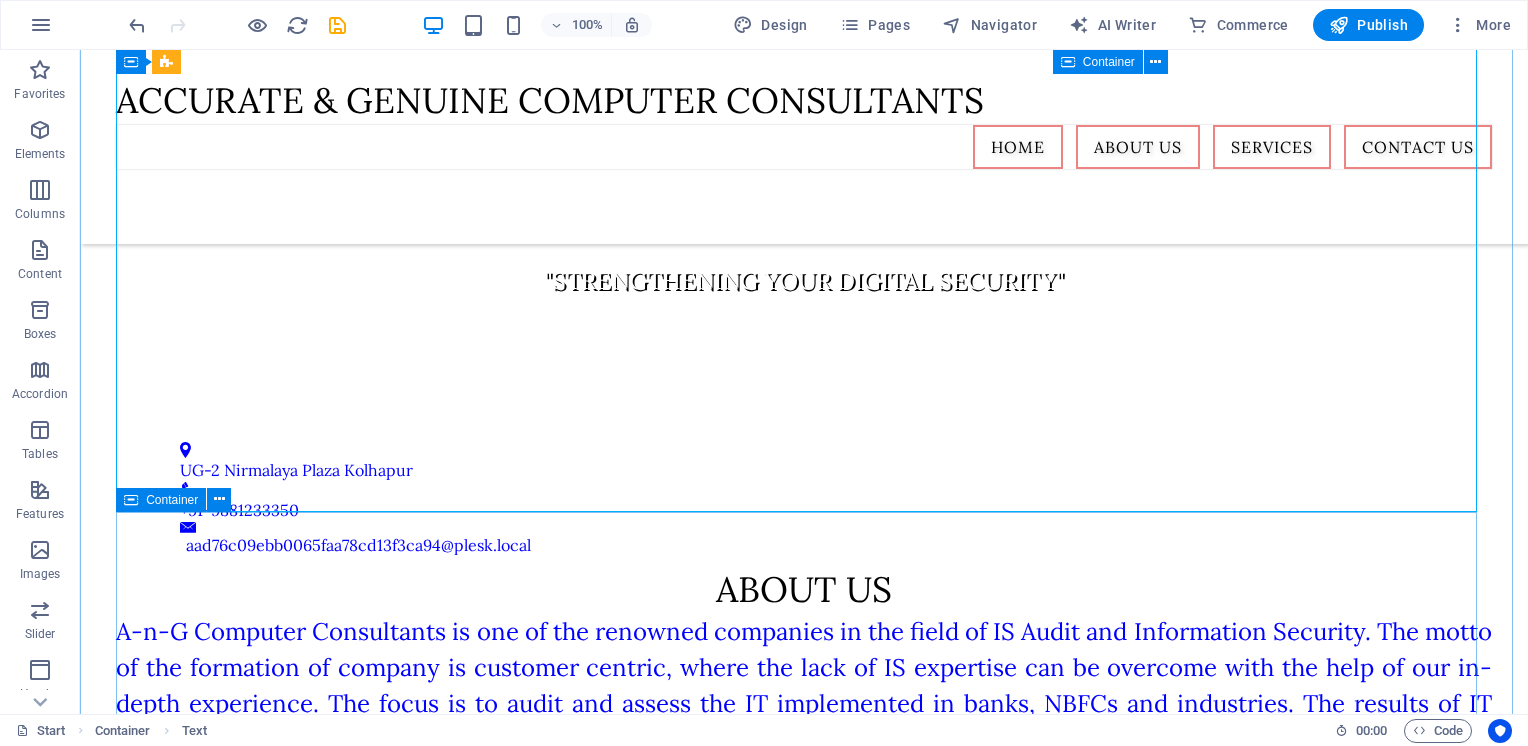 click on "Information Security Information Security (InfoSec)  is the practice of protecting information from unauthorized access, use, disclosure, disruption, modification, or destruction. It ensures the confidentiality, integrity, and availability (CIA triad) of data across digital and physical formats. InfoSec includes strategies such as access controls, encryption, risk management, and incident response to safeguard sensitive information in organizations from cyber threats and data breaches. Data privacy application security" at bounding box center [804, 1647] 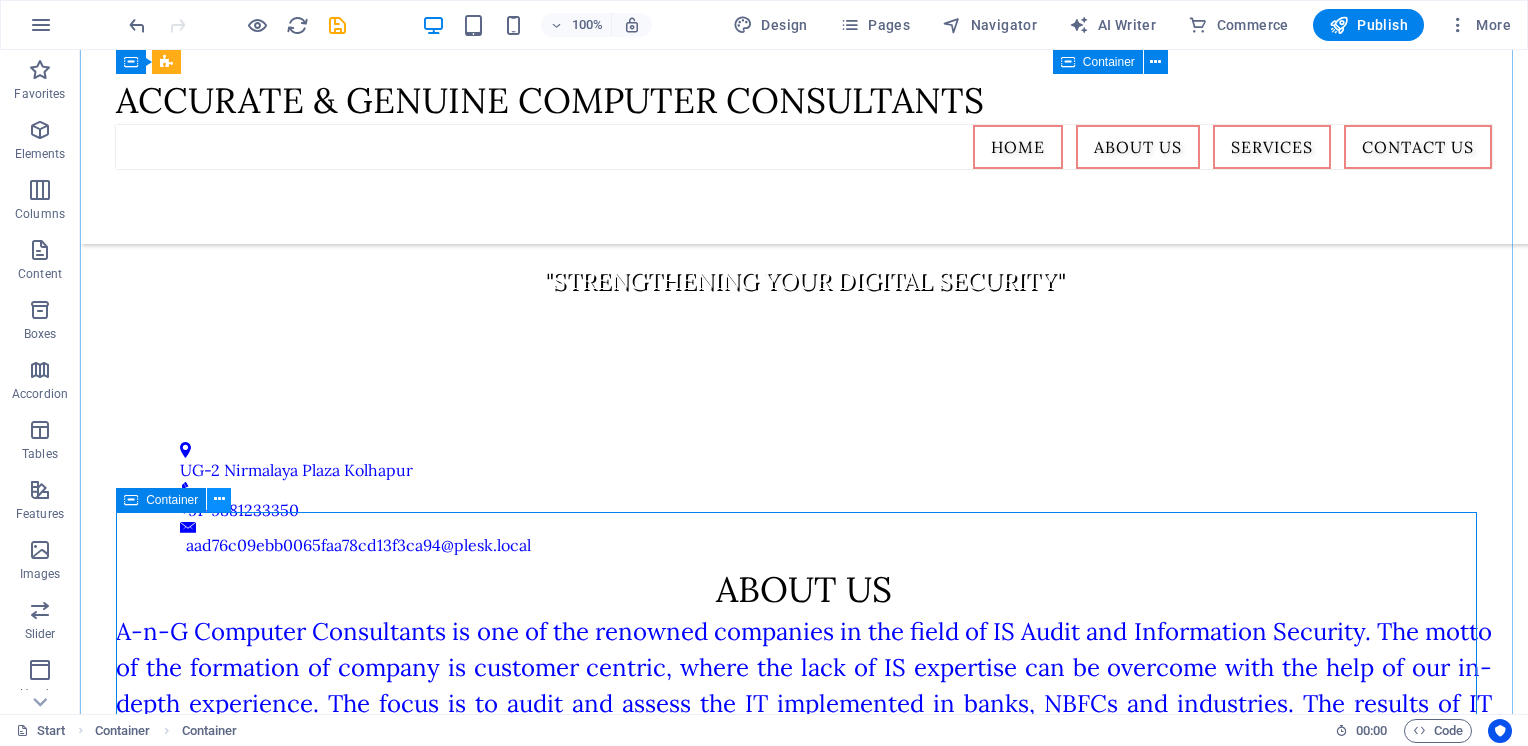 click at bounding box center [219, 499] 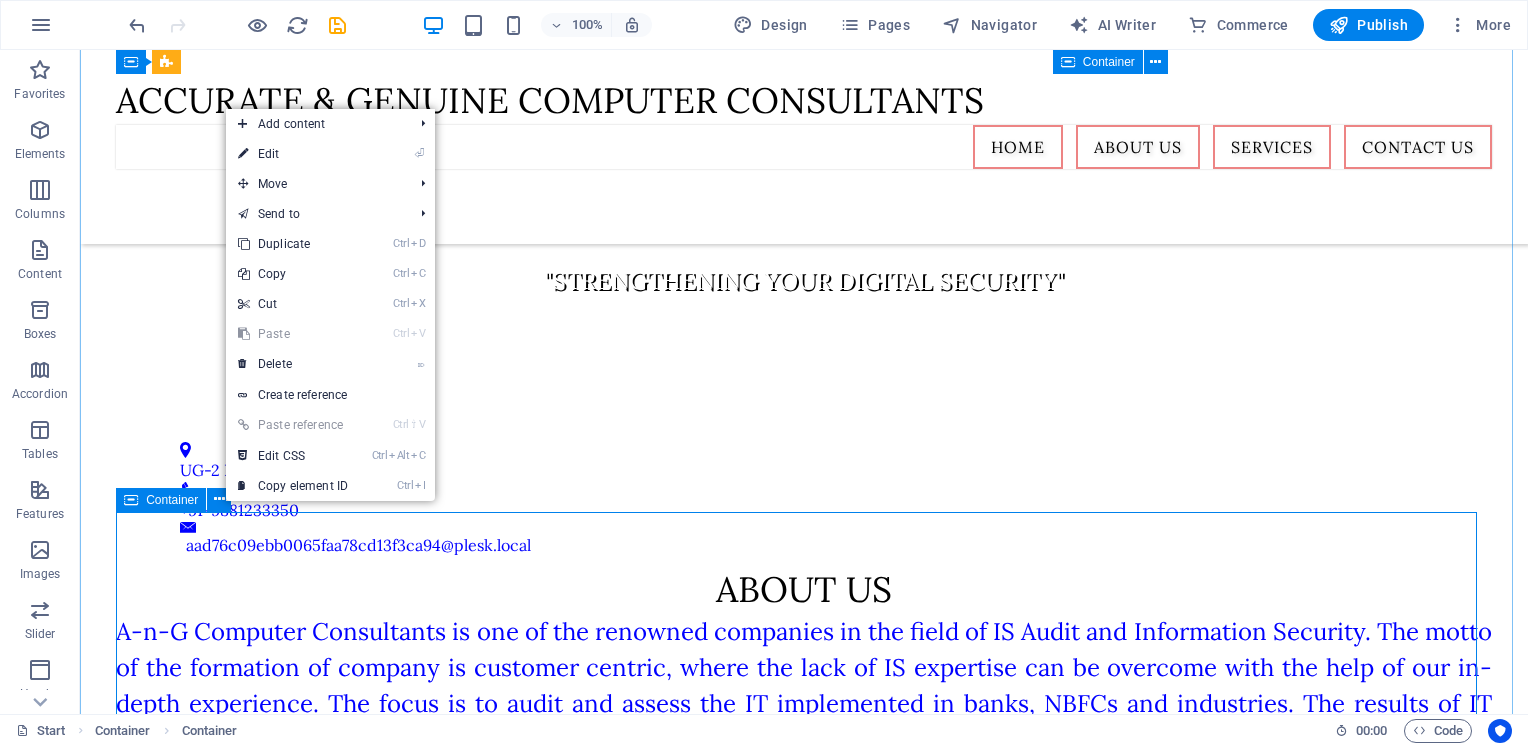 click on "Information Security Information Security (InfoSec)  is the practice of protecting information from unauthorized access, use, disclosure, disruption, modification, or destruction. It ensures the confidentiality, integrity, and availability (CIA triad) of data across digital and physical formats. InfoSec includes strategies such as access controls, encryption, risk management, and incident response to safeguard sensitive information in organizations from cyber threats and data breaches. Data privacy application security" at bounding box center (804, 1647) 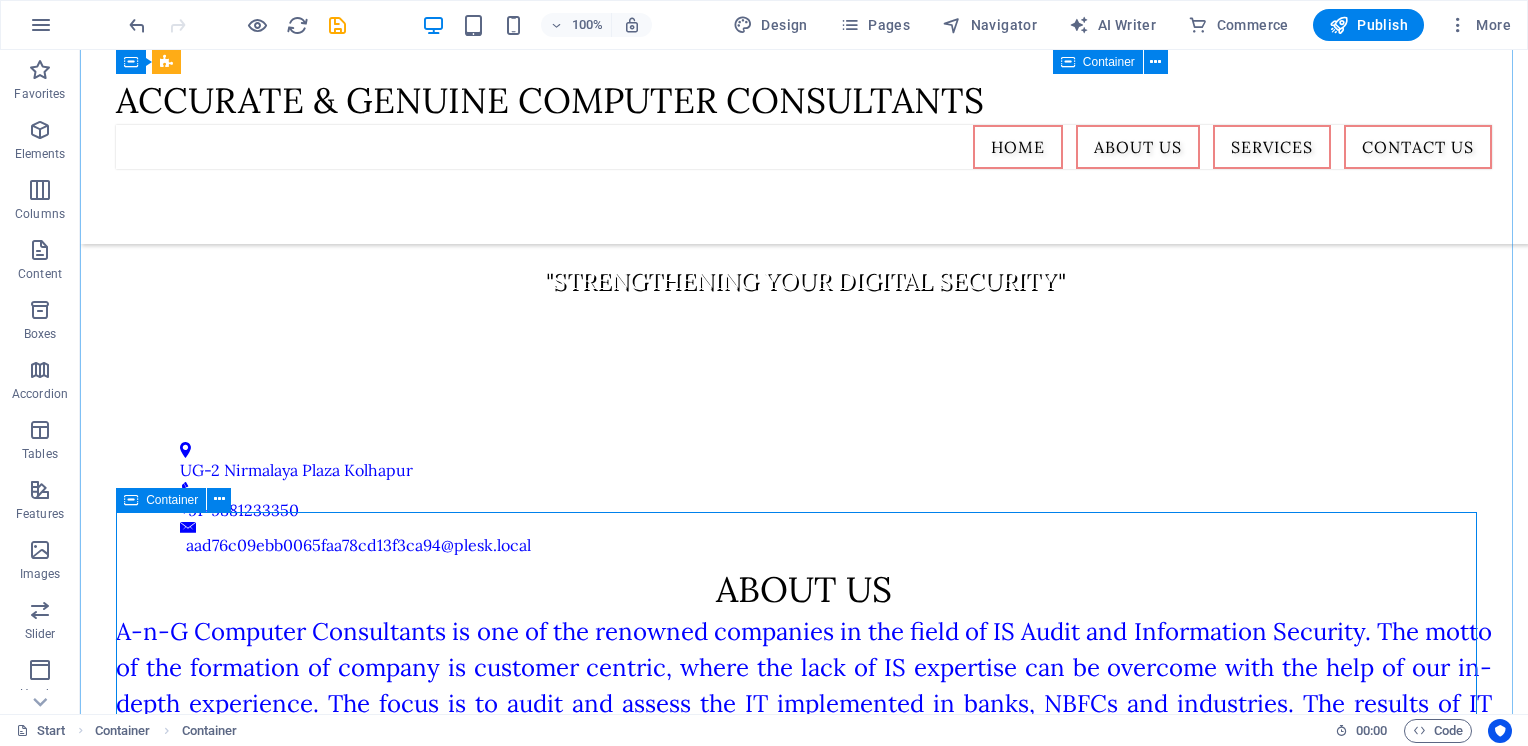 click at bounding box center (131, 500) 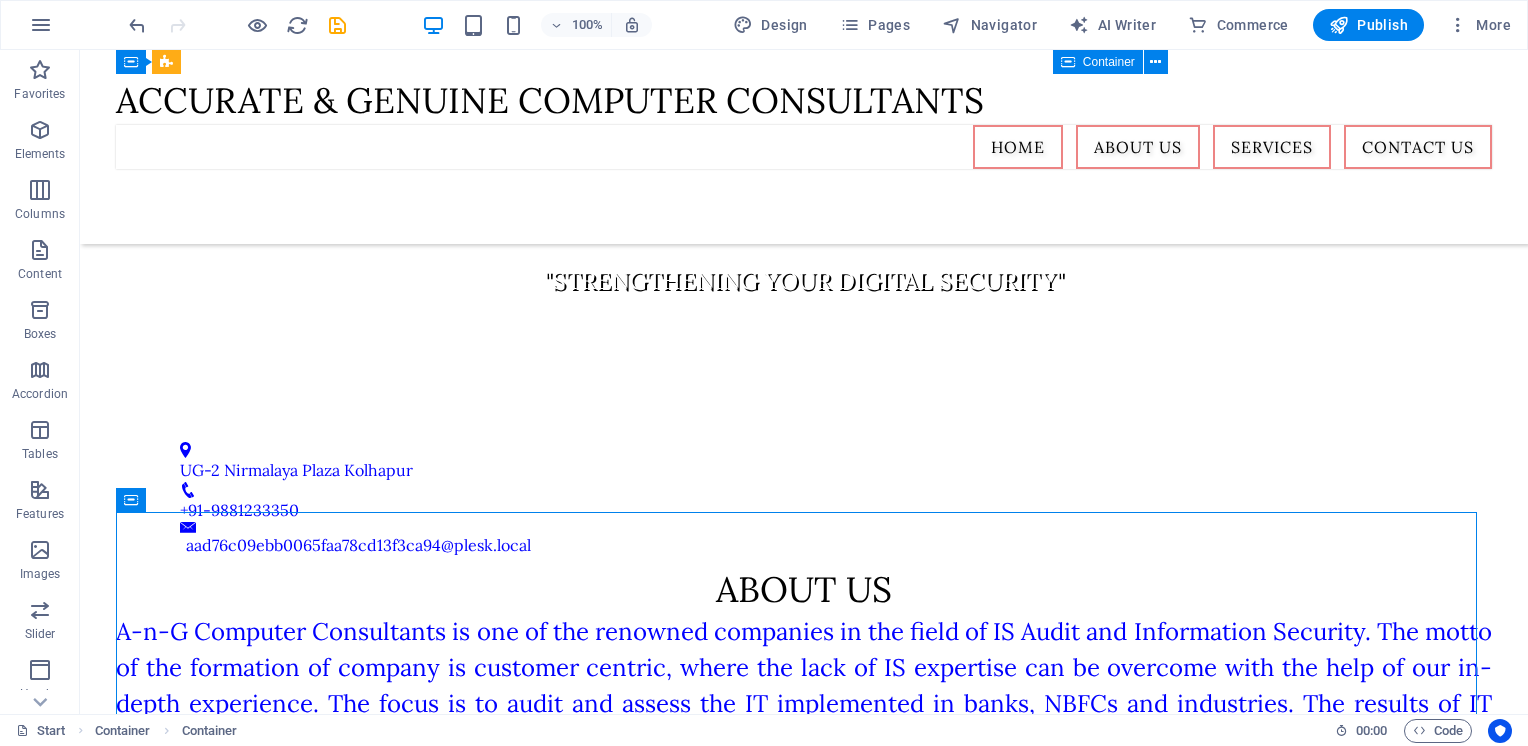 drag, startPoint x: 248, startPoint y: 551, endPoint x: 171, endPoint y: 542, distance: 77.52419 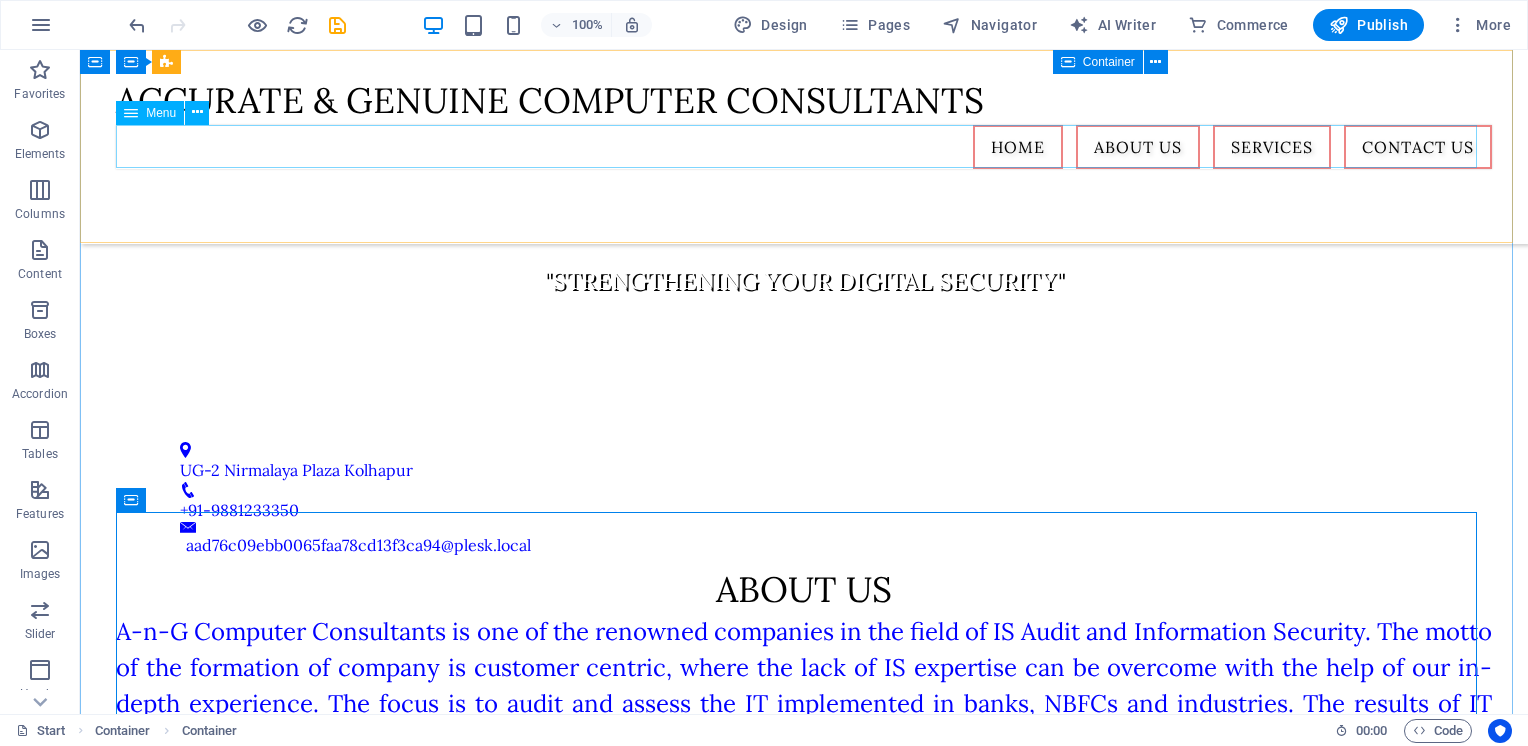 click on "Home About us Services Contact Us" at bounding box center [804, 147] 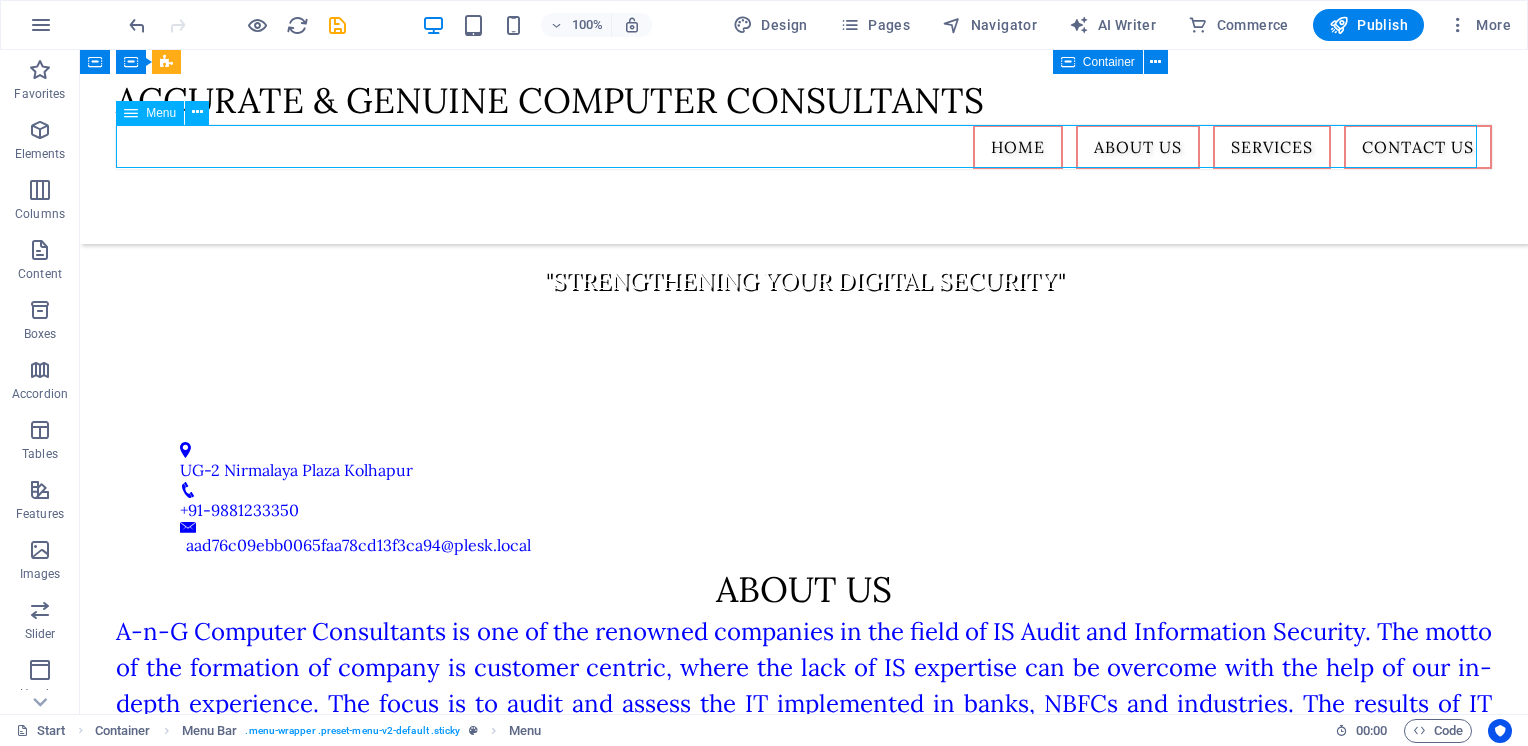 click on "Home About us Services Contact Us" at bounding box center (804, 147) 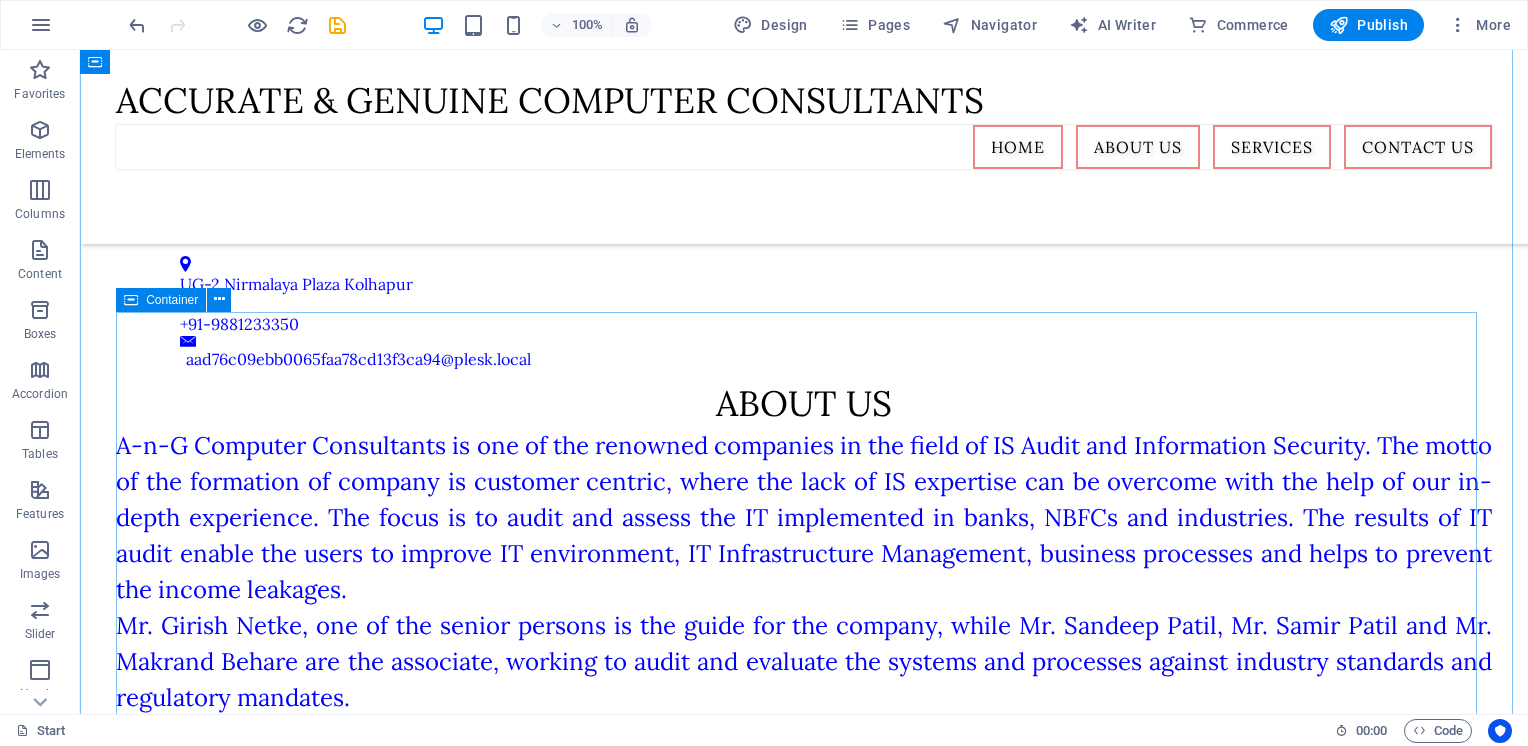 scroll, scrollTop: 1000, scrollLeft: 0, axis: vertical 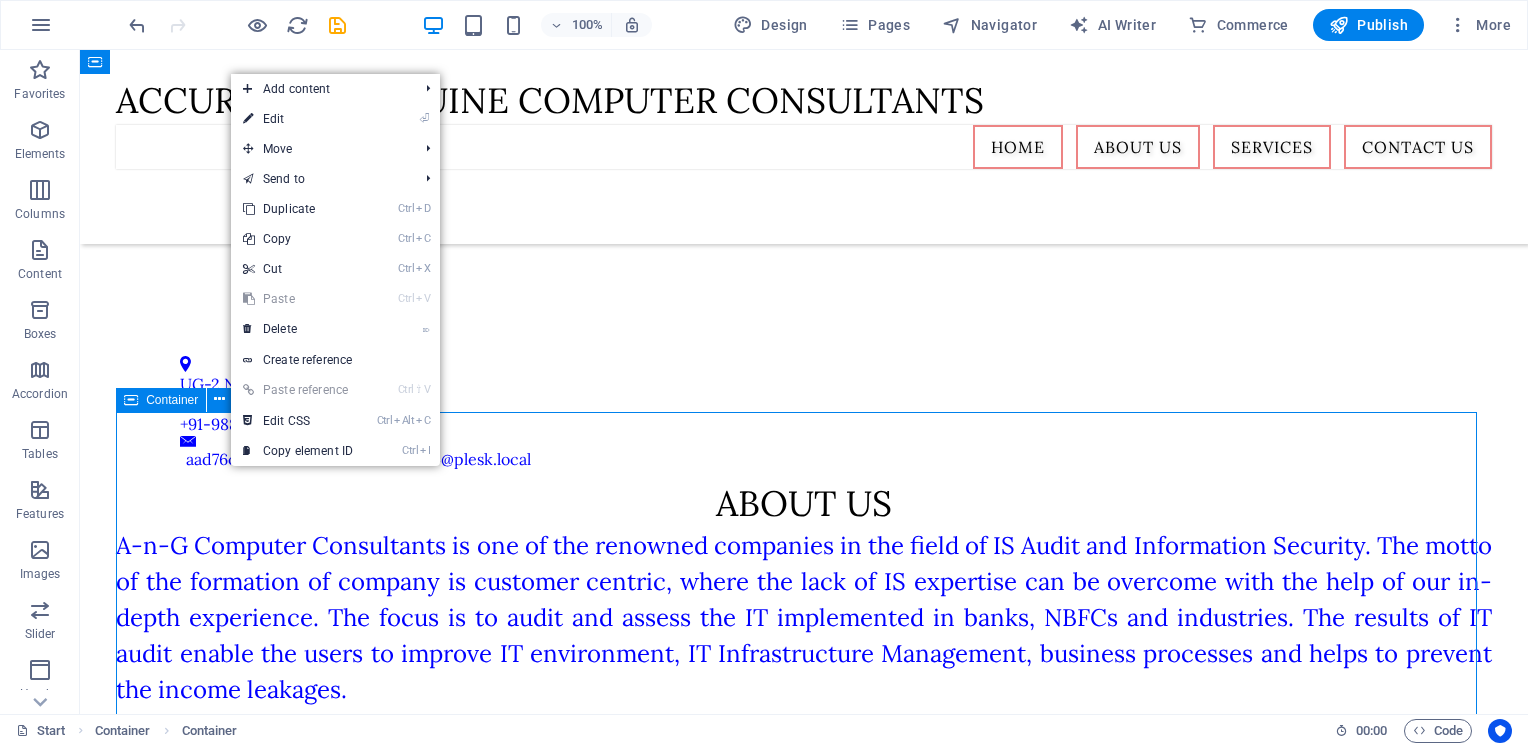 click on "Information Security Information Security (InfoSec)  is the practice of protecting information from unauthorized access, use, disclosure, disruption, modification, or destruction. It ensures the confidentiality, integrity, and availability (CIA triad) of data across digital and physical formats. InfoSec includes strategies such as access controls, encryption, risk management, and incident response to safeguard sensitive information in organizations from cyber threats and data breaches. Data privacy application security" at bounding box center (804, 1561) 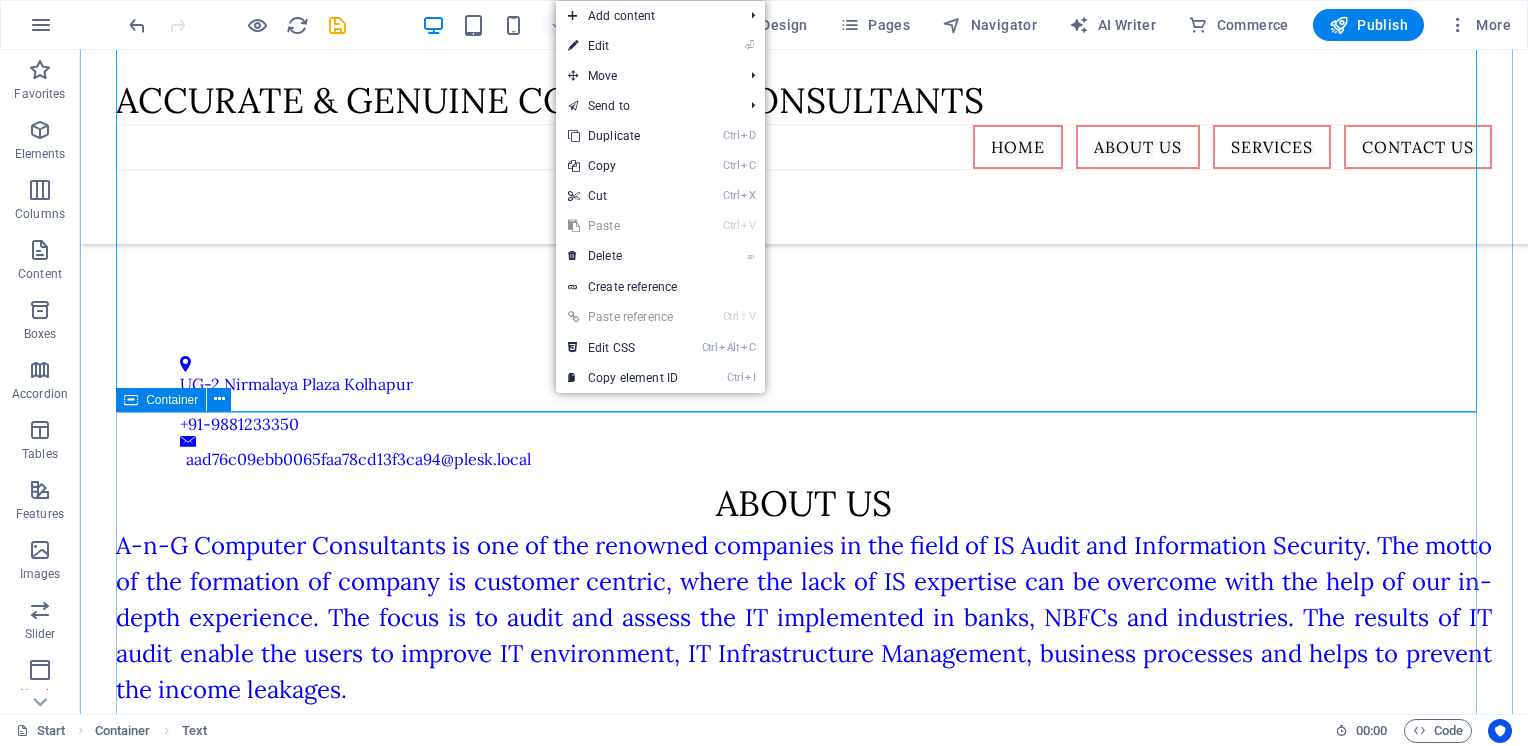 click on "Information Security Information Security (InfoSec)  is the practice of protecting information from unauthorized access, use, disclosure, disruption, modification, or destruction. It ensures the confidentiality, integrity, and availability (CIA triad) of data across digital and physical formats. InfoSec includes strategies such as access controls, encryption, risk management, and incident response to safeguard sensitive information in organizations from cyber threats and data breaches. Data privacy application security" at bounding box center (804, 1561) 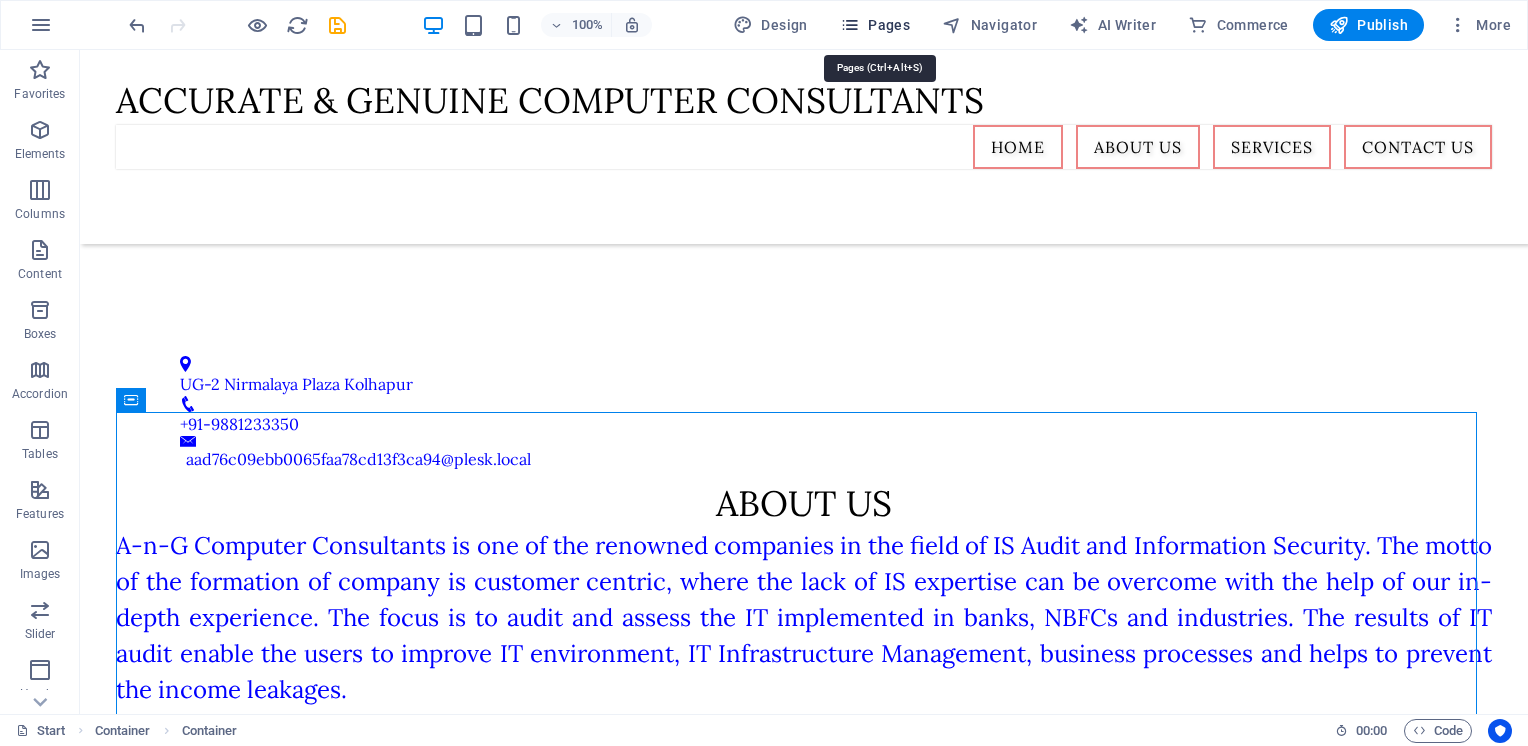 click on "Pages" at bounding box center [875, 25] 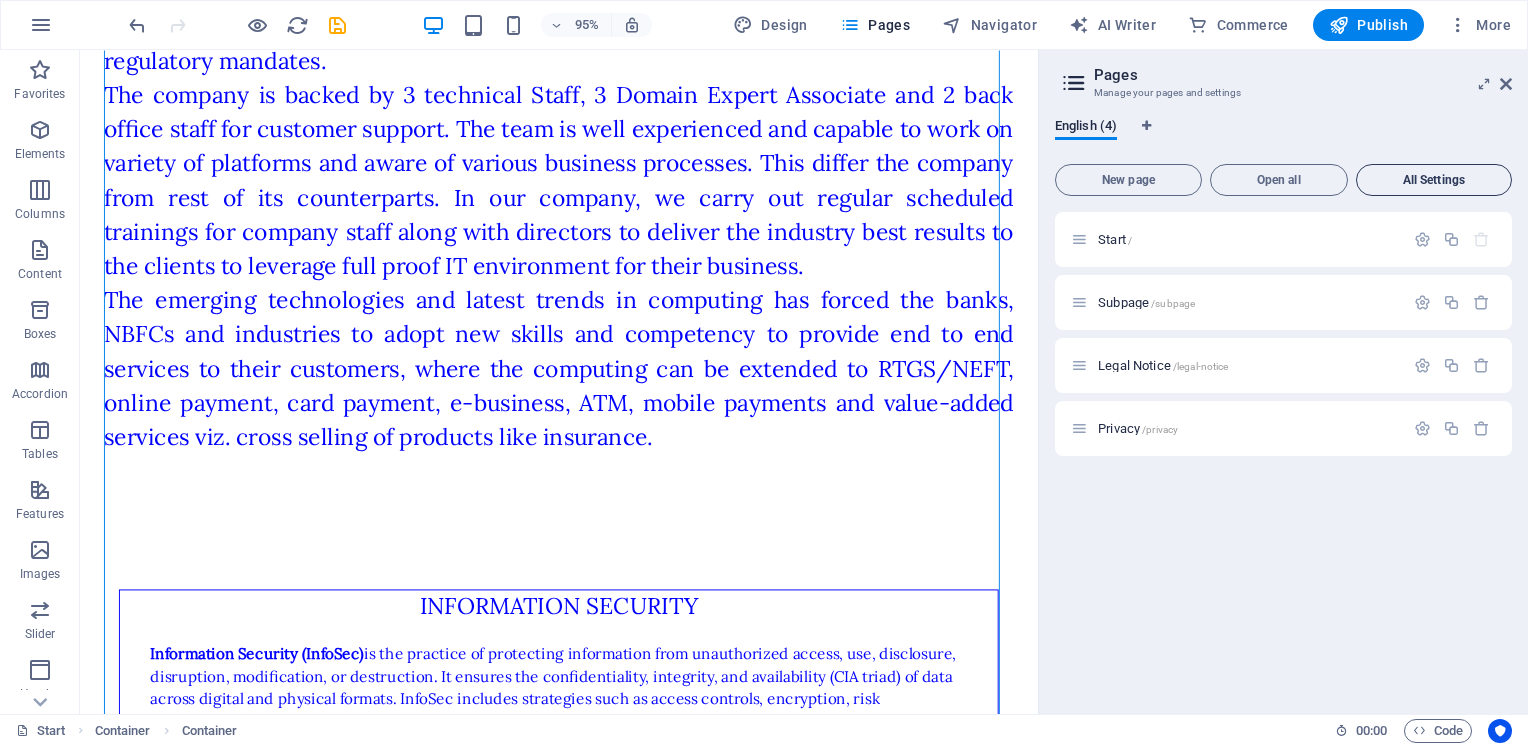 click on "All Settings" at bounding box center [1434, 180] 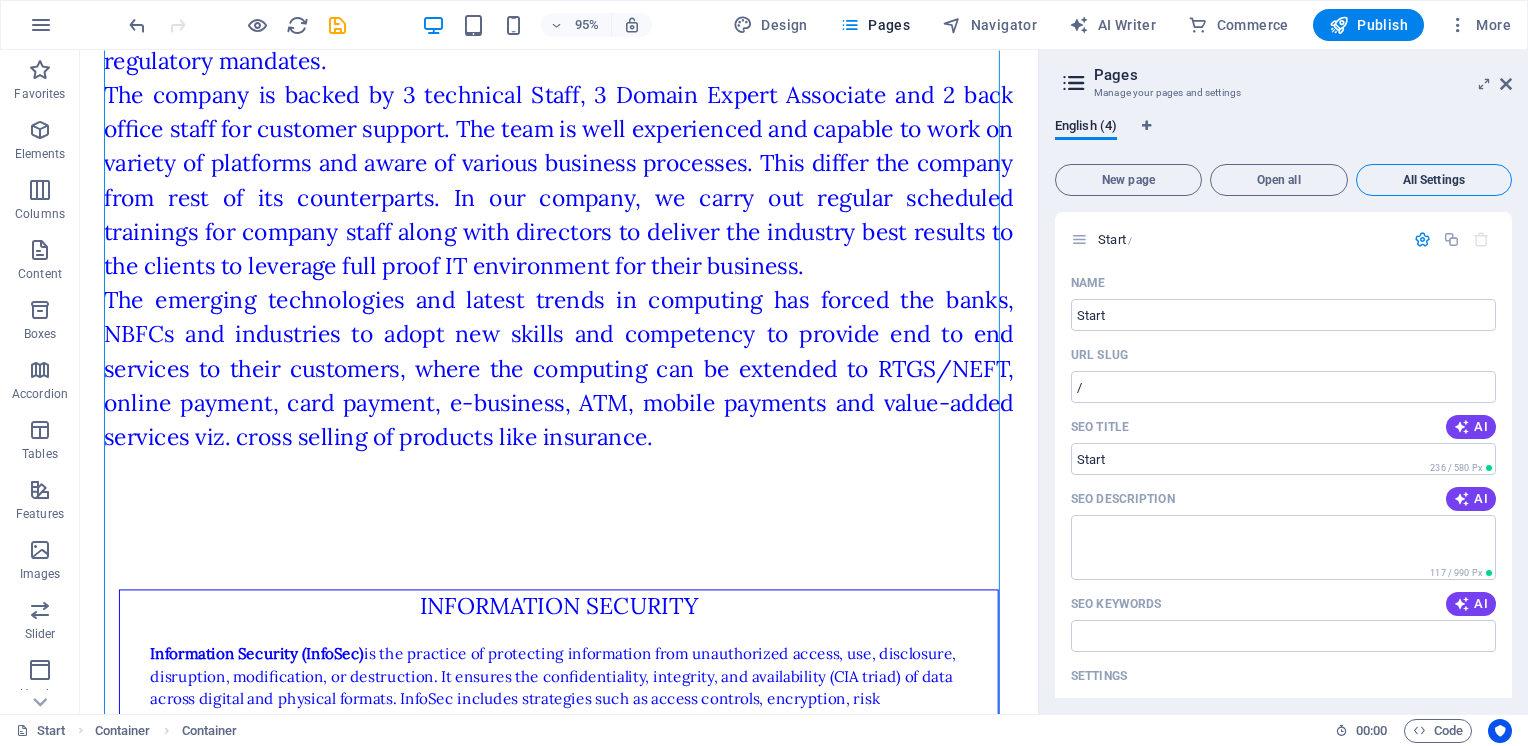 scroll, scrollTop: 2312, scrollLeft: 0, axis: vertical 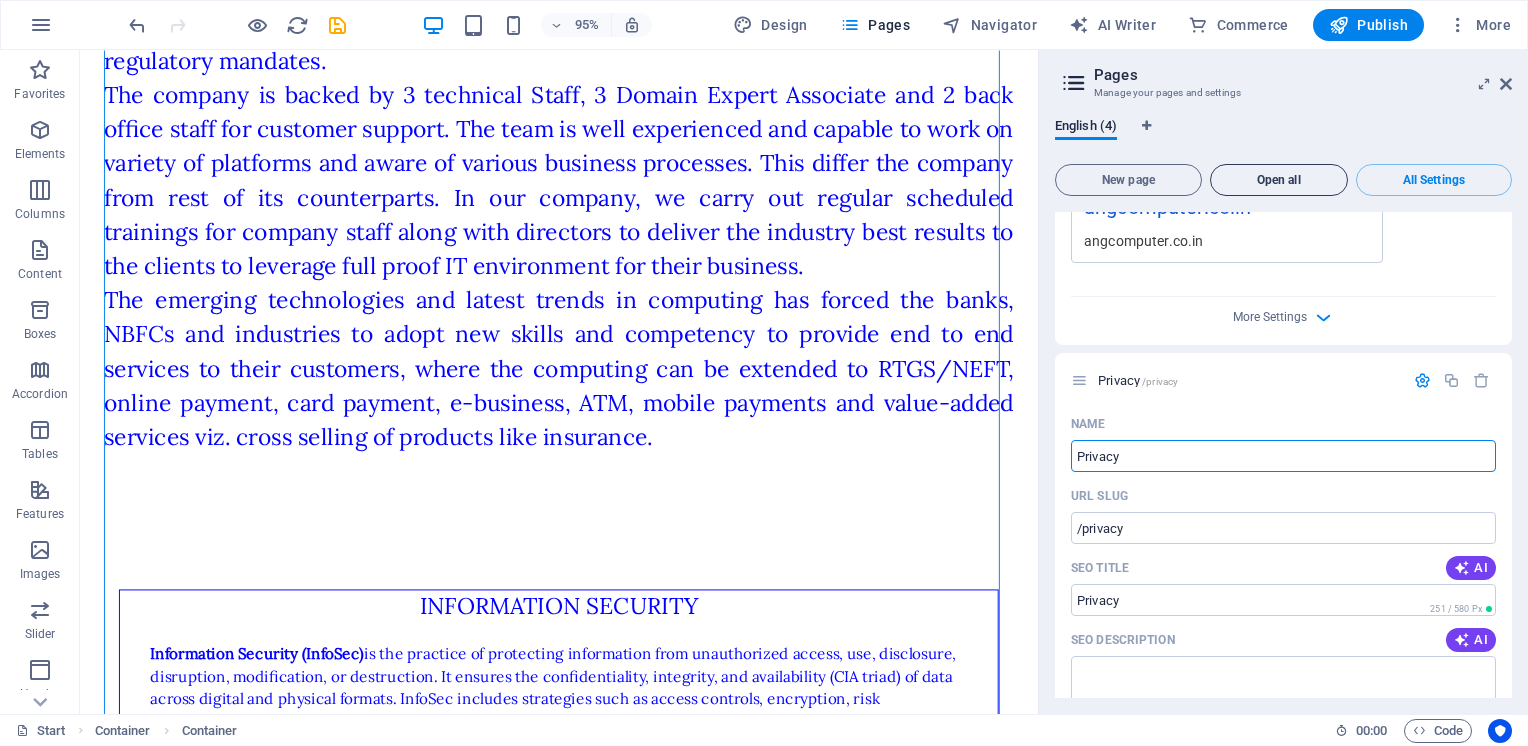 click on "Open all" at bounding box center [1279, 180] 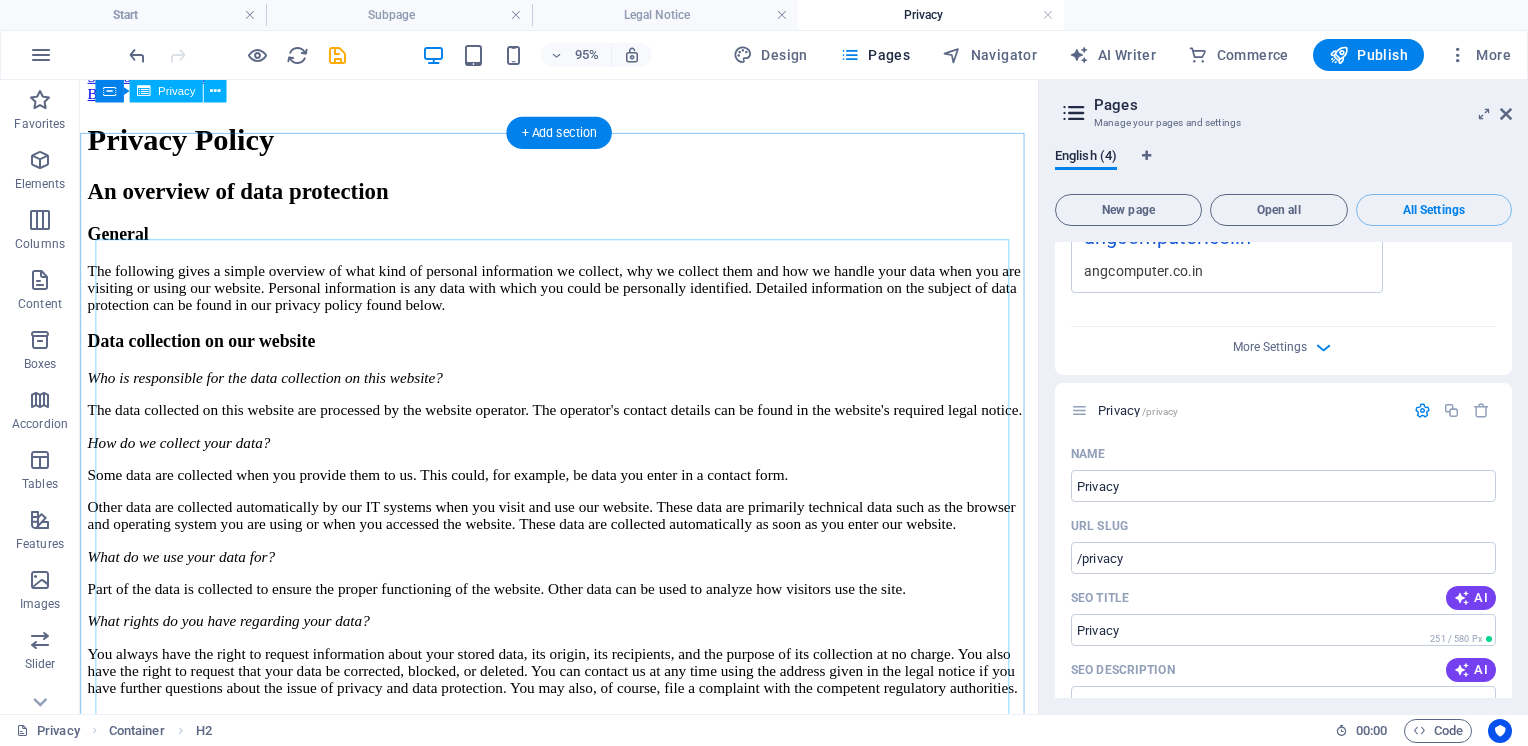 scroll, scrollTop: 0, scrollLeft: 0, axis: both 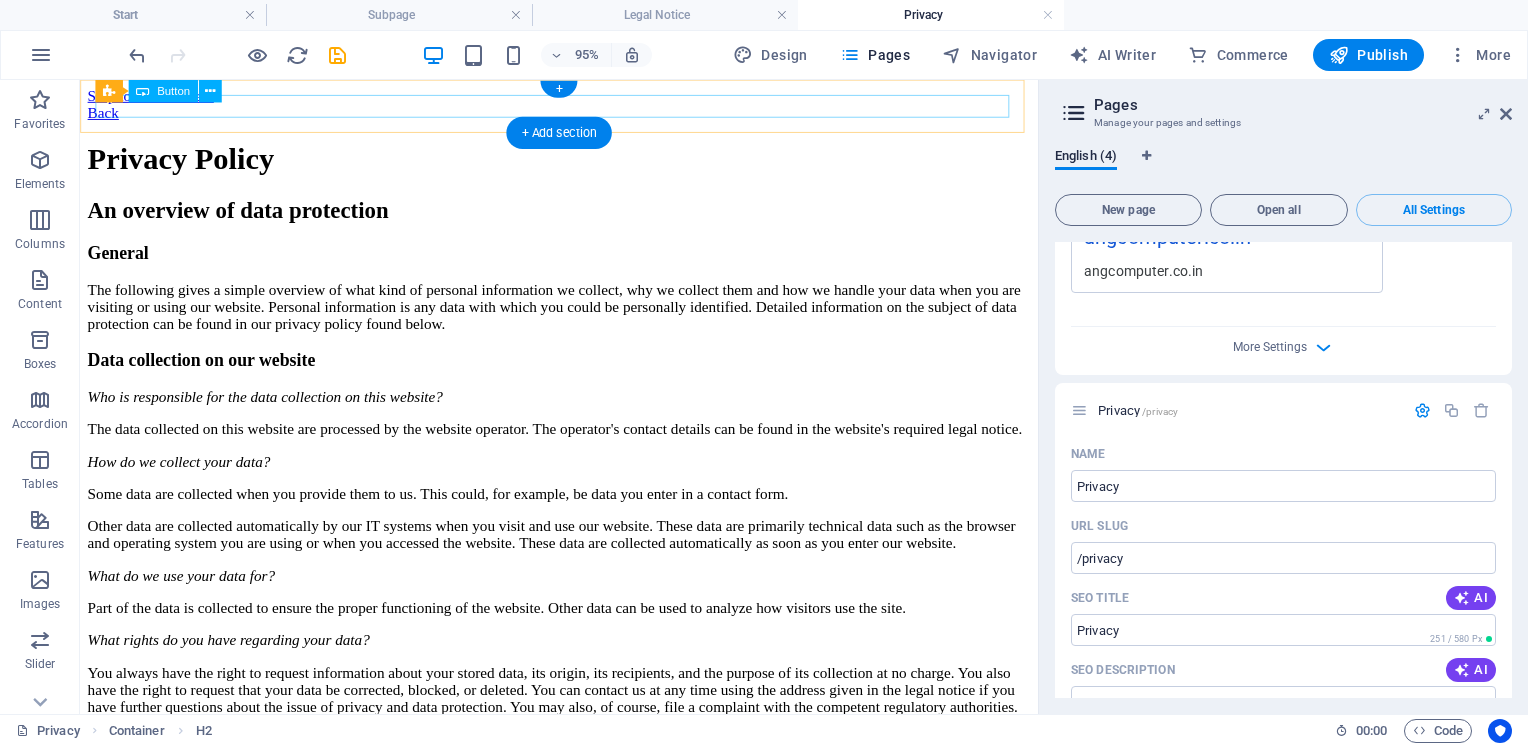 click on "Back" at bounding box center [584, 115] 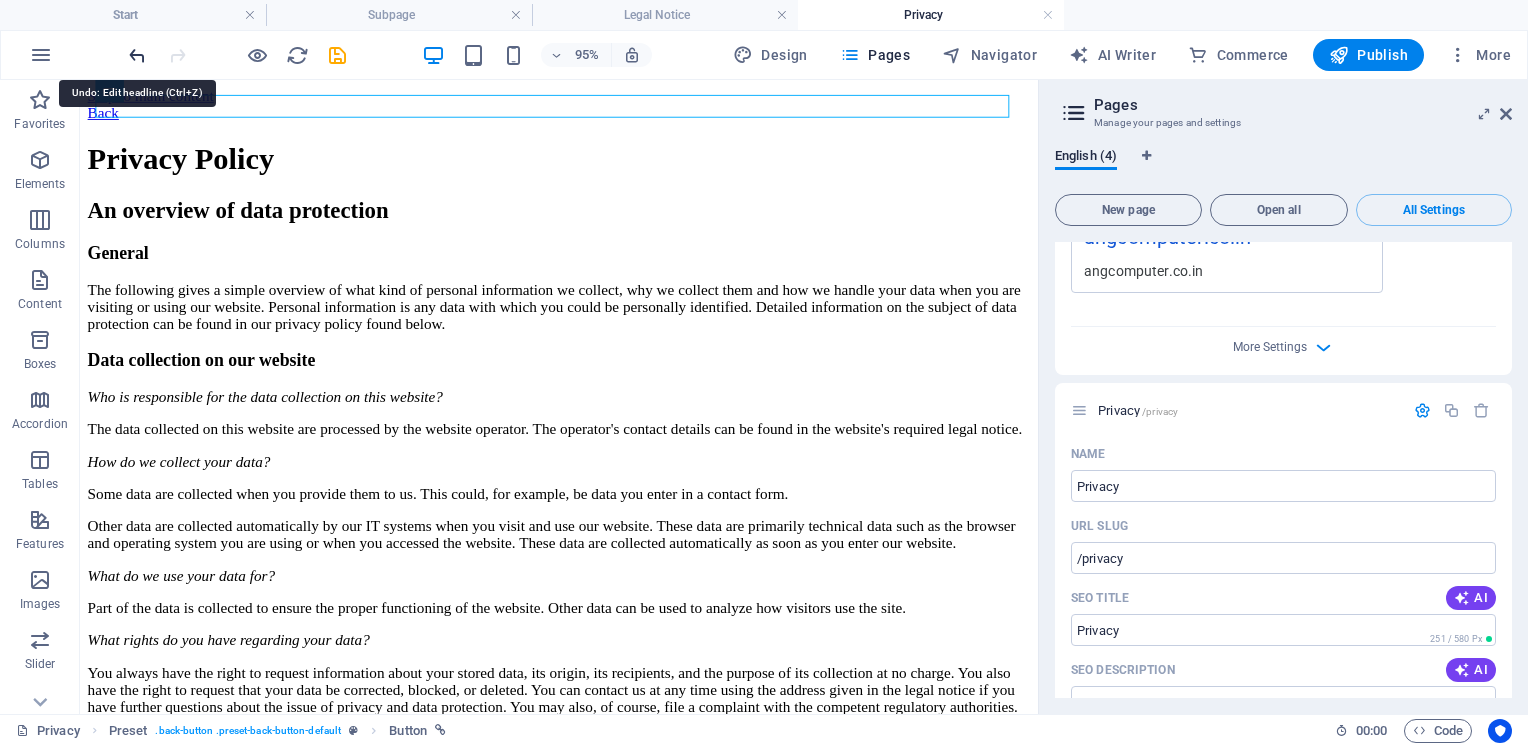 click at bounding box center [137, 55] 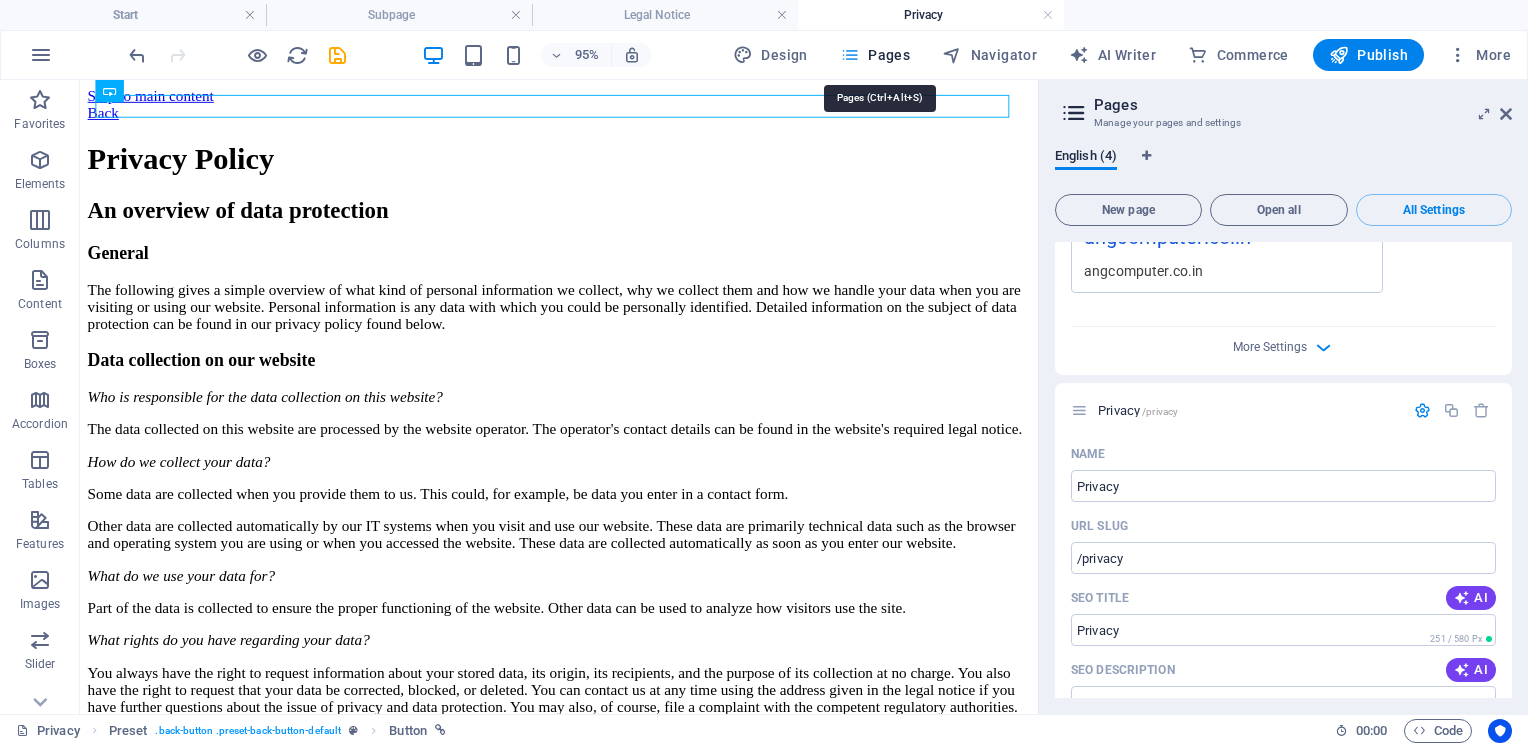 click on "Pages" at bounding box center [875, 55] 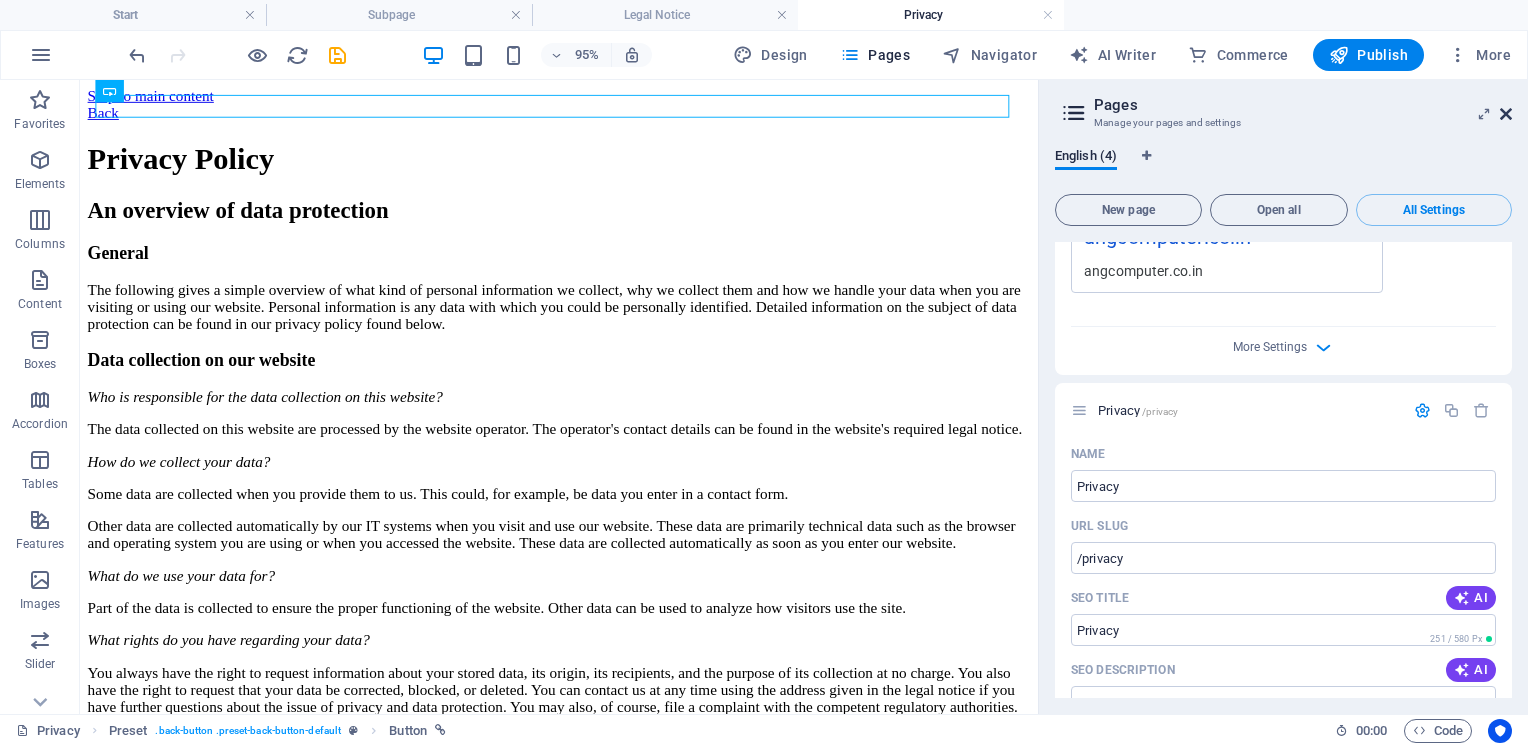 drag, startPoint x: 1508, startPoint y: 108, endPoint x: 1432, endPoint y: 69, distance: 85.42248 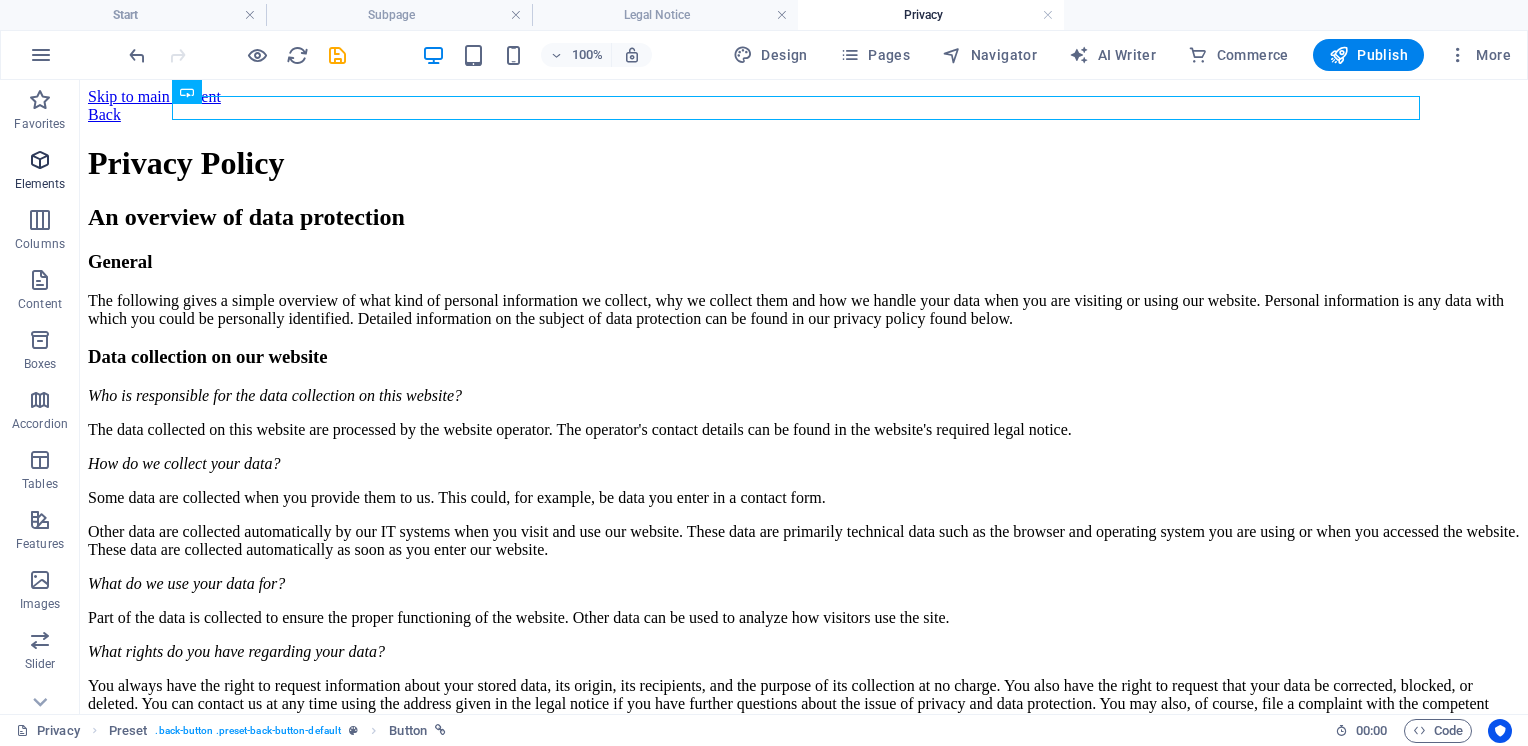 click at bounding box center (40, 160) 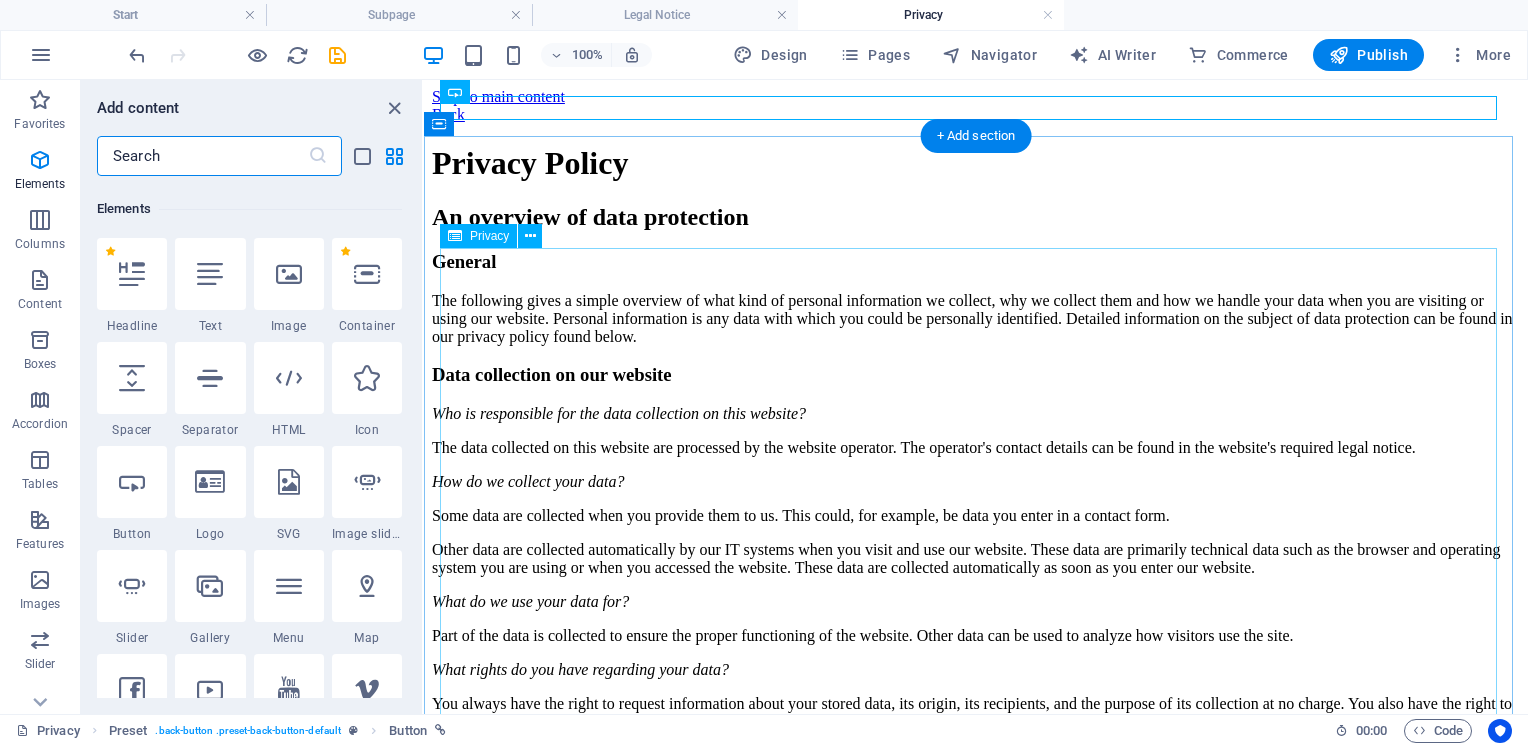 scroll, scrollTop: 212, scrollLeft: 0, axis: vertical 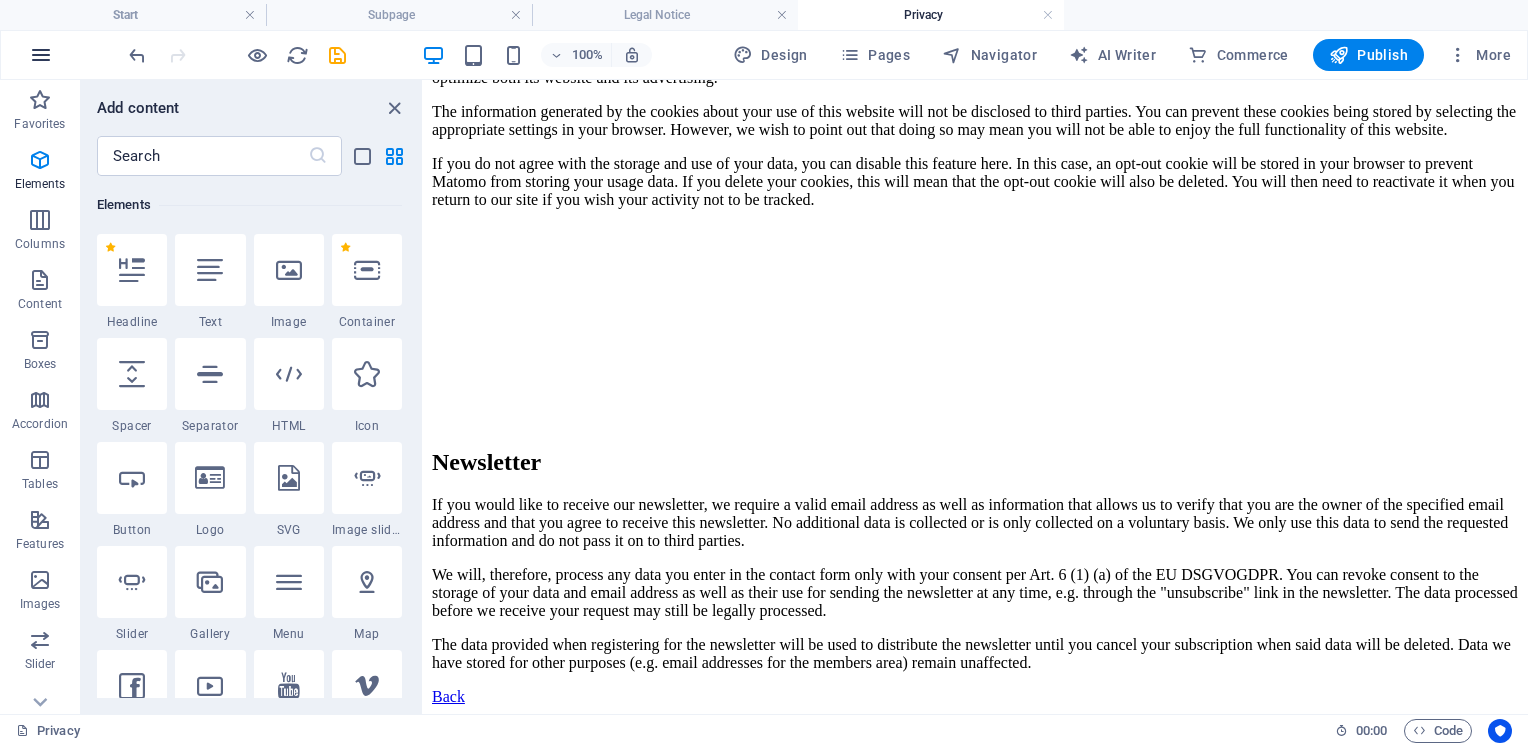 click at bounding box center [41, 55] 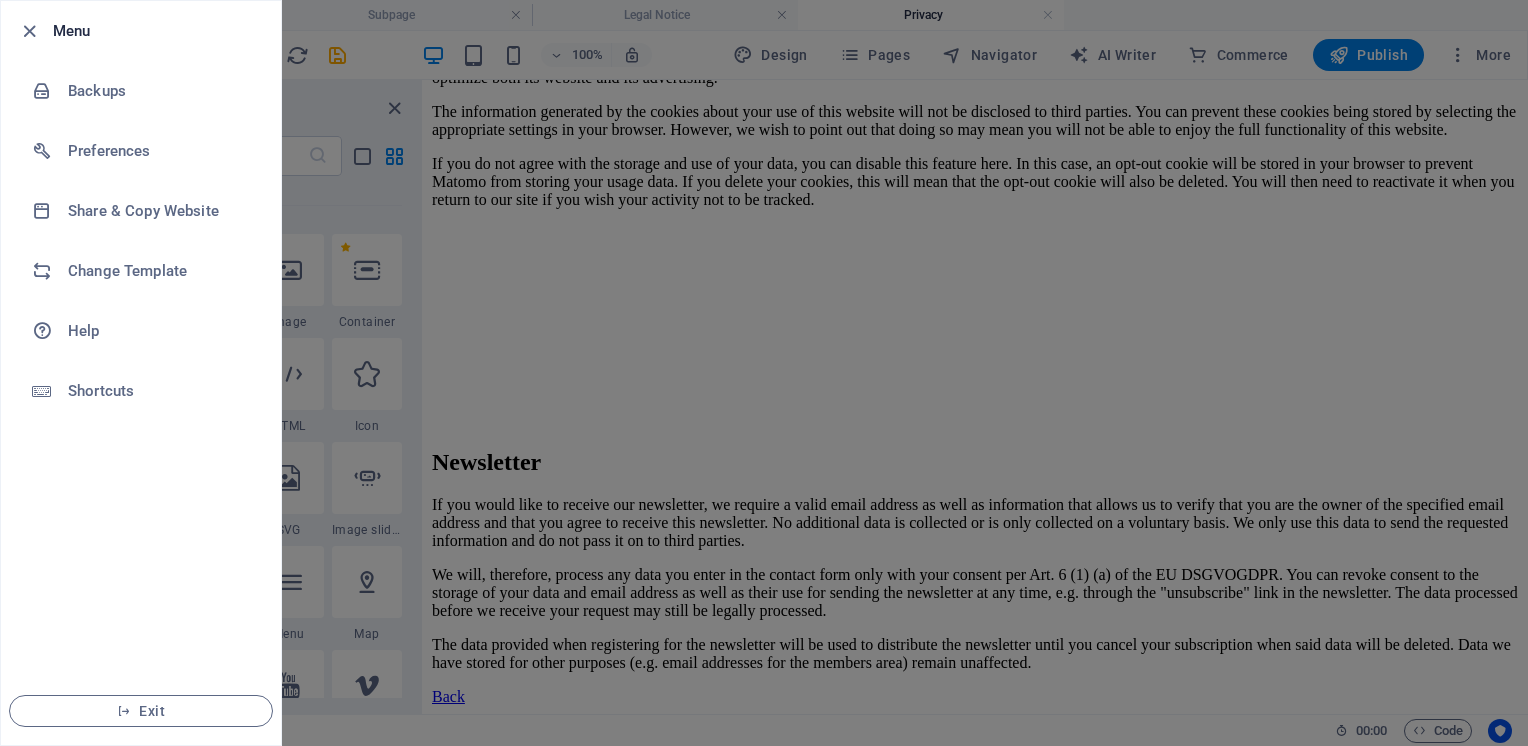 click at bounding box center (764, 373) 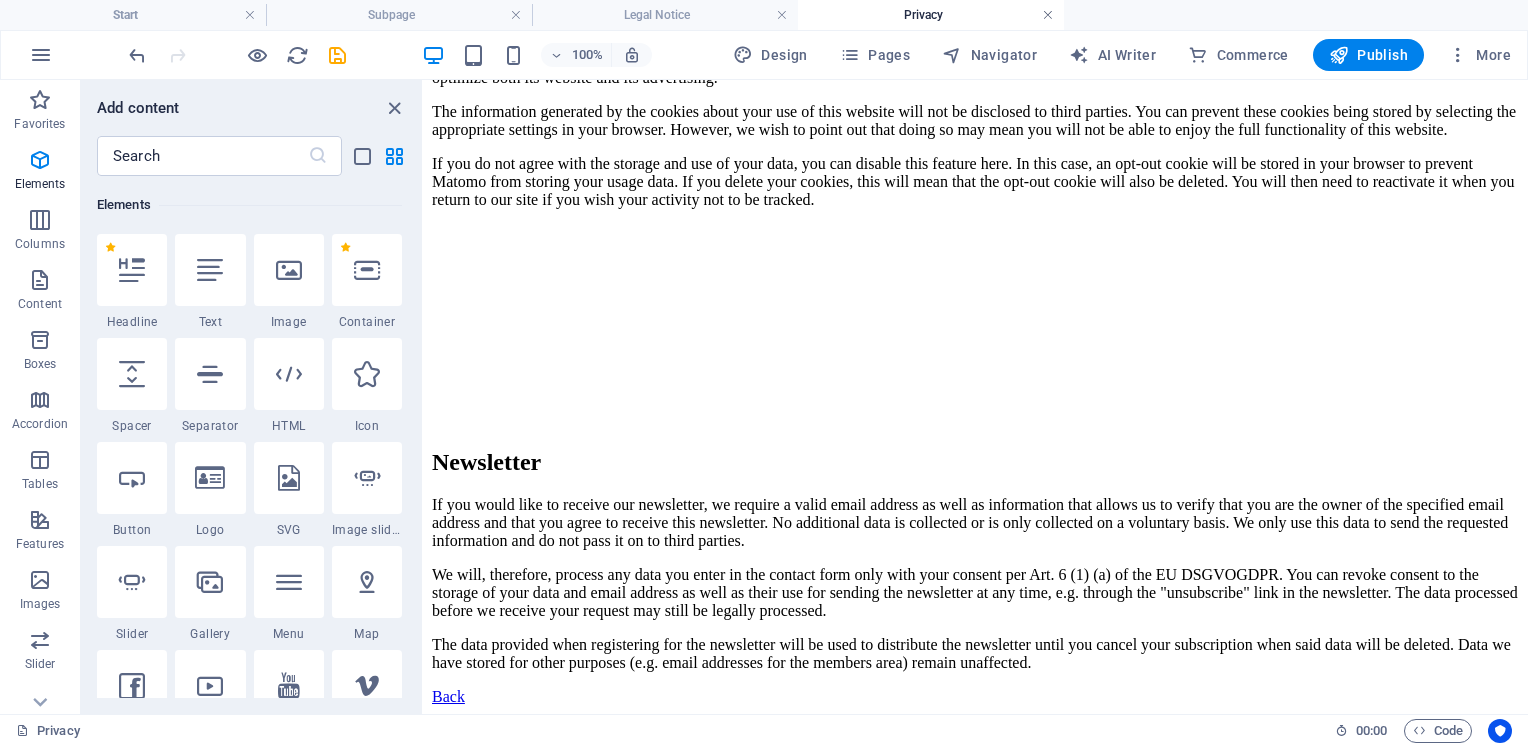 click at bounding box center (1048, 15) 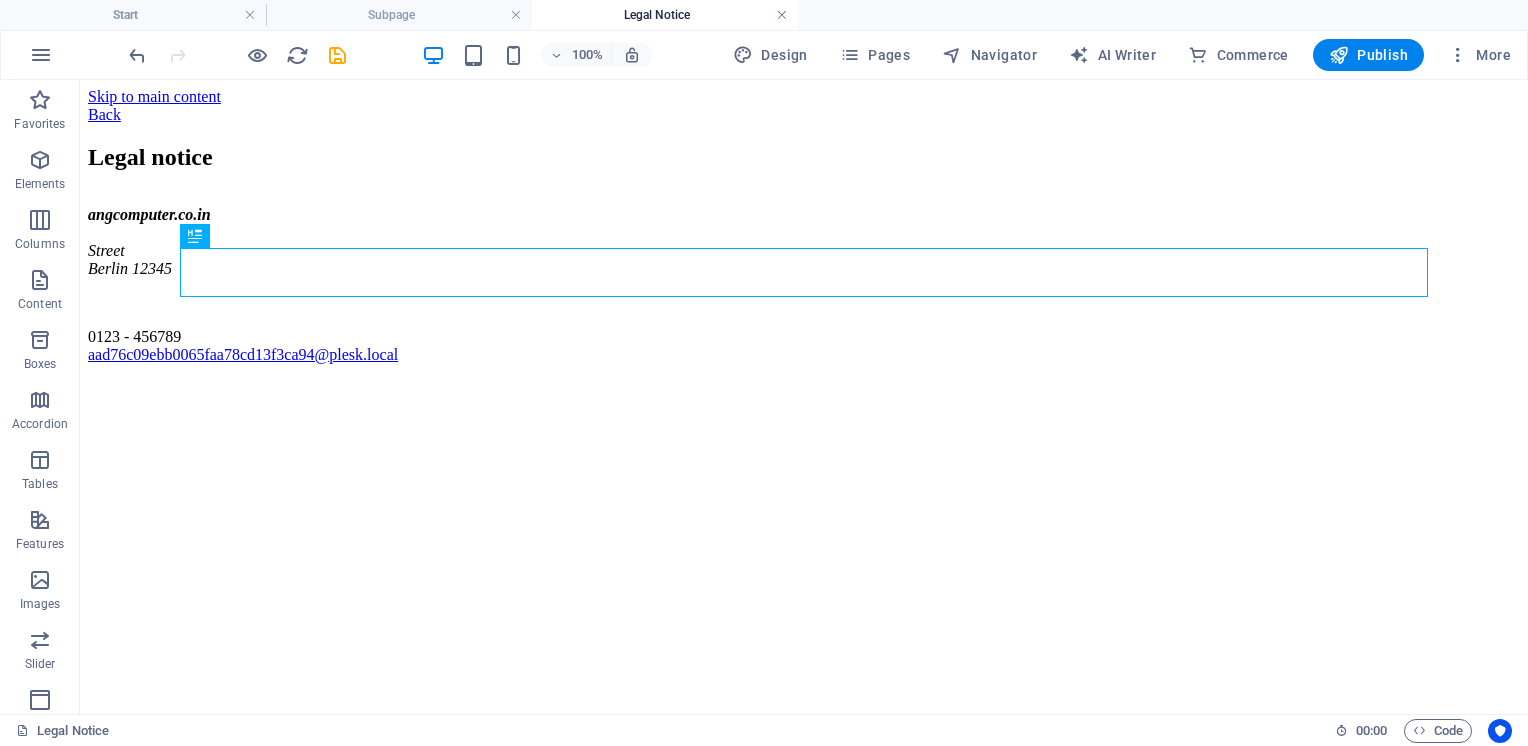 click at bounding box center (782, 15) 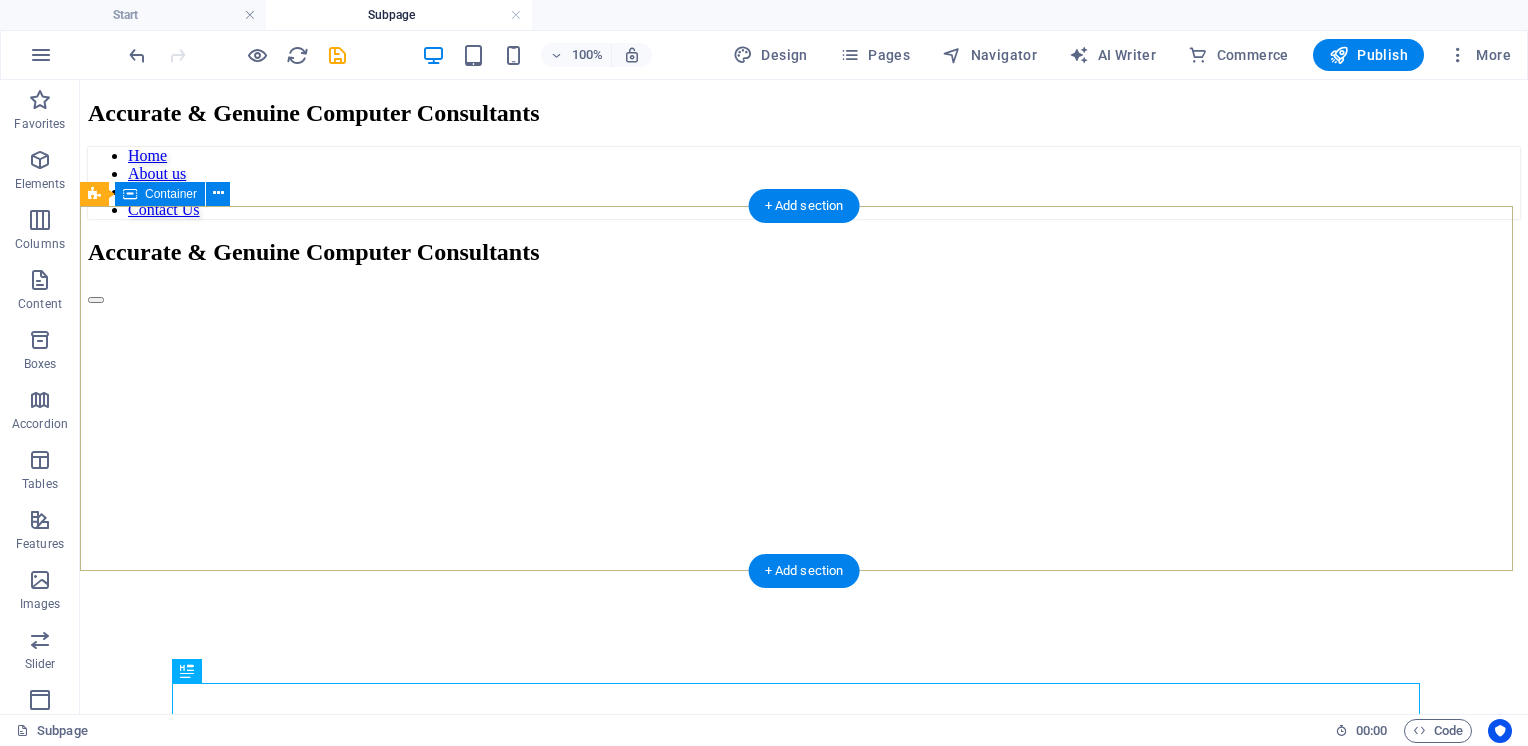 scroll, scrollTop: 0, scrollLeft: 0, axis: both 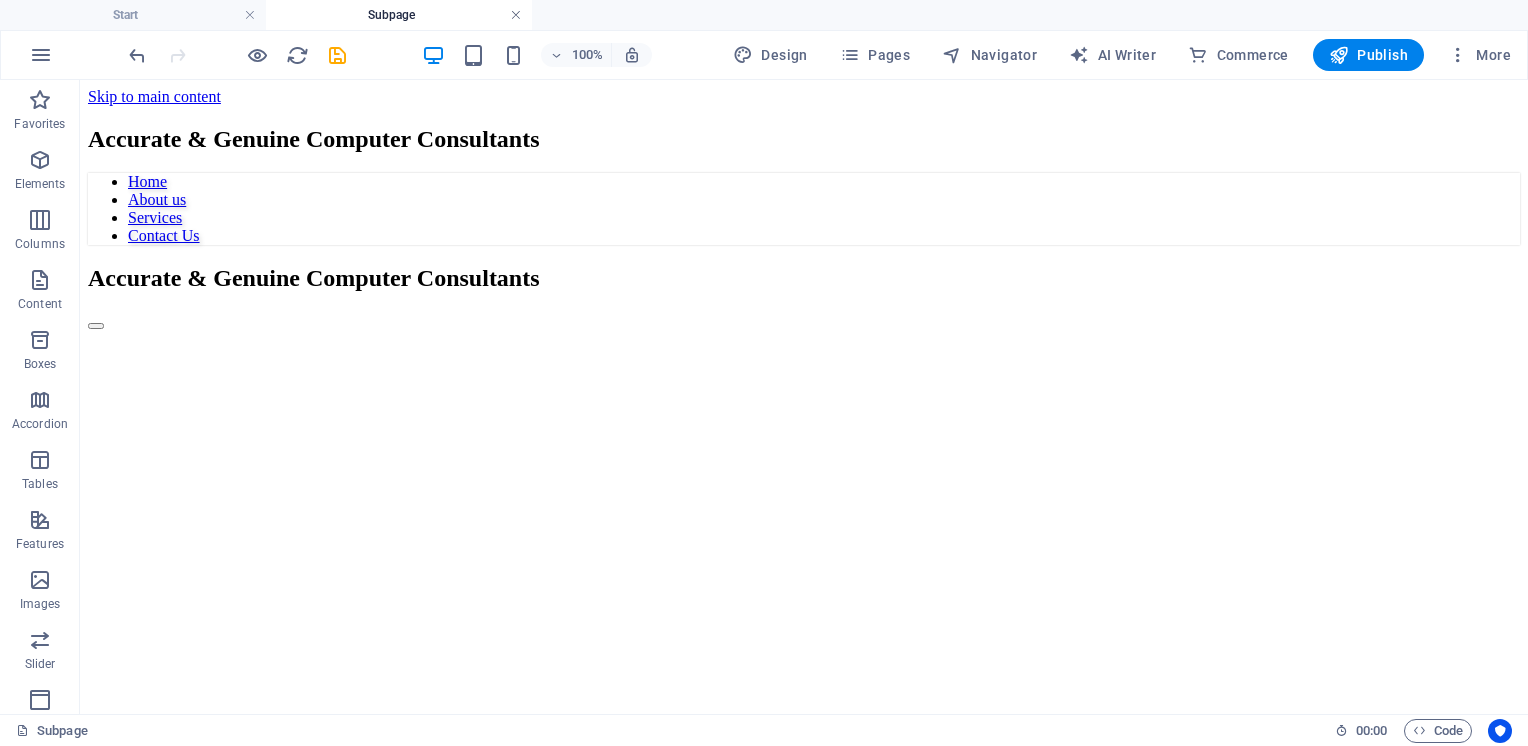 click at bounding box center [516, 15] 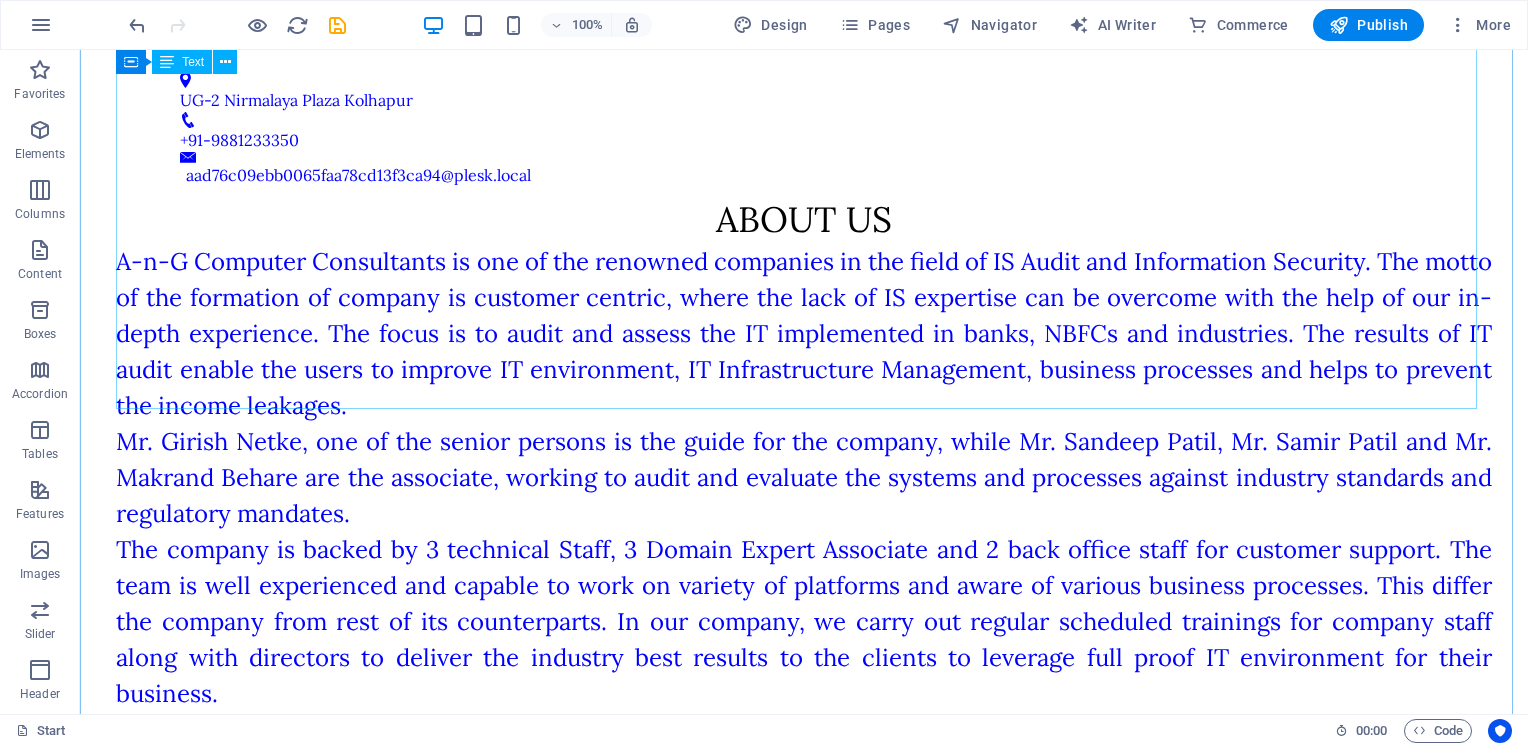 scroll, scrollTop: 1400, scrollLeft: 0, axis: vertical 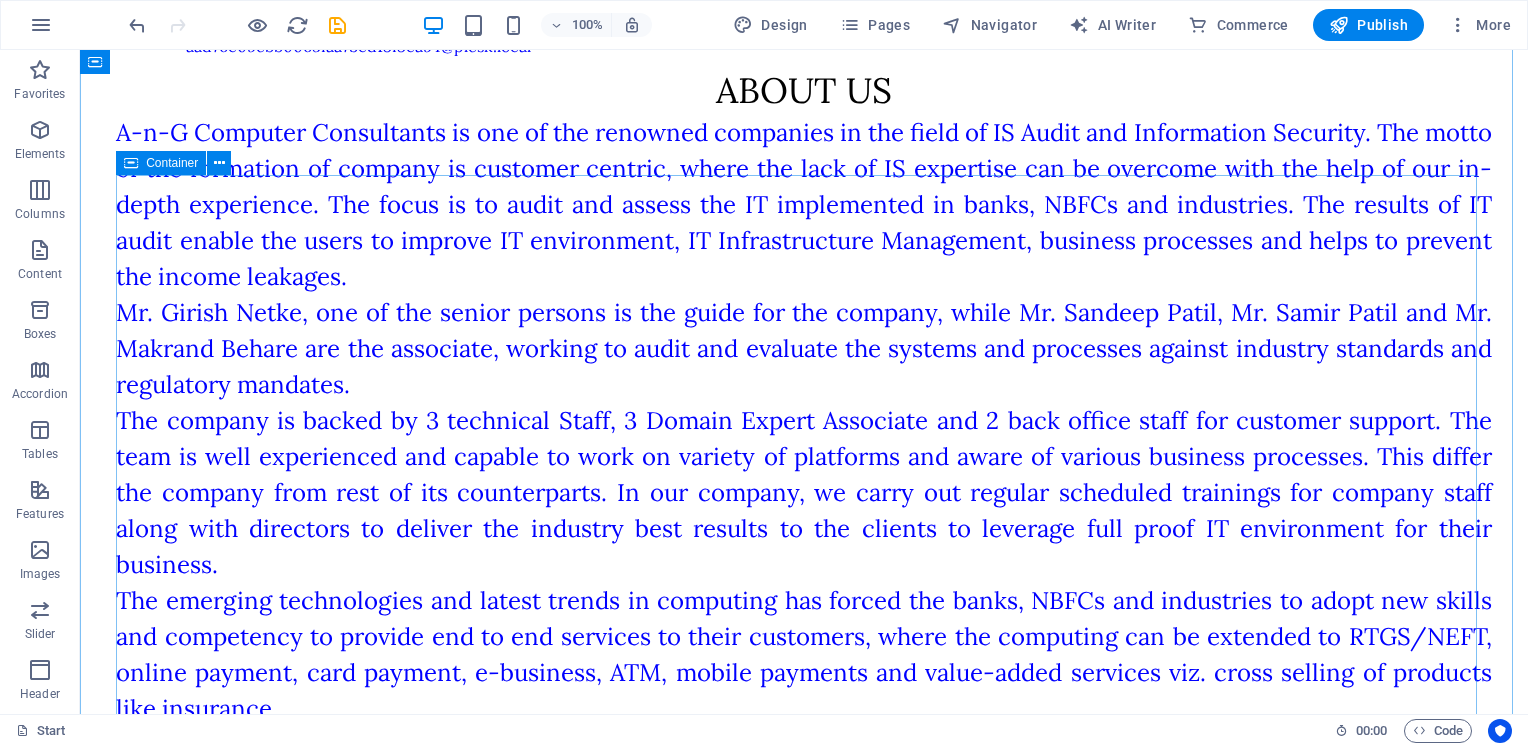 drag, startPoint x: 147, startPoint y: 223, endPoint x: 197, endPoint y: 210, distance: 51.662365 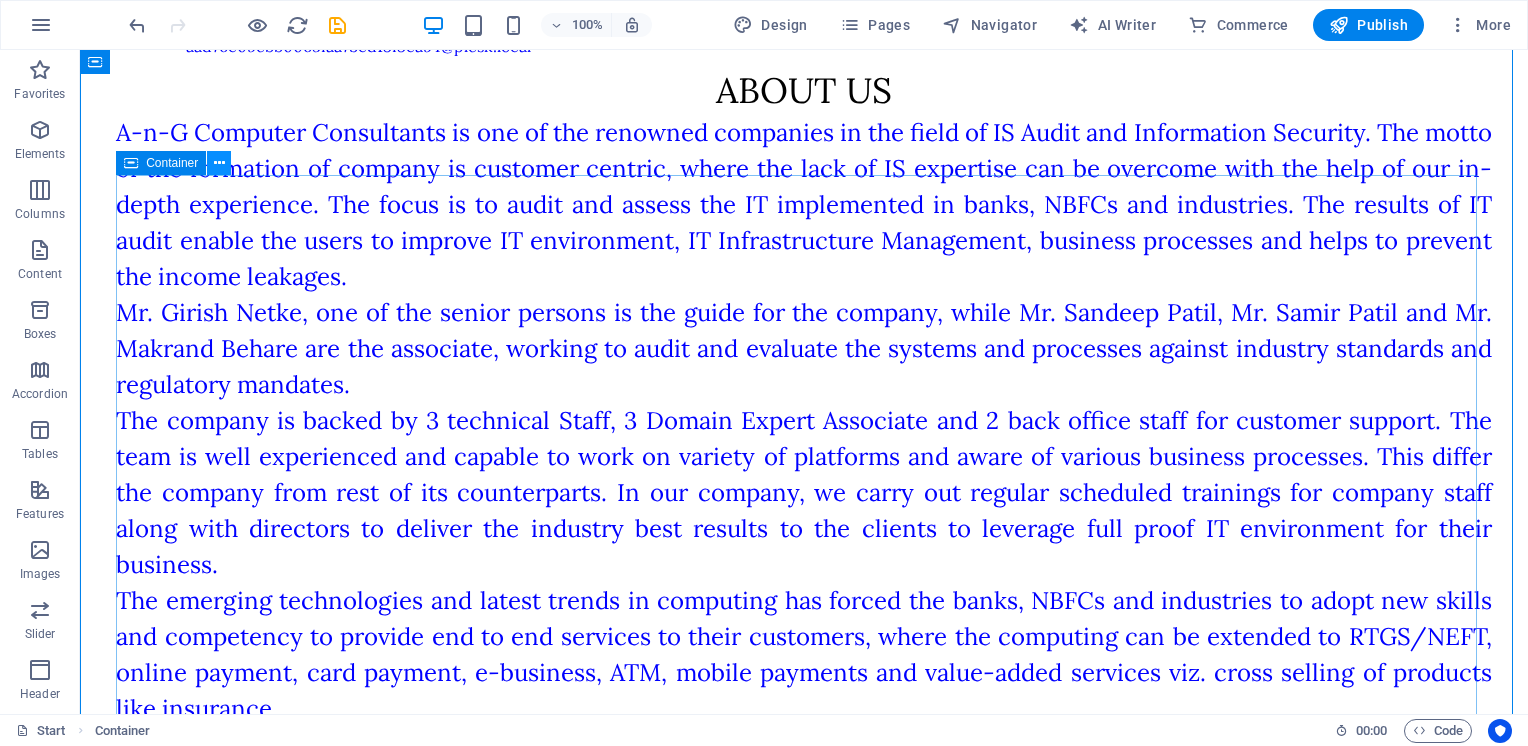 click at bounding box center (219, 163) 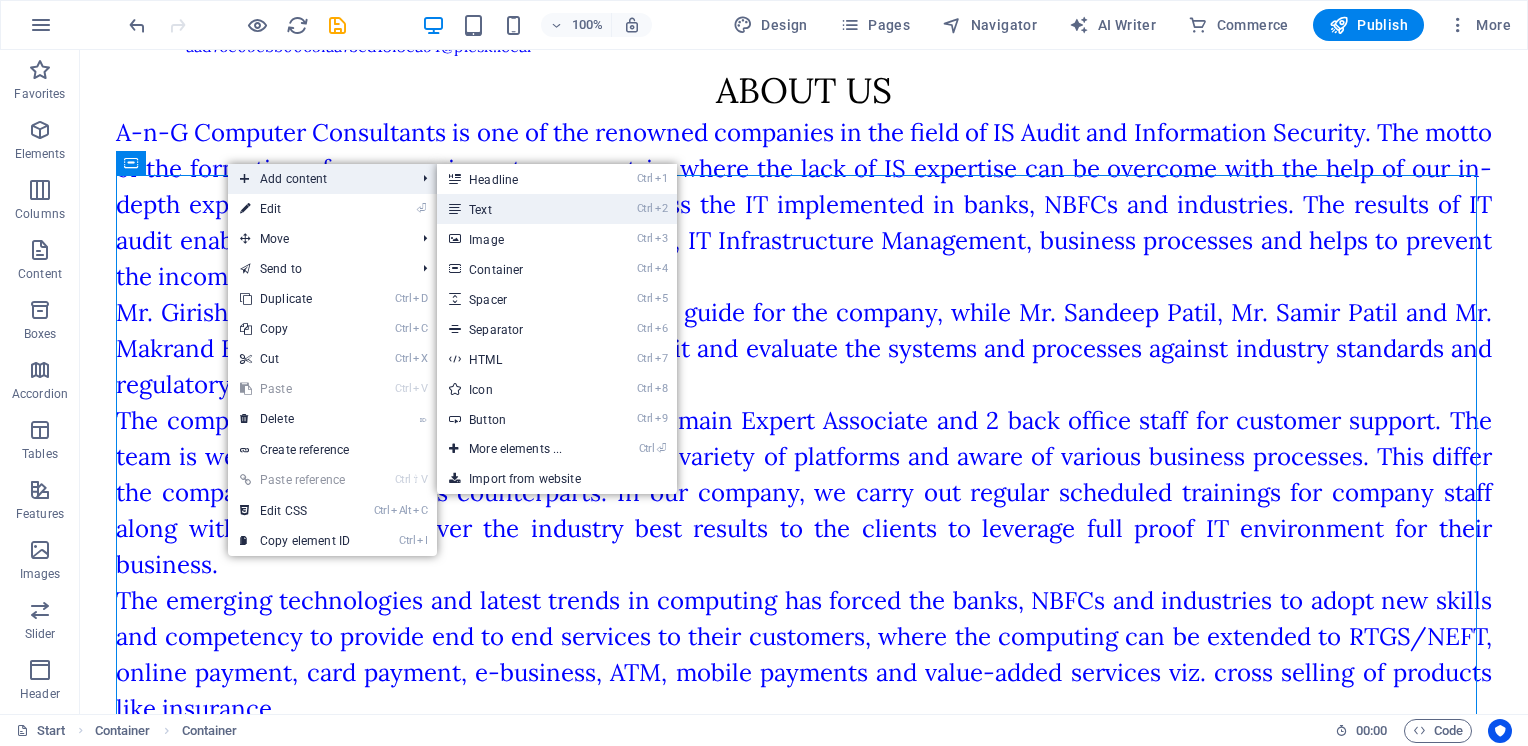 click on "Ctrl 2  Text" at bounding box center (519, 209) 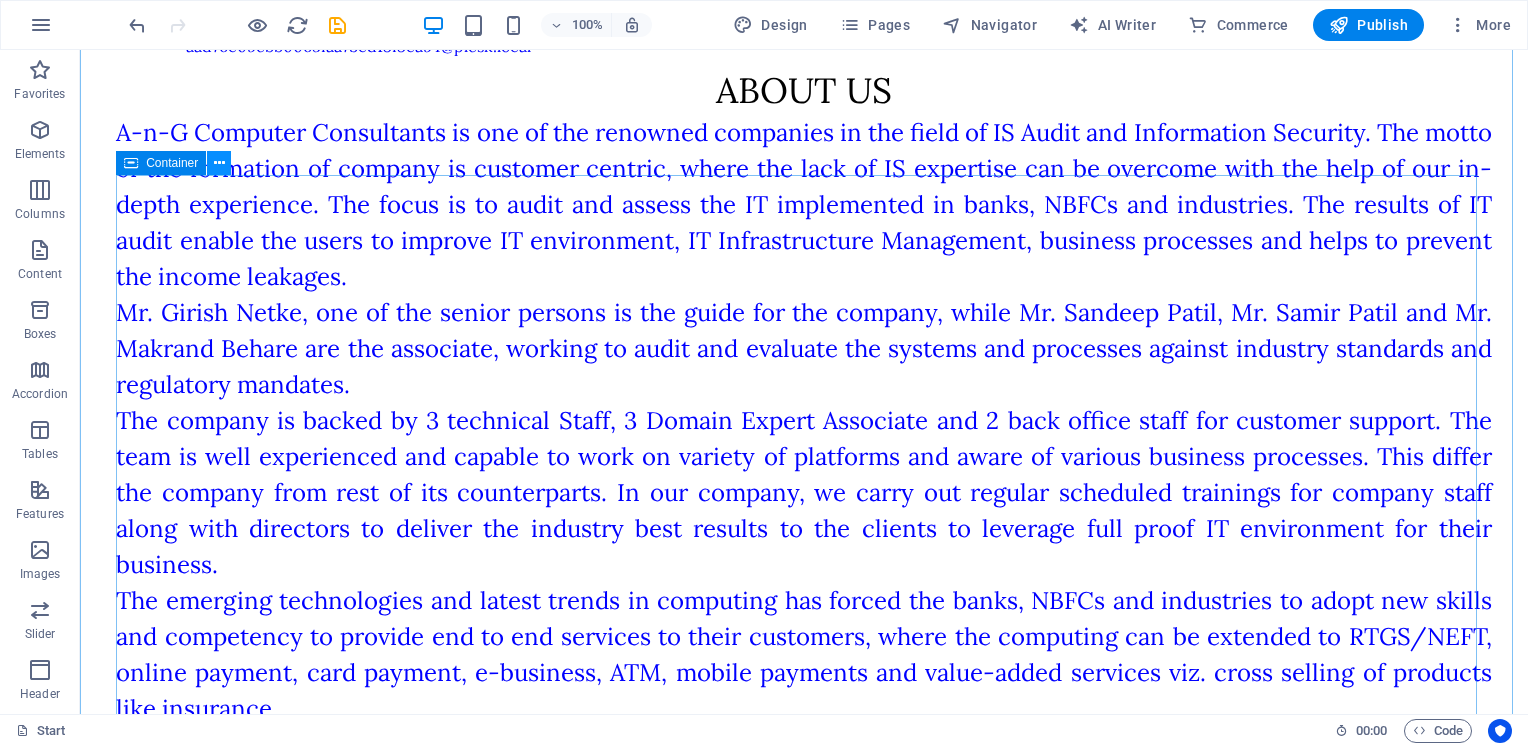 click at bounding box center (219, 163) 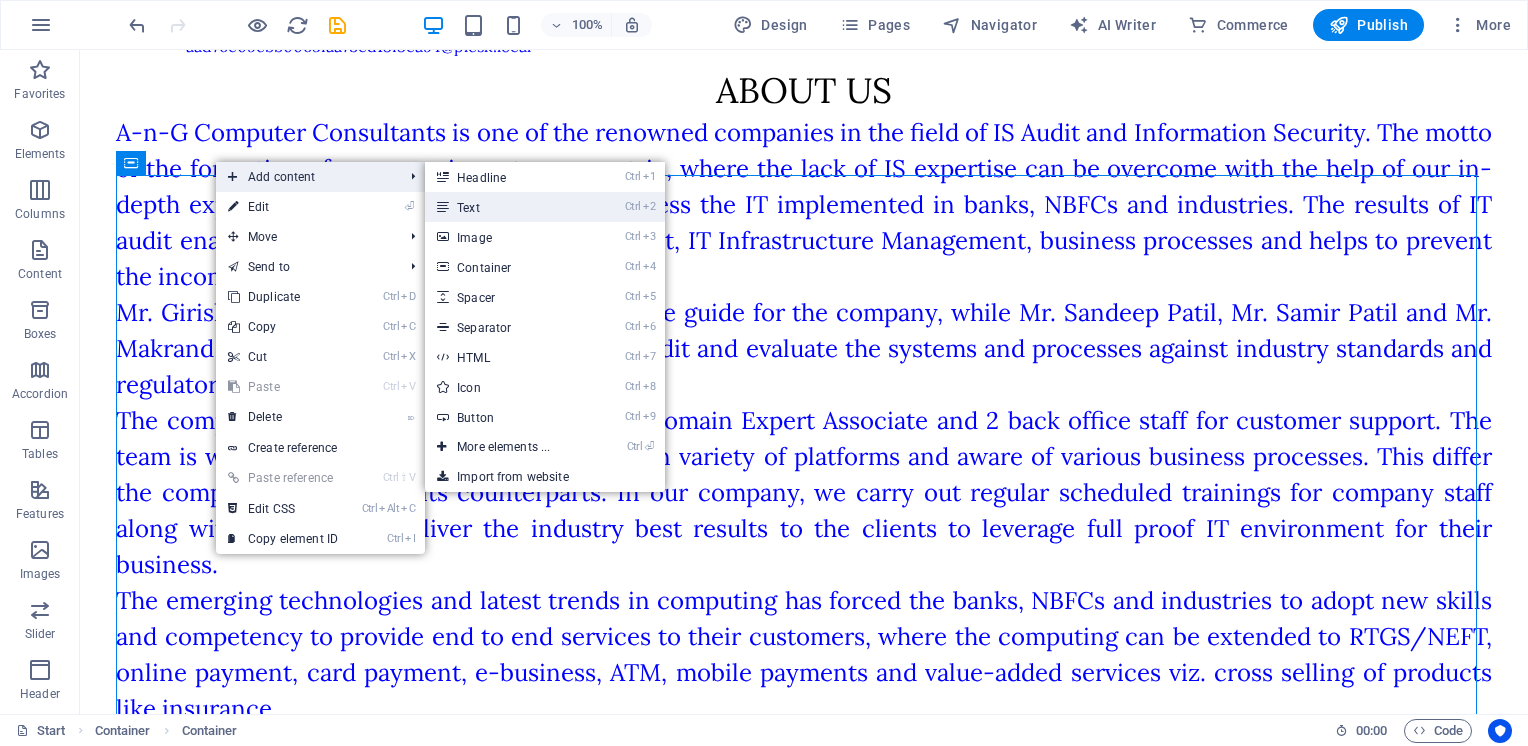 drag, startPoint x: 505, startPoint y: 210, endPoint x: 82, endPoint y: 252, distance: 425.08 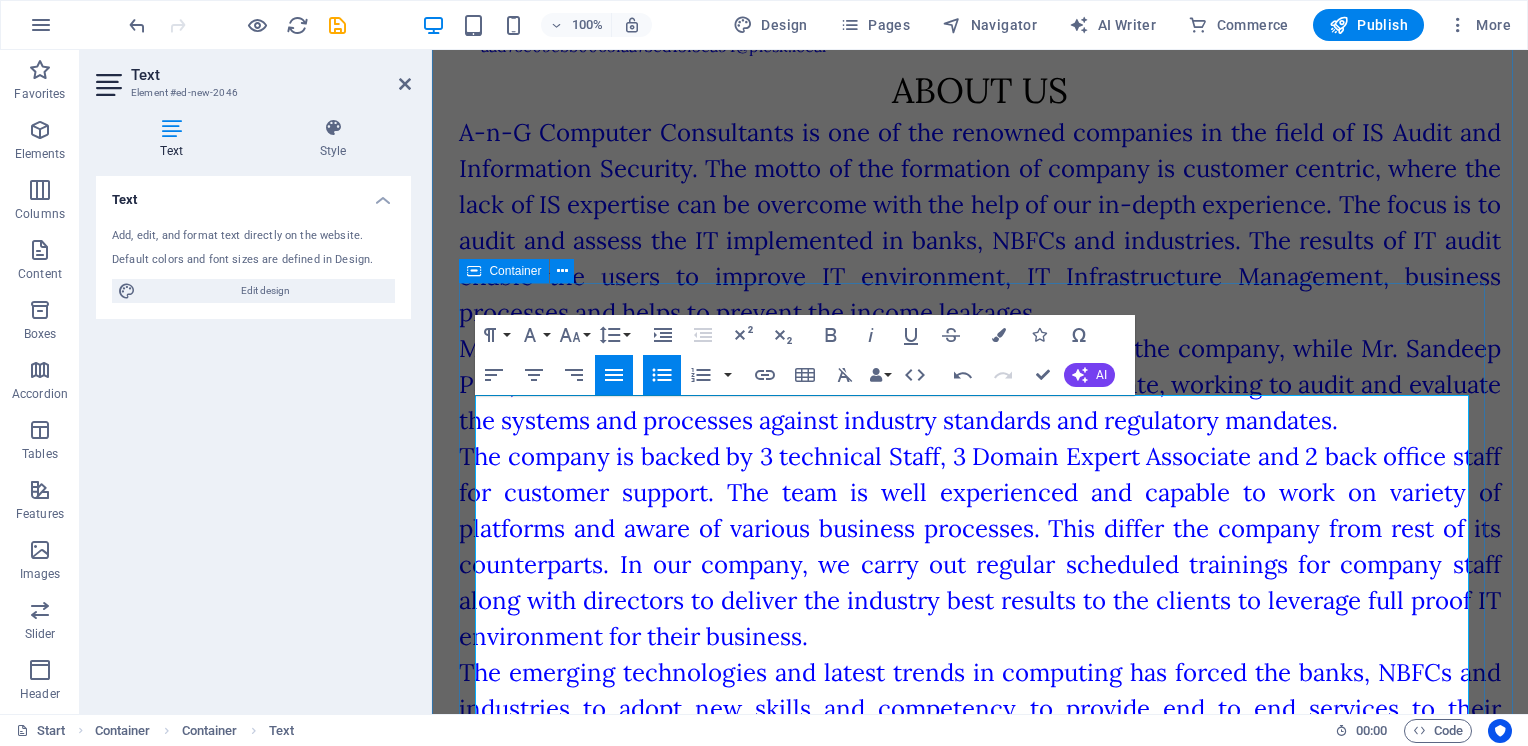 drag, startPoint x: 913, startPoint y: 406, endPoint x: 1052, endPoint y: 390, distance: 139.91783 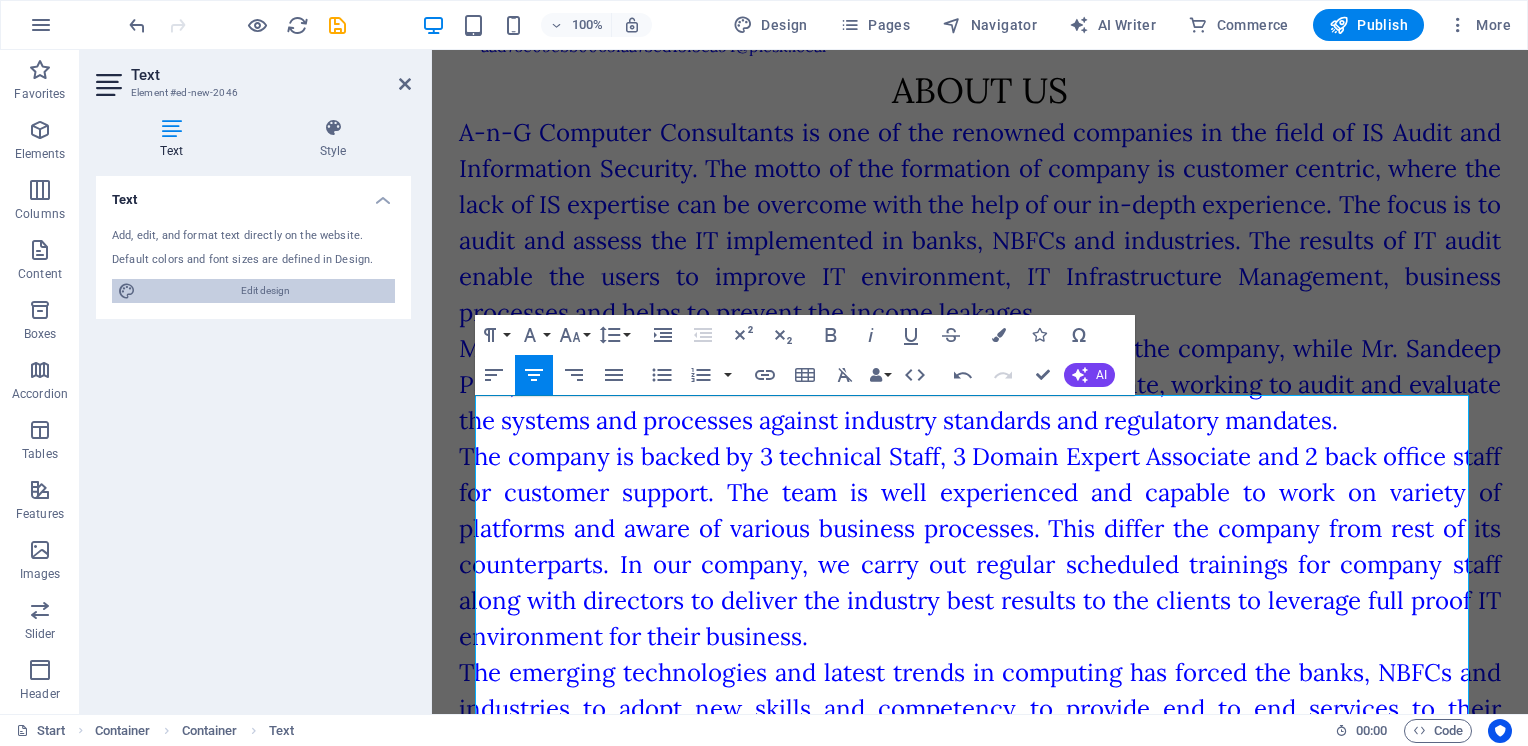 click on "Edit design" at bounding box center [265, 291] 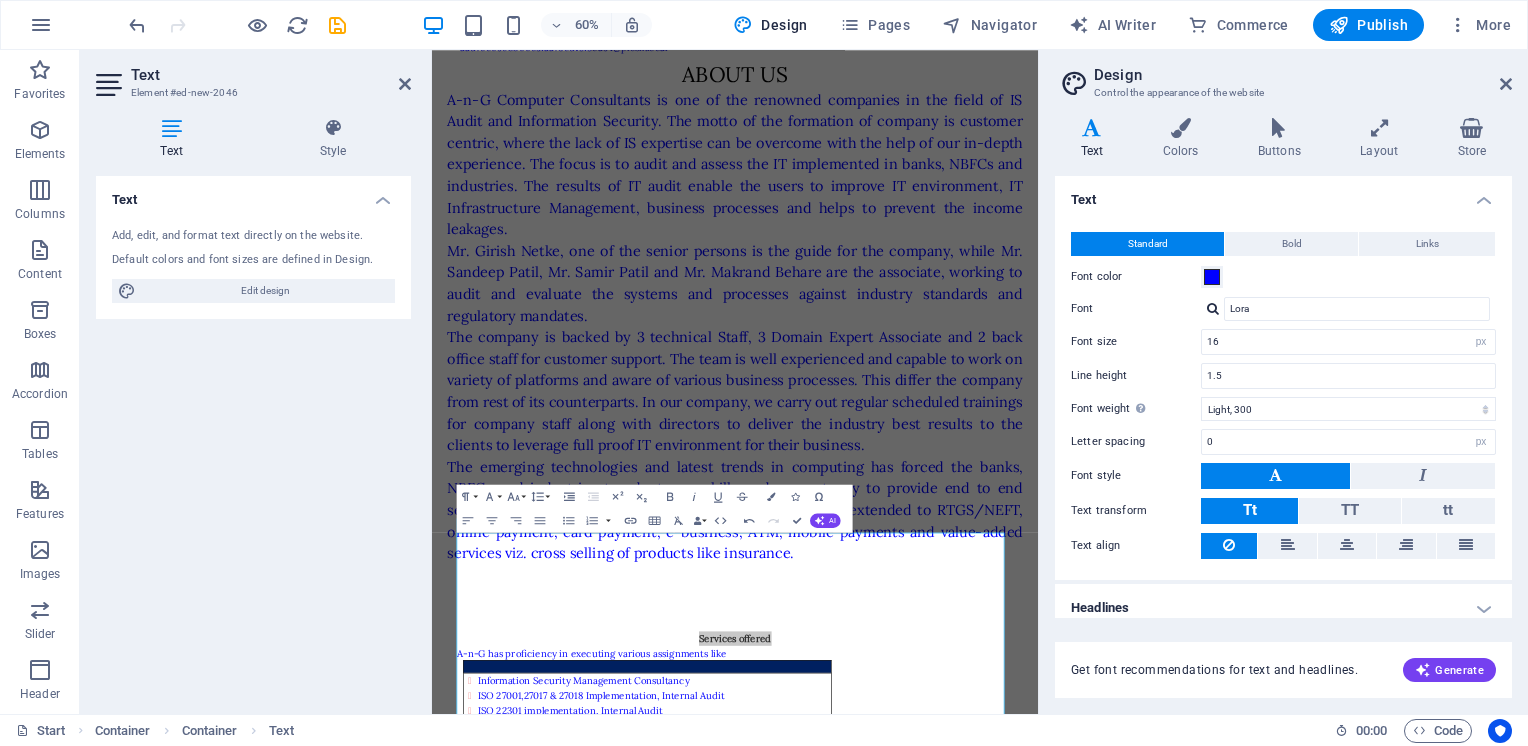 click at bounding box center [171, 128] 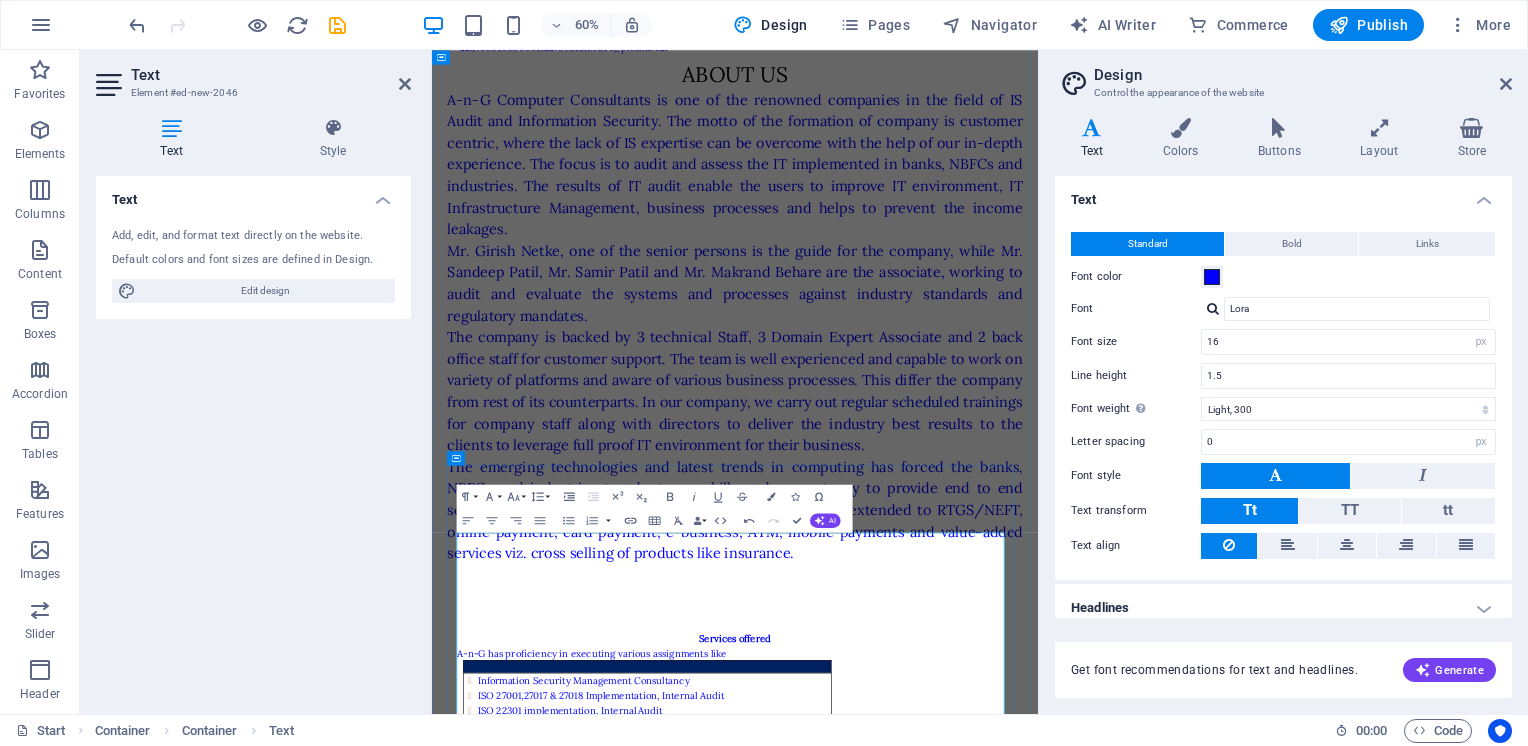 click on "Services offered A-n-G has proficiency in executing various assignments like                                                        Information Security Management Consultancy ISO 27001,27017 & 27018 Implementation, Internal Audit ISO 22301 implementation, Internal Audit HIPAA compliance readiness 21 CFR 11 Compliance readiness GDPR Implementation Application Audit Data migration Audit IT environment Audit Database Audit Business Processes Audit Risk Assessment and Management Vulnerability Assessment Penetration Testing Consultation on Business Process Reengineering Consultation on e-Governance and automation Implementation of document management and security Cyber Security Audit System Audit Security Awareness Training for Management & Employees Requirements gathering and GAP Analysis Consultation on Disaster Recovery Planning Consultation on Business Continuity Planning Consultation on Cyber Security" at bounding box center (937, 1342) 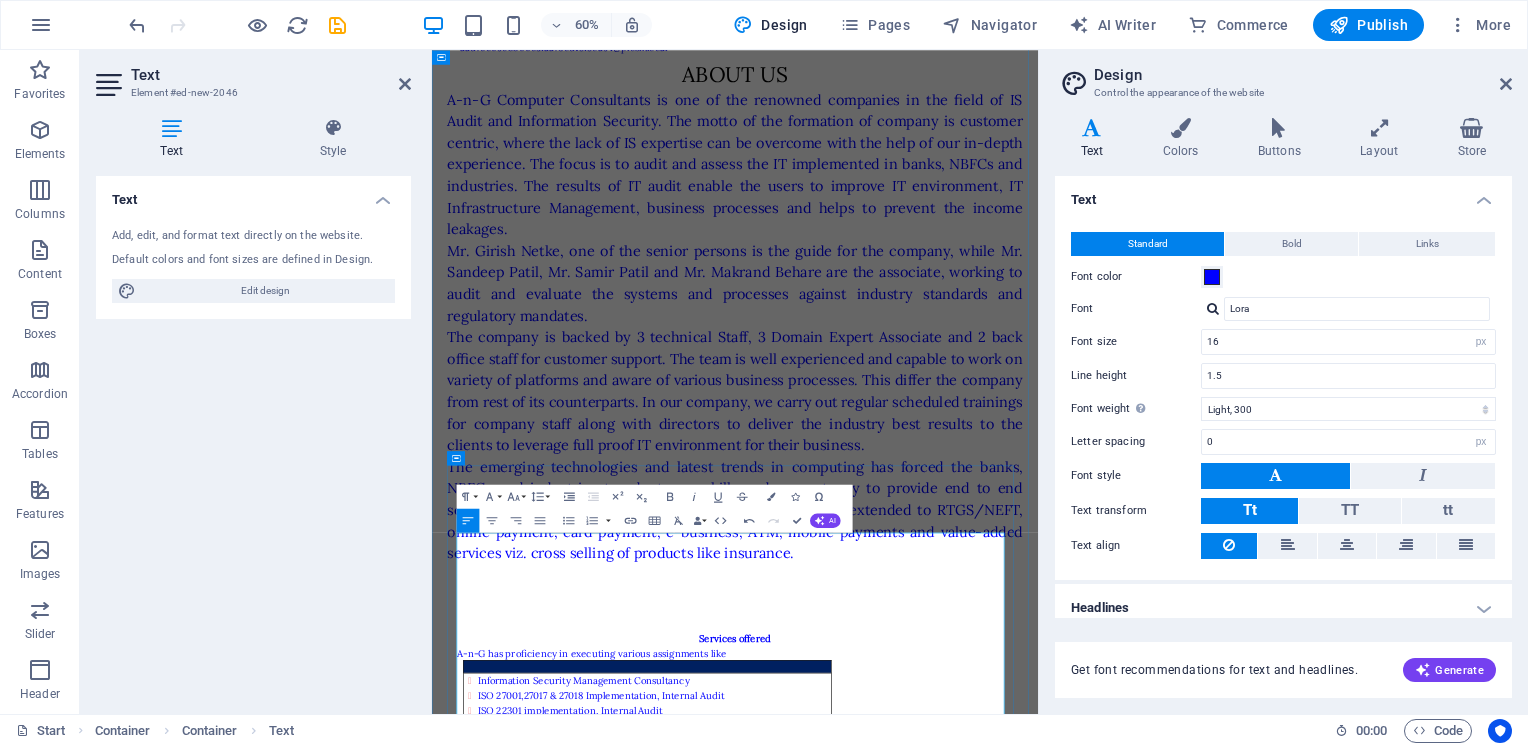 click on "21 CFR 11 Compliance readiness" at bounding box center [798, 1201] 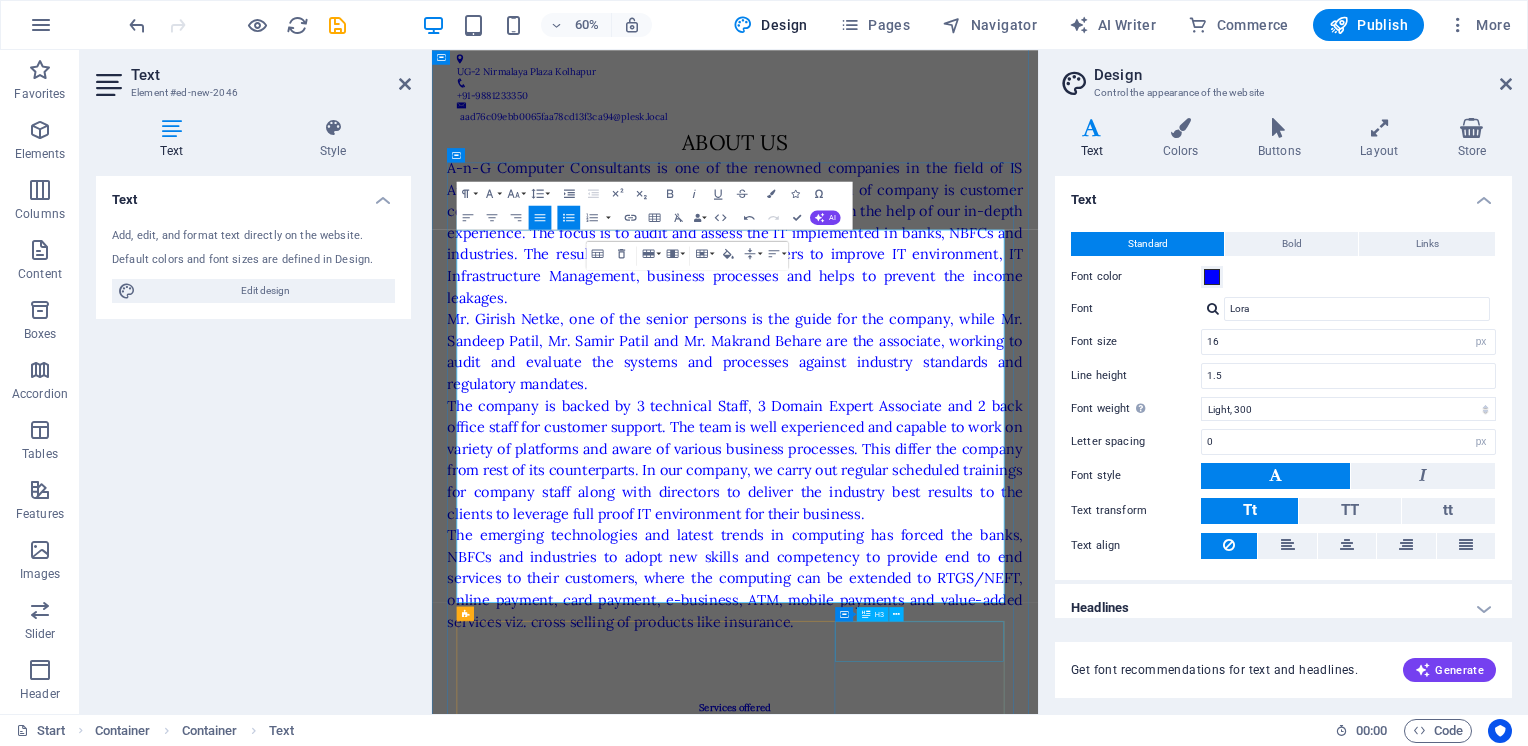 scroll, scrollTop: 2200, scrollLeft: 0, axis: vertical 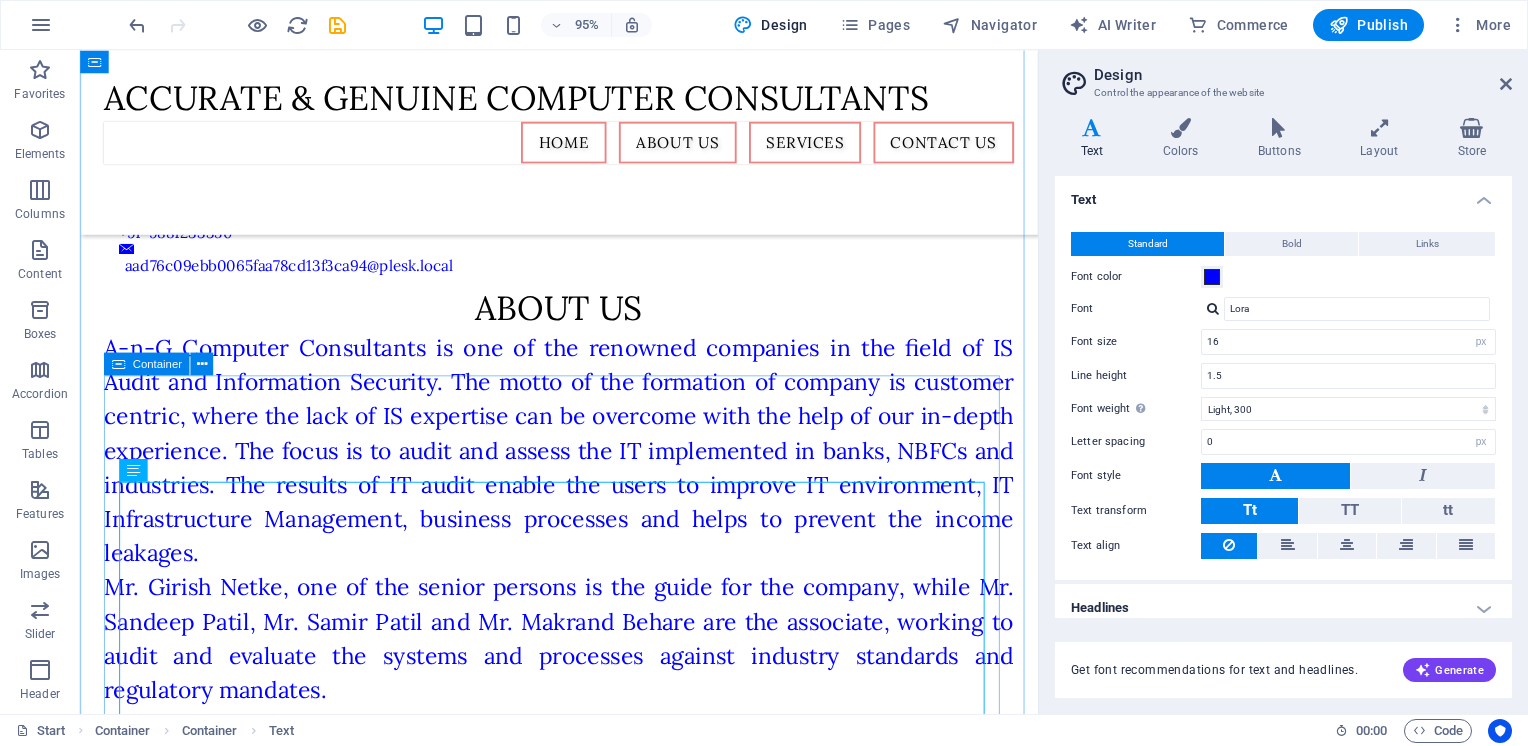 click on "Services offered A-n-G has proficiency in executing various assignments like                                                        Information Security Management Consultancy ISO 27001,27017 & 27018 Implementation, Internal Audit ISO 22301 implementation, Internal Audit HIPAA compliance readiness 21 CFR 11 Compliance readiness GDPR Implementation Application Audit Data migration Audit IT environment Audit Database Audit Business Processes Audit Risk Assessment and Management Vulnerability Assessment Penetration Testing Consultation on Business Process Reengineering Consultation on e-Governance and automation Implementation of document management and security Cyber Security Audit System Audit Security Awareness Training for Management & Employees Requirements gathering and GAP Analysis Consultation on Disaster Recovery Planning Consultation on Business Continuity Planning Consultation on Cyber Security Information Security Information Security (InfoSec) Data privacy" at bounding box center [584, 1954] 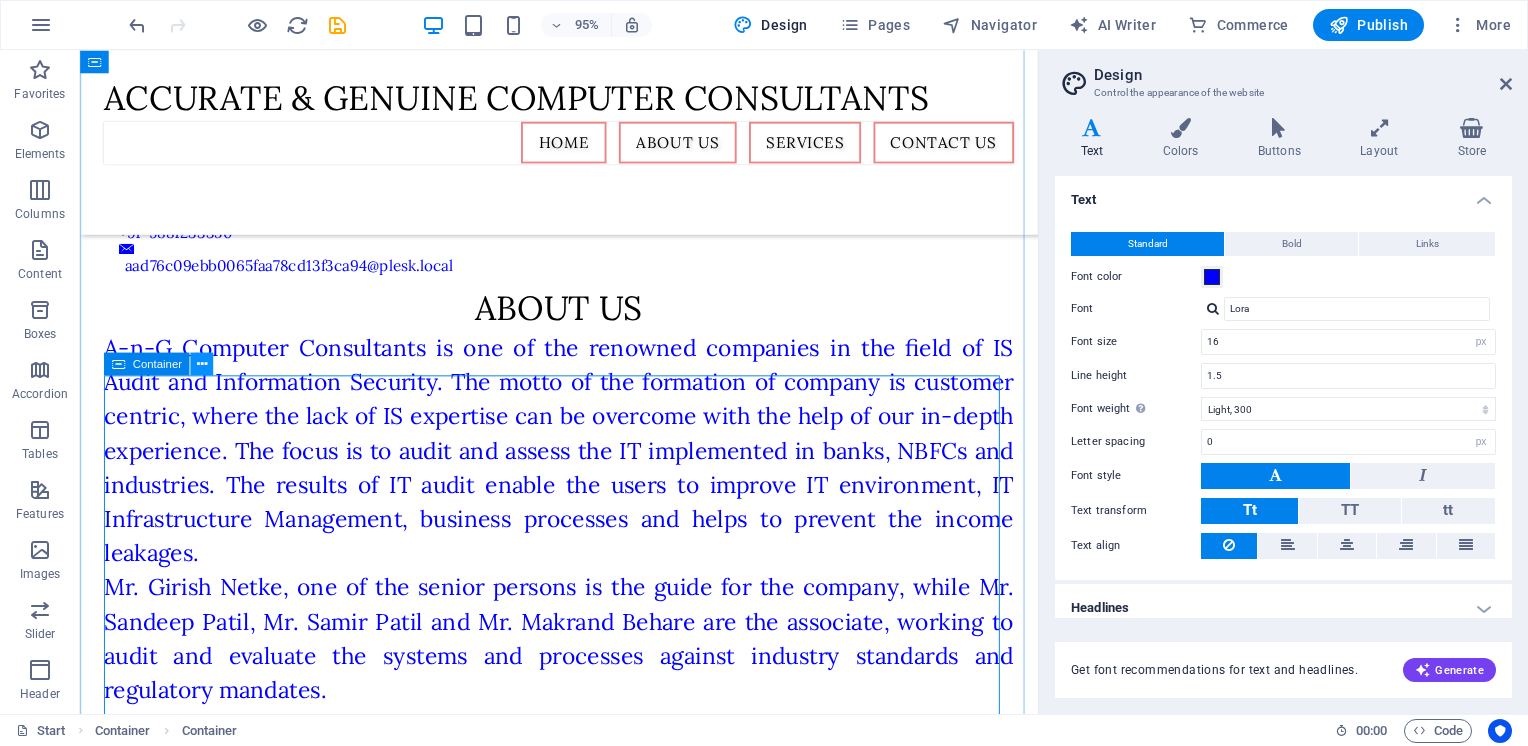 click at bounding box center [202, 364] 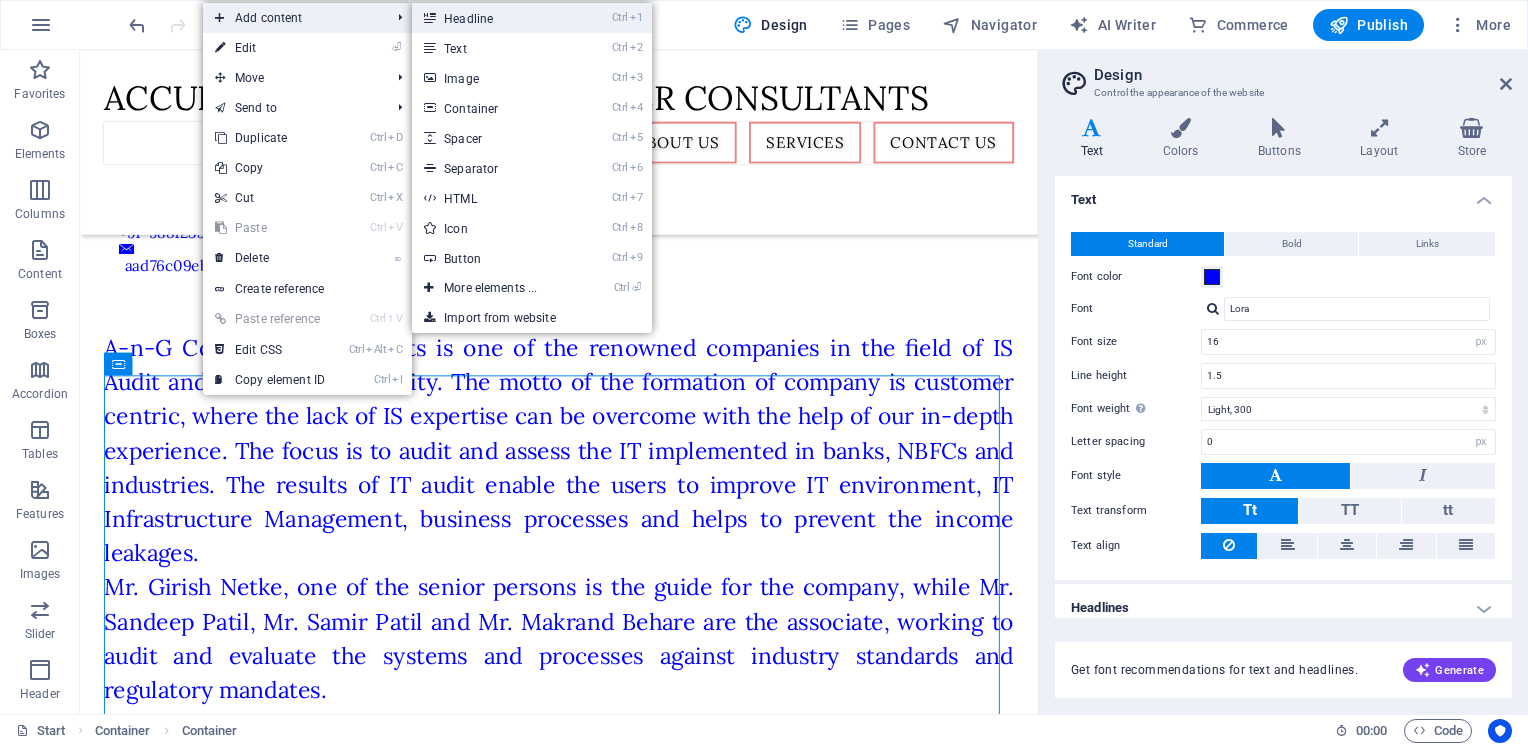 click on "Ctrl 1  Headline" at bounding box center [494, 18] 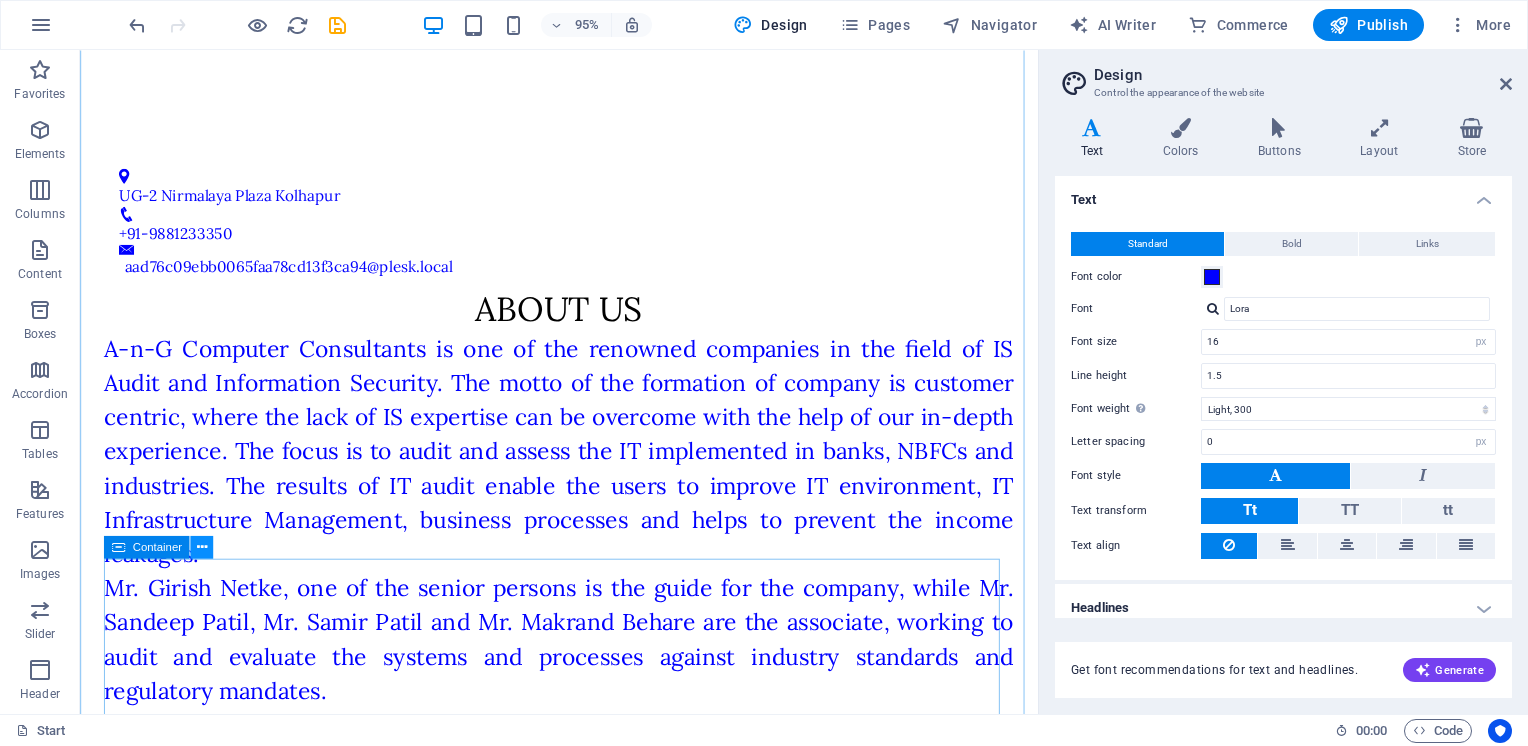 click at bounding box center (202, 547) 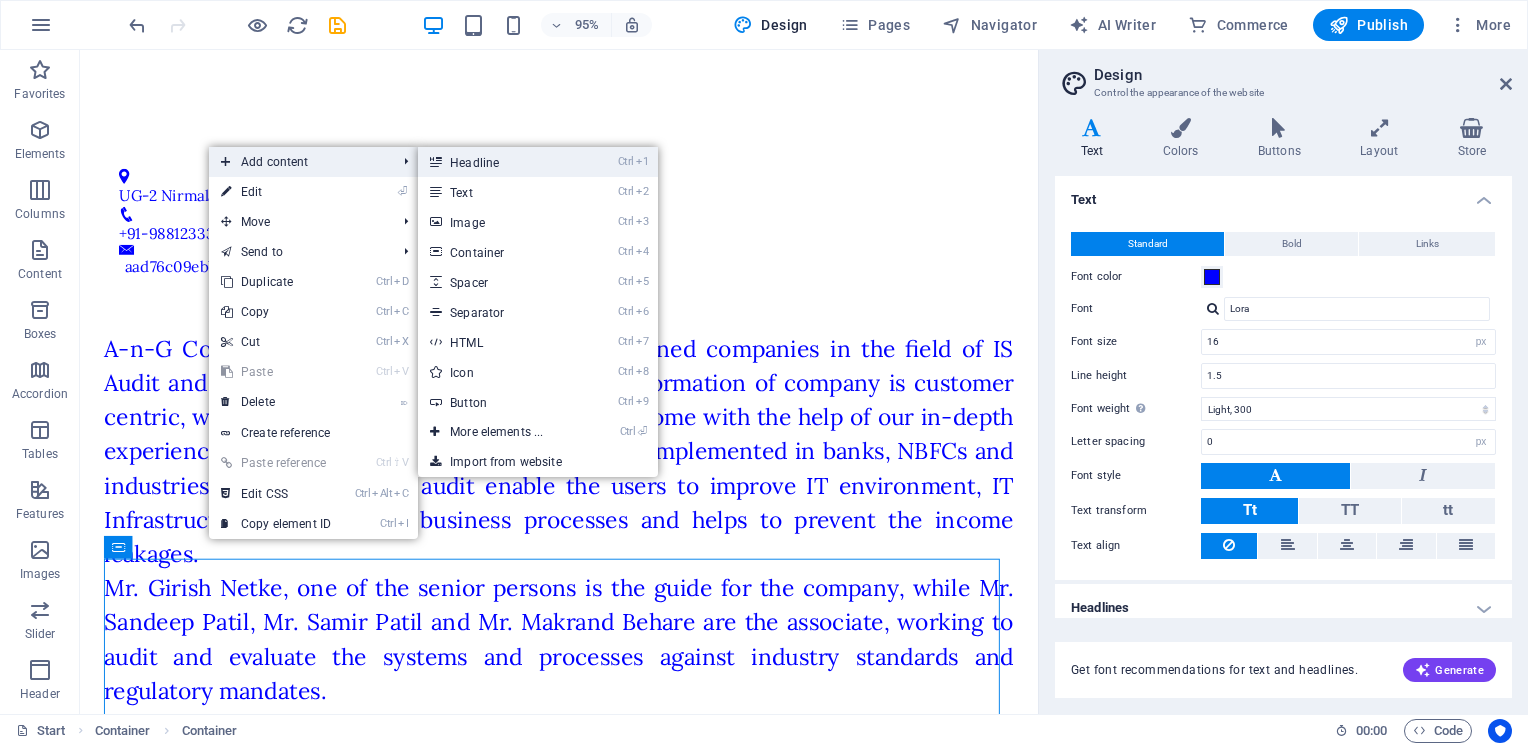 click on "Ctrl 1  Headline" at bounding box center [500, 162] 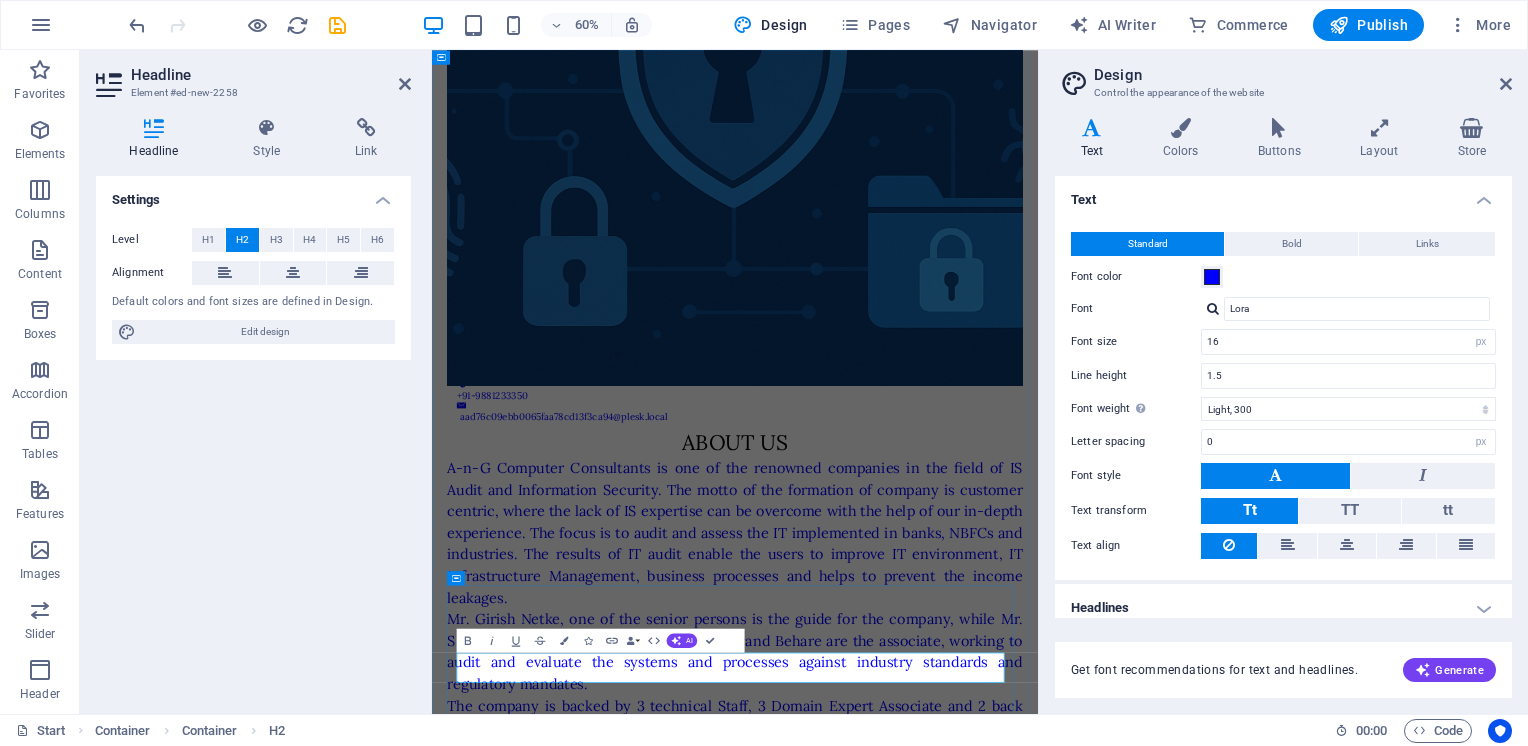 click on "New headline" at bounding box center (937, 1657) 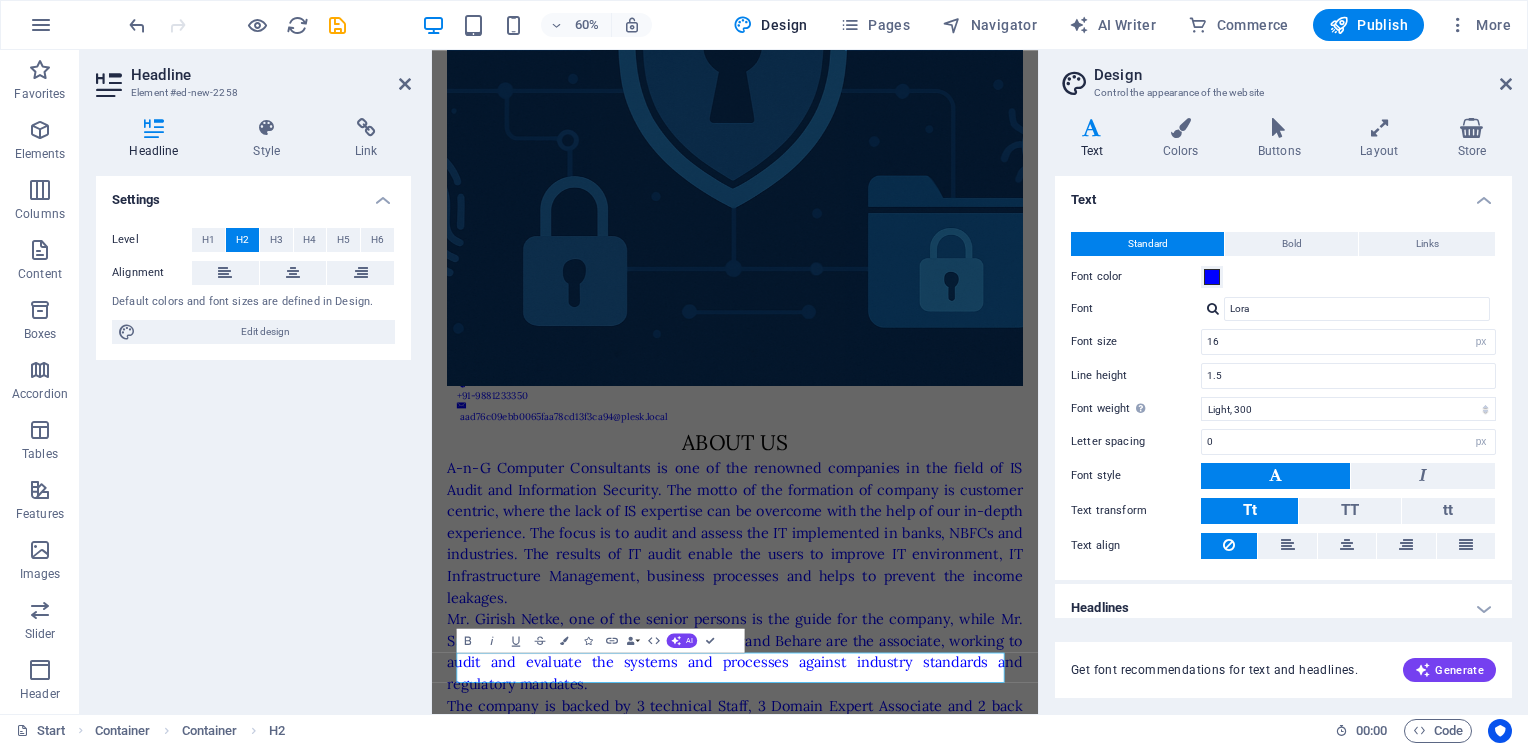 drag, startPoint x: 670, startPoint y: 1099, endPoint x: 854, endPoint y: 711, distance: 429.4182 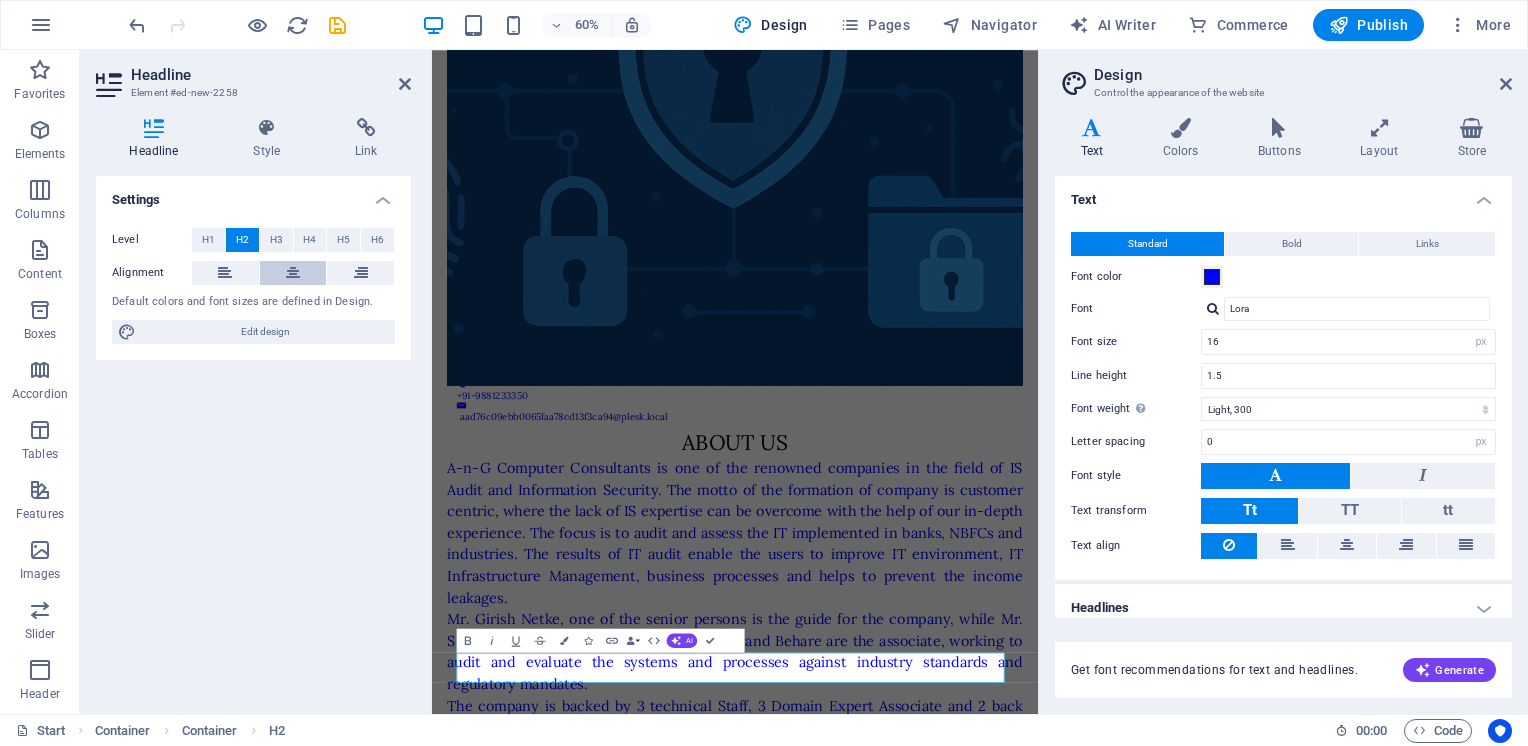 click at bounding box center [293, 273] 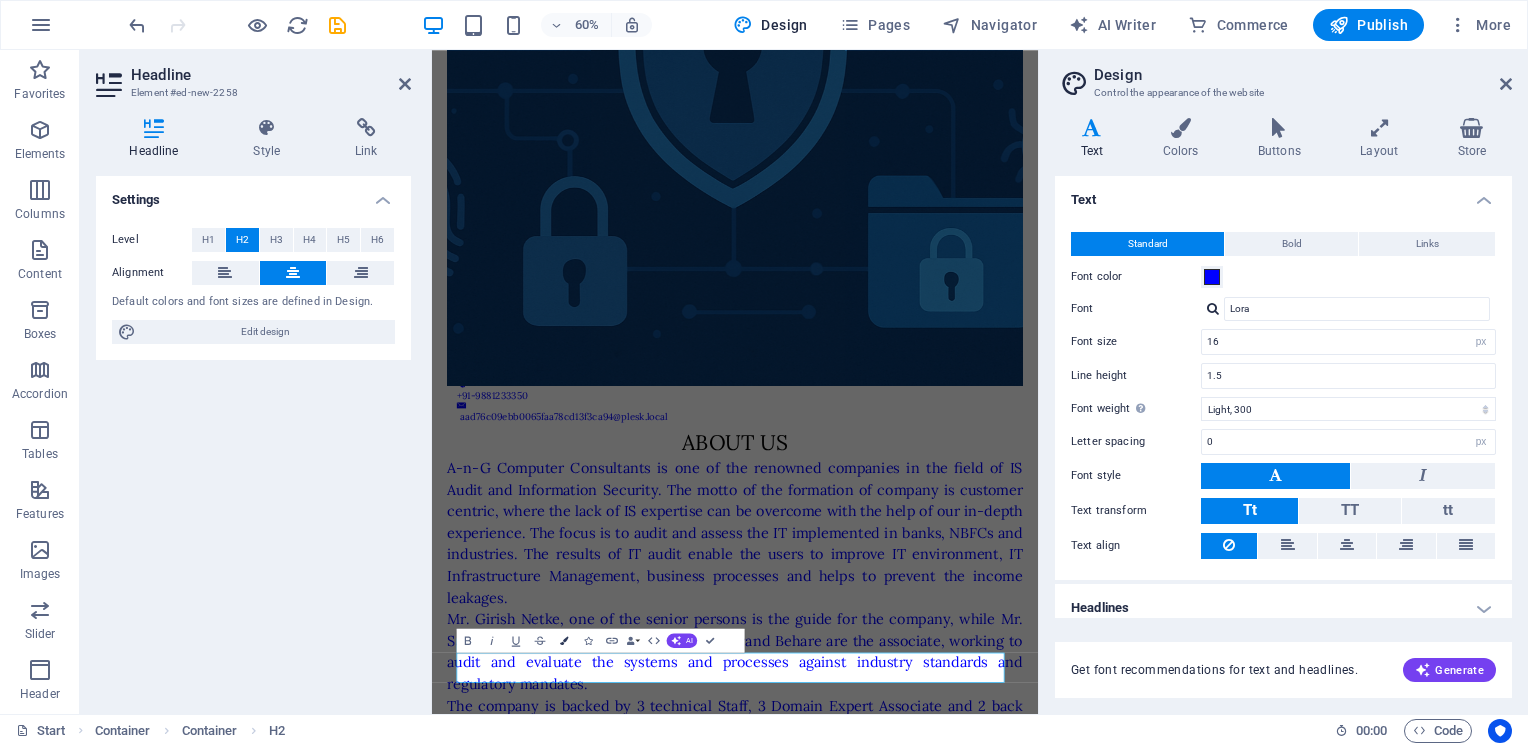 click at bounding box center (564, 640) 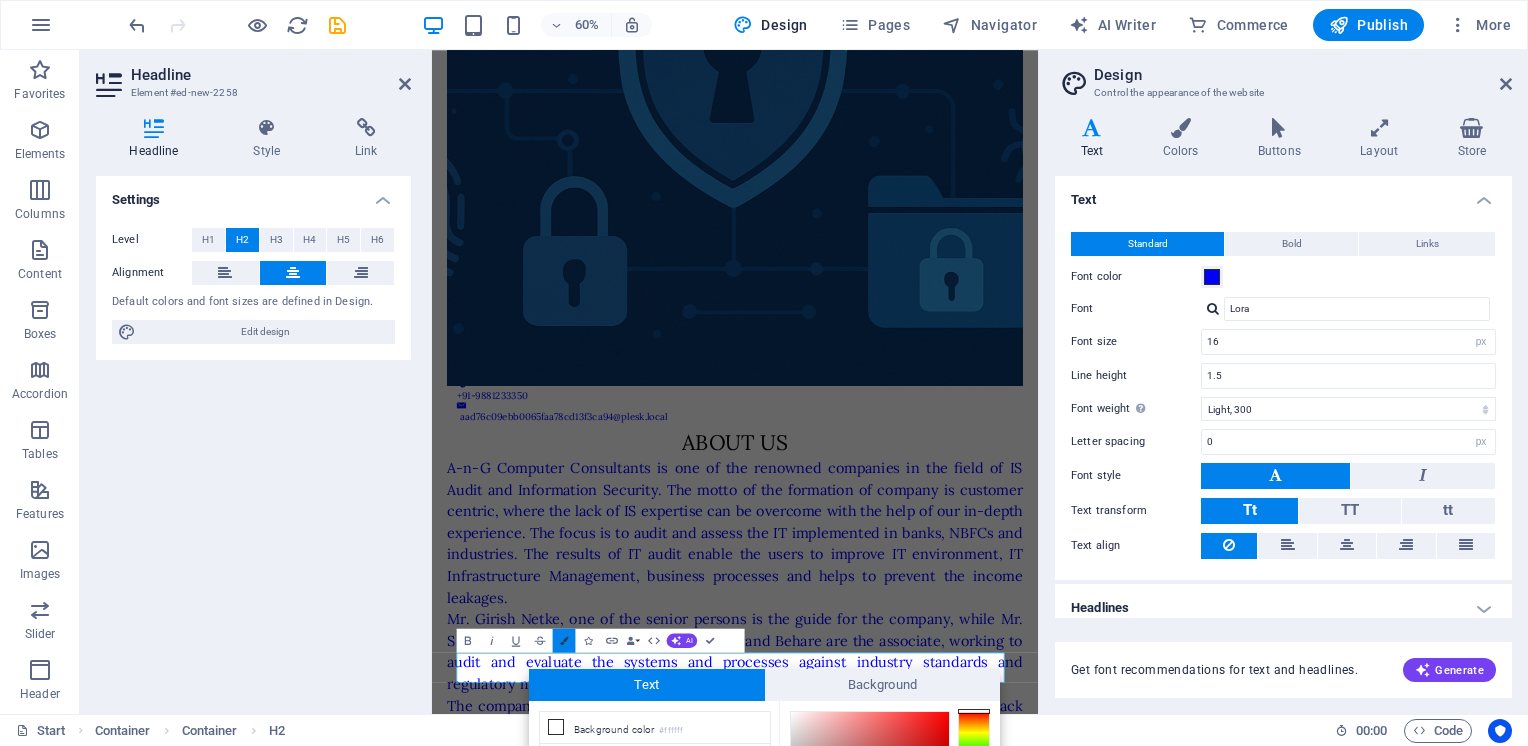 scroll, scrollTop: 202, scrollLeft: 0, axis: vertical 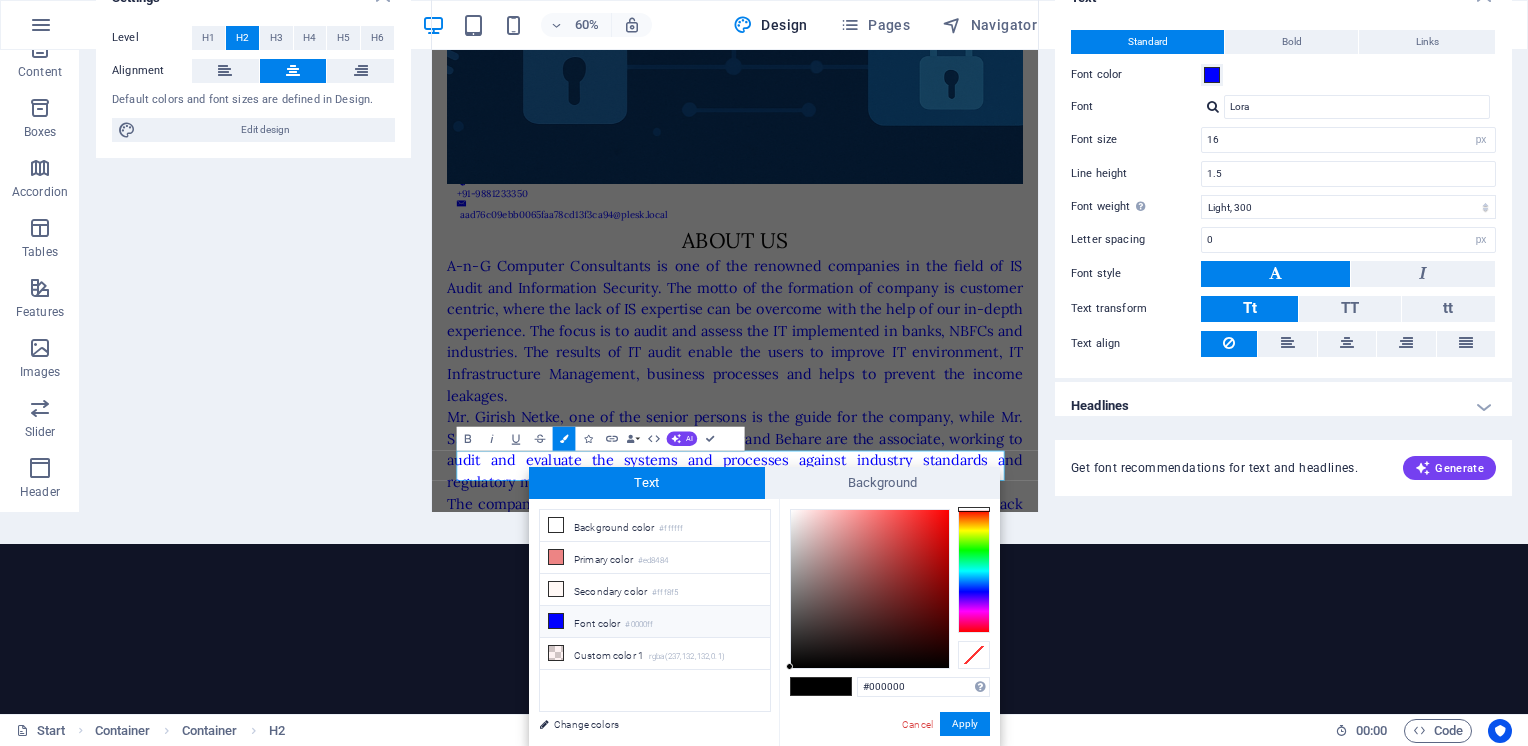 click on "Font color
#0000ff" at bounding box center (655, 622) 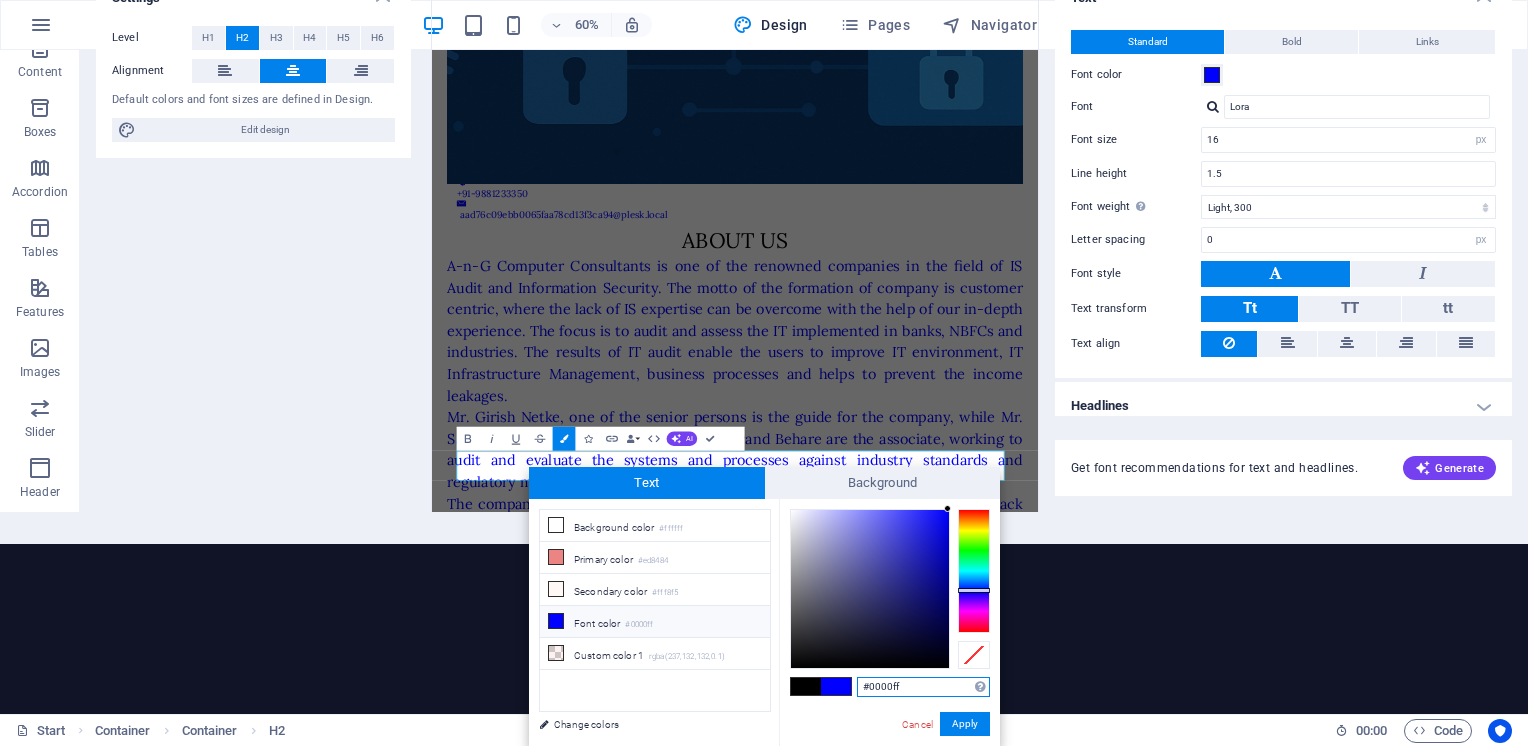 drag, startPoint x: 904, startPoint y: 689, endPoint x: 748, endPoint y: 686, distance: 156.02884 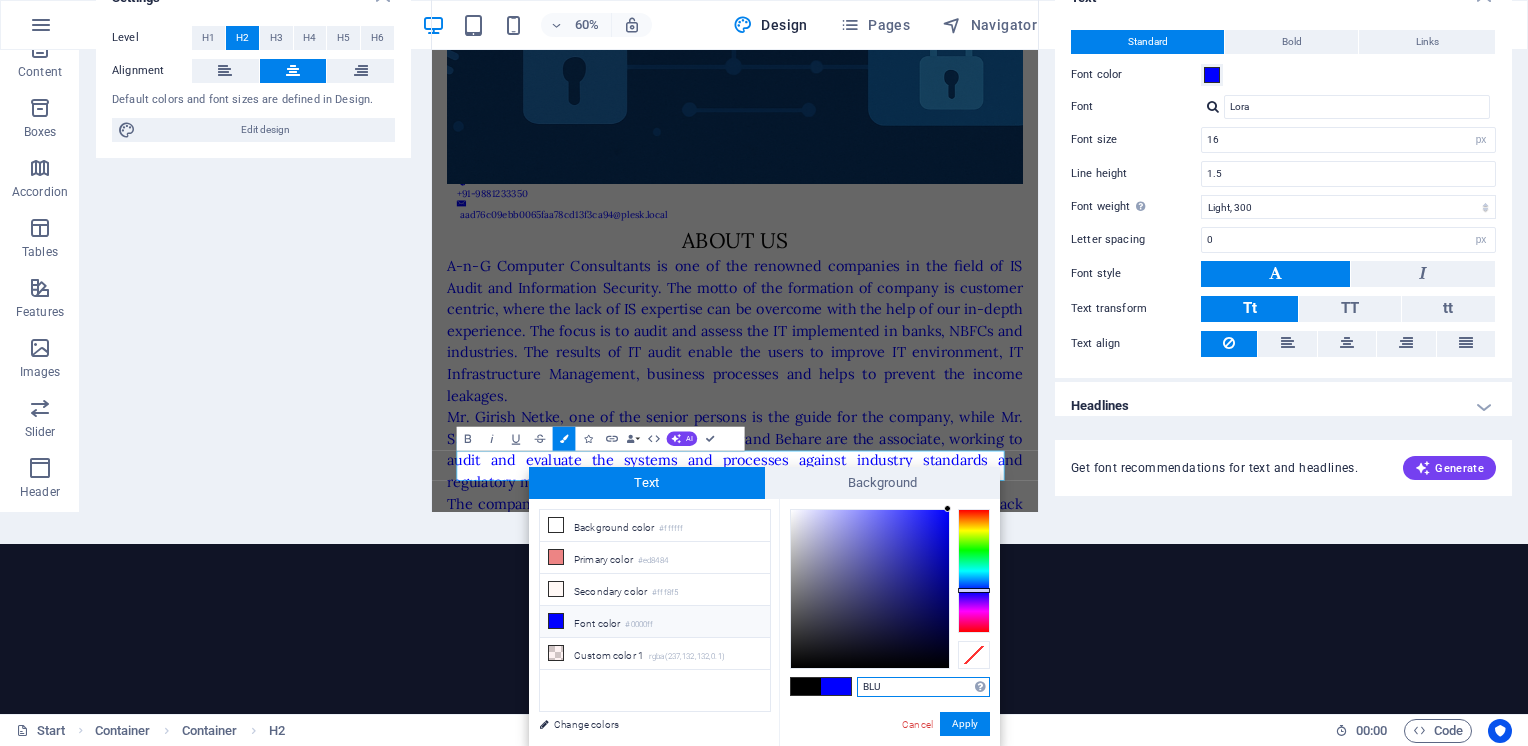 type on "BLUE" 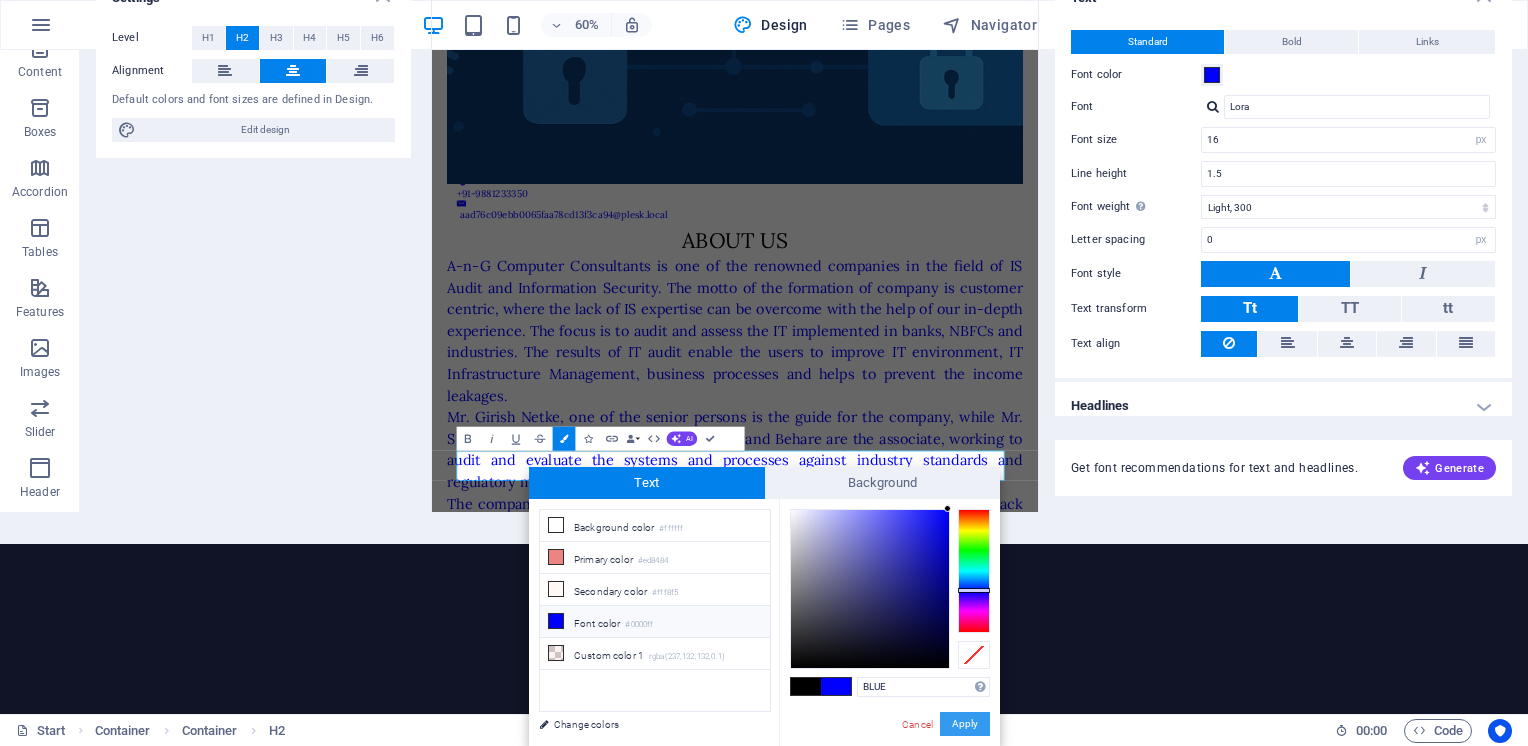 click on "Apply" at bounding box center (965, 724) 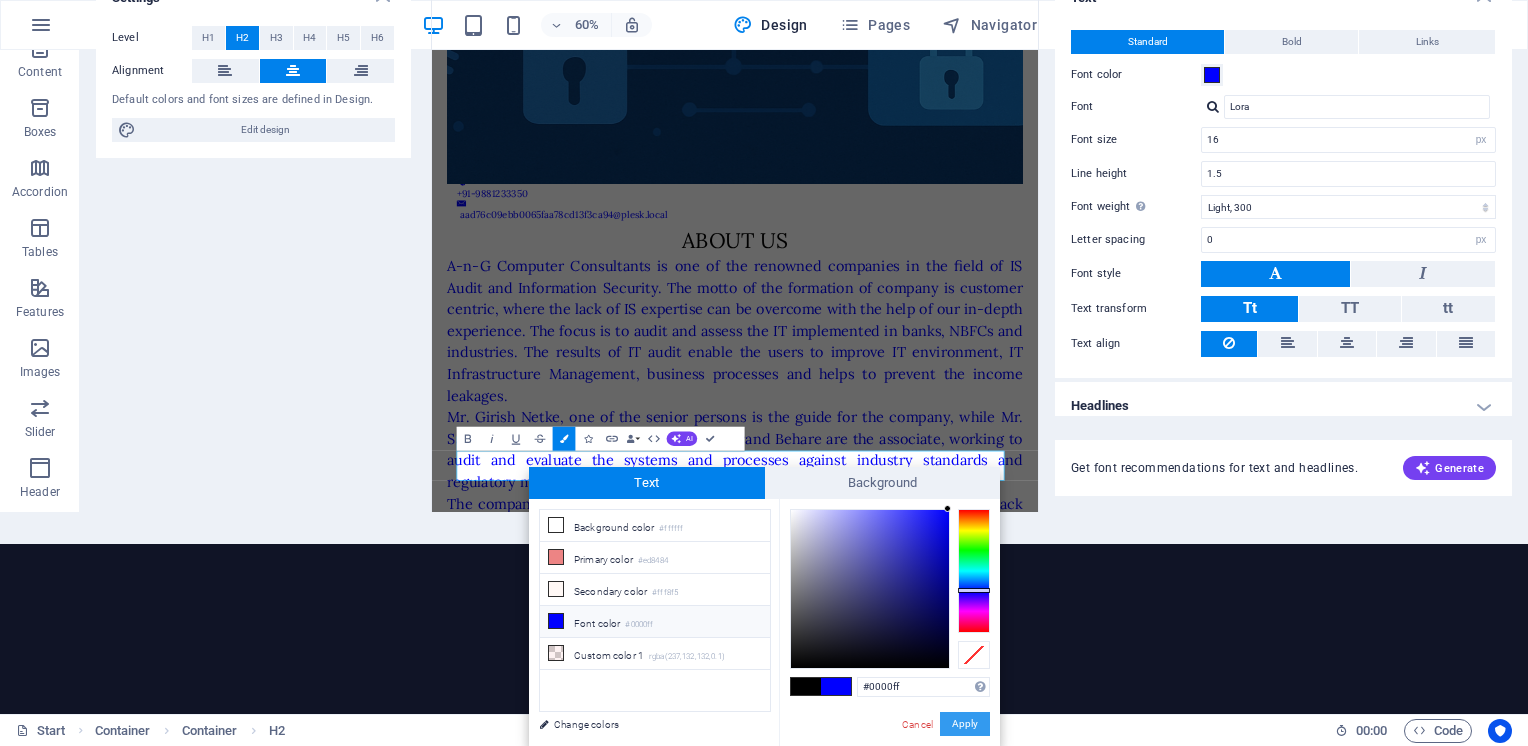 scroll, scrollTop: 0, scrollLeft: 0, axis: both 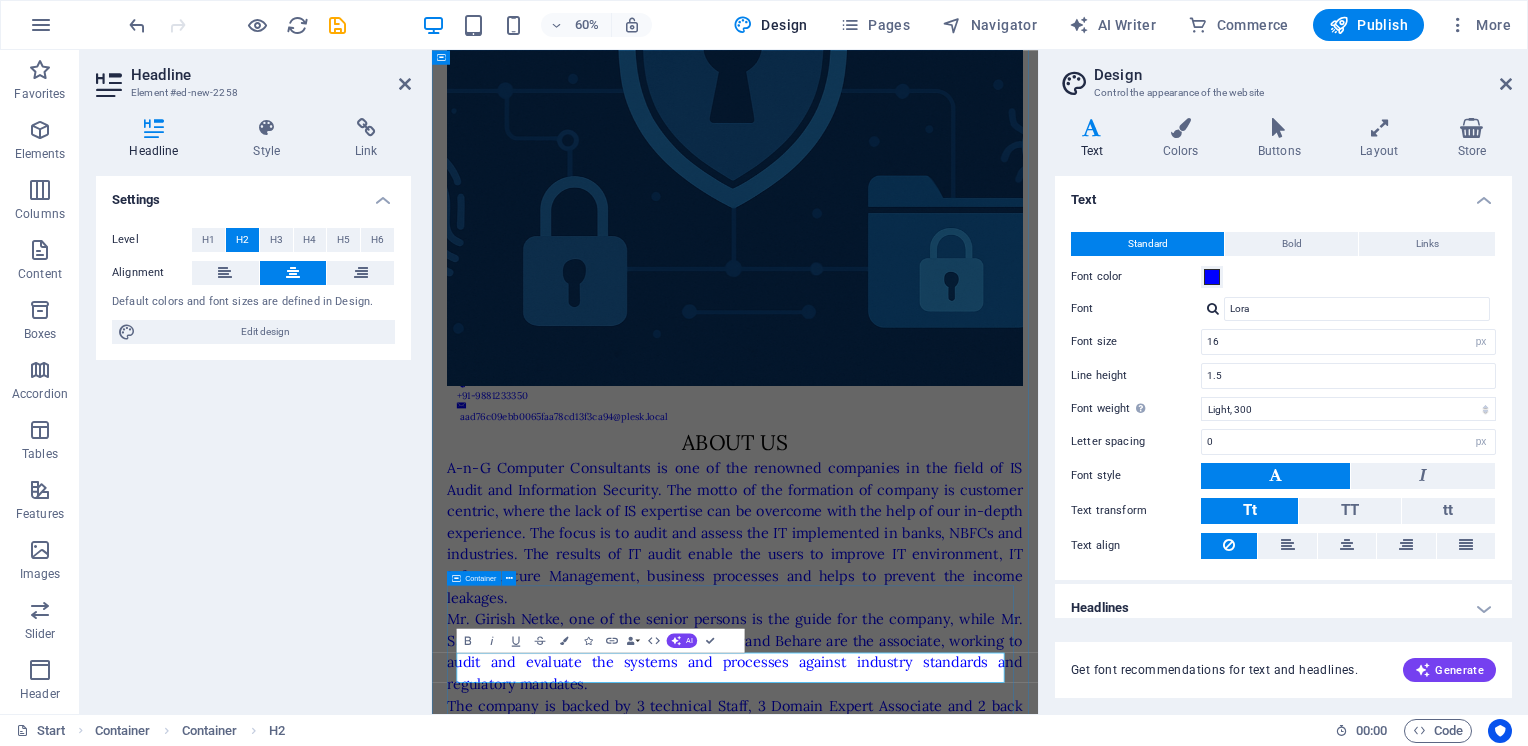 click on "​SERVICES Services offered A-n-G has proficiency in executing various assignments like                                                        Information Security Management Consultancy ISO 27001,27017 & 27018 Implementation, Internal Audit ISO 22301 implementation, Internal Audit HIPAA compliance readiness 21 CFR 11 Compliance readiness GDPR Implementation Application Audit Data migration Audit IT environment Audit Database Audit Business Processes Audit Risk Assessment and Management Vulnerability Assessment Penetration Testing Consultation on Business Process Reengineering Consultation on e-Governance and automation Implementation of document management and security Cyber Security Audit System Audit Security Awareness Training for Management & Employees Requirements gathering and GAP Analysis Consultation on Disaster Recovery Planning Consultation on Business Continuity Planning Consultation on Cyber Security Information Security Information Security (InfoSec) Data privacy" at bounding box center [937, 2362] 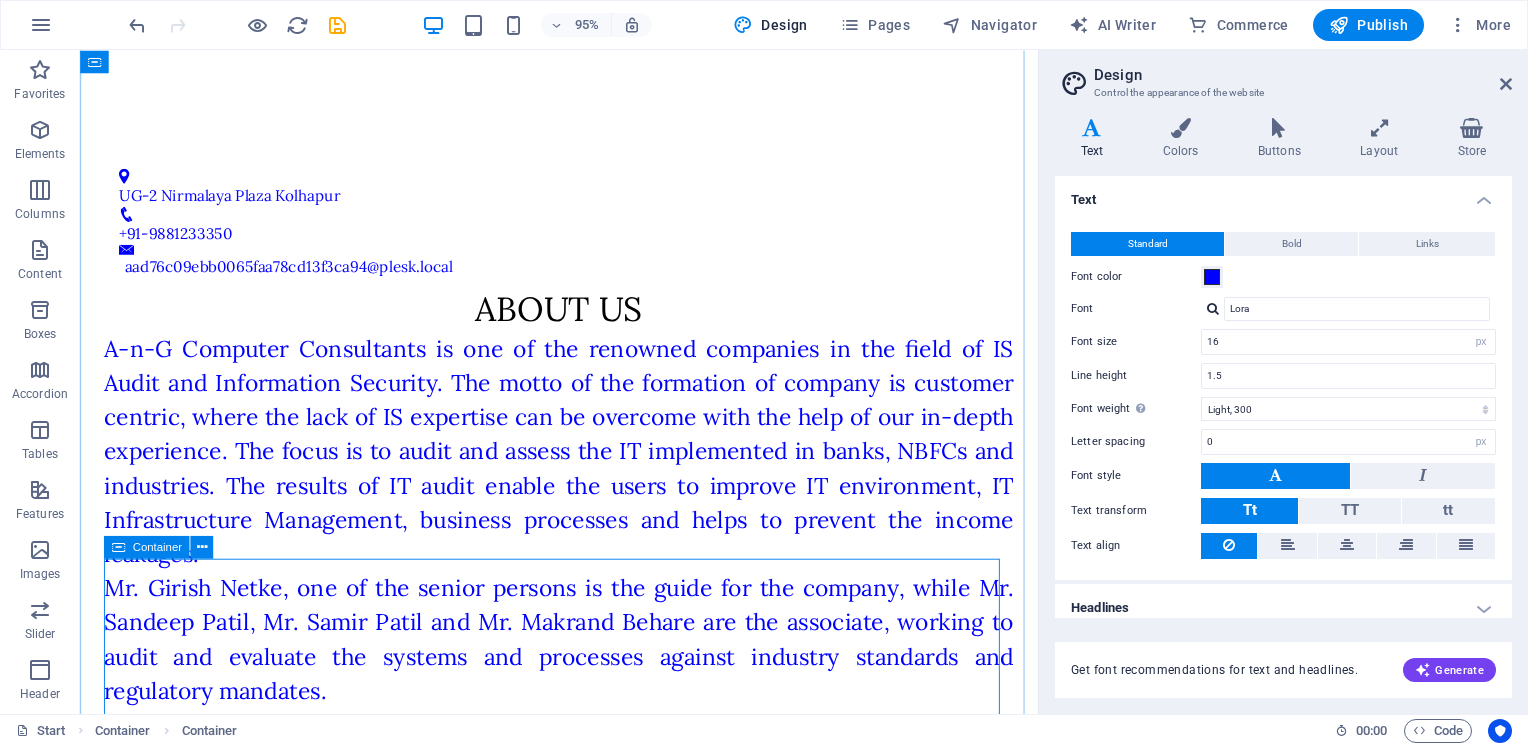 click on "SERVICES Services offered A-n-G has proficiency in executing various assignments like                                                        Information Security Management Consultancy ISO 27001,27017 & 27018 Implementation, Internal Audit ISO 22301 implementation, Internal Audit HIPAA compliance readiness 21 CFR 11 Compliance readiness GDPR Implementation Application Audit Data migration Audit IT environment Audit Database Audit Business Processes Audit Risk Assessment and Management Vulnerability Assessment Penetration Testing Consultation on Business Process Reengineering Consultation on e-Governance and automation Implementation of document management and security Cyber Security Audit System Audit Security Awareness Training for Management & Employees Requirements gathering and GAP Analysis Consultation on Disaster Recovery Planning Consultation on Business Continuity Planning Consultation on Cyber Security Information Security Information Security (InfoSec) Data privacy" at bounding box center (584, 1980) 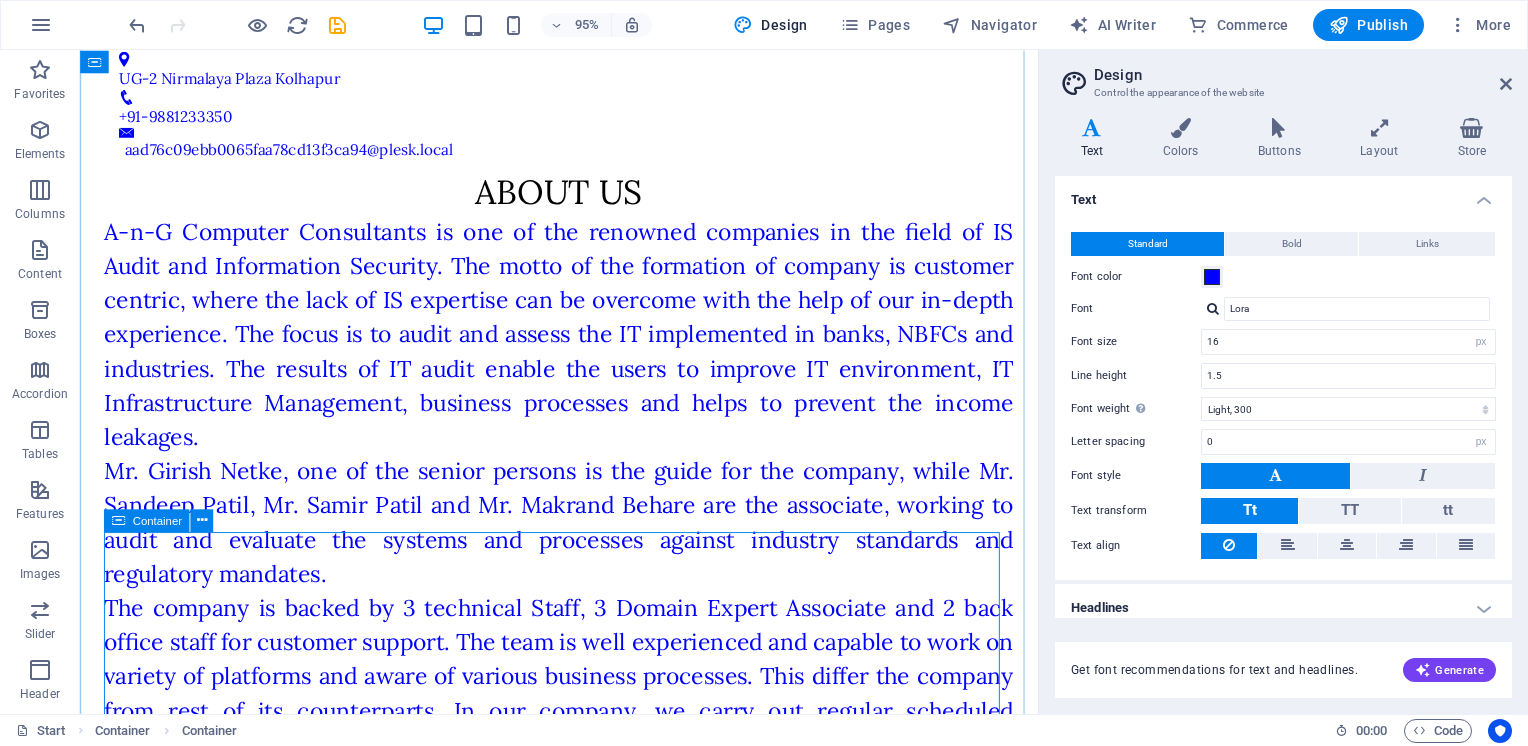 scroll, scrollTop: 1400, scrollLeft: 0, axis: vertical 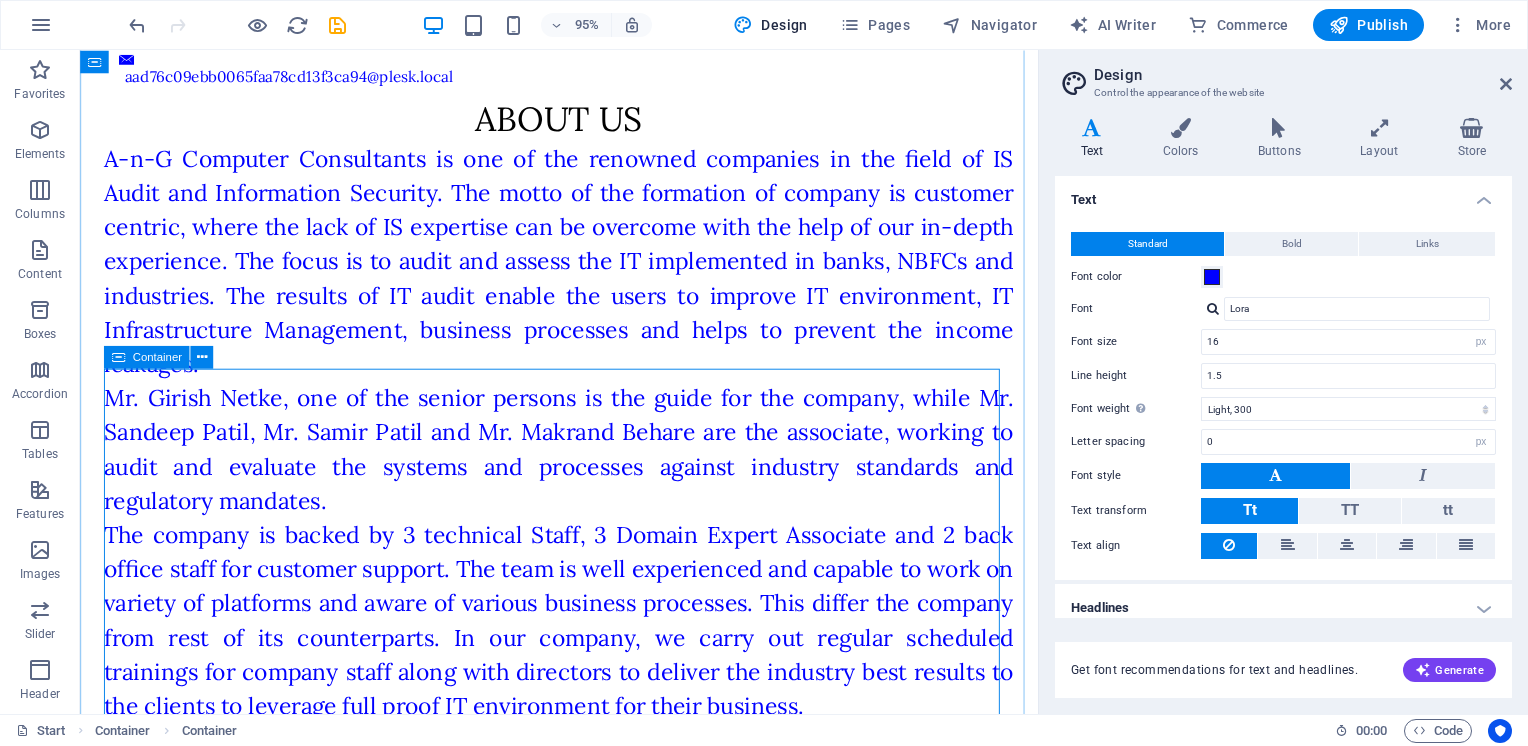 drag, startPoint x: 597, startPoint y: 415, endPoint x: 608, endPoint y: 418, distance: 11.401754 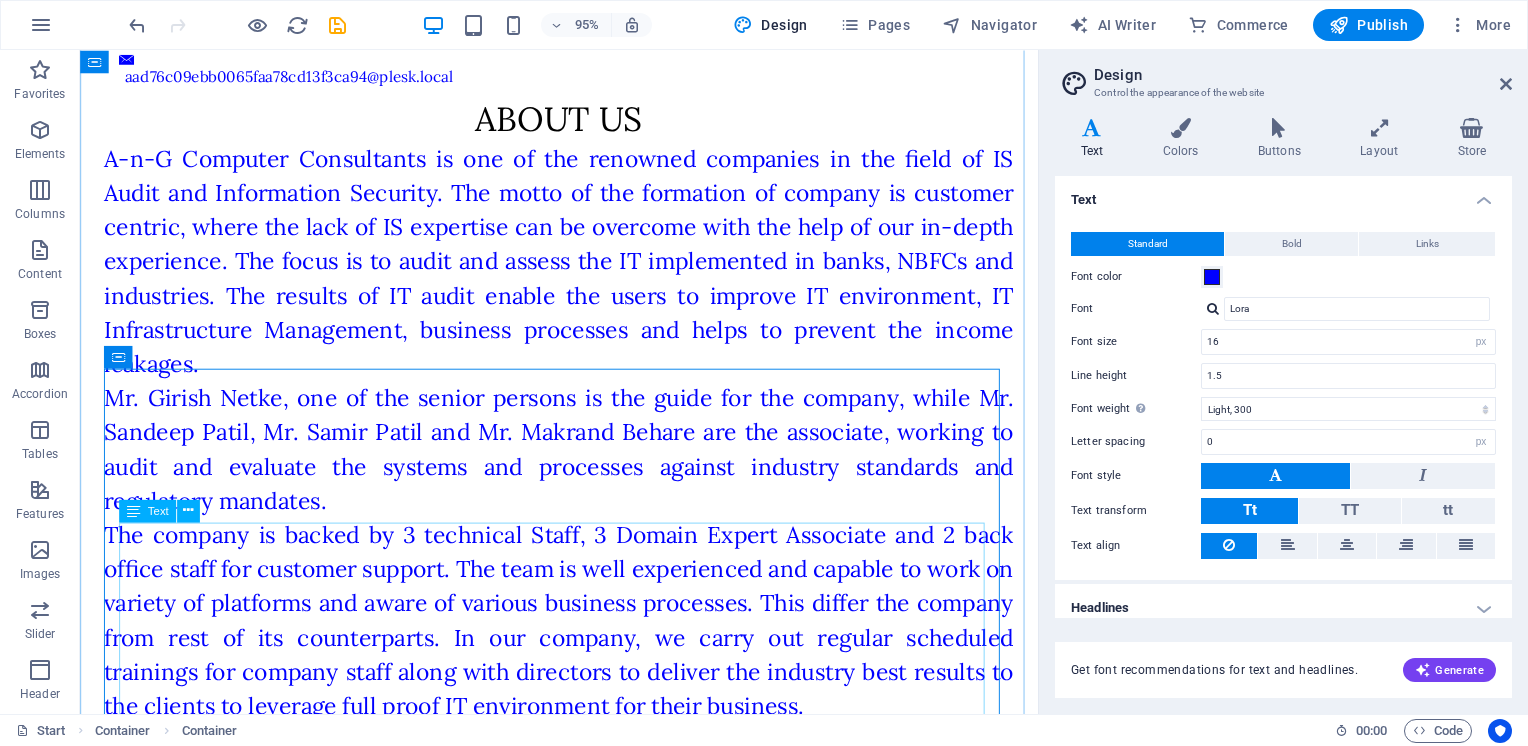 click on "Services offered A-n-G has proficiency in executing various assignments like                                                        Information Security Management Consultancy ISO 27001,27017 & 27018 Implementation, Internal Audit ISO 22301 implementation, Internal Audit HIPAA compliance readiness 21 CFR 11 Compliance readiness GDPR Implementation Application Audit Data migration Audit IT environment Audit Database Audit Business Processes Audit Risk Assessment and Management Vulnerability Assessment Penetration Testing Consultation on Business Process Reengineering Consultation on e-Governance and automation Implementation of document management and security Cyber Security Audit System Audit Security Awareness Training for Management & Employees Requirements gathering and GAP Analysis Consultation on Disaster Recovery Planning Consultation on Business Continuity Planning Consultation on Cyber Security" at bounding box center (584, 1423) 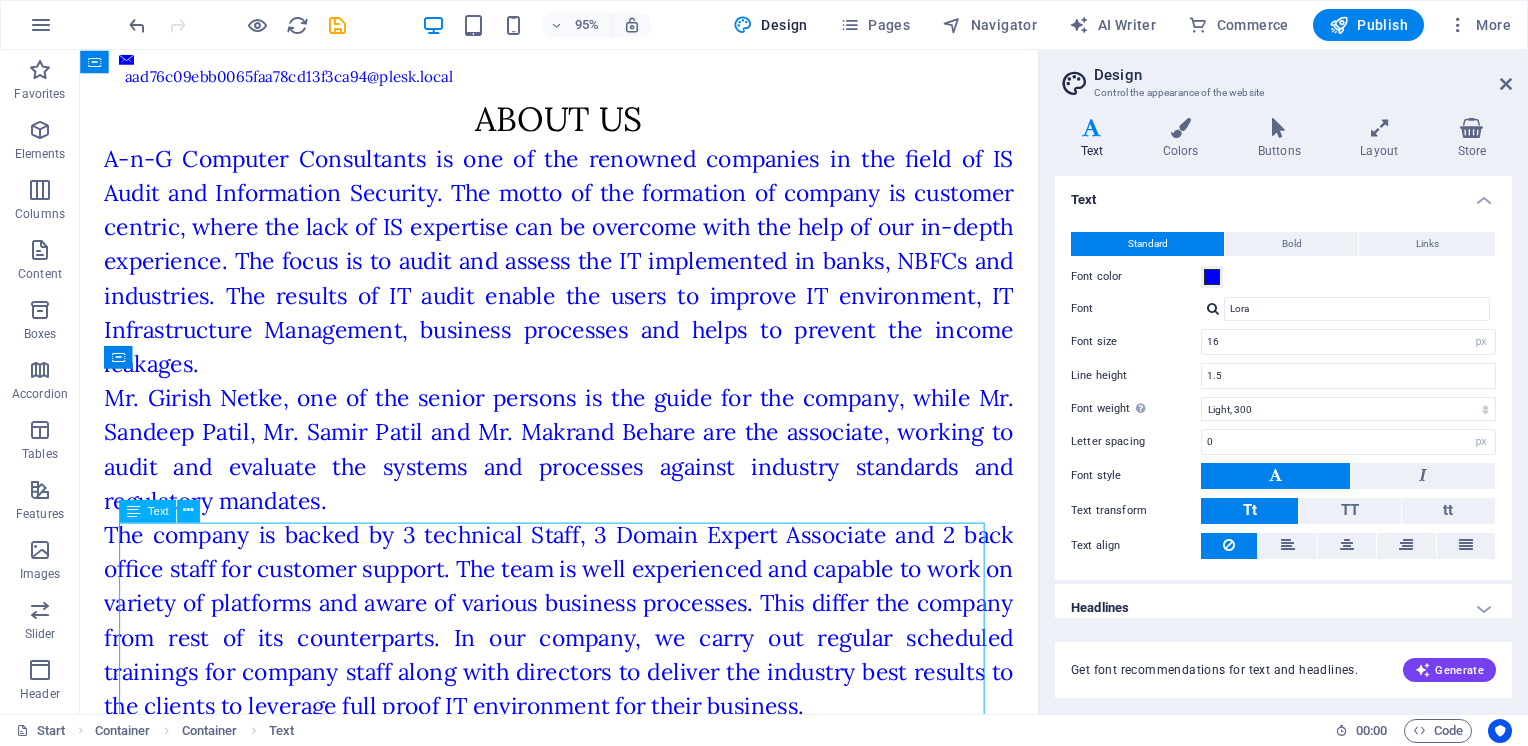 click on "Services offered A-n-G has proficiency in executing various assignments like                                                        Information Security Management Consultancy ISO 27001,27017 & 27018 Implementation, Internal Audit ISO 22301 implementation, Internal Audit HIPAA compliance readiness 21 CFR 11 Compliance readiness GDPR Implementation Application Audit Data migration Audit IT environment Audit Database Audit Business Processes Audit Risk Assessment and Management Vulnerability Assessment Penetration Testing Consultation on Business Process Reengineering Consultation on e-Governance and automation Implementation of document management and security Cyber Security Audit System Audit Security Awareness Training for Management & Employees Requirements gathering and GAP Analysis Consultation on Disaster Recovery Planning Consultation on Business Continuity Planning Consultation on Cyber Security" at bounding box center [584, 1423] 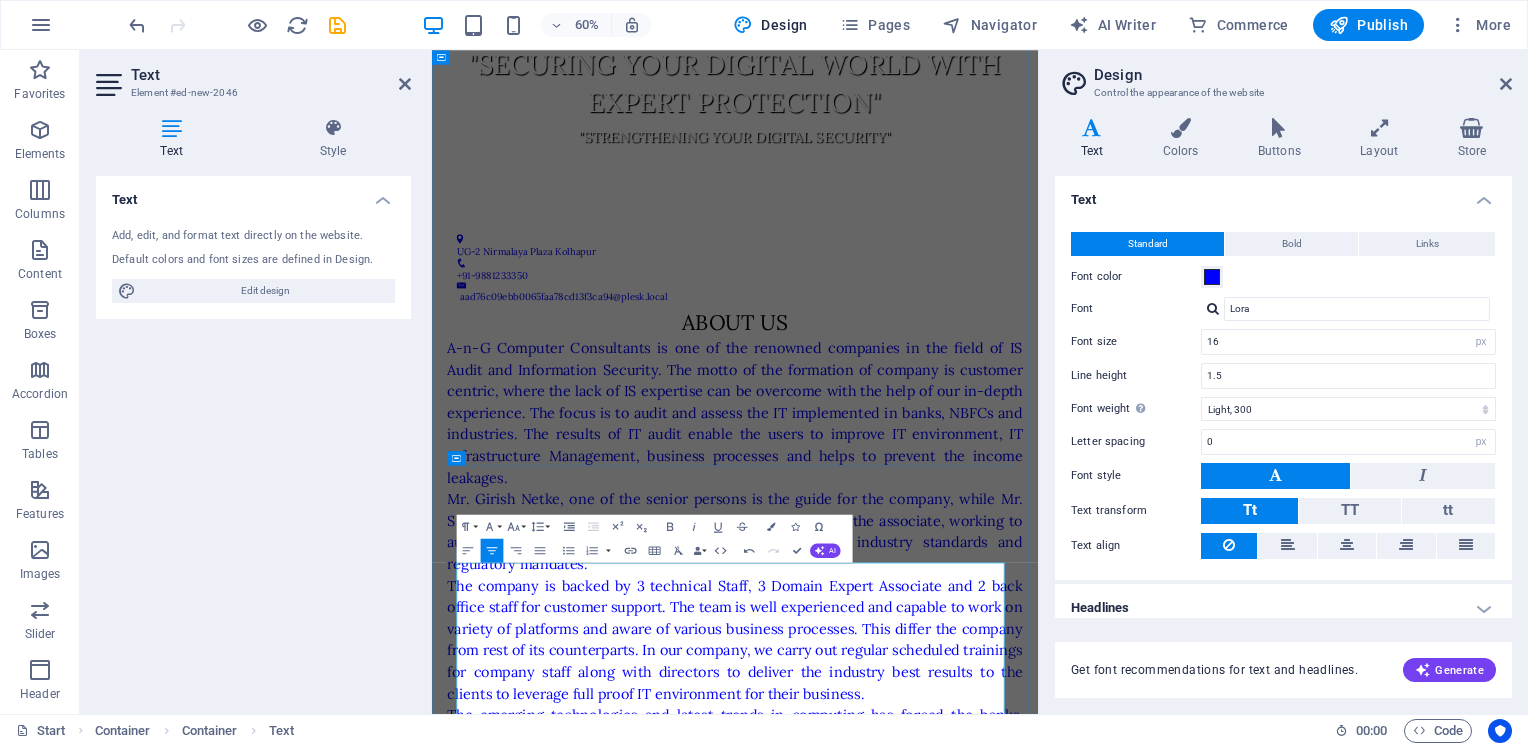 click on "Information Security Management Consultancy ISO 27001,27017 & 27018 Implementation, Internal Audit ISO 22301 implementation, Internal Audit HIPAA compliance readiness 21 CFR 11 Compliance readiness GDPR Implementation Application Audit Data migration Audit IT environment Audit Database Audit Business Processes Audit Risk Assessment and Management Vulnerability Assessment Penetration Testing Consultation on Business Process Reengineering Consultation on e-Governance and automation Implementation of document management and security Cyber Security Audit System Audit Security Awareness Training for Management & Employees Requirements gathering and GAP Analysis Consultation on Disaster Recovery Planning Consultation on Business Continuity Planning Consultation on Cyber Security" at bounding box center (790, 1805) 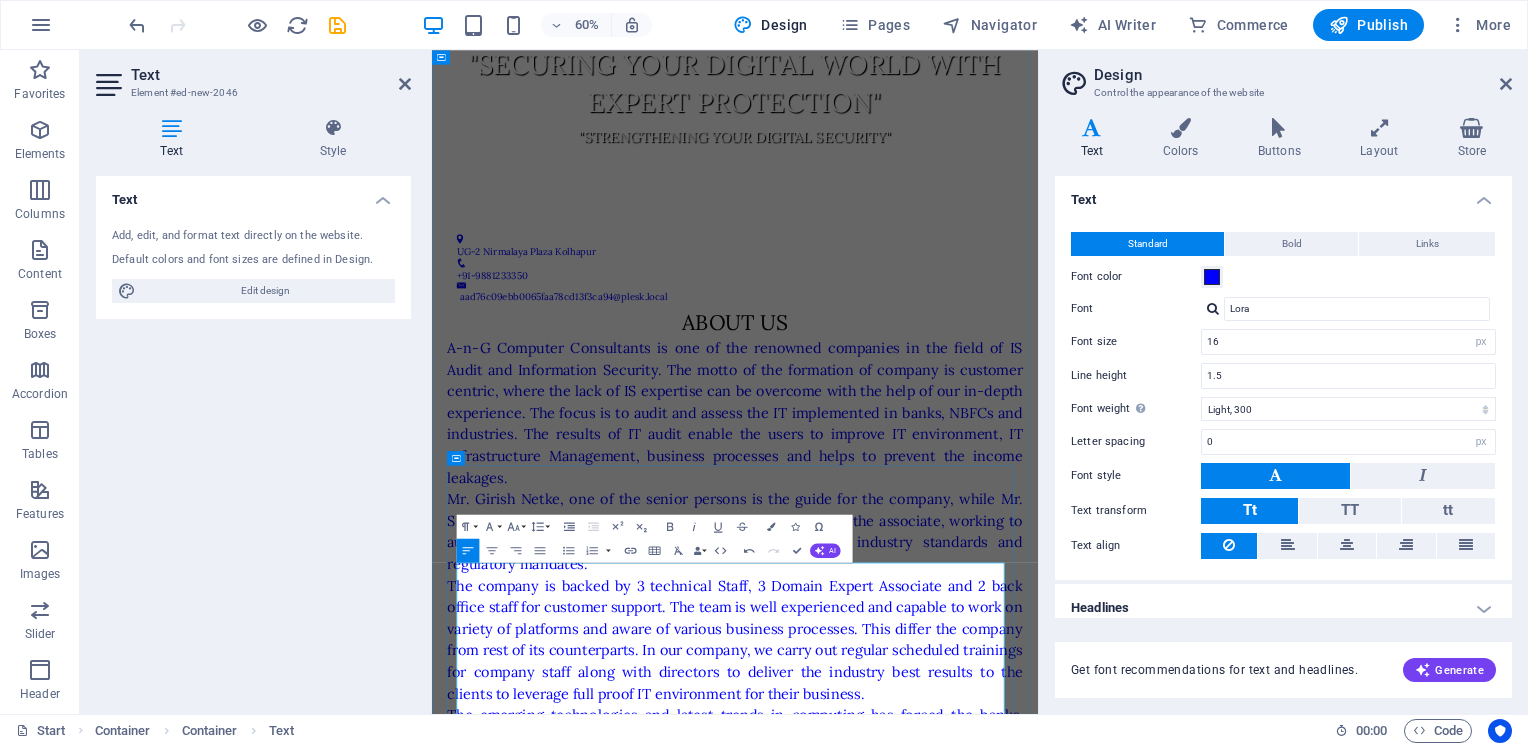 click at bounding box center (790, 1517) 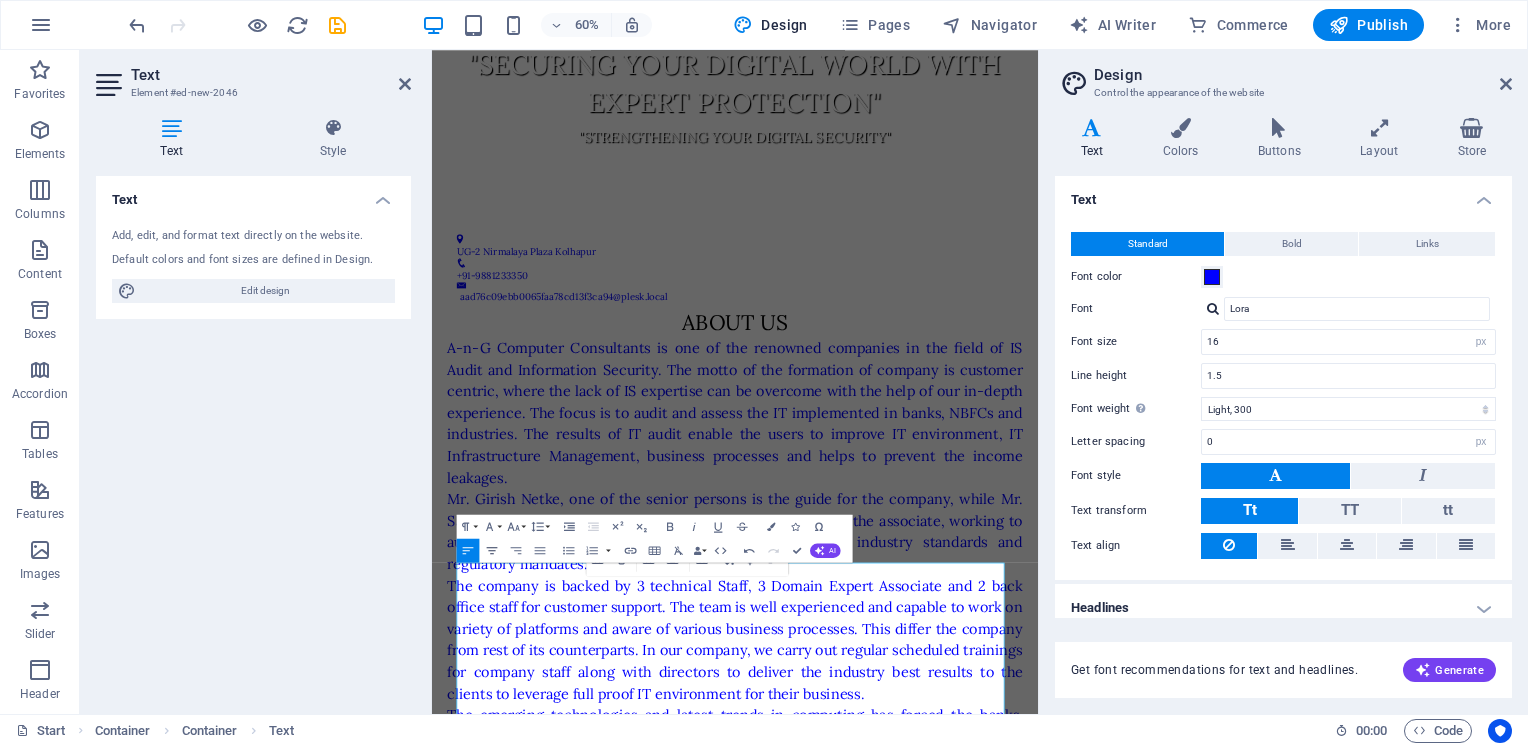 click 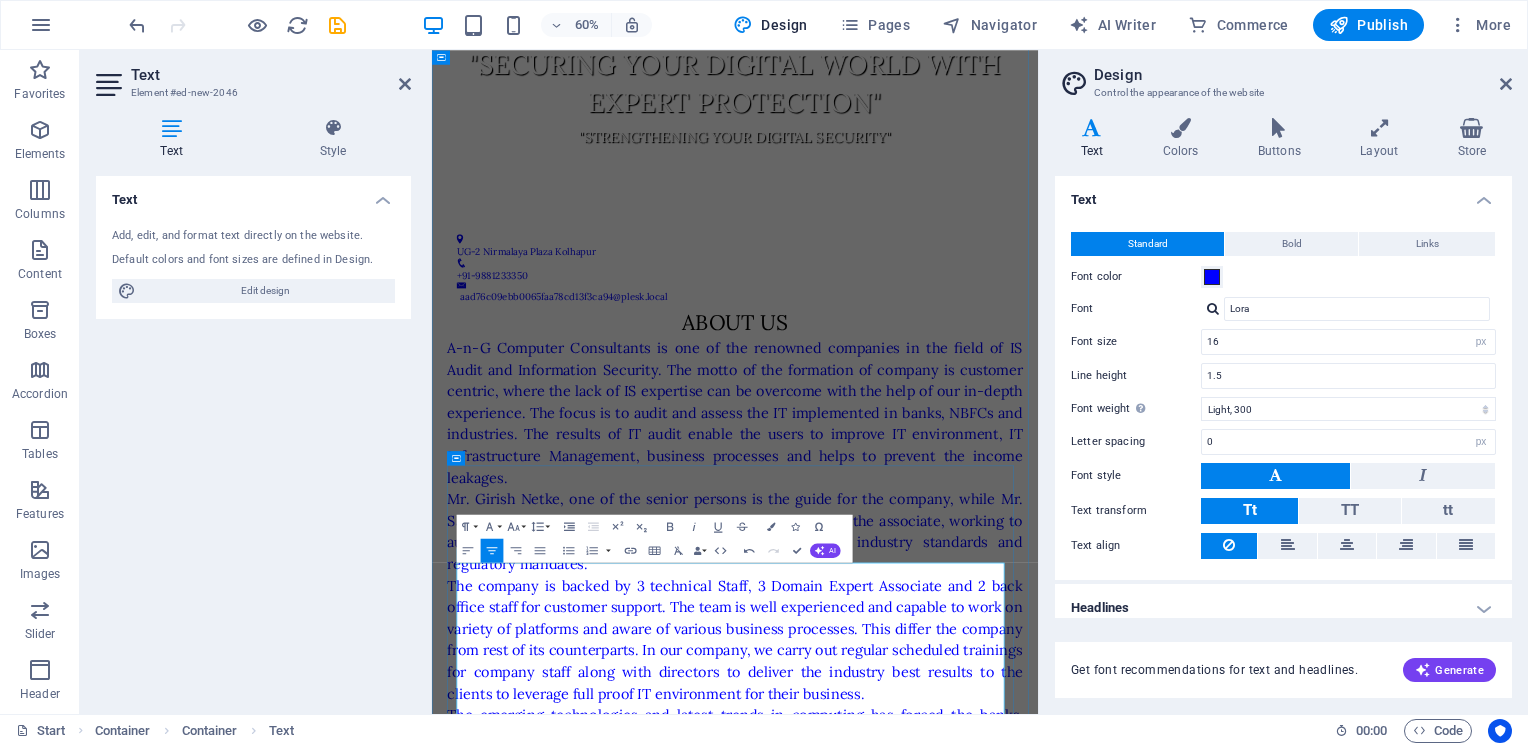 drag, startPoint x: 592, startPoint y: 956, endPoint x: 696, endPoint y: 983, distance: 107.44766 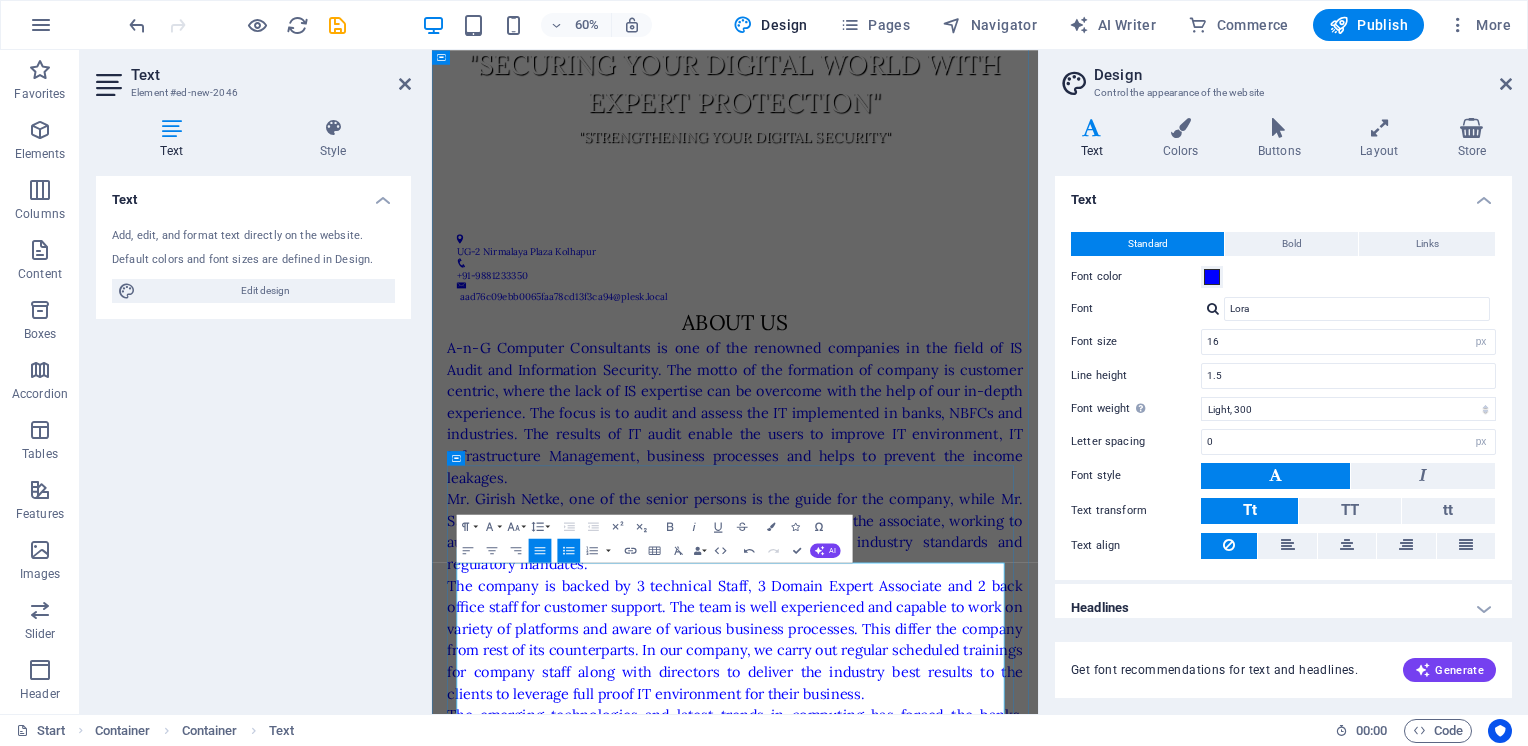 click on "Information Security Management Consultancy" at bounding box center [798, 1540] 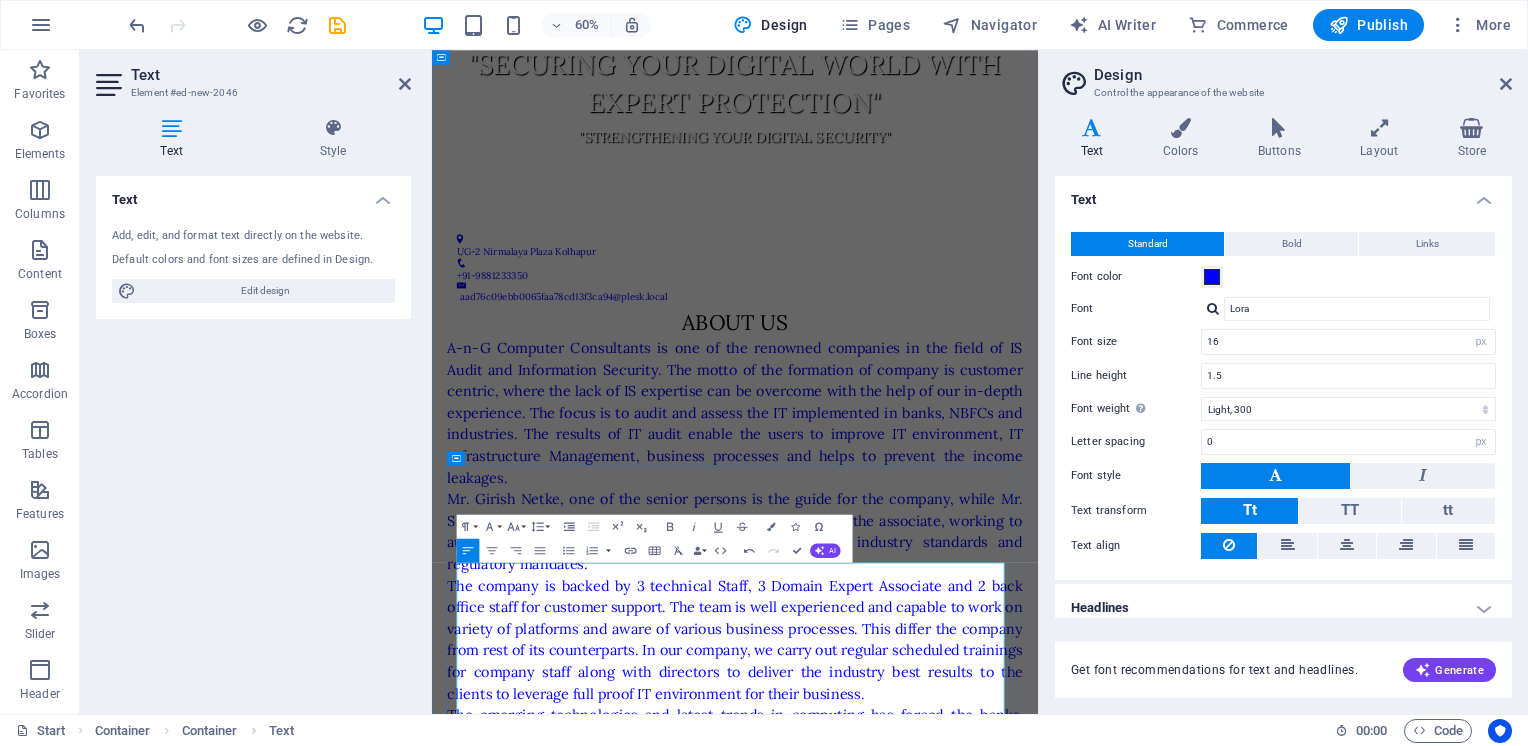 click on "A-n-G has proficiency in executing various assignments like                                                        Information Security Management Consultancy ISO 27001,27017 & 27018 Implementation, Internal Audit ISO 22301 implementation, Internal Audit HIPAA compliance readiness 21 CFR 11 Compliance readiness GDPR Implementation Application Audit Data migration Audit IT environment Audit Database Audit Business Processes Audit Risk Assessment and Management Vulnerability Assessment Penetration Testing Consultation on Business Process Reengineering Consultation on e-Governance and automation Implementation of document management and security Cyber Security Audit System Audit Security Awareness Training for Management & Employees Requirements gathering and GAP Analysis Consultation on Disaster Recovery Planning Consultation on Business Continuity Planning Consultation on Cyber Security" at bounding box center [937, 1793] 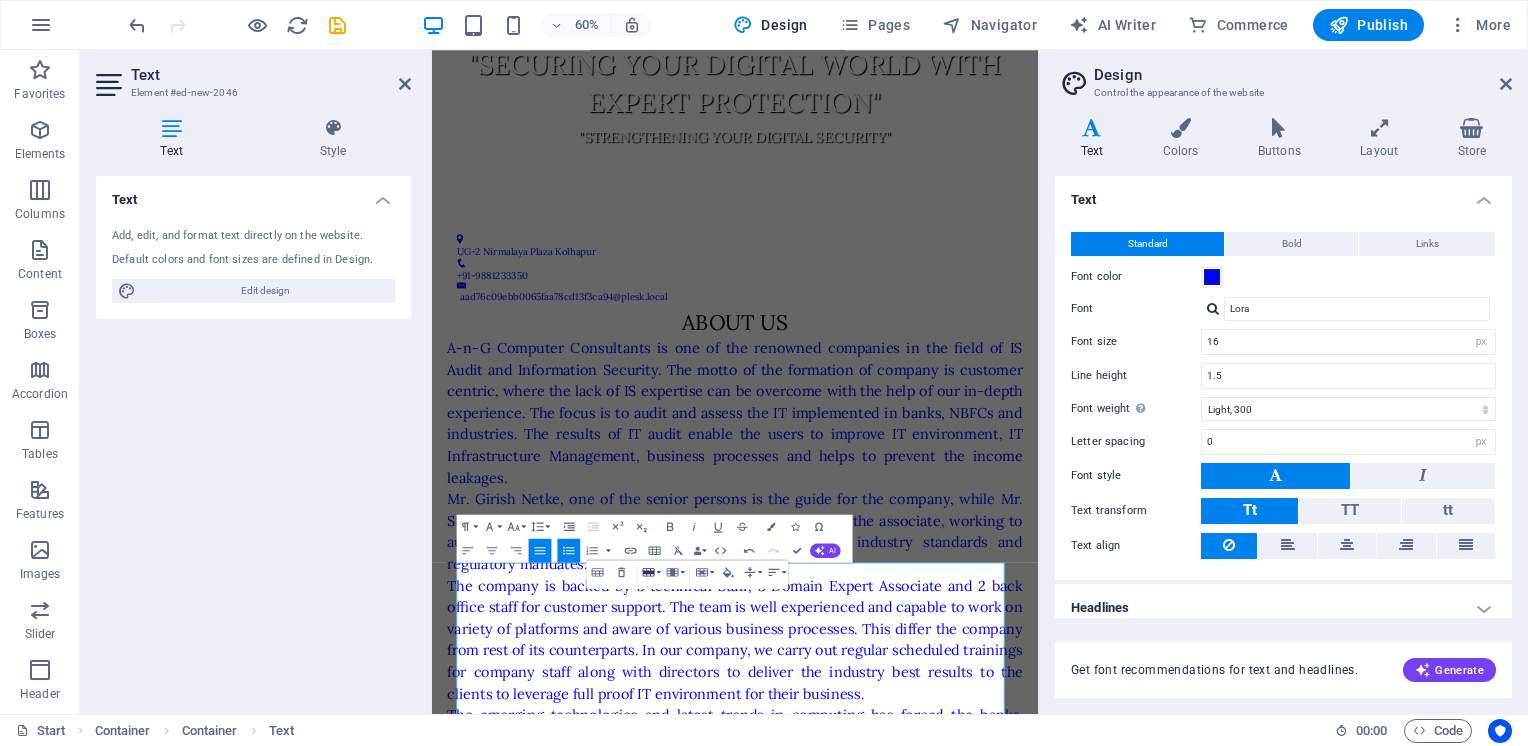 click on "Row" at bounding box center (651, 572) 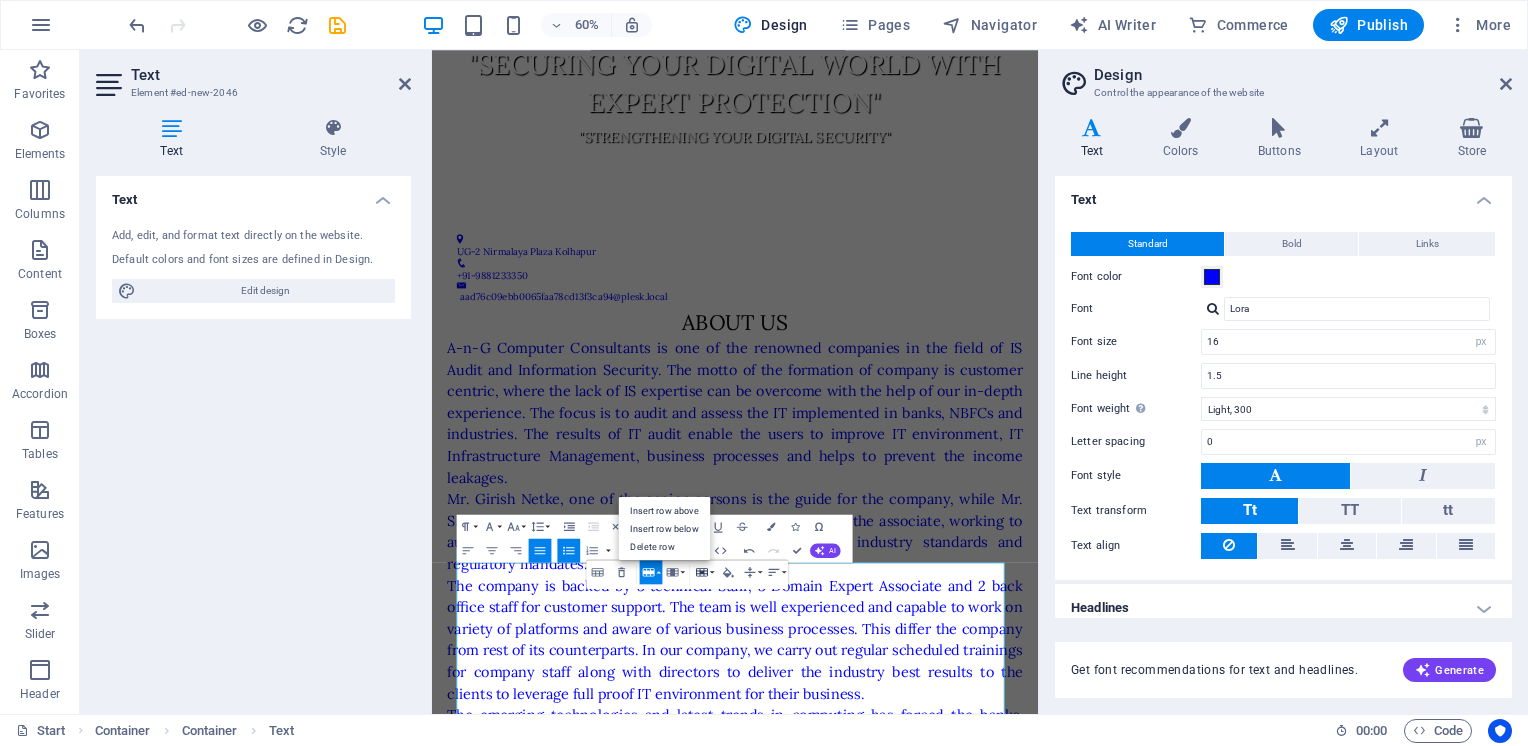 click on "Cell" at bounding box center (704, 572) 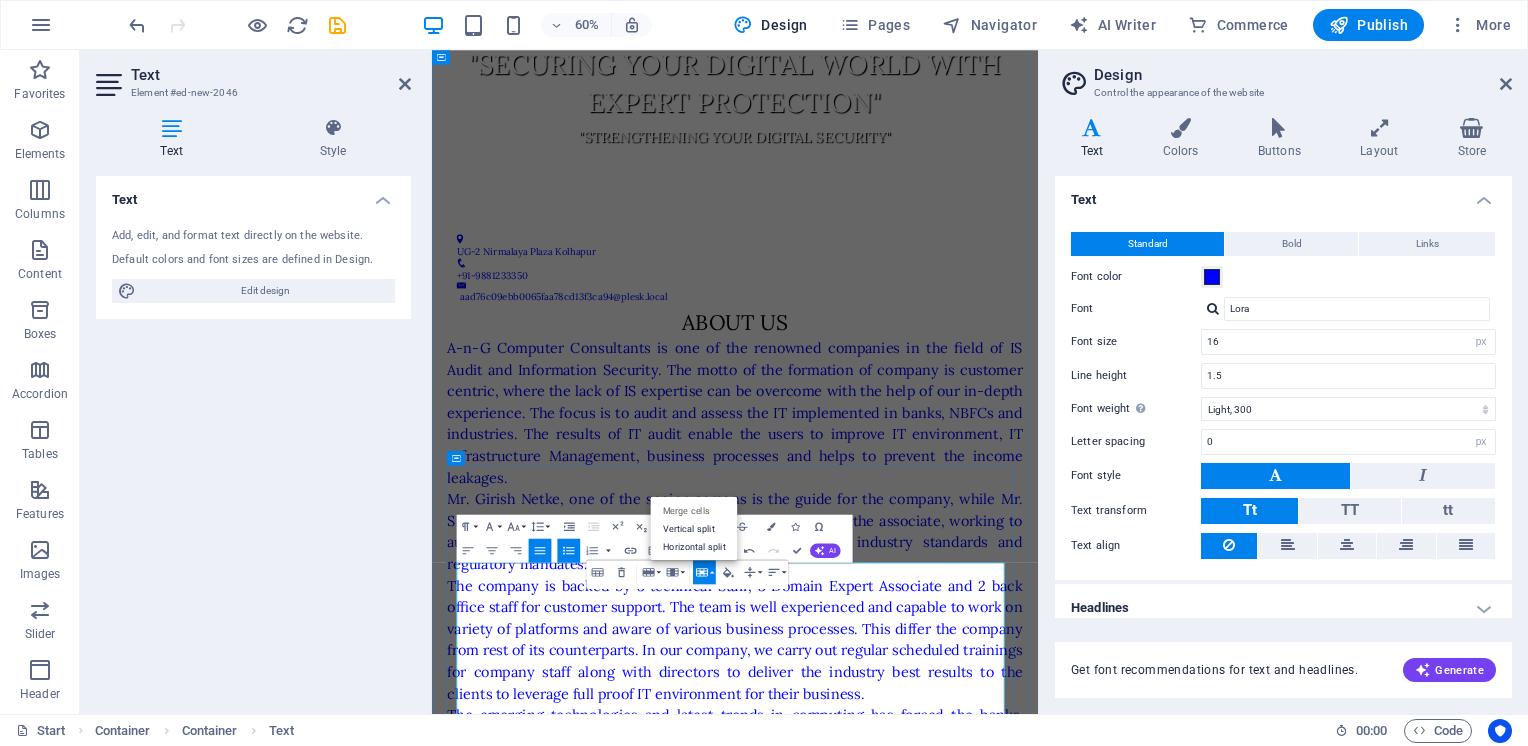 drag, startPoint x: 1037, startPoint y: 1079, endPoint x: 794, endPoint y: 981, distance: 262.01718 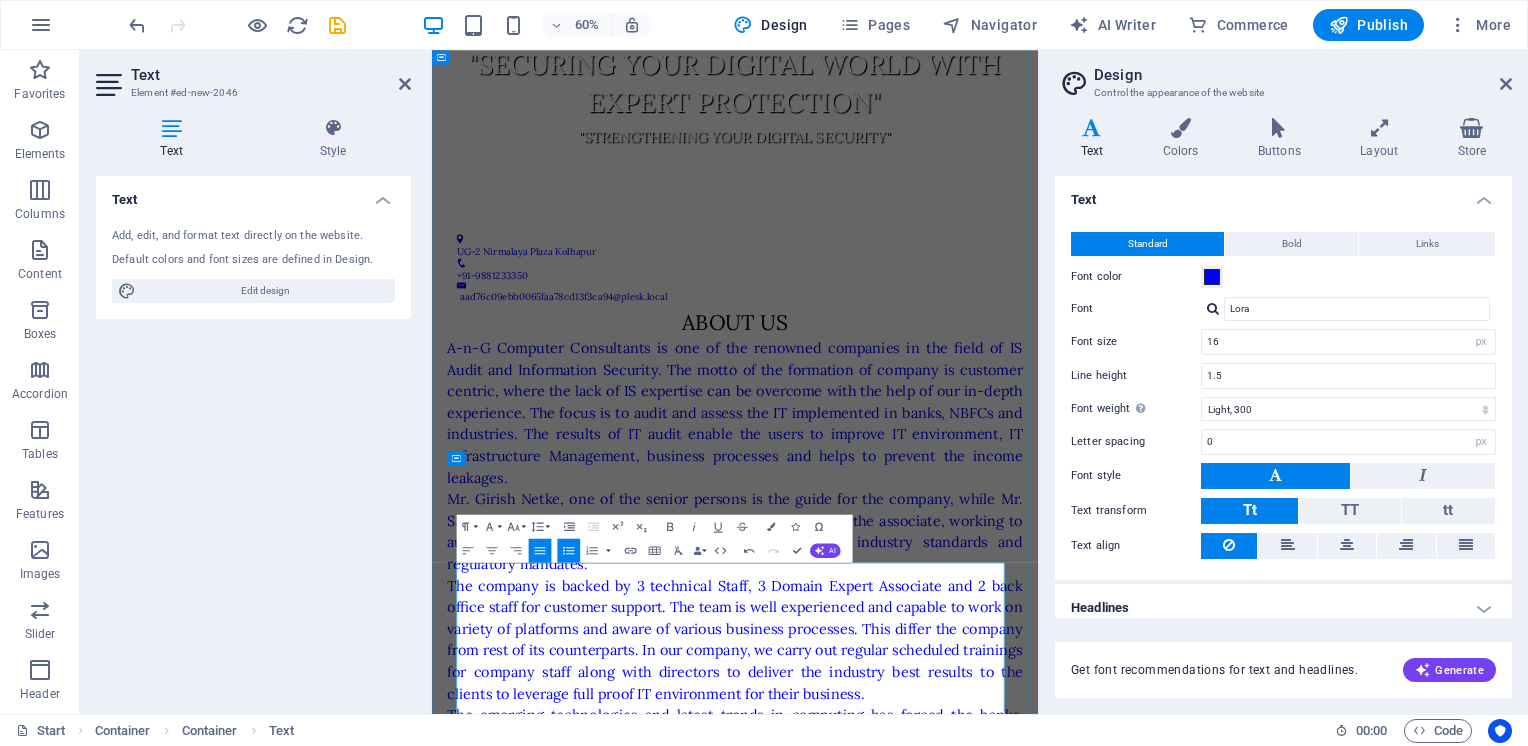 click on "Information Security Management Consultancy" at bounding box center (798, 1540) 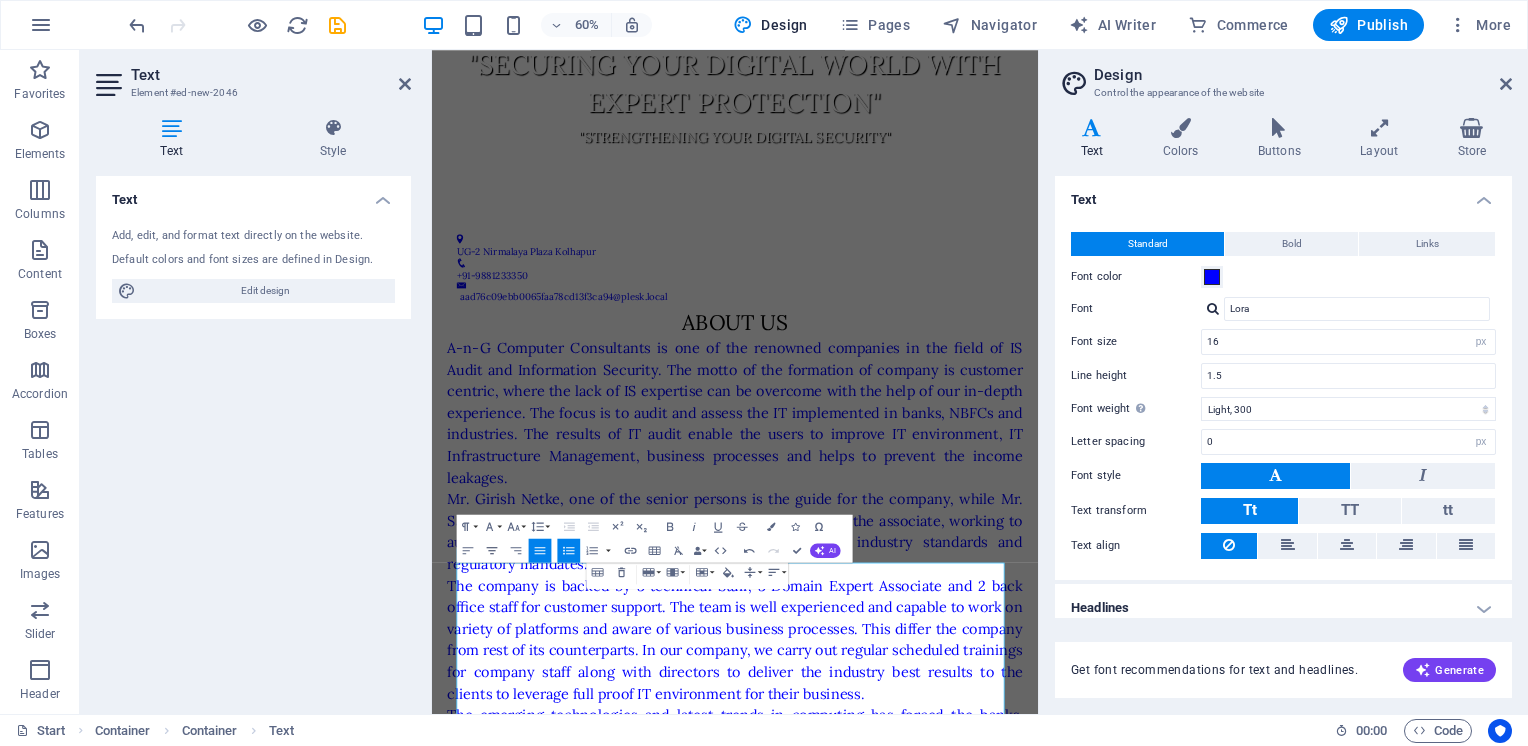 click 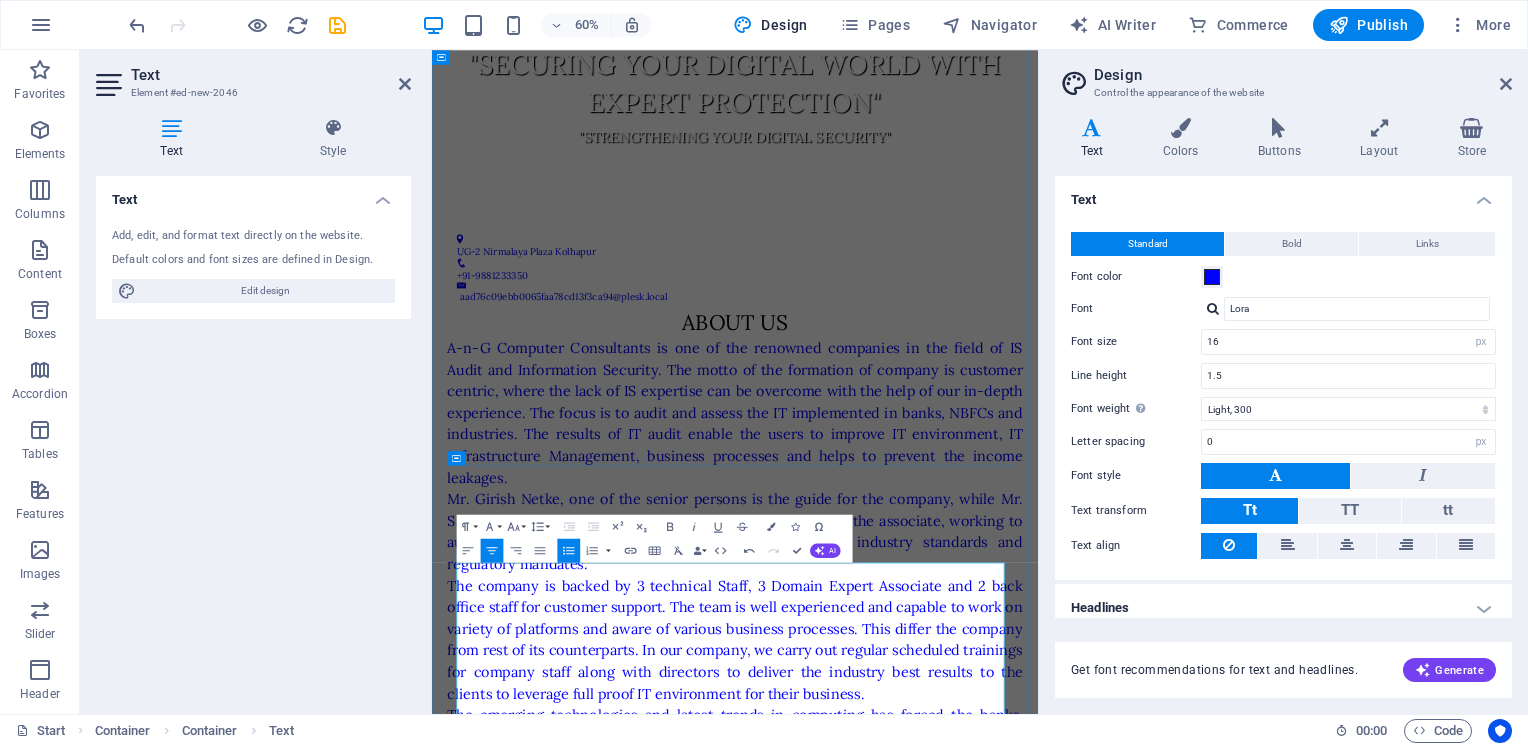 click on "GDPR Implementation" at bounding box center [798, 1665] 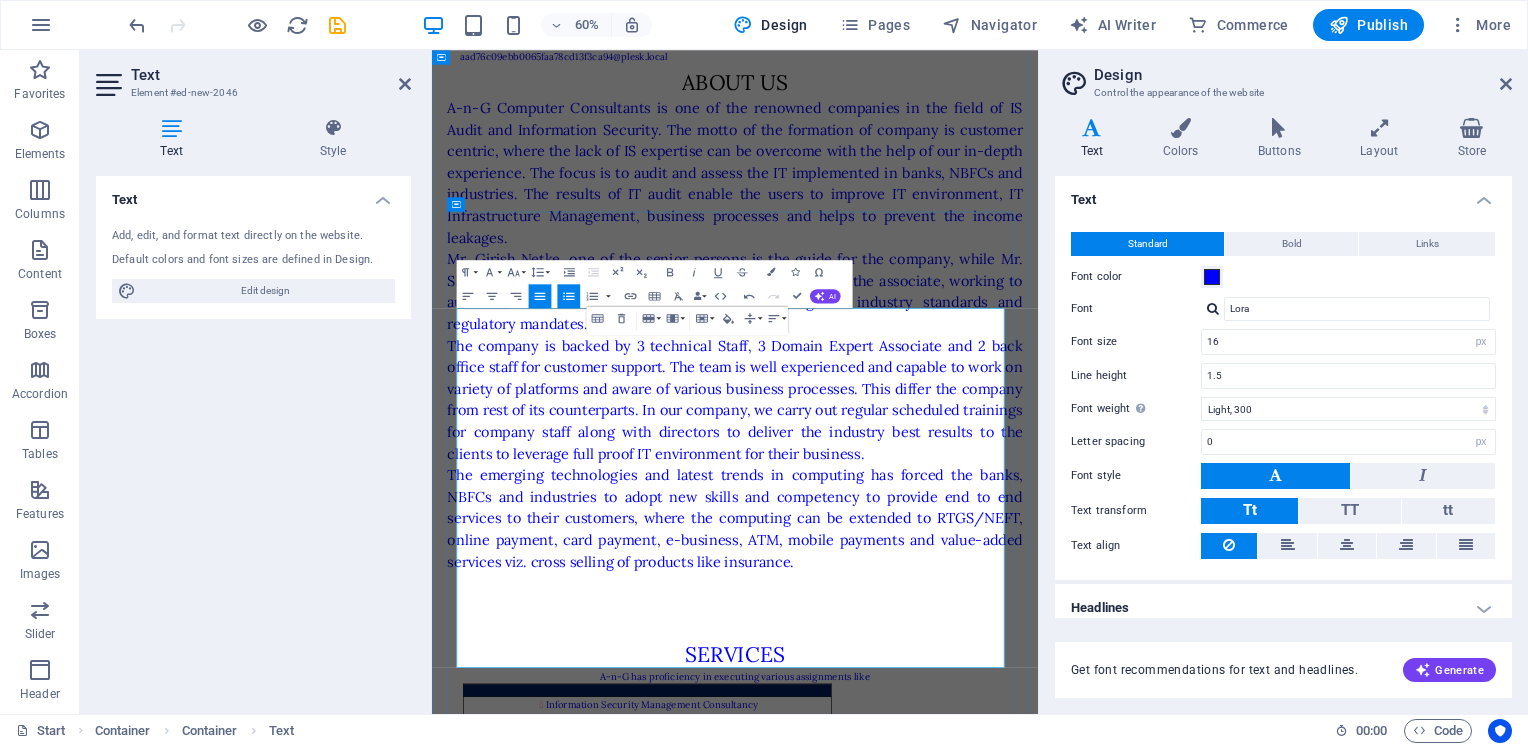 scroll, scrollTop: 1900, scrollLeft: 0, axis: vertical 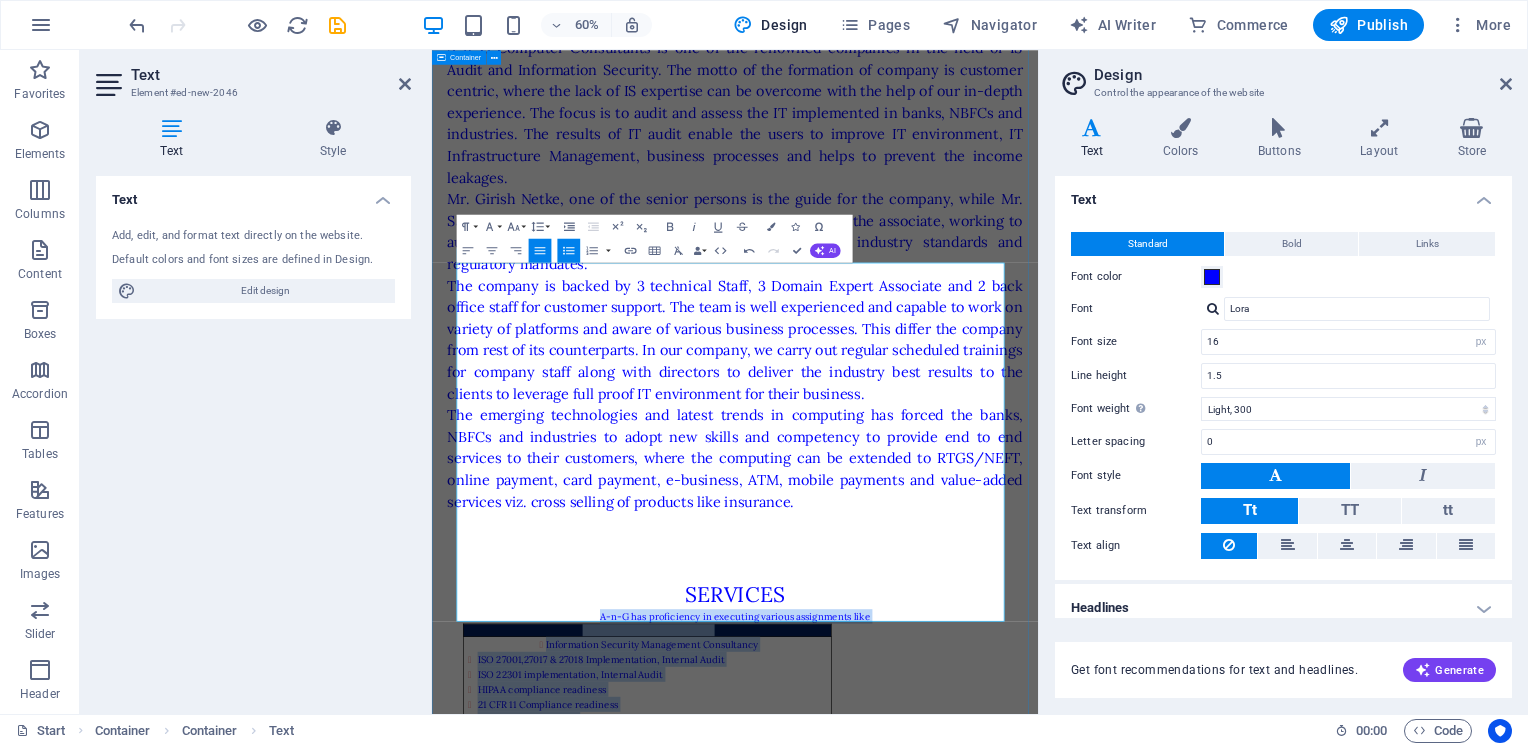 drag, startPoint x: 766, startPoint y: 995, endPoint x: 544, endPoint y: 459, distance: 580.15515 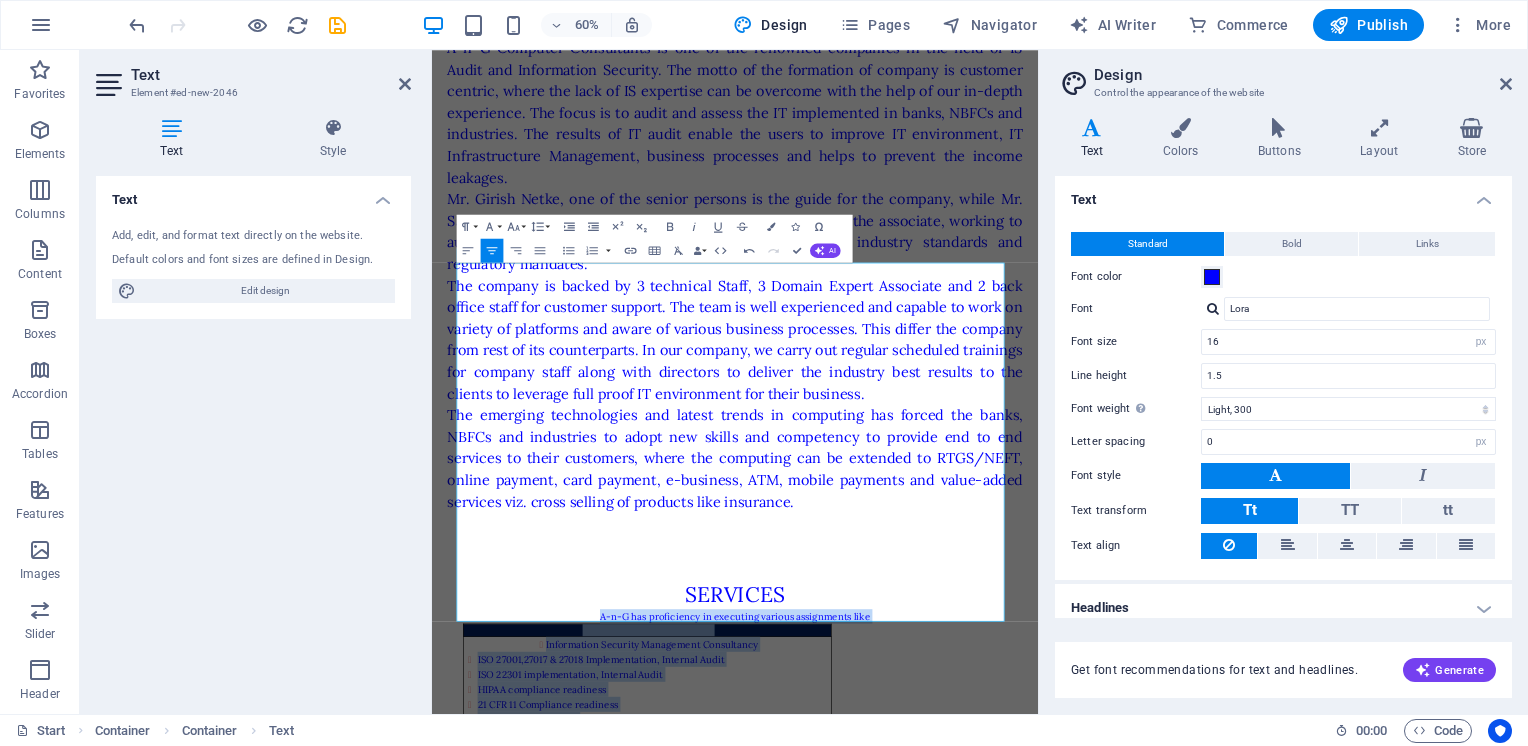 click 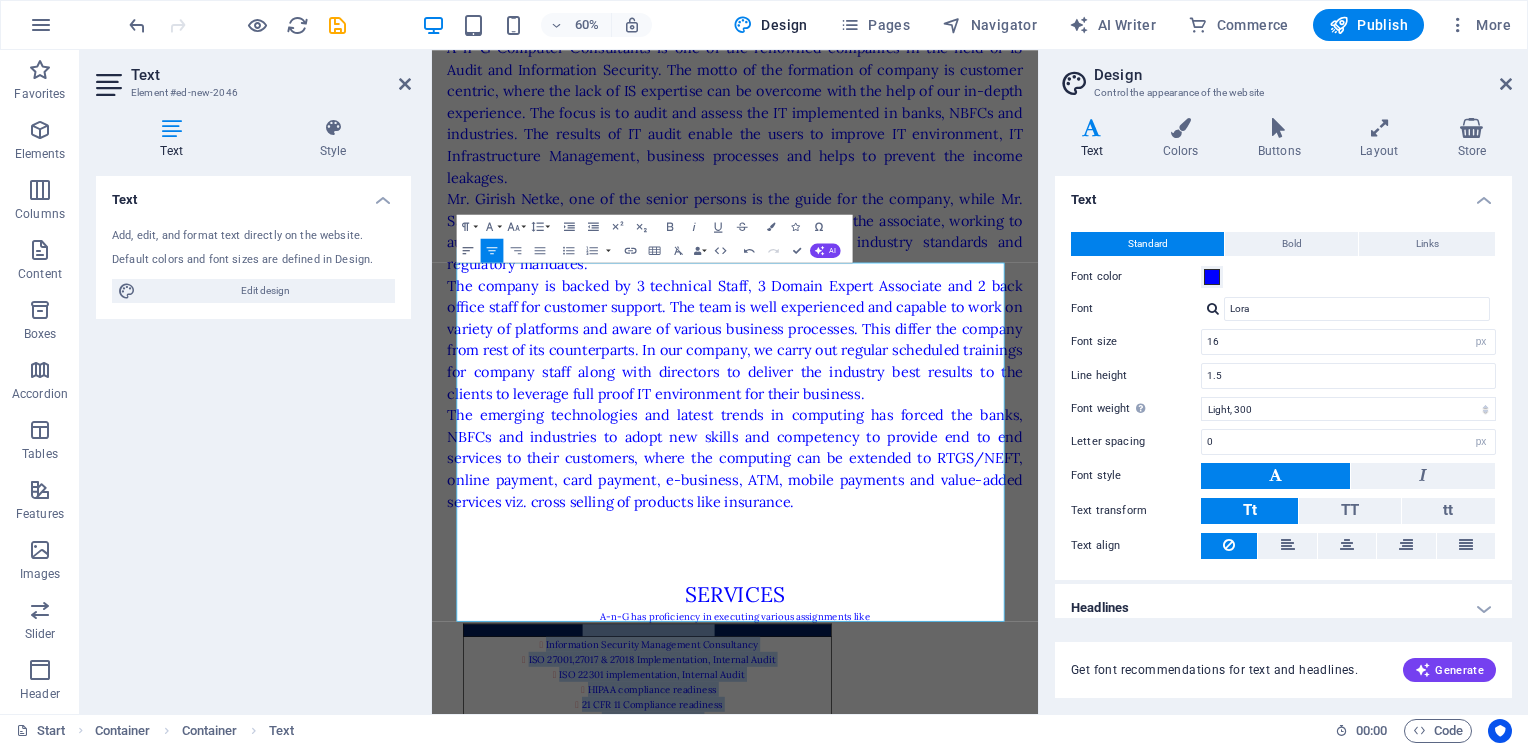 click 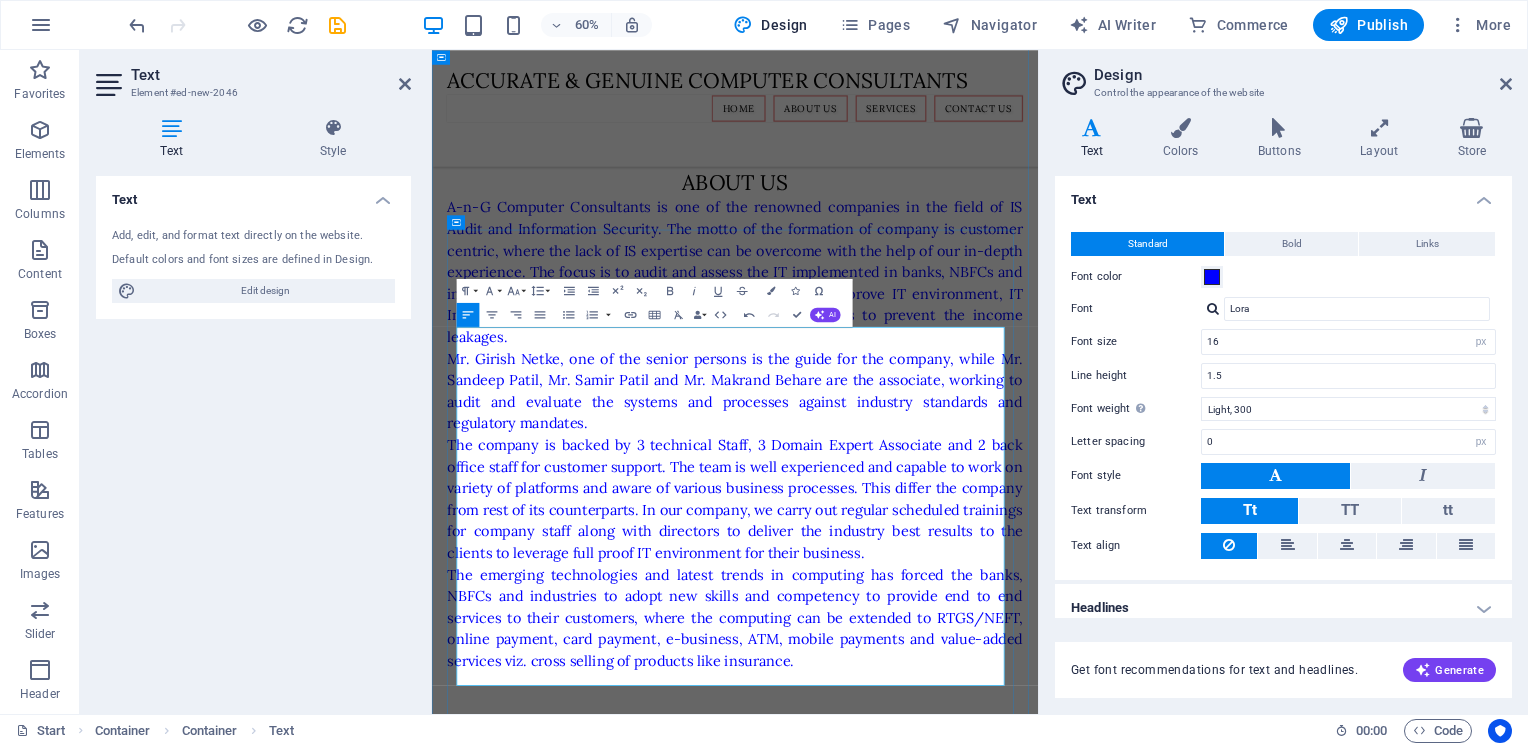 scroll, scrollTop: 1600, scrollLeft: 0, axis: vertical 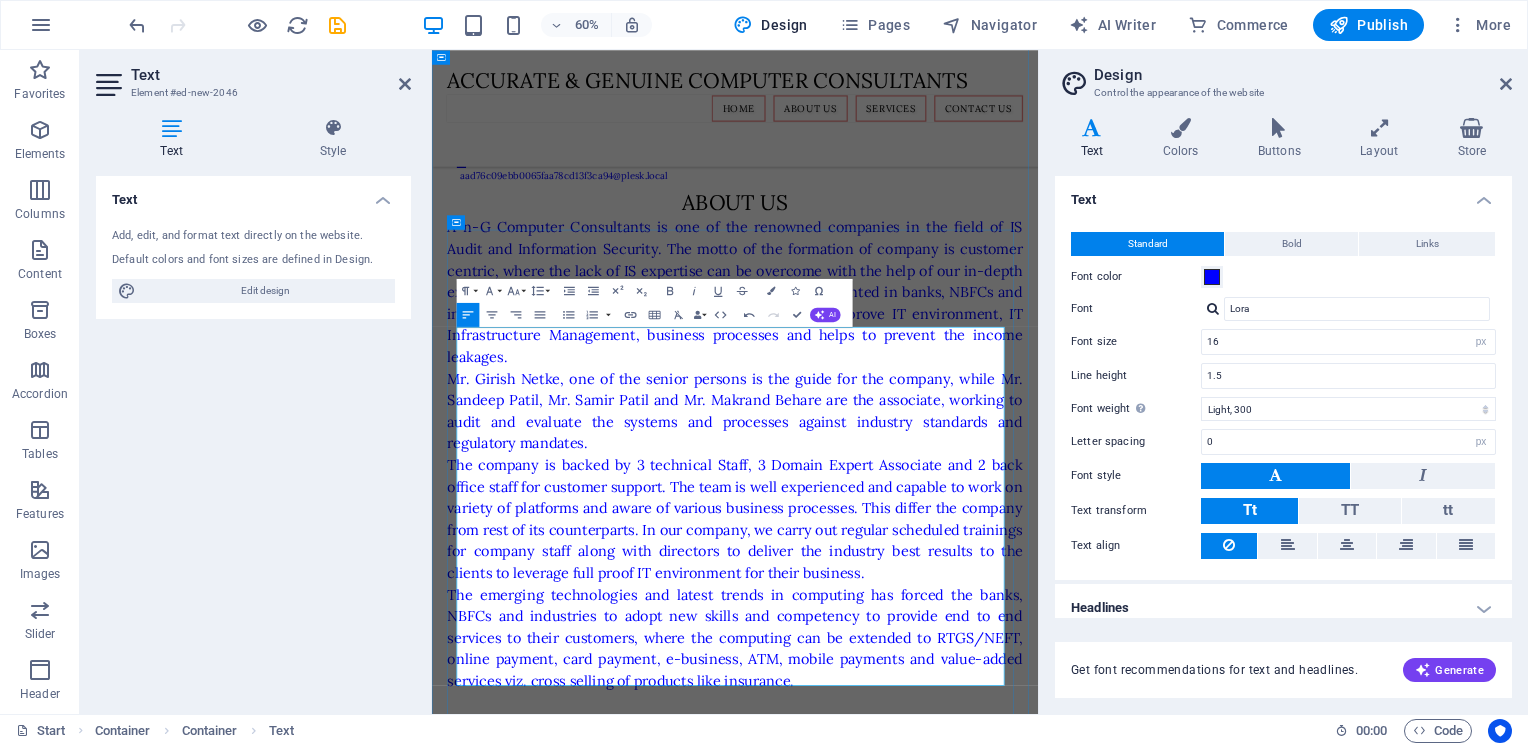 drag, startPoint x: 678, startPoint y: 555, endPoint x: 724, endPoint y: 547, distance: 46.69047 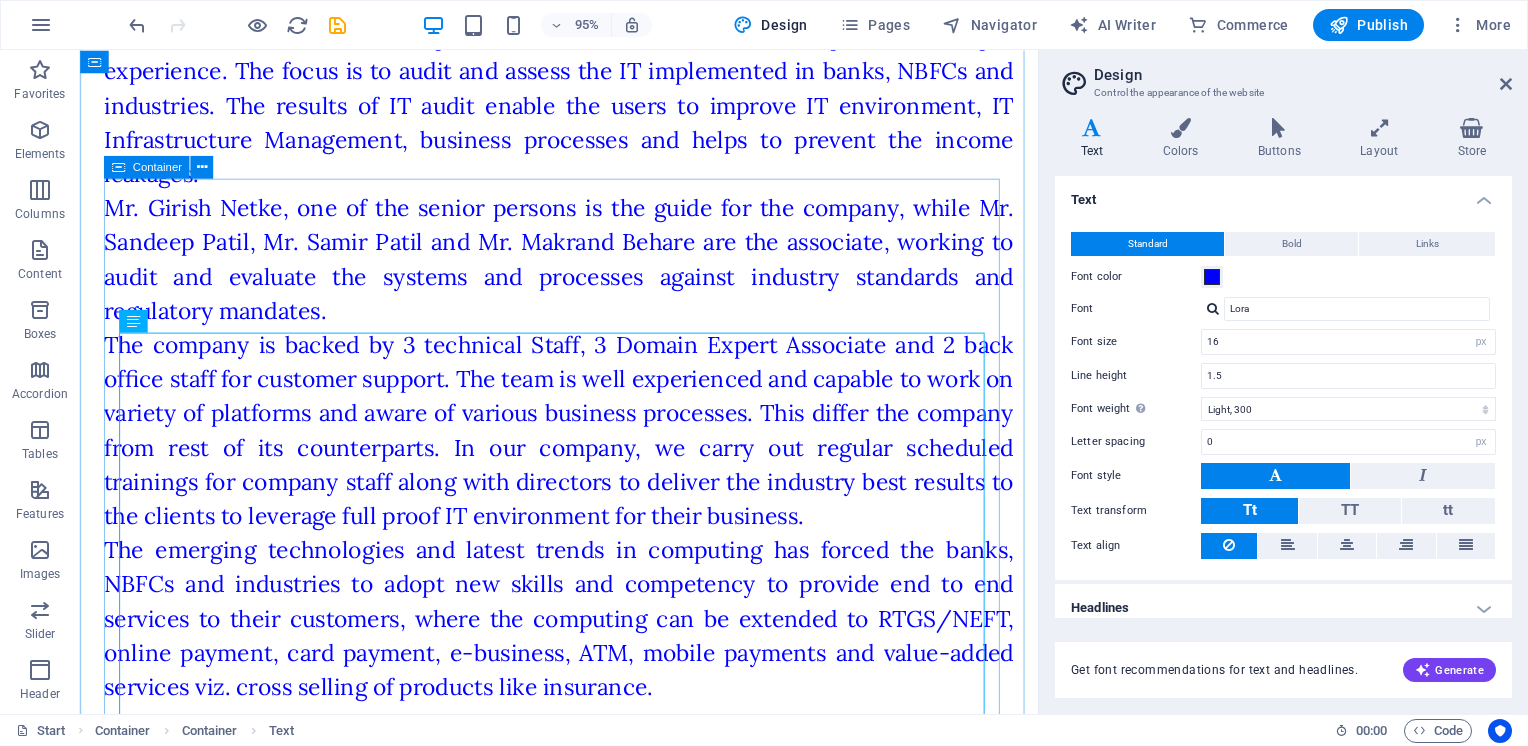 click on "SERVICES A-n-G has proficiency in executing various assignments like                                                        Information Security Management Consultancy ISO 27001,27017 & 27018 Implementation, Internal Audit ISO 22301 implementation, Internal Audit HIPAA compliance readiness 21 CFR 11 Compliance readiness GDPR Implementation Application Audit Data migration Audit IT environment Audit Database Audit Business Processes Audit Risk Assessment and Management Vulnerability Assessment Penetration Testing Consultation on Business Process Reengineering Consultation on e-Governance and automation Implementation of document management and security Cyber Security Audit System Audit Security Awareness Training for Management & Employees Requirements gathering and GAP Analysis Consultation on Disaster Recovery Planning Consultation on Business Continuity Planning Consultation on Cyber Security Information Security Information Security (InfoSec) Data privacy application security" at bounding box center (584, 1568) 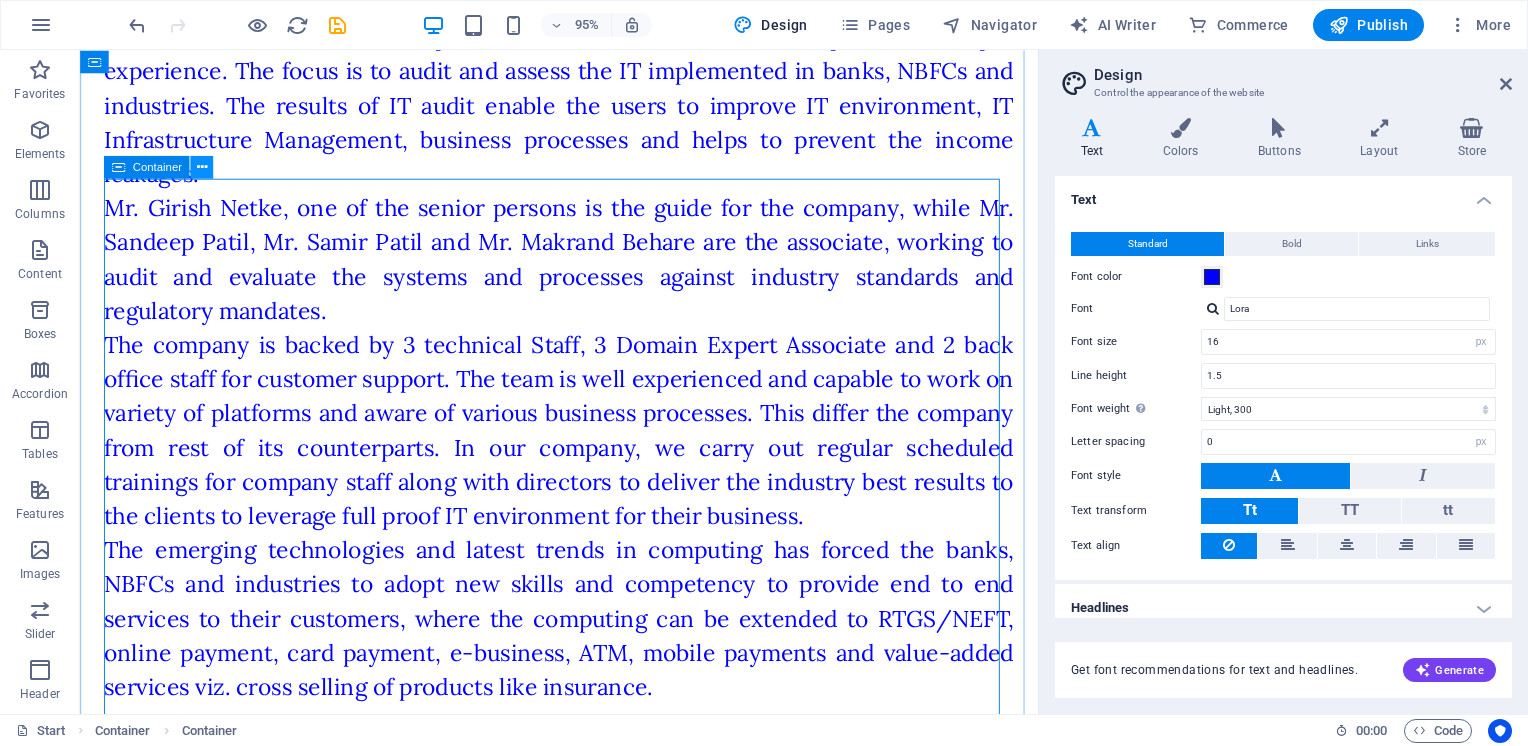 click at bounding box center (202, 167) 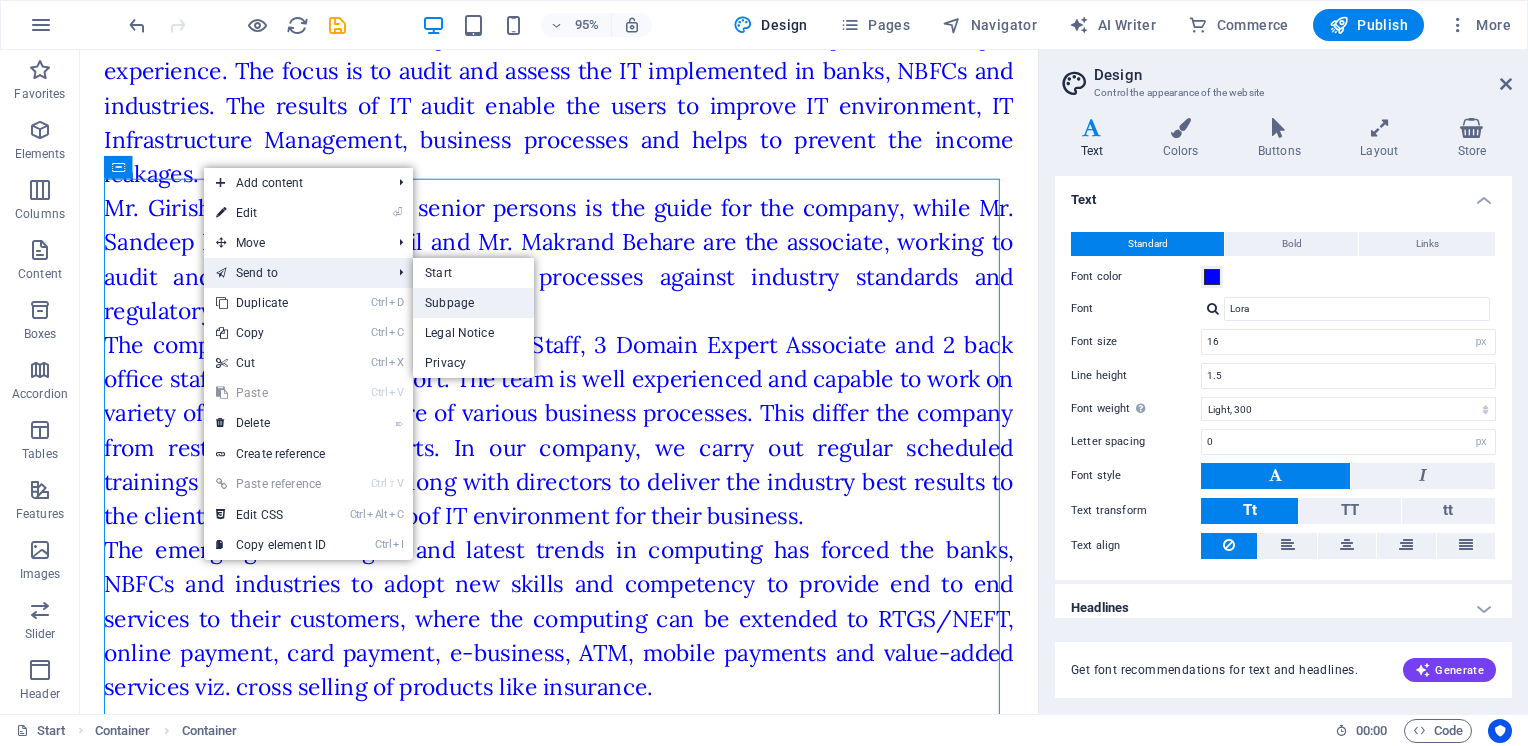 click on "Subpage" at bounding box center (473, 303) 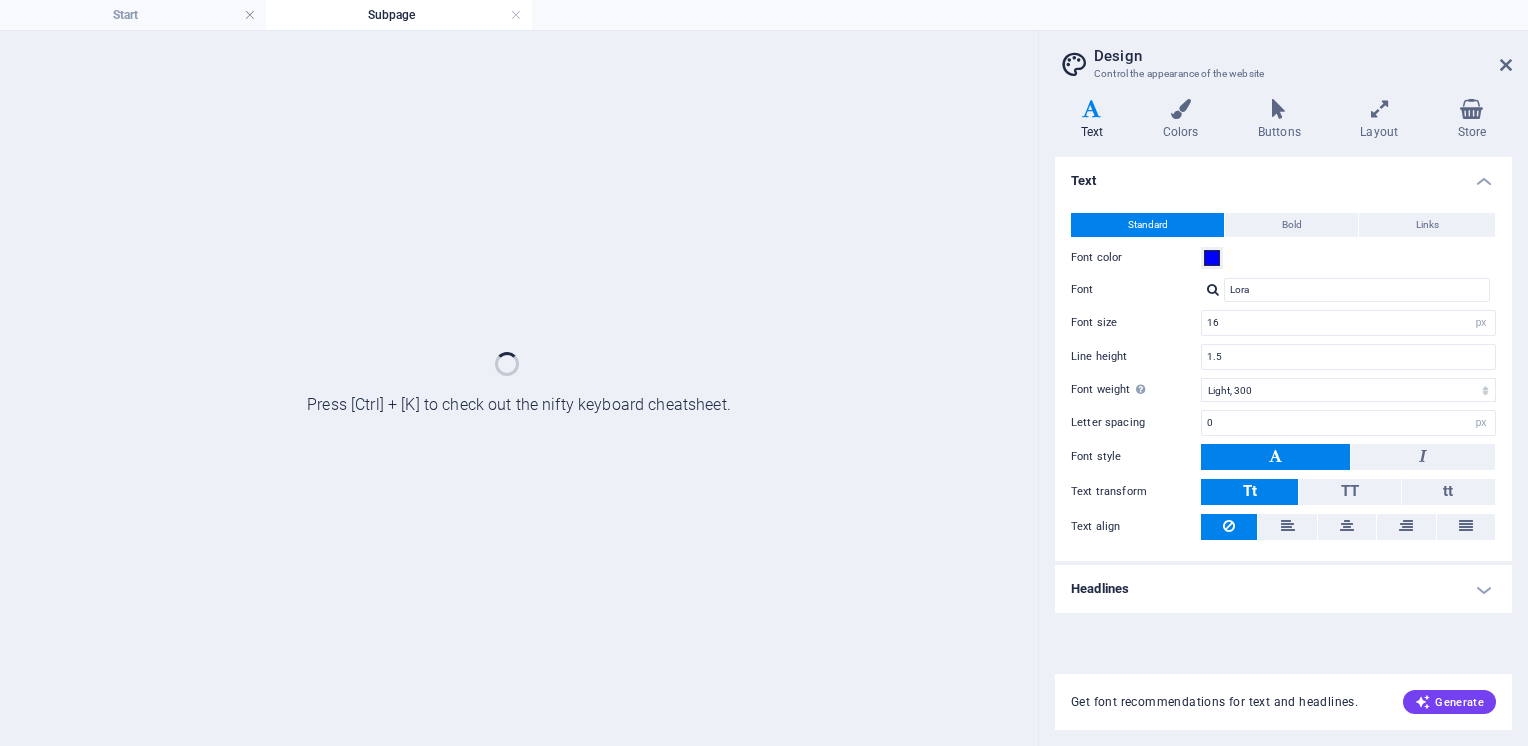 scroll, scrollTop: 0, scrollLeft: 0, axis: both 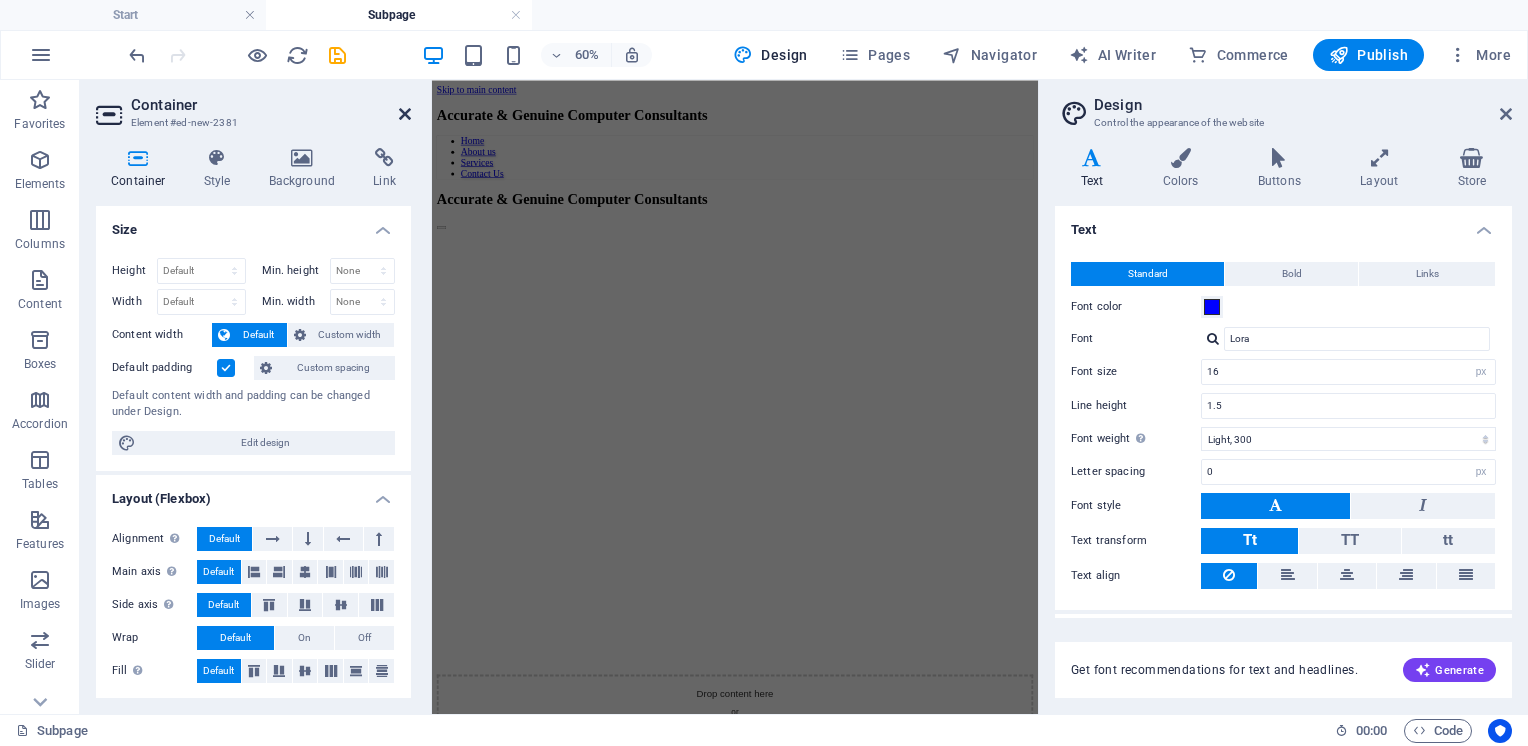 click at bounding box center [405, 114] 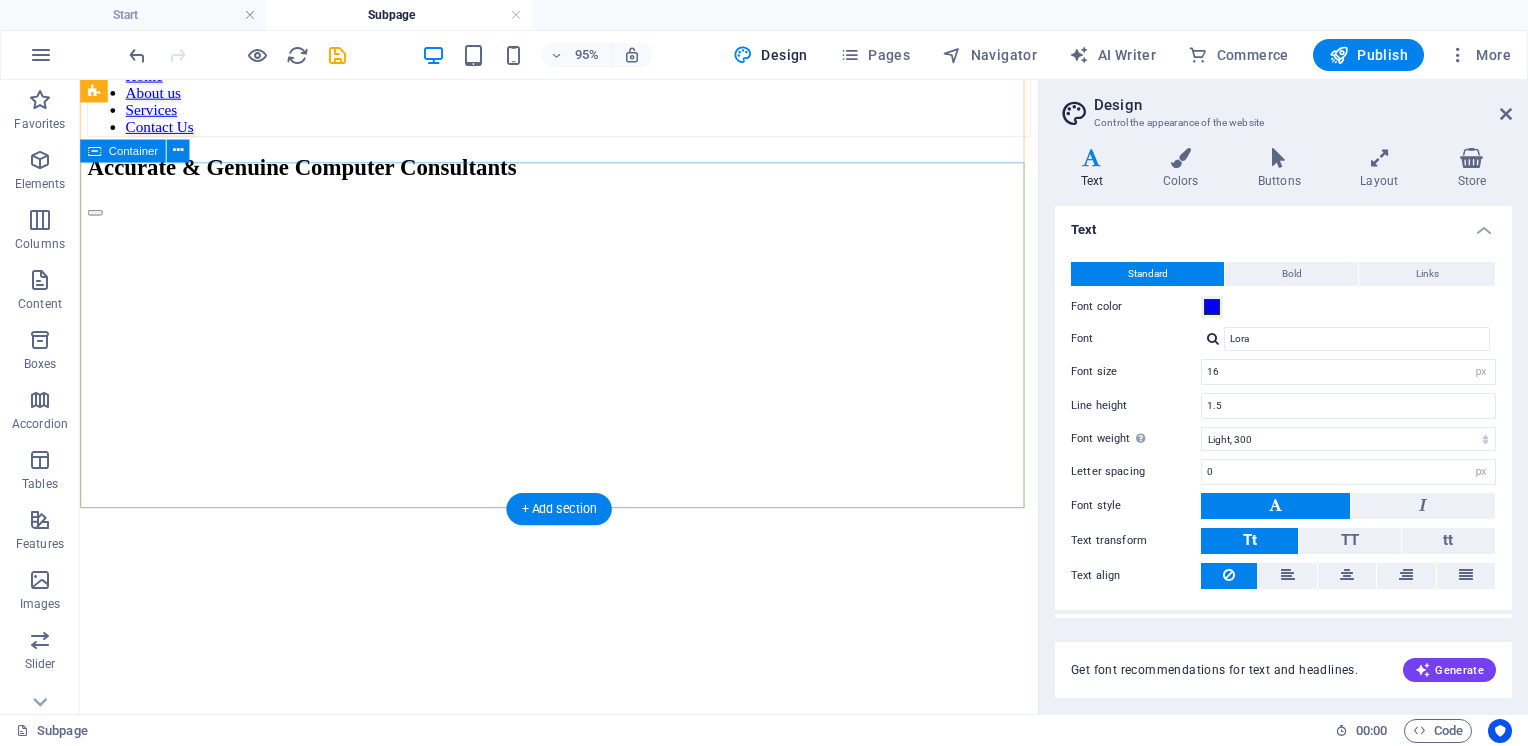 scroll, scrollTop: 0, scrollLeft: 0, axis: both 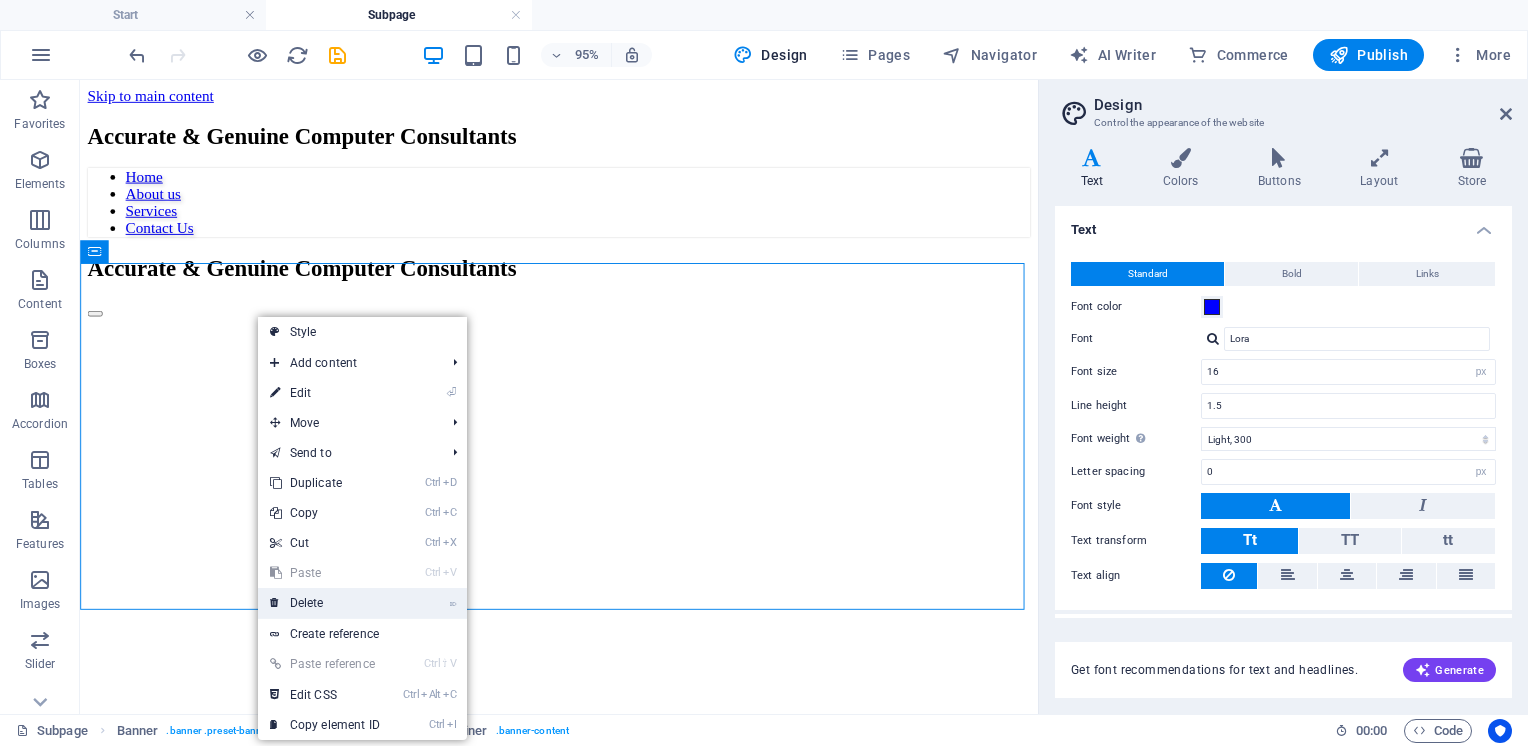 click on "⌦  Delete" at bounding box center [325, 603] 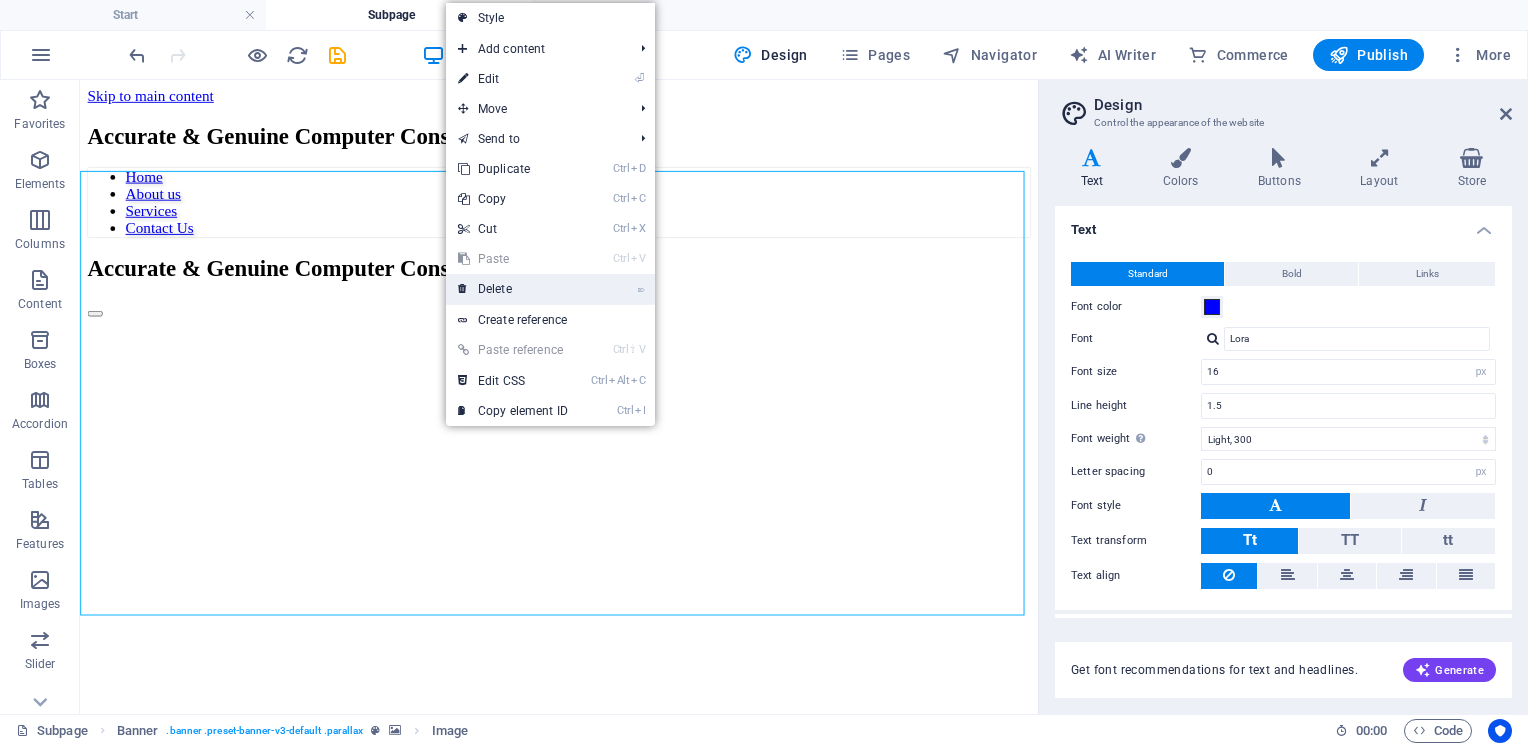 click on "⌦  Delete" at bounding box center [513, 289] 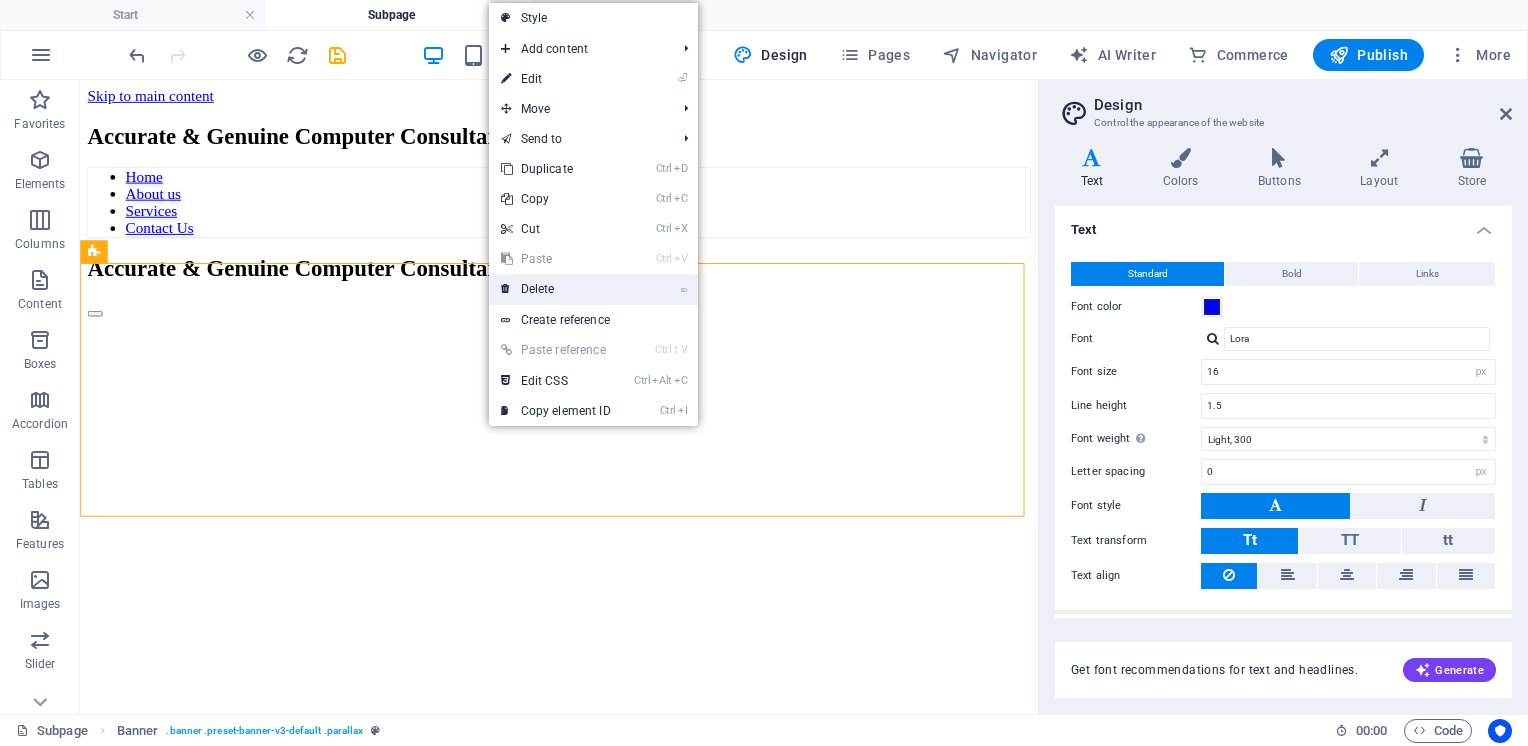 click on "⌦  Delete" at bounding box center (556, 289) 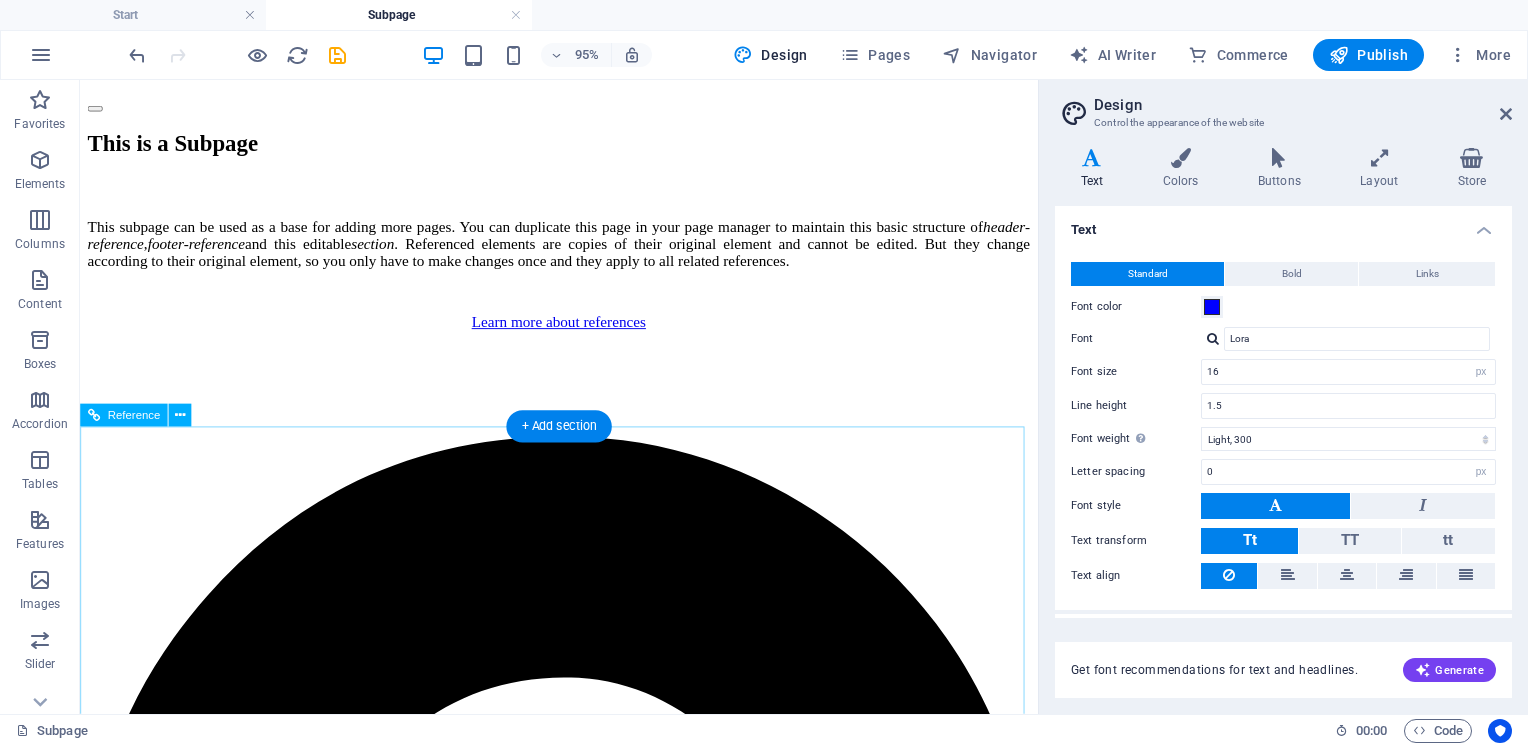 scroll, scrollTop: 300, scrollLeft: 0, axis: vertical 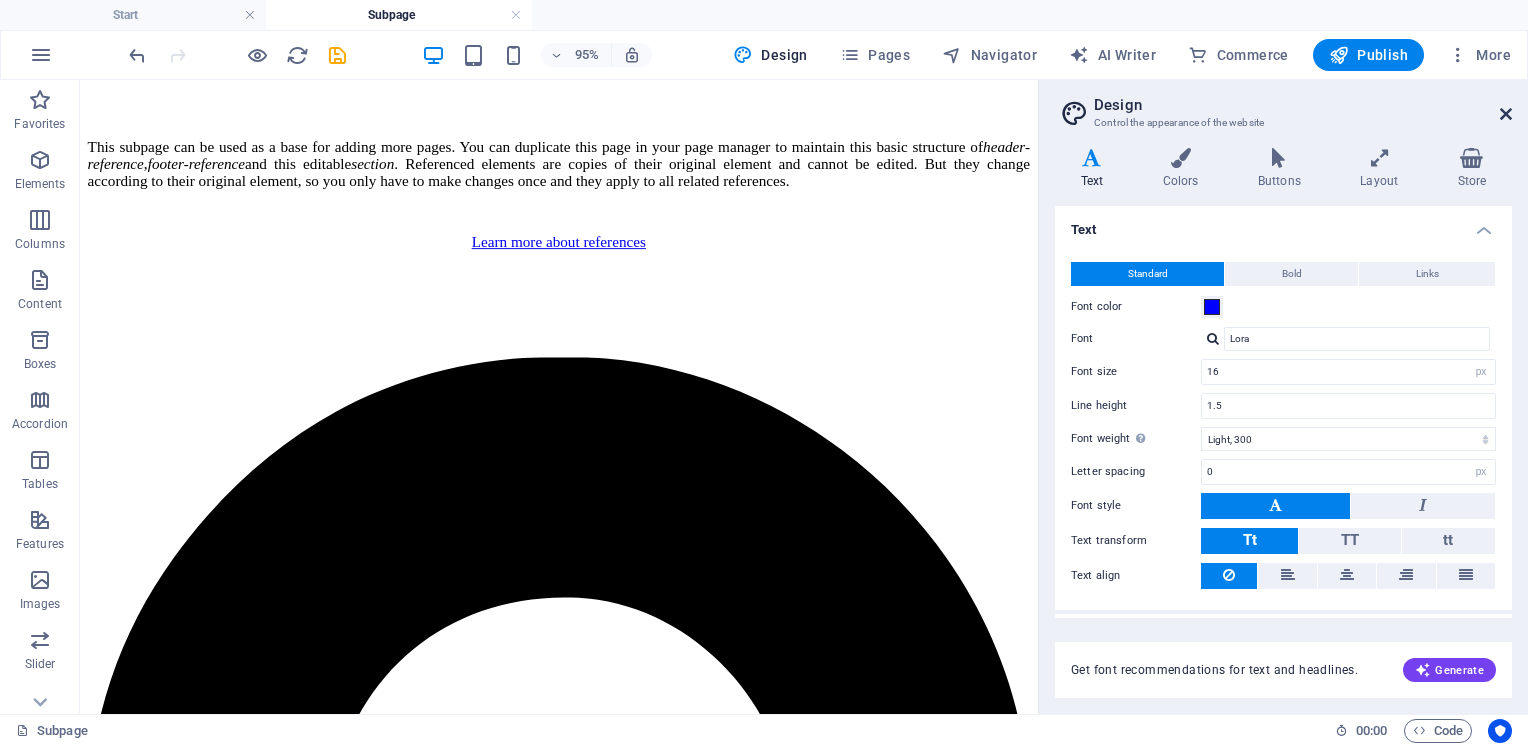 drag, startPoint x: 1509, startPoint y: 112, endPoint x: 1405, endPoint y: 53, distance: 119.57006 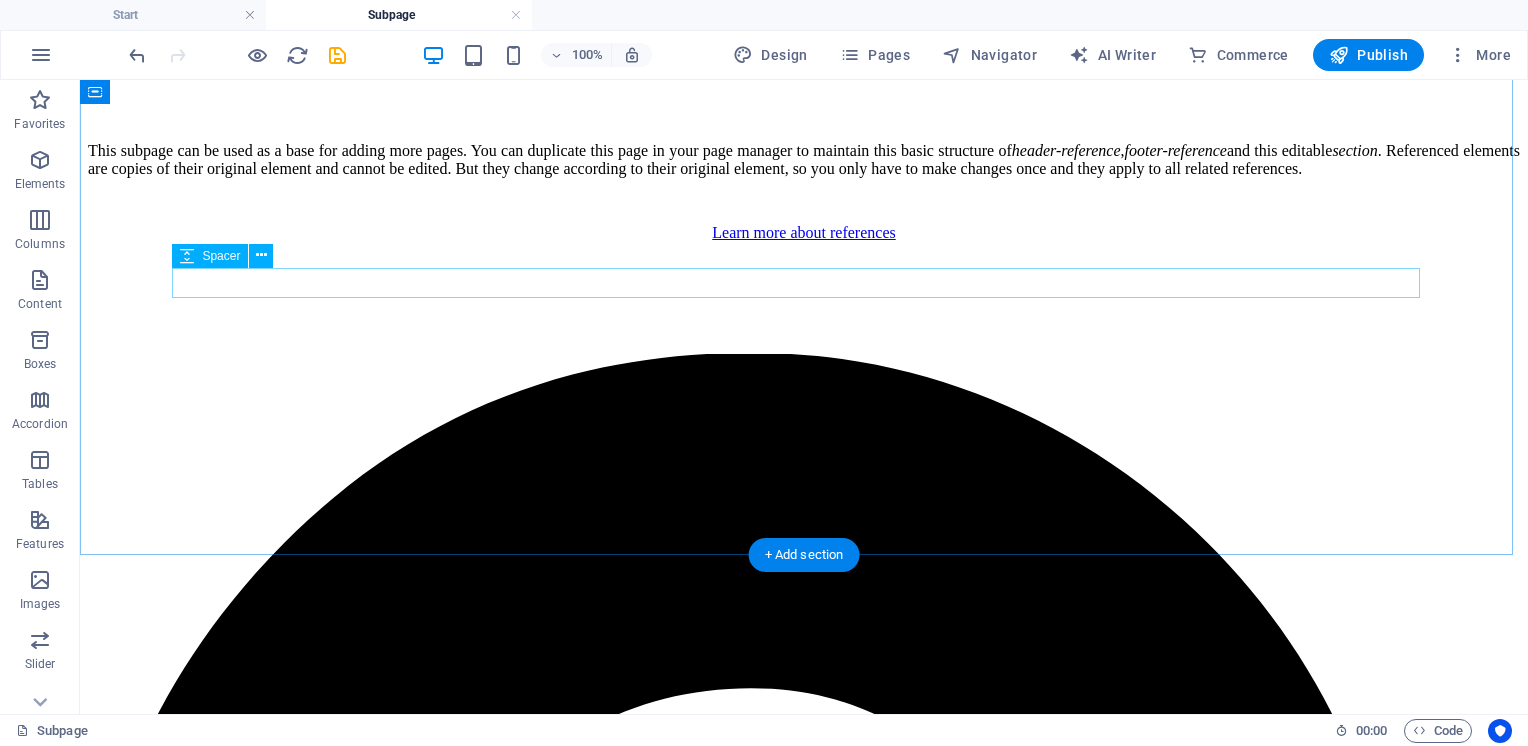 scroll, scrollTop: 0, scrollLeft: 0, axis: both 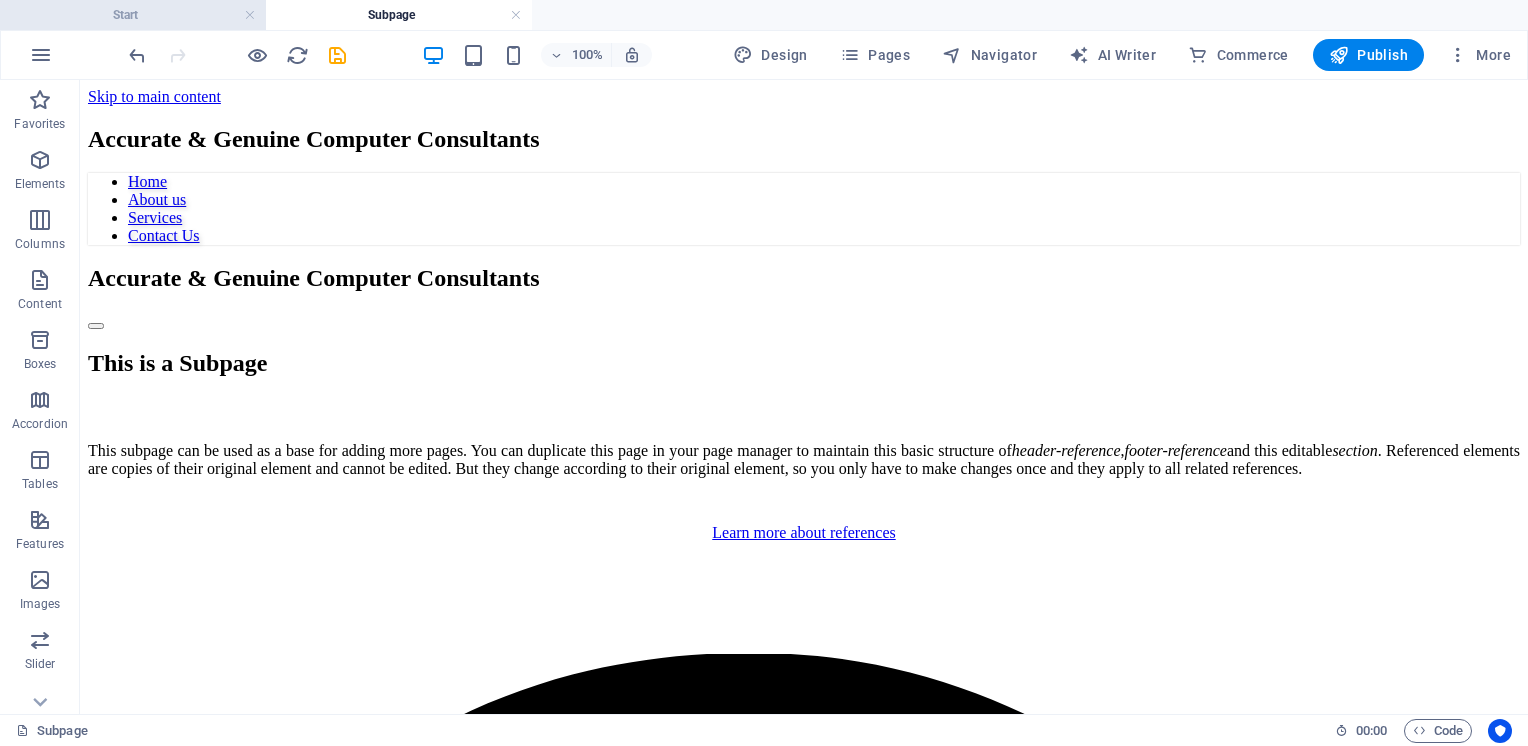 click on "Start" at bounding box center (133, 15) 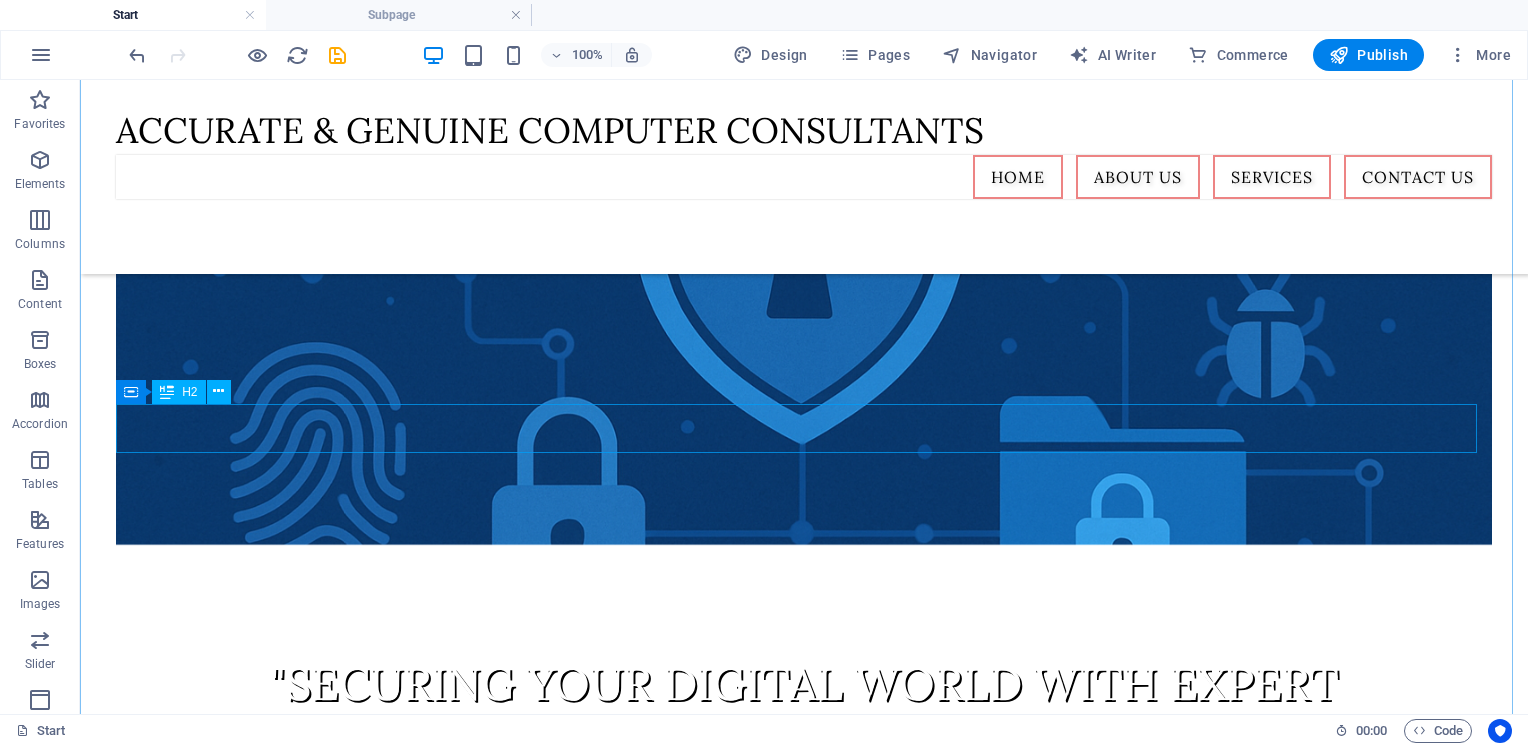 scroll, scrollTop: 0, scrollLeft: 0, axis: both 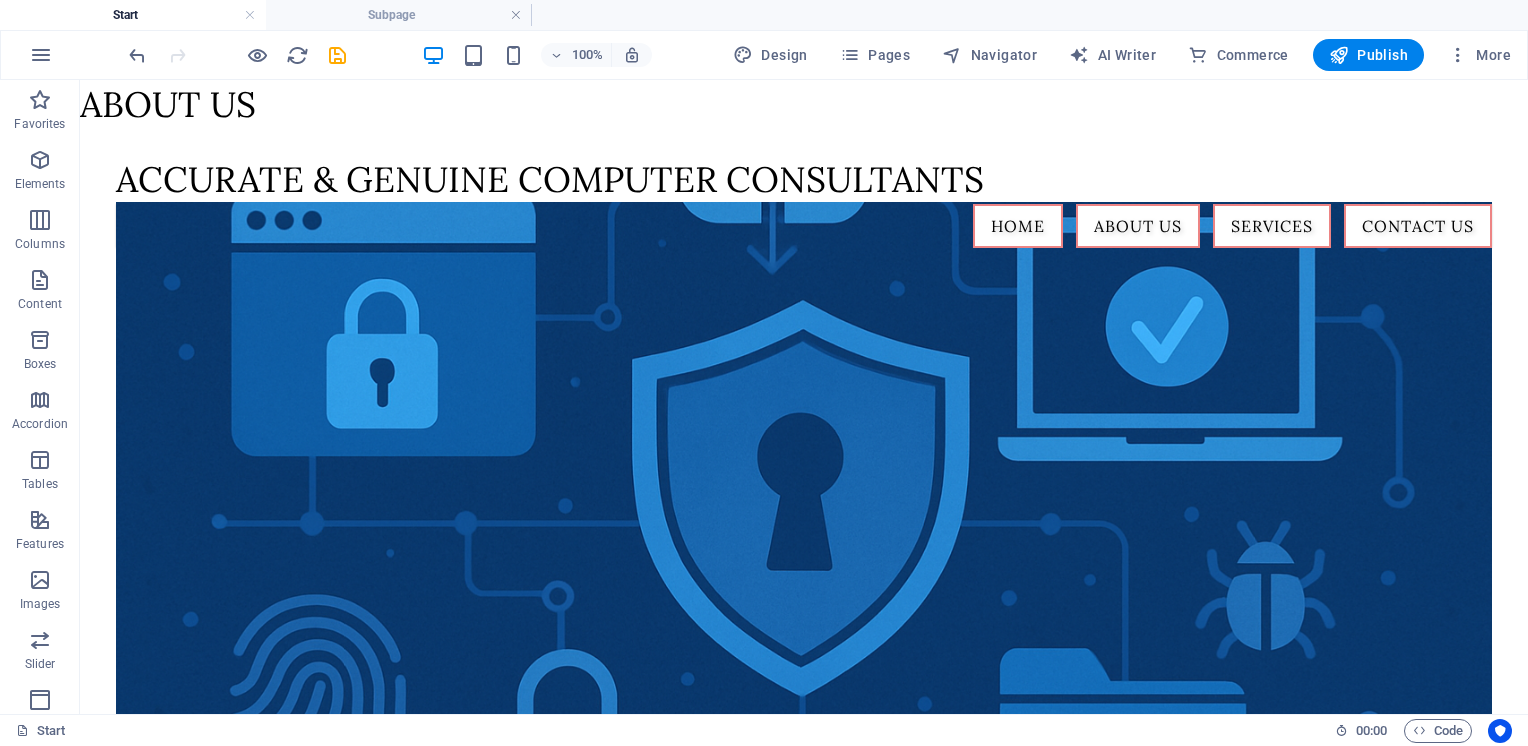 click on "Subpage" at bounding box center [399, 15] 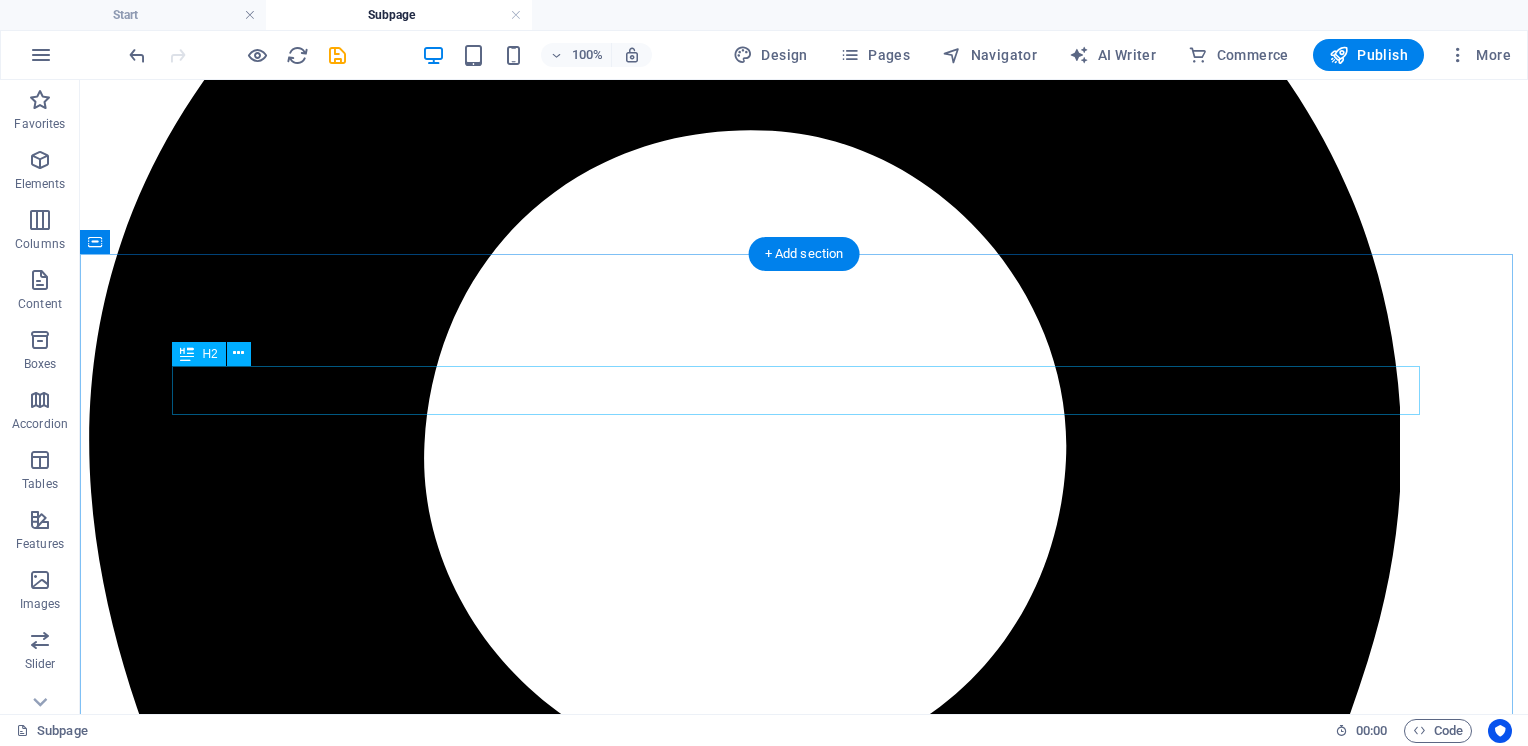 scroll, scrollTop: 700, scrollLeft: 0, axis: vertical 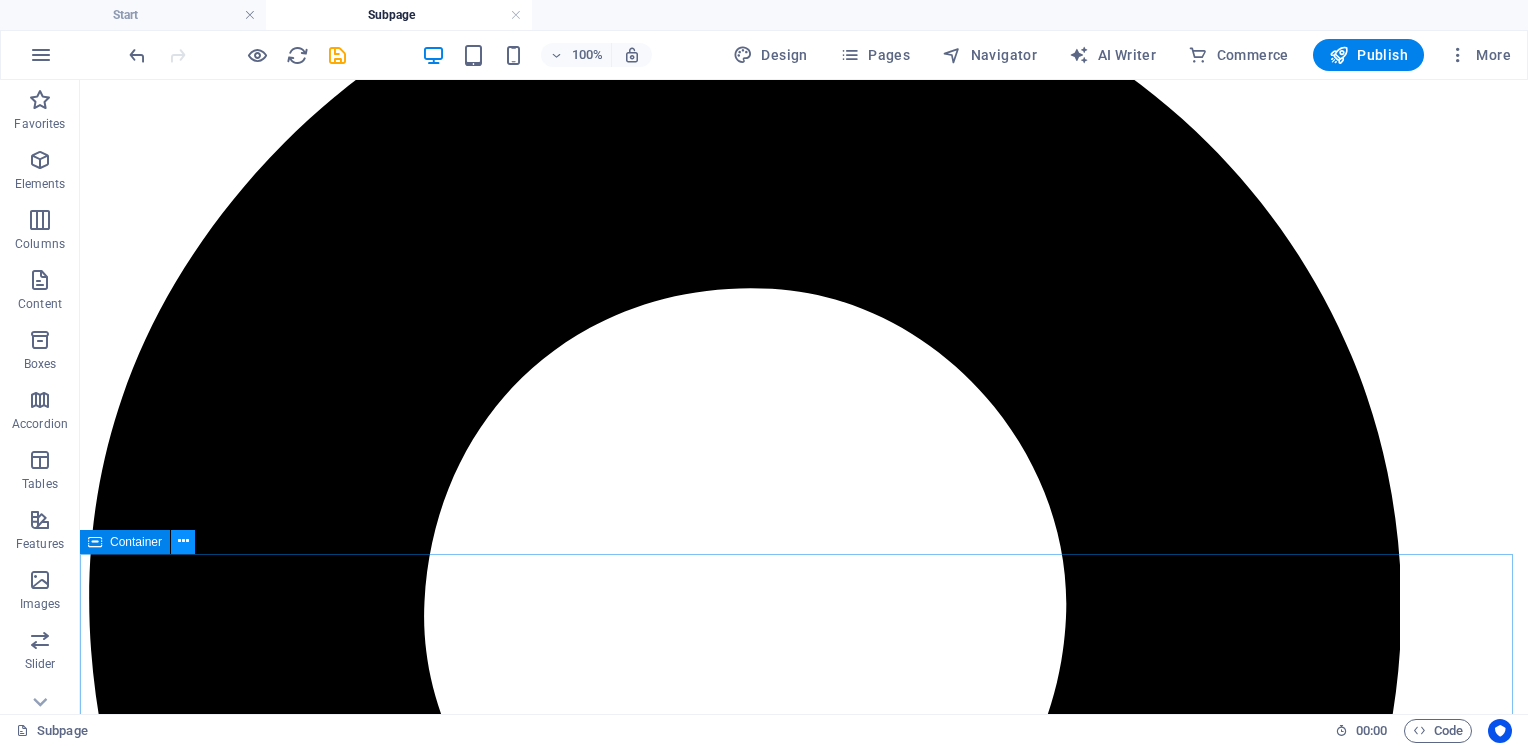 click at bounding box center [183, 541] 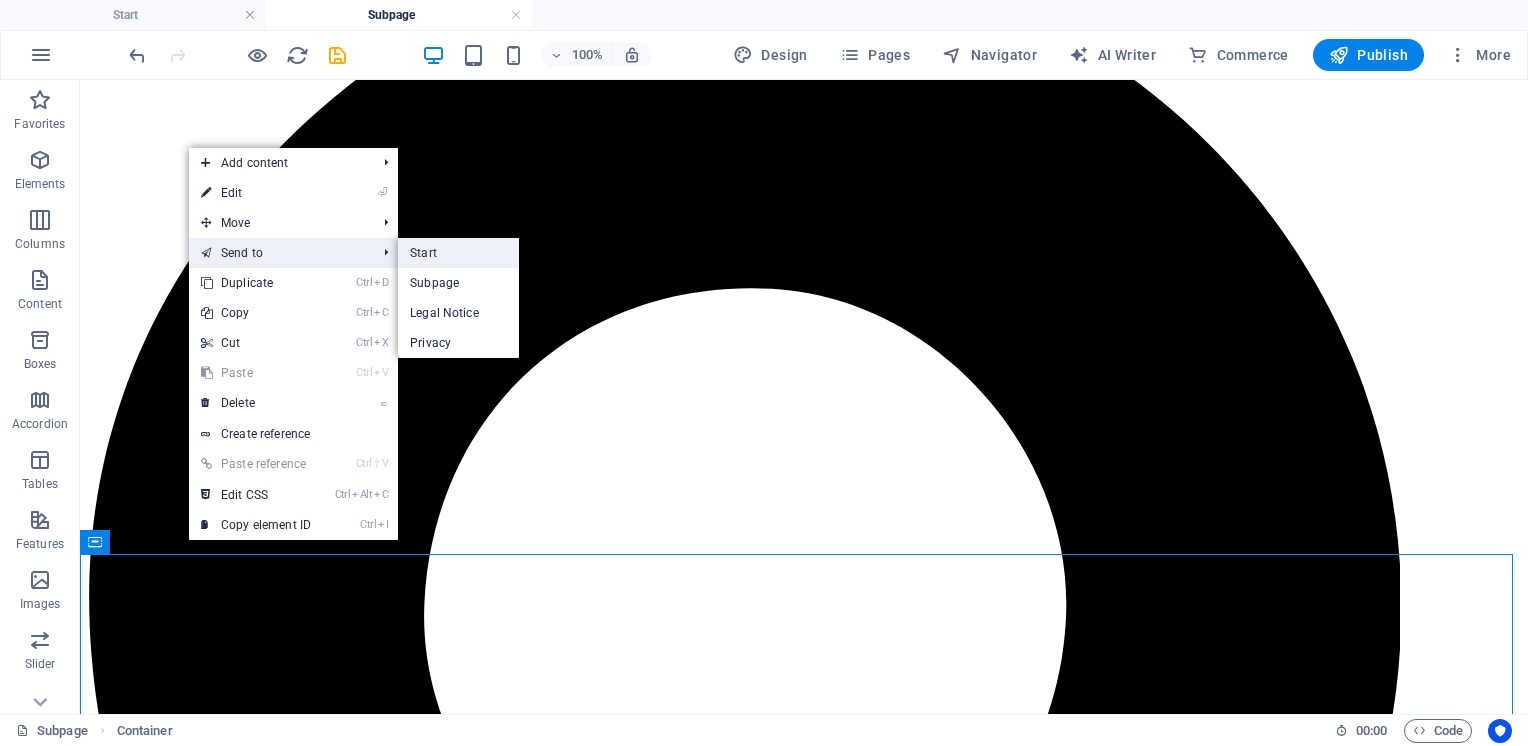 click on "Start" at bounding box center [458, 253] 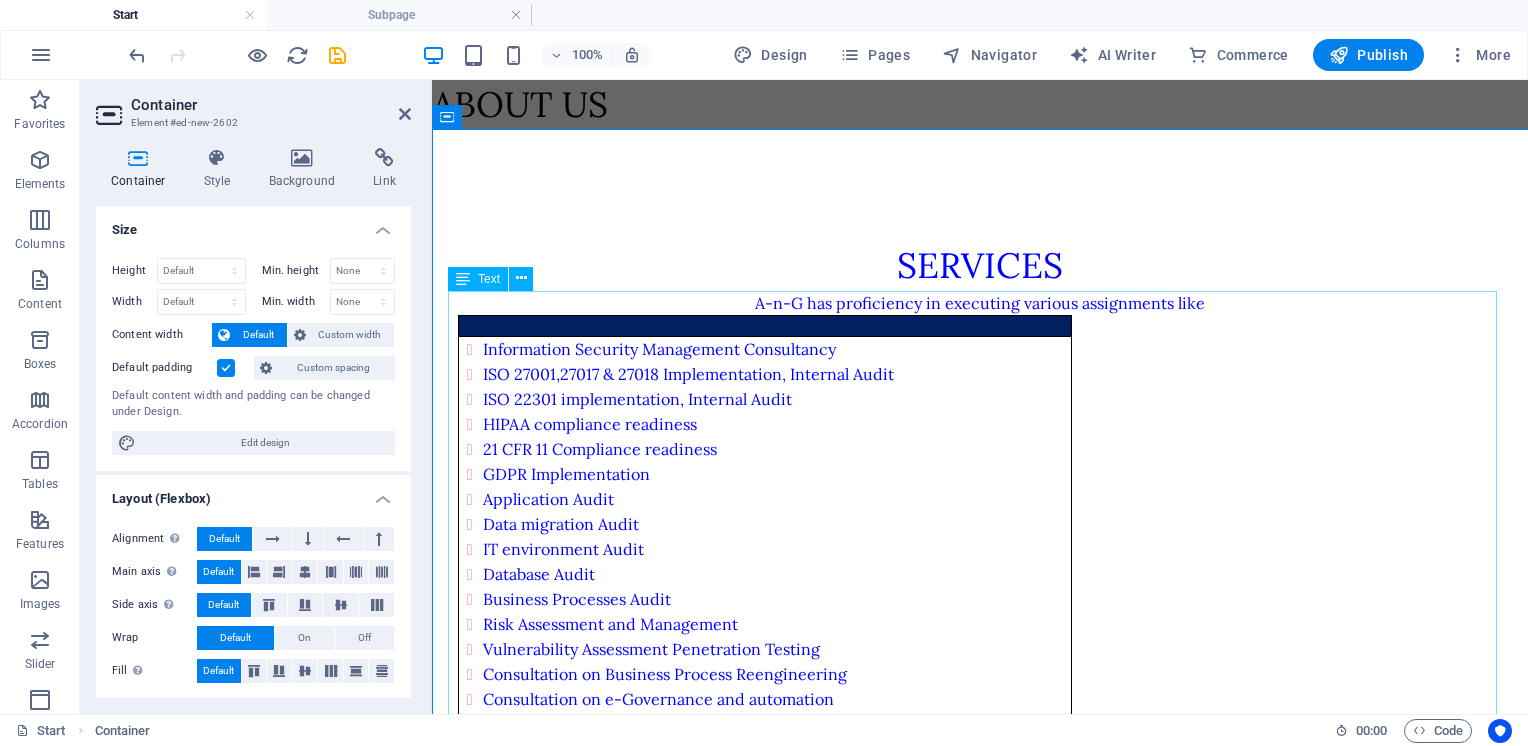 scroll, scrollTop: 0, scrollLeft: 0, axis: both 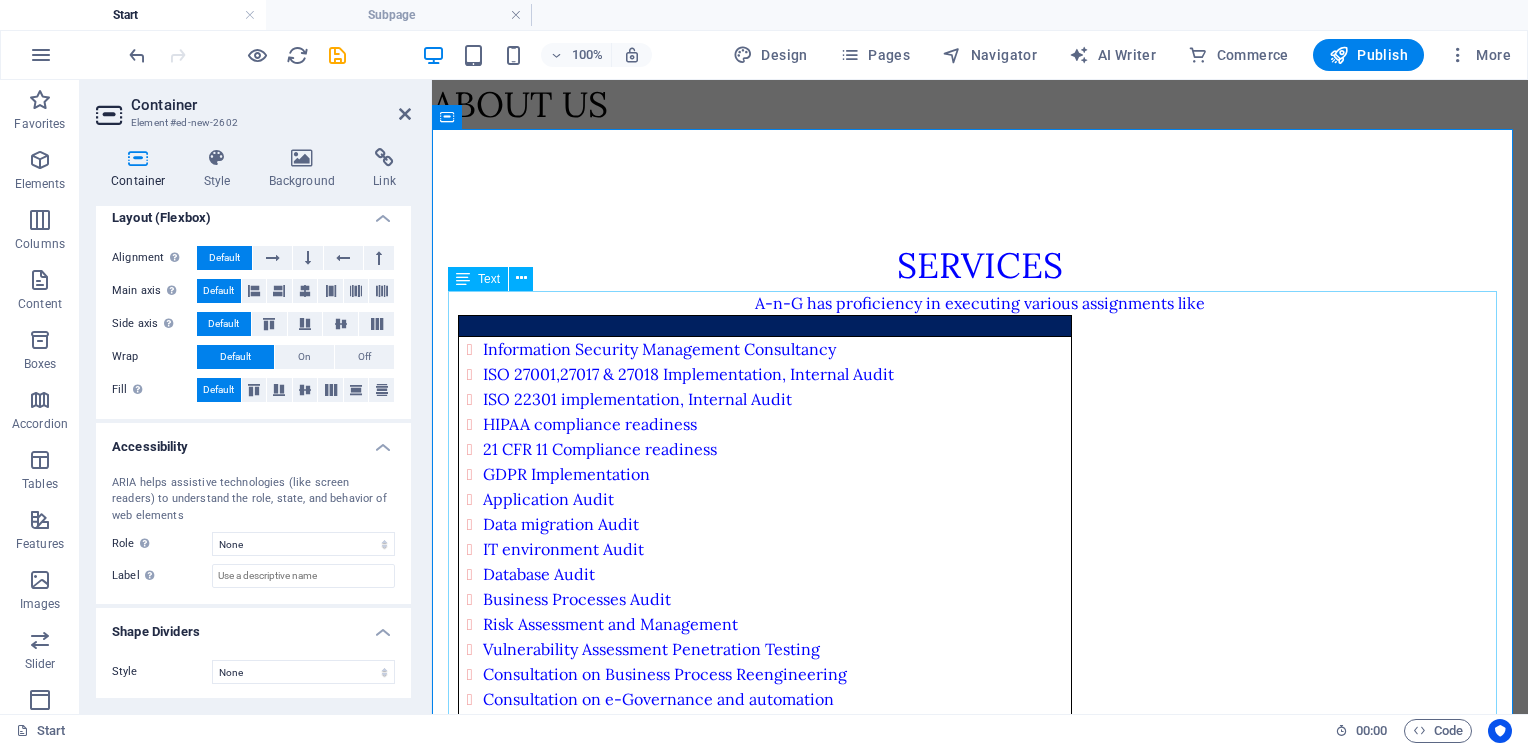 click on "A-n-G has proficiency in executing various assignments like                                                        Information Security Management Consultancy ISO 27001,27017 & 27018 Implementation, Internal Audit ISO 22301 implementation, Internal Audit HIPAA compliance readiness 21 CFR 11 Compliance readiness GDPR Implementation Application Audit Data migration Audit IT environment Audit Database Audit Business Processes Audit Risk Assessment and Management Vulnerability Assessment Penetration Testing Consultation on Business Process Reengineering Consultation on e-Governance and automation Implementation of document management and security Cyber Security Audit System Audit Security Awareness Training for Management & Employees Requirements gathering and GAP Analysis Consultation on Disaster Recovery Planning Consultation on Business Continuity Planning Consultation on Cyber Security" at bounding box center [980, 602] 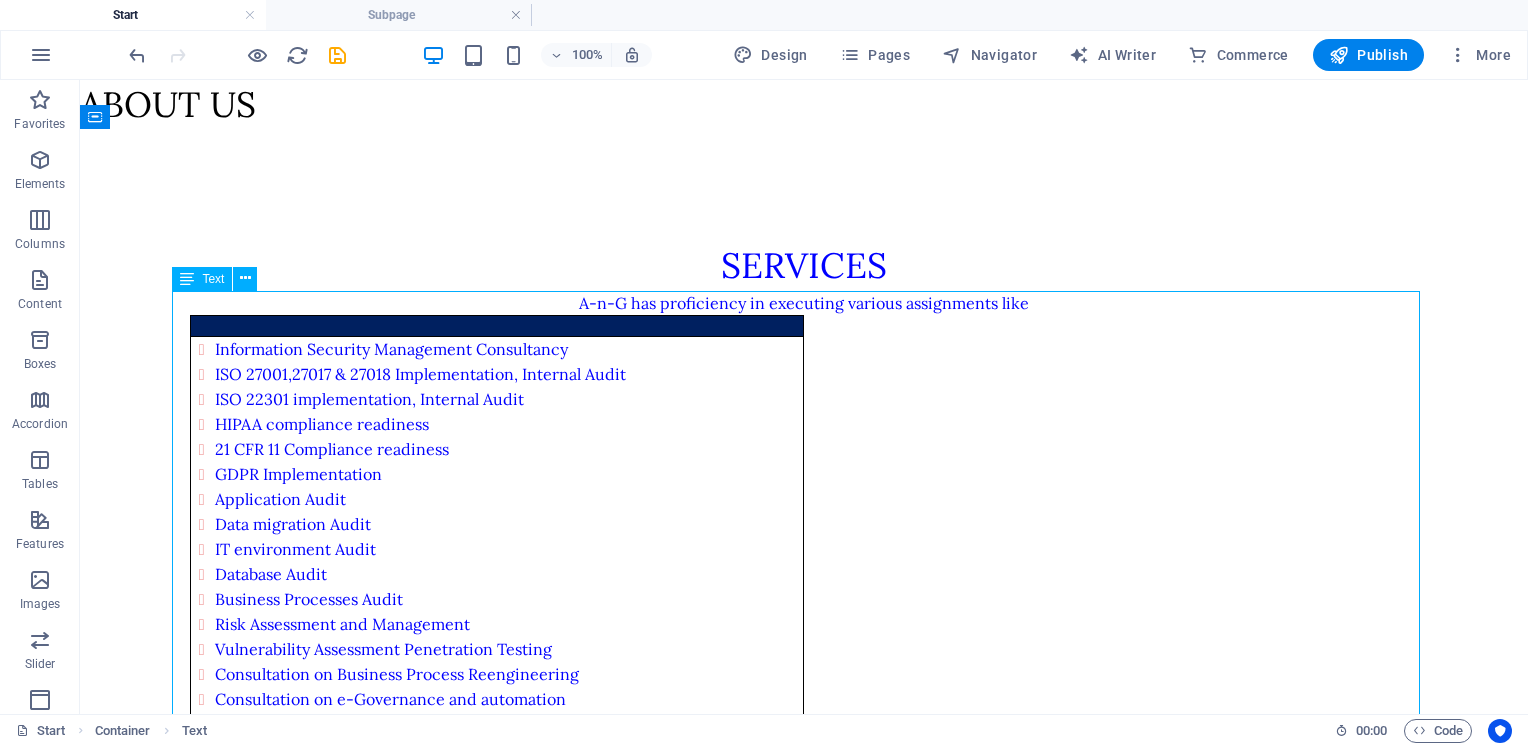 drag, startPoint x: 111, startPoint y: 326, endPoint x: 750, endPoint y: 333, distance: 639.0383 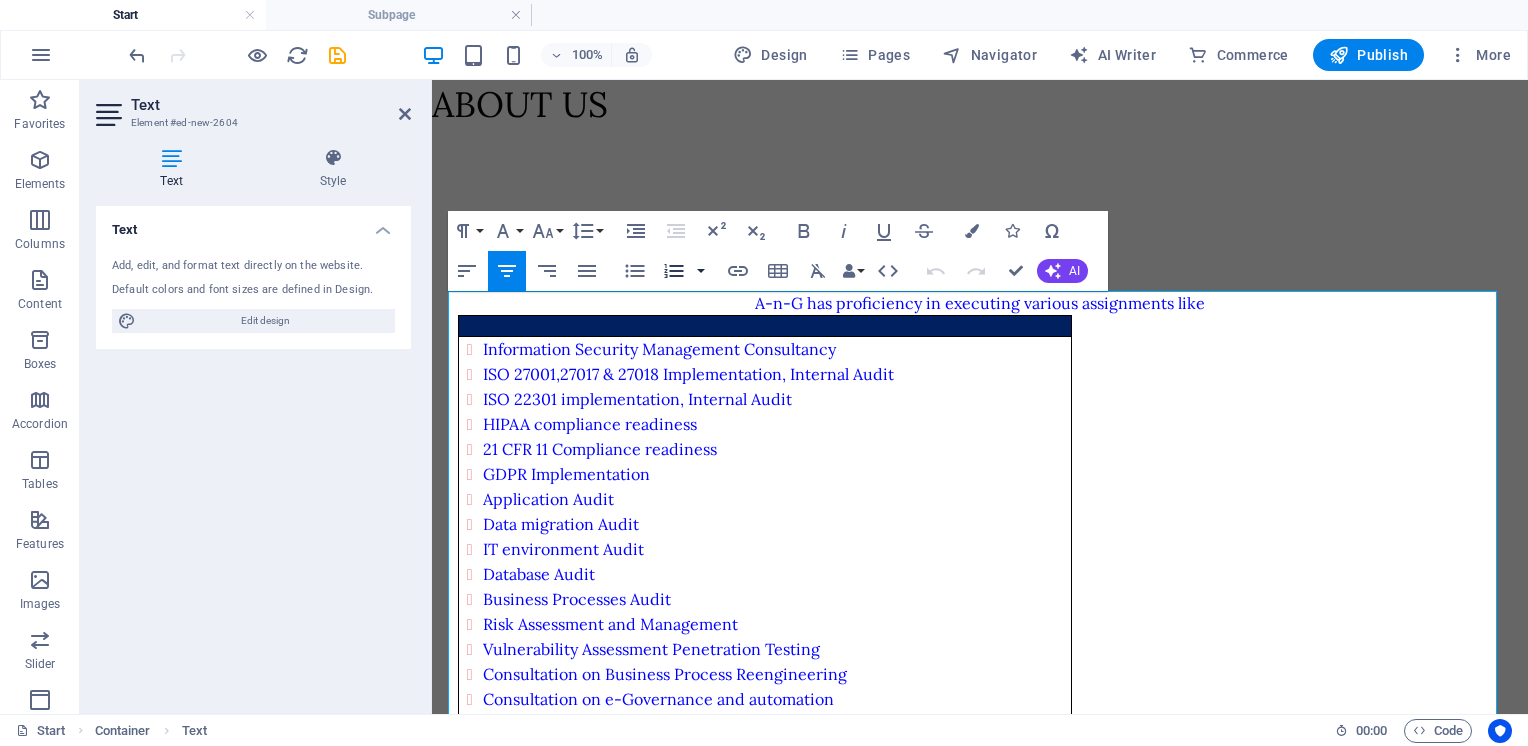 click at bounding box center [701, 271] 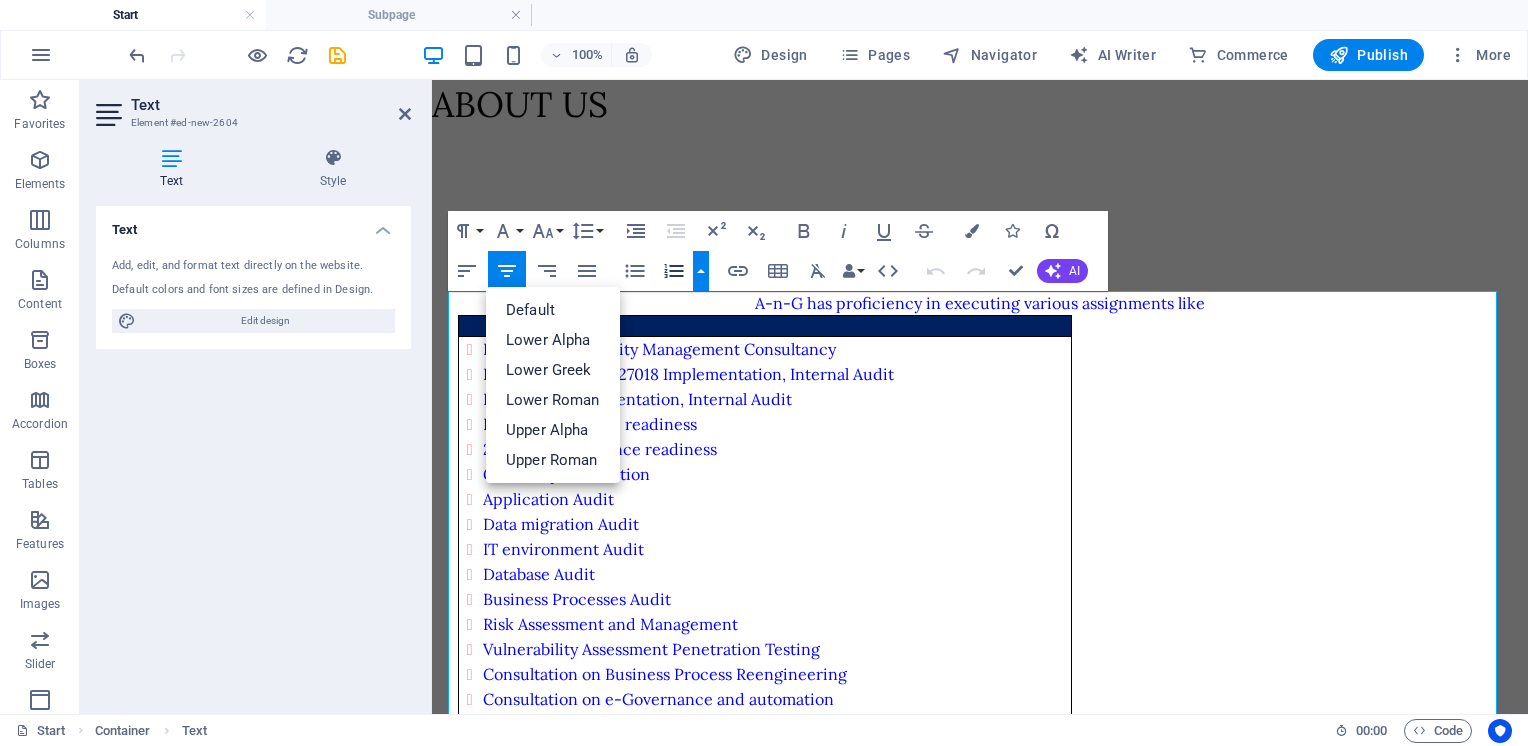 click at bounding box center (701, 271) 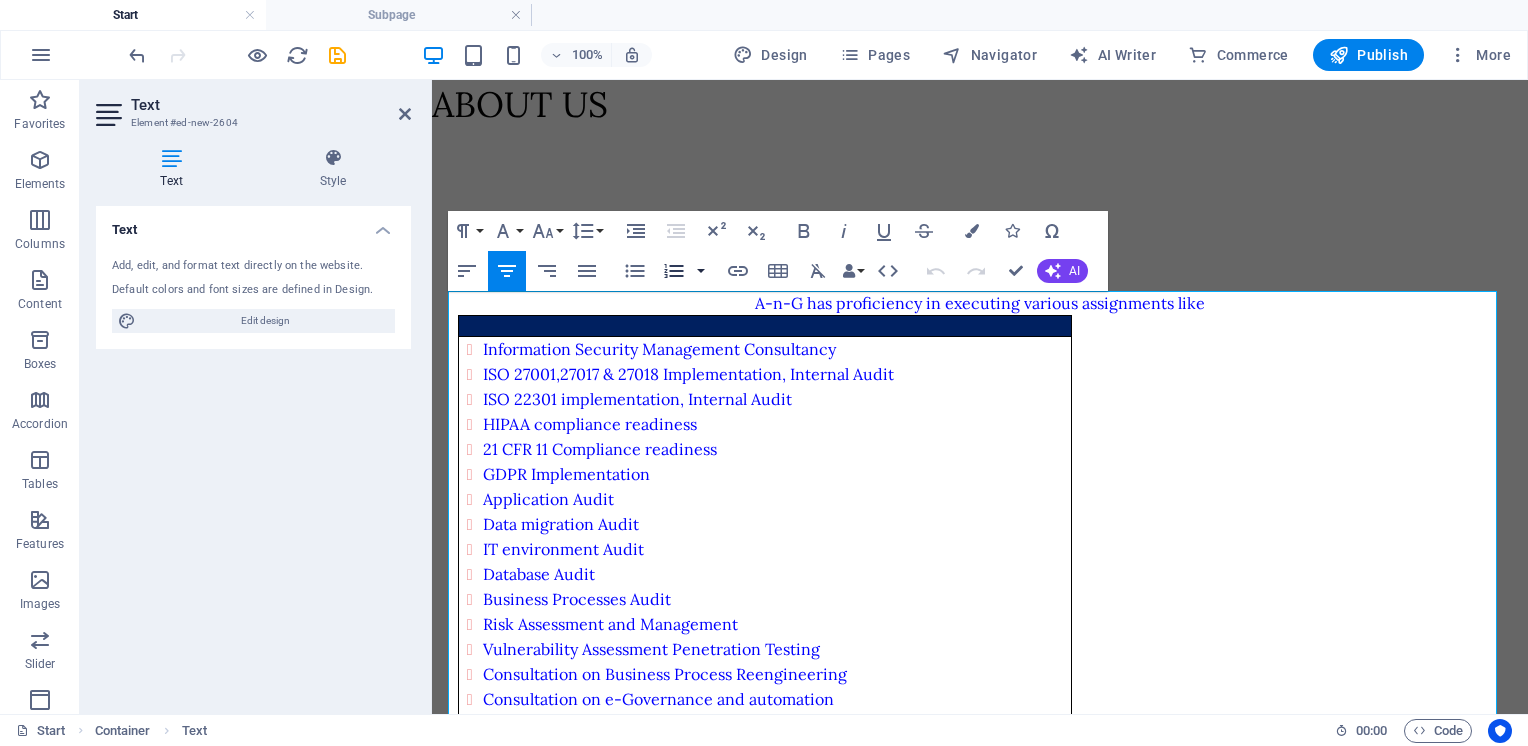 click at bounding box center [701, 271] 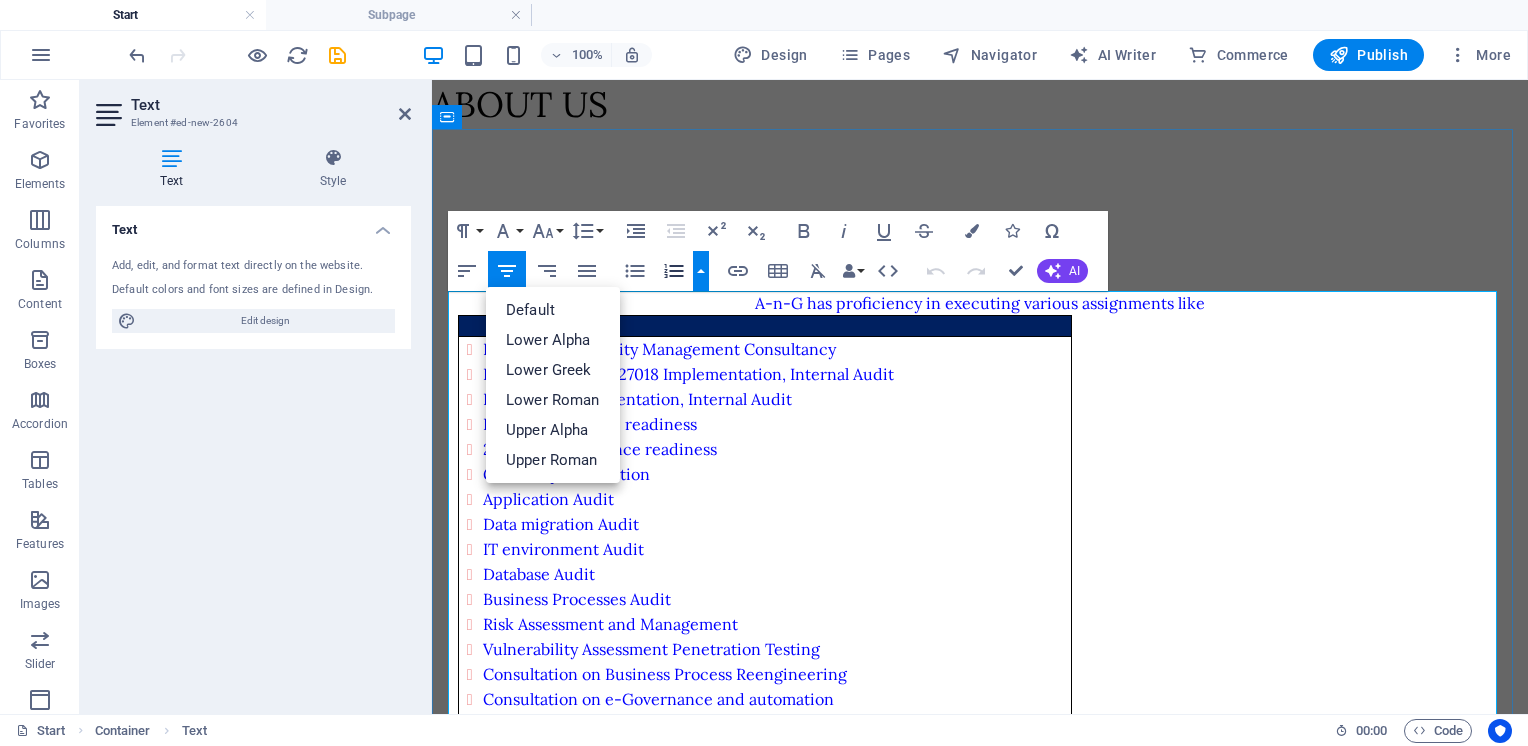 click on "IT environment Audit" at bounding box center (773, 549) 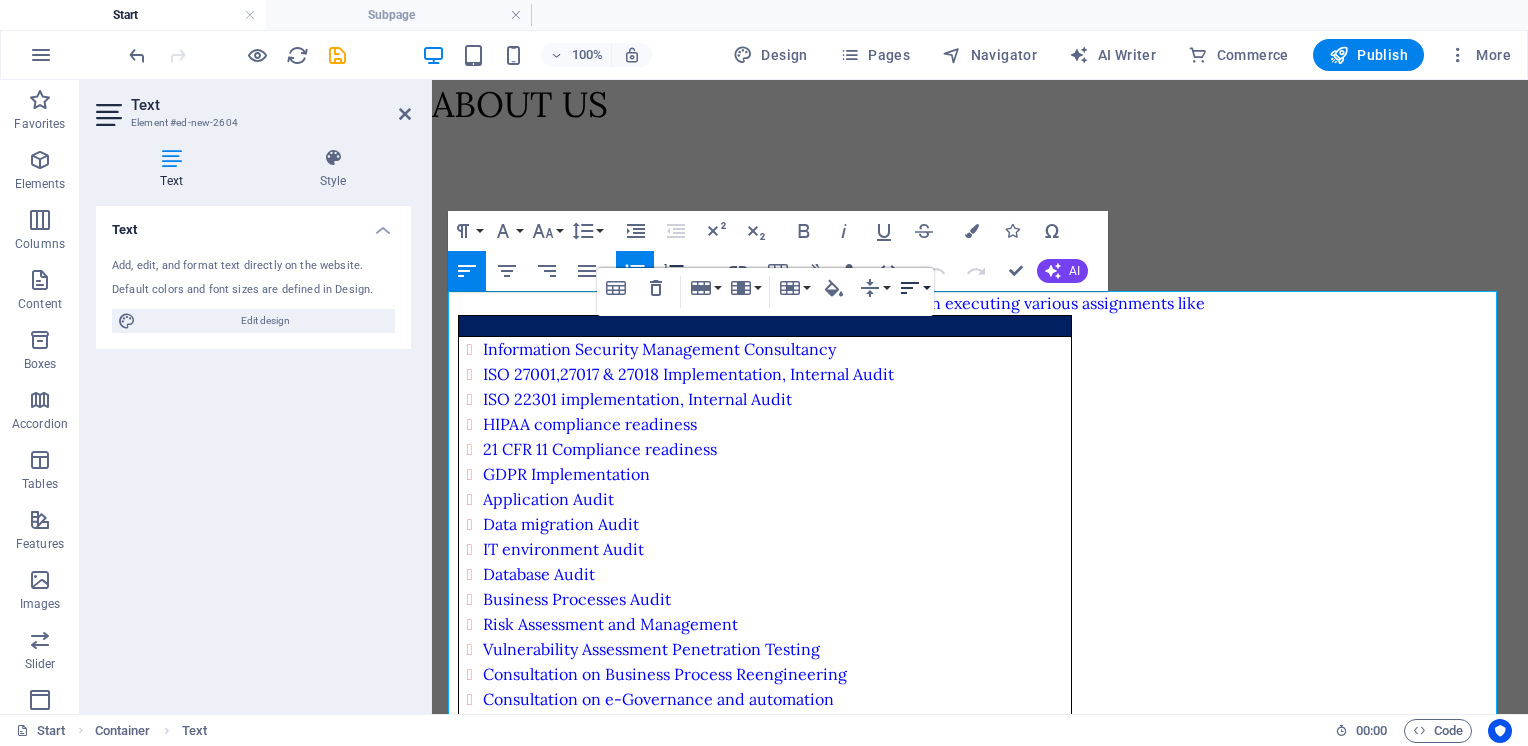click on "Horizontal Align" at bounding box center (914, 288) 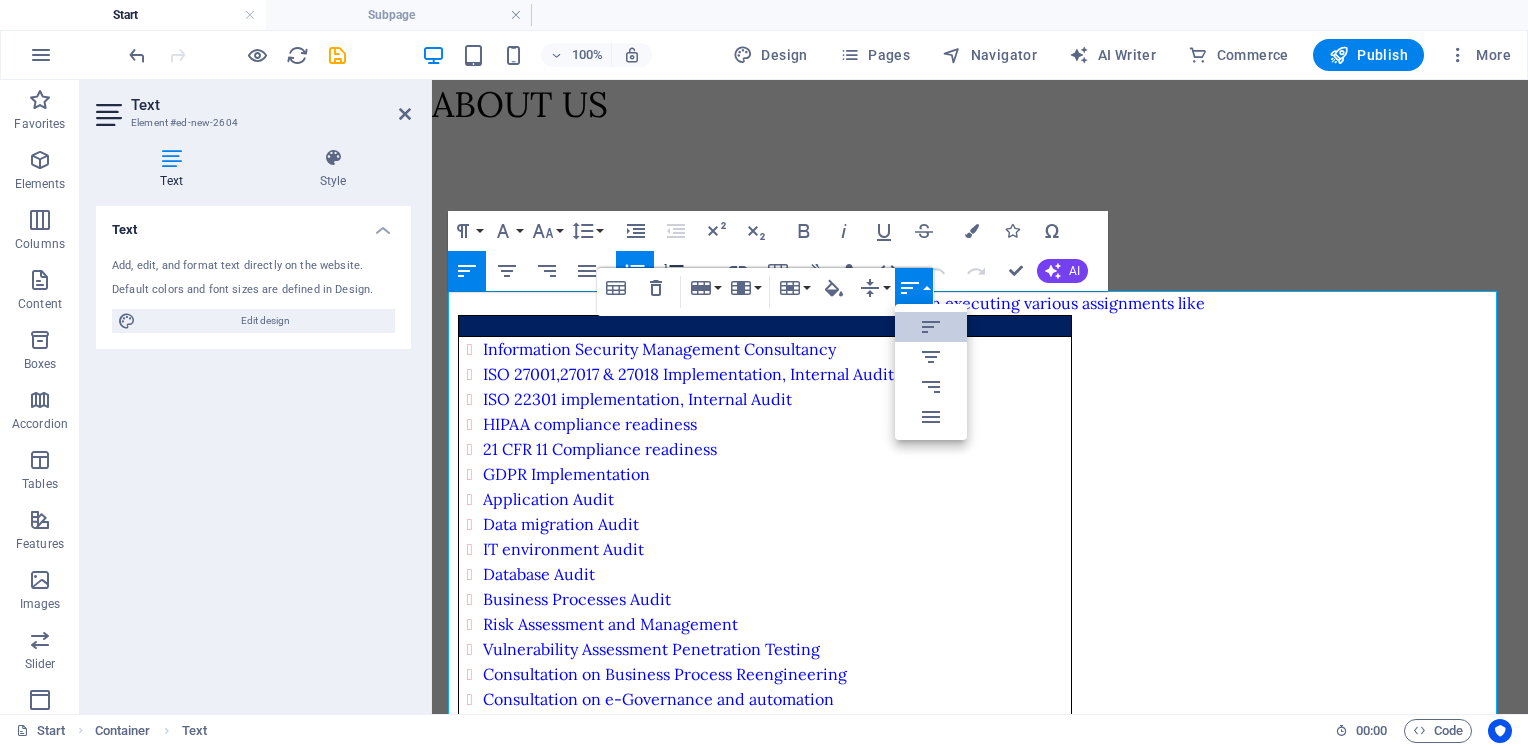 scroll, scrollTop: 0, scrollLeft: 0, axis: both 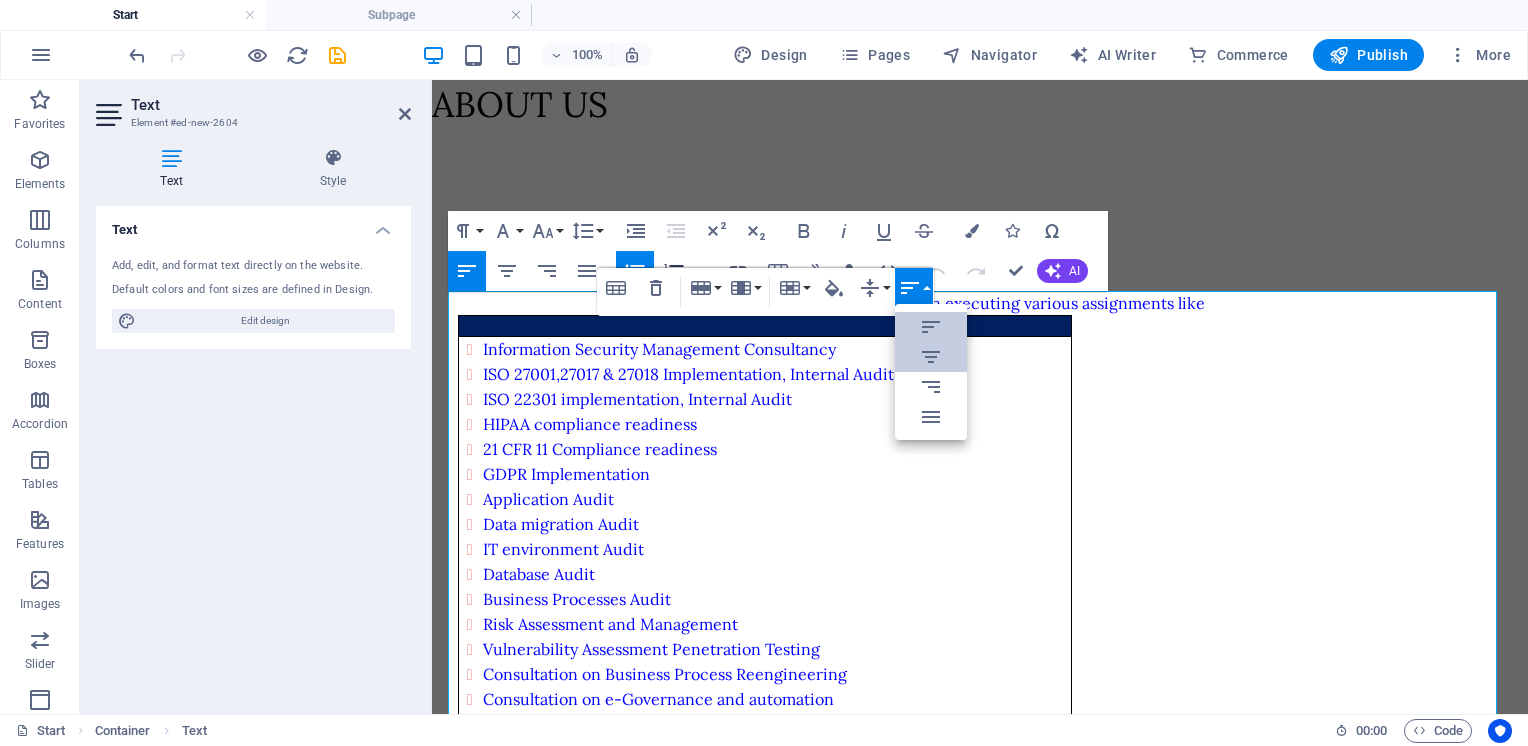 drag, startPoint x: 948, startPoint y: 366, endPoint x: 514, endPoint y: 285, distance: 441.49405 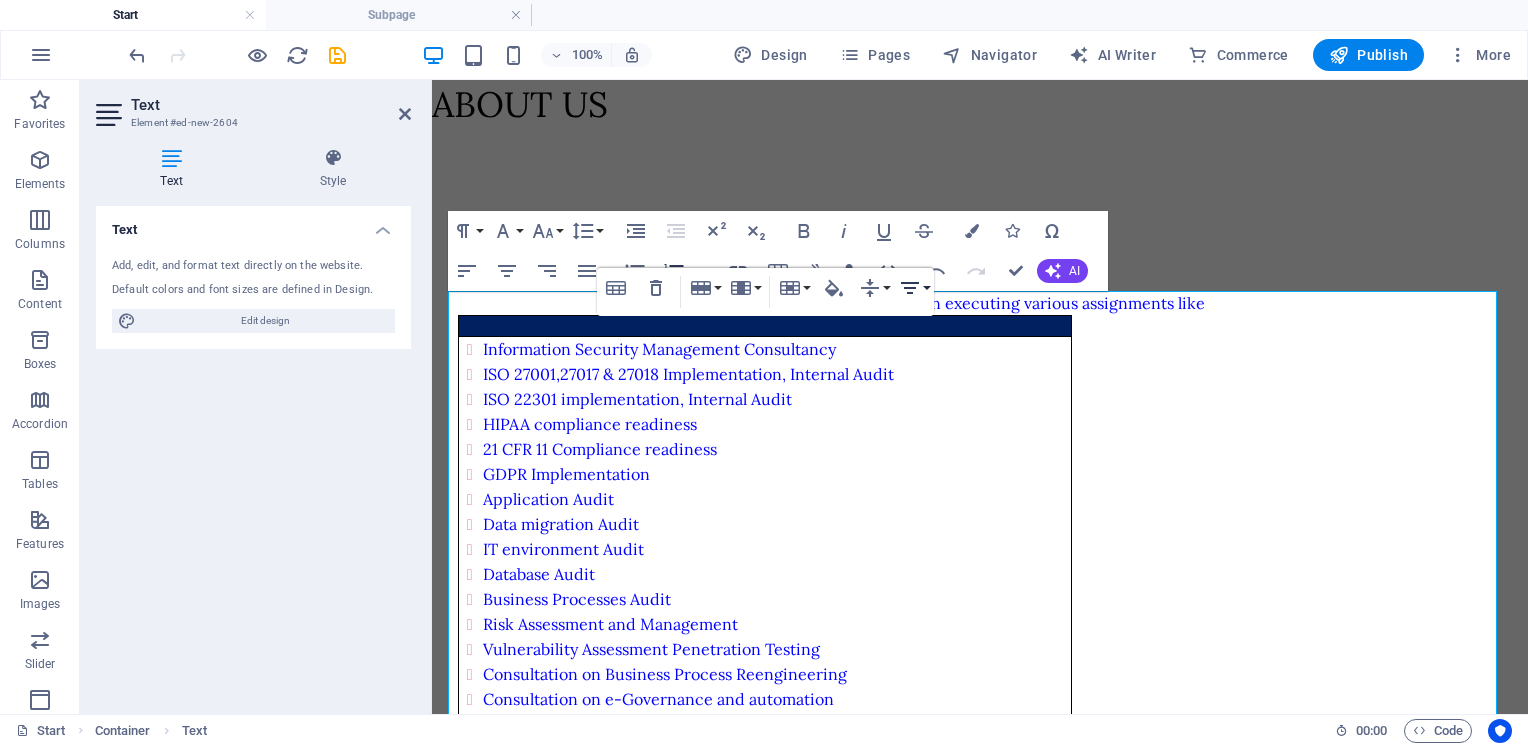 click on "Horizontal Align" at bounding box center [914, 288] 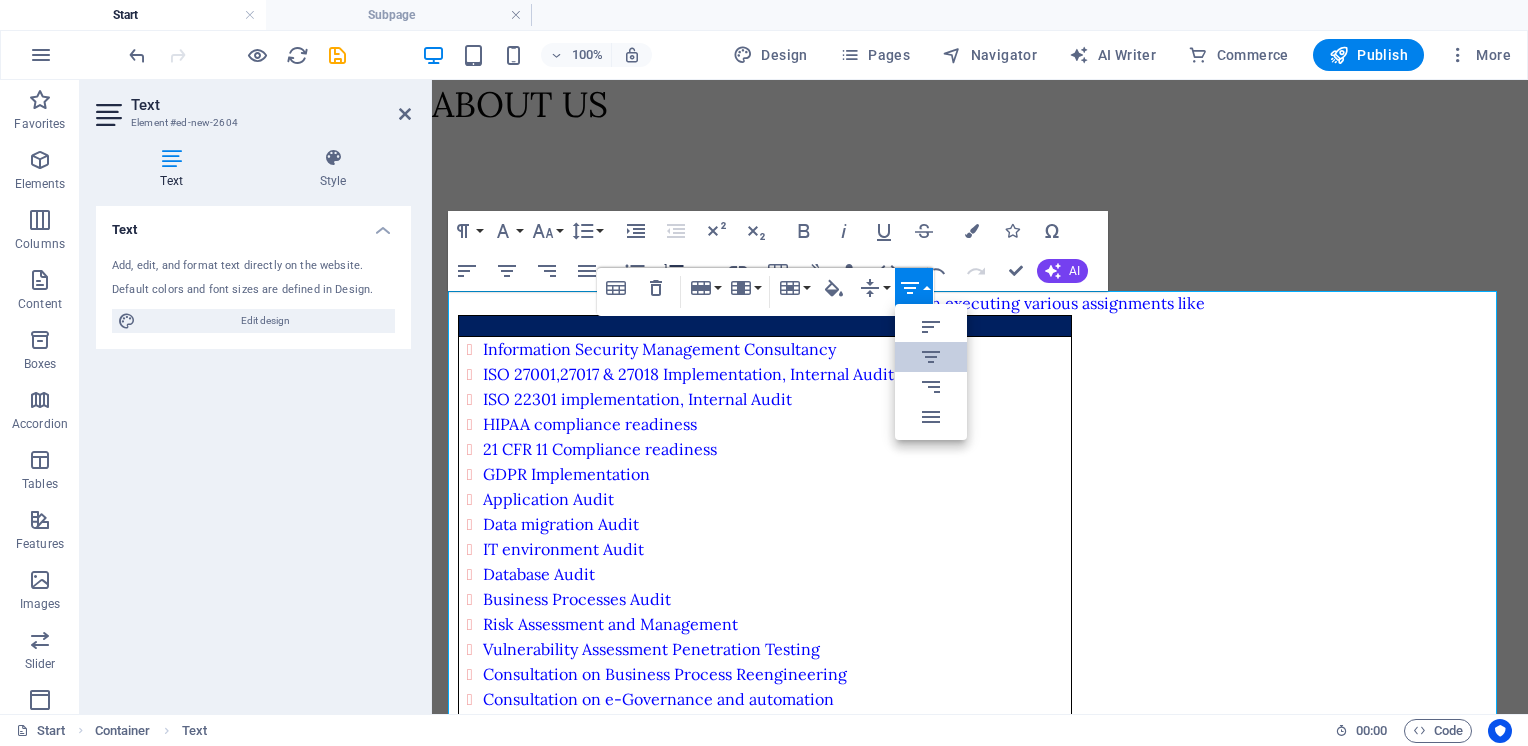 scroll, scrollTop: 0, scrollLeft: 0, axis: both 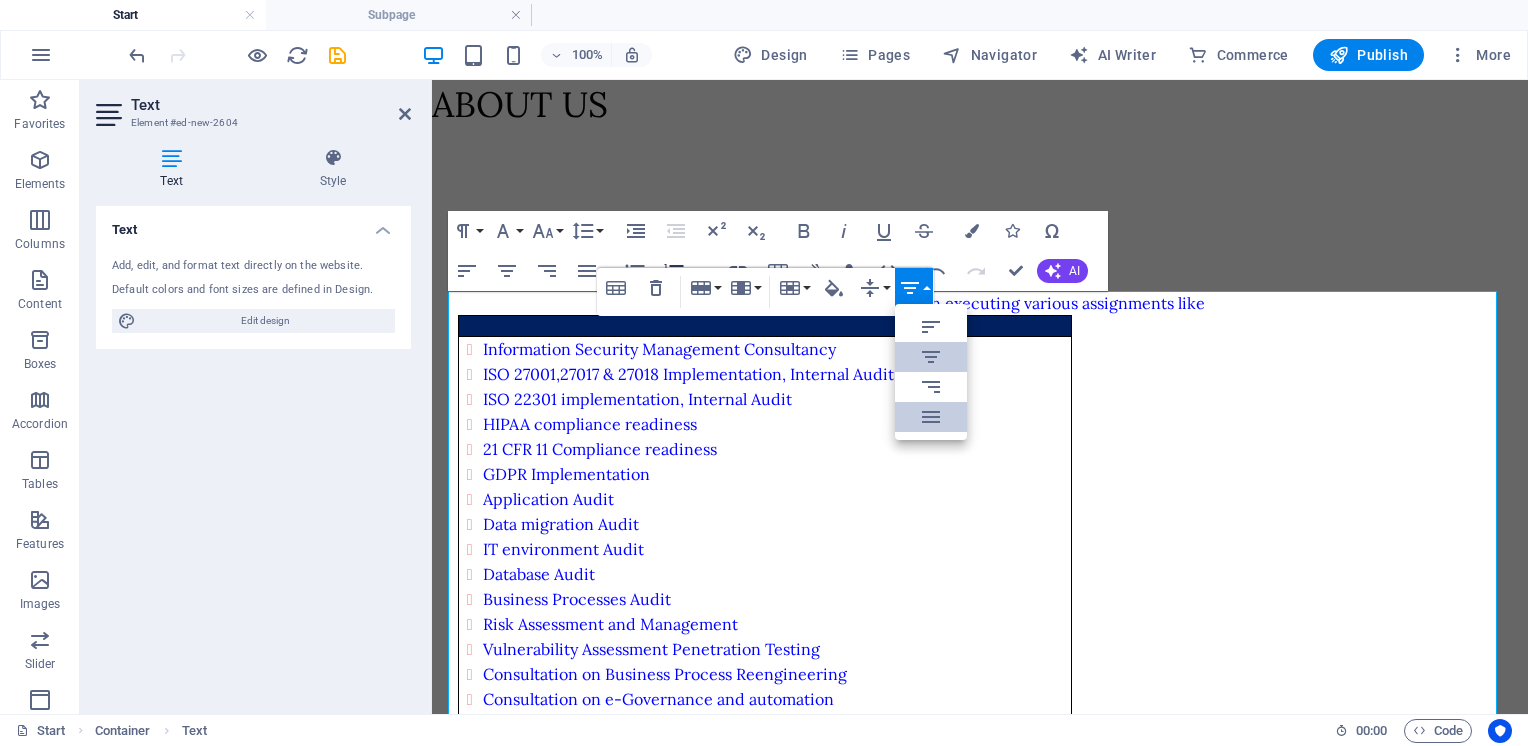 click 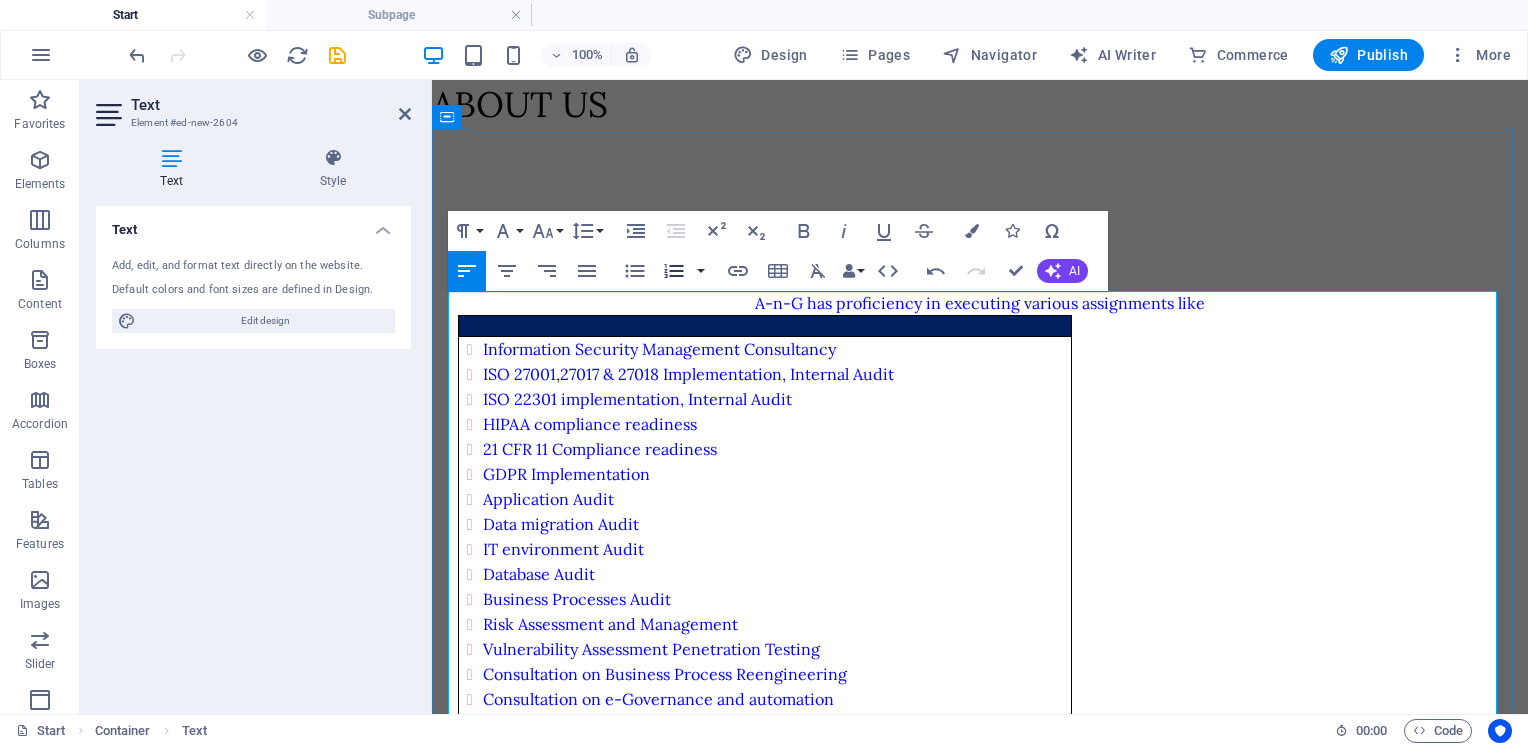 click on "A-n-G has proficiency in executing various assignments like                                                        Information Security Management Consultancy ISO 27001,27017 & 27018 Implementation, Internal Audit ISO 22301 implementation, Internal Audit HIPAA compliance readiness 21 CFR 11 Compliance readiness GDPR Implementation Application Audit Data migration Audit IT environment Audit Database Audit Business Processes Audit Risk Assessment and Management Vulnerability Assessment Penetration Testing Consultation on Business Process Reengineering Consultation on e-Governance and automation Implementation of document management and security Cyber Security Audit System Audit Security Awareness Training for Management & Employees Requirements gathering and GAP Analysis Consultation on Disaster Recovery Planning Consultation on Business Continuity Planning Consultation on Cyber Security" at bounding box center (980, 602) 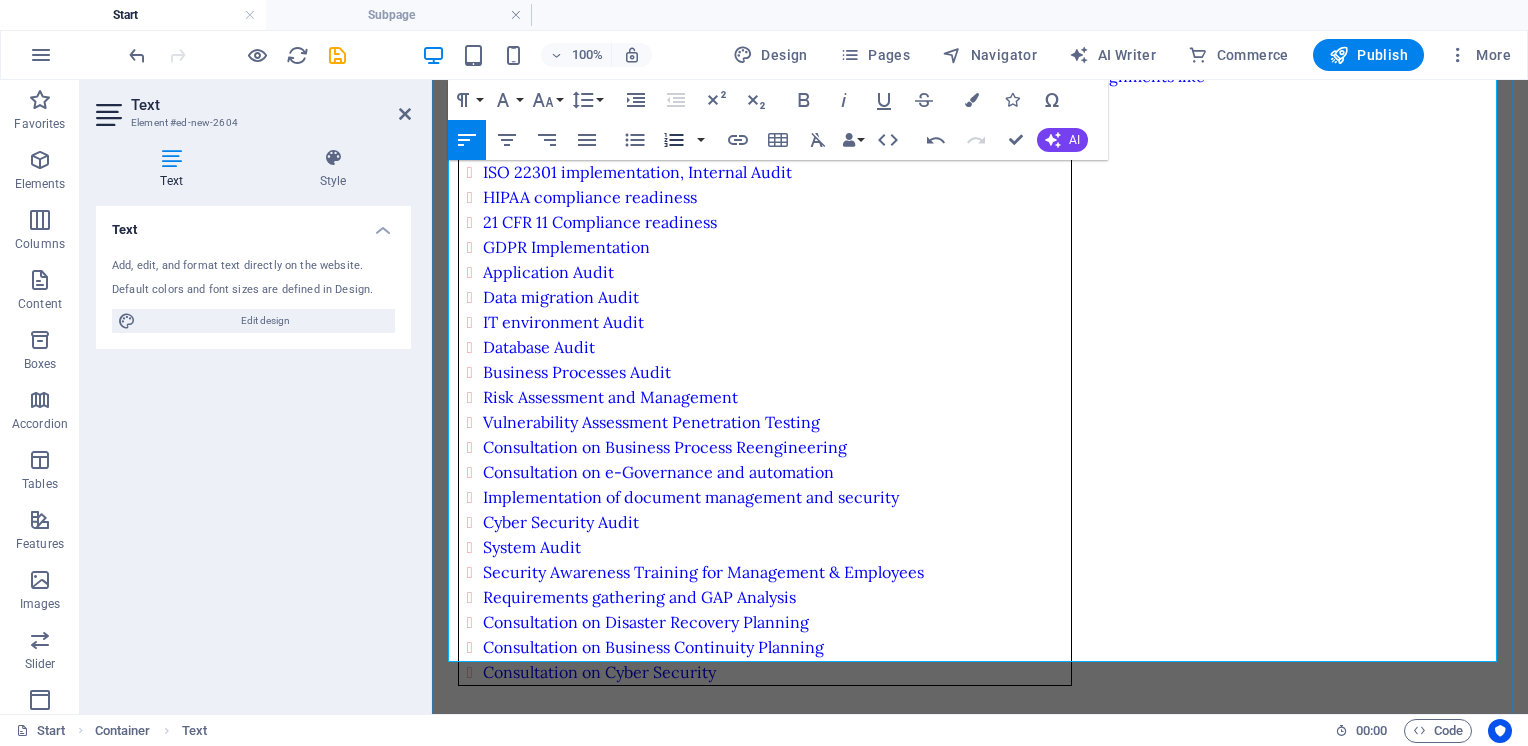scroll, scrollTop: 0, scrollLeft: 0, axis: both 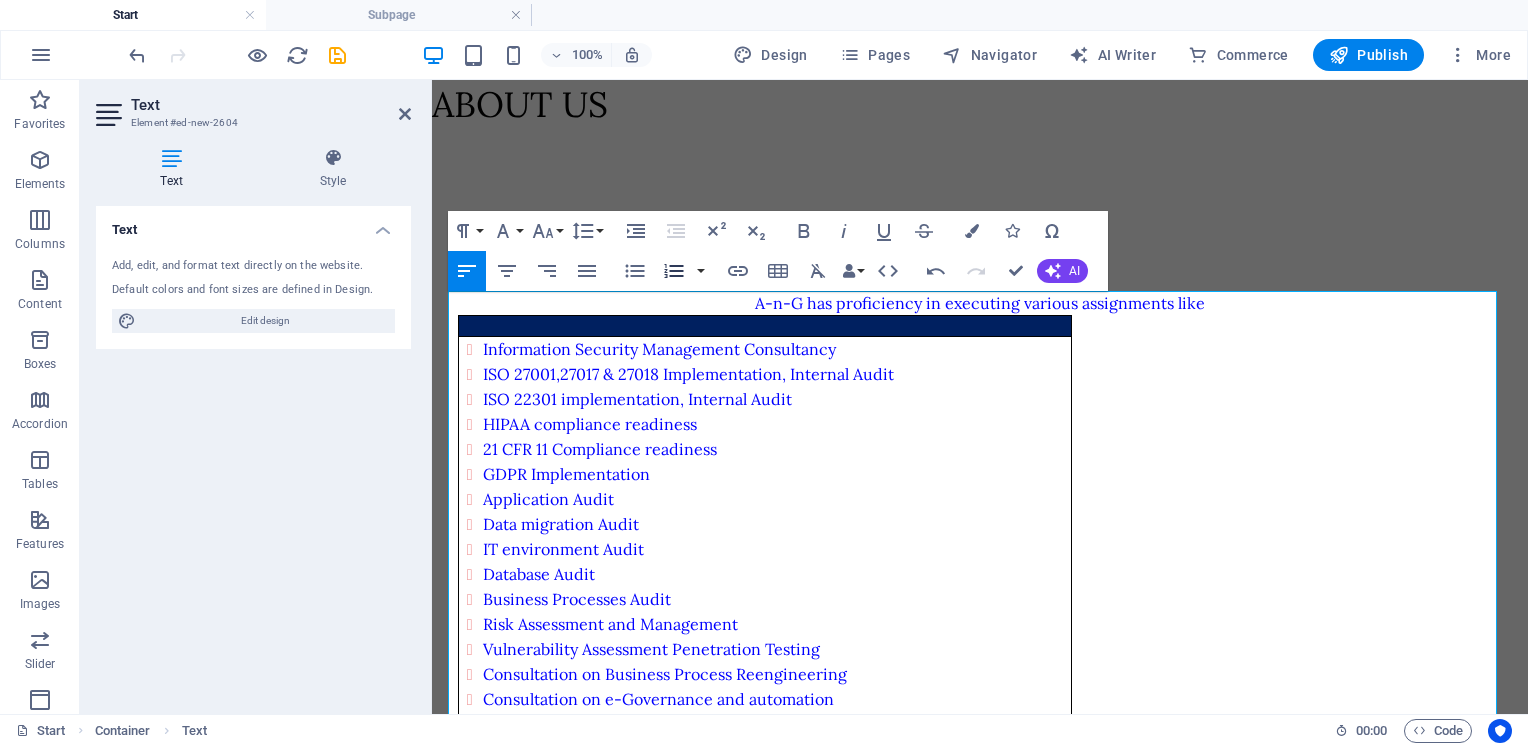click on "Start" at bounding box center (133, 15) 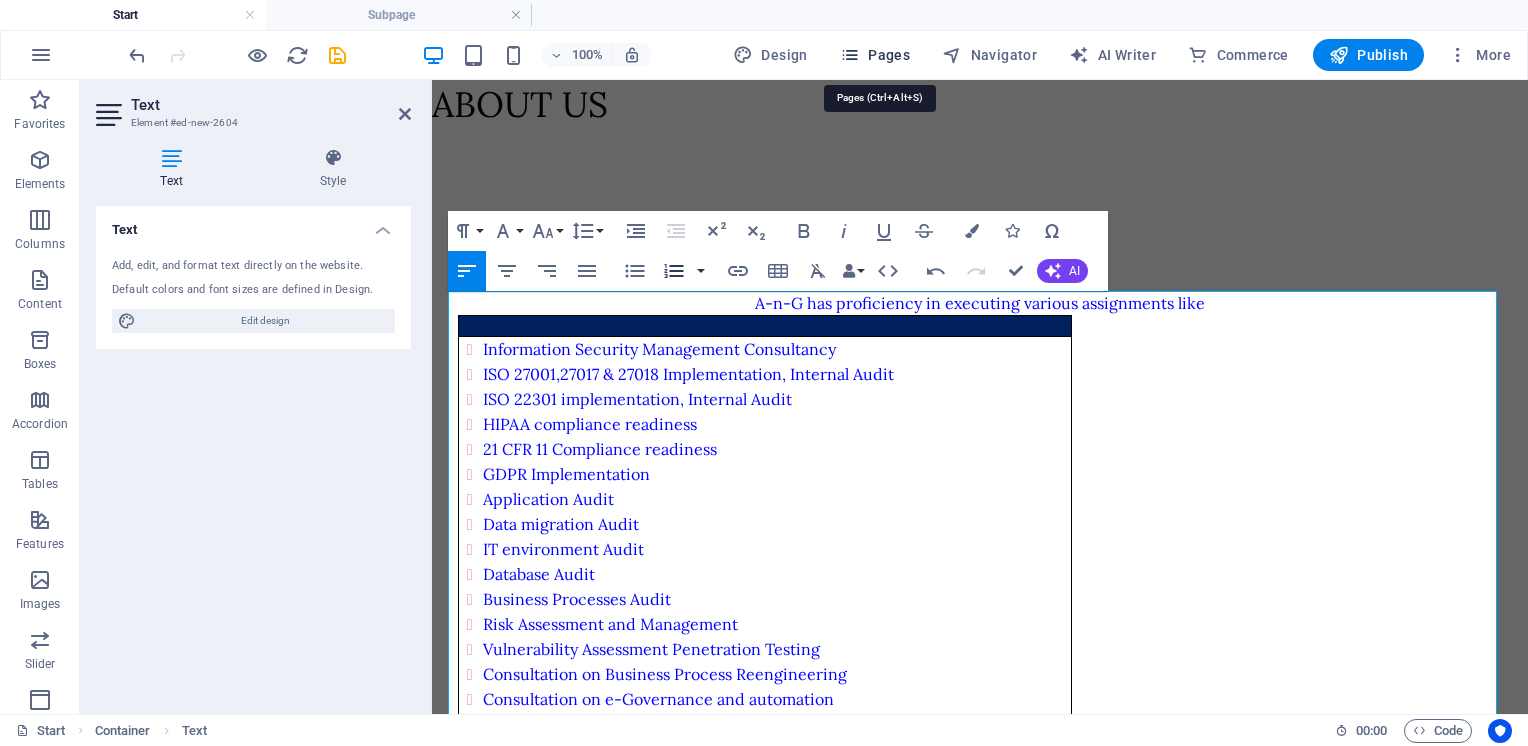click on "Pages" at bounding box center (875, 55) 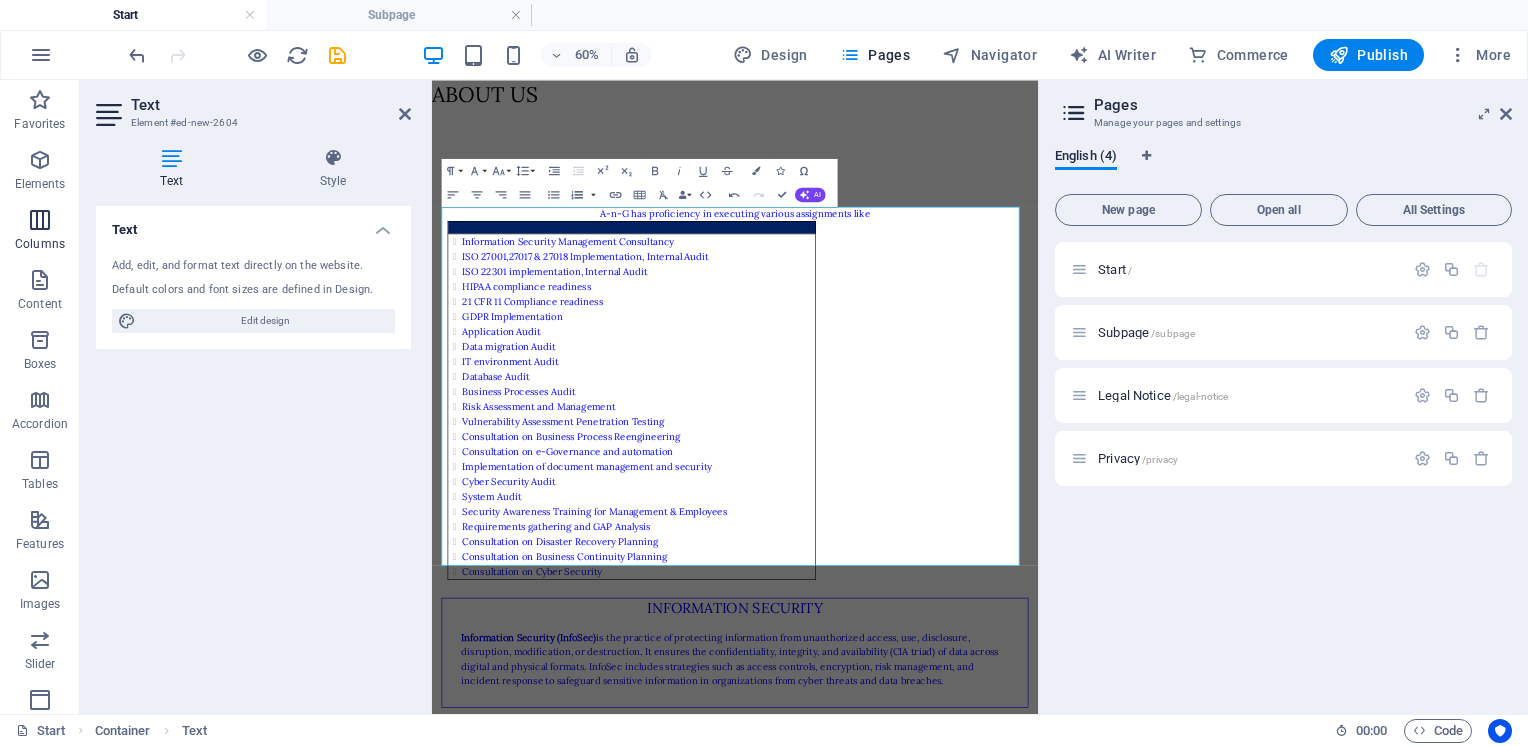 drag, startPoint x: 44, startPoint y: 113, endPoint x: 77, endPoint y: 201, distance: 93.98404 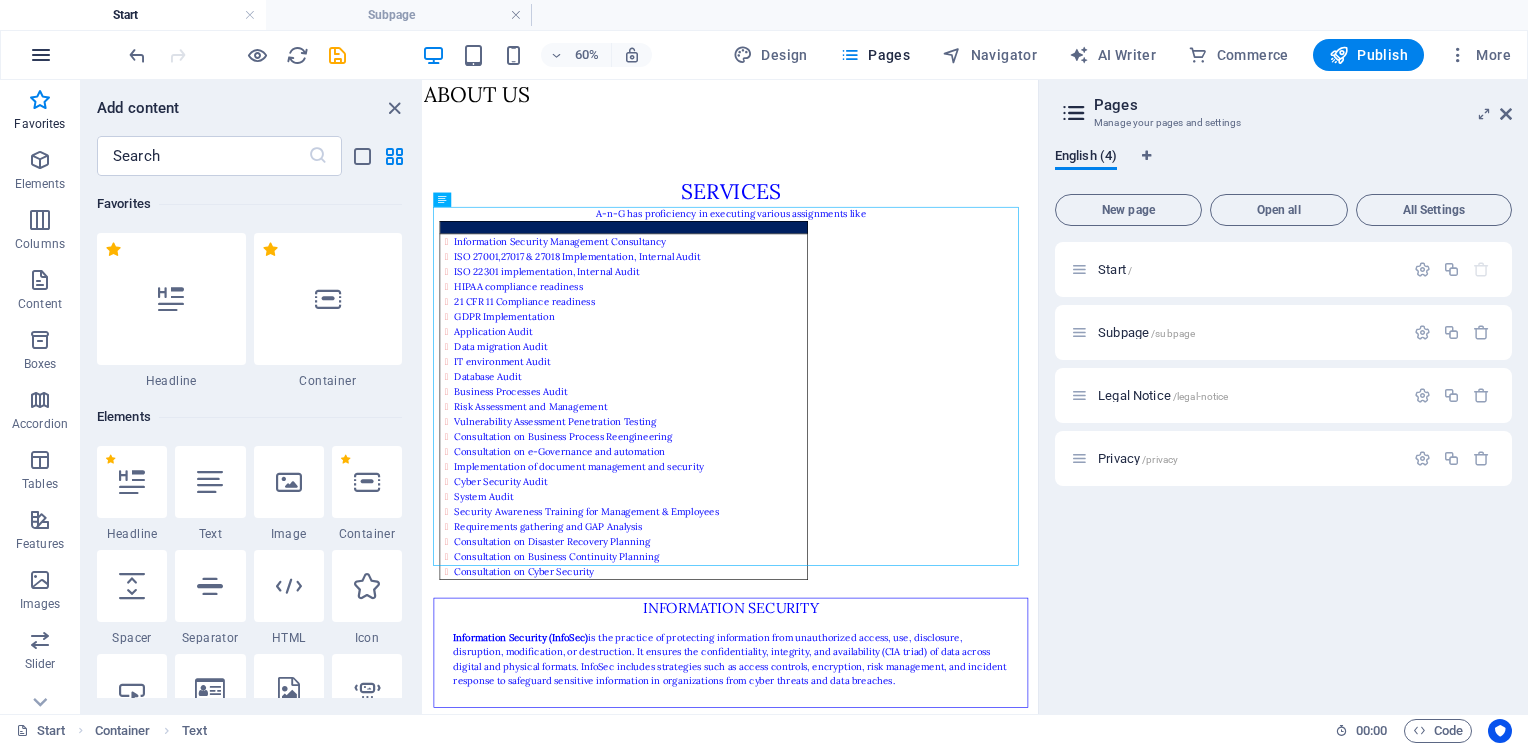 click at bounding box center (41, 55) 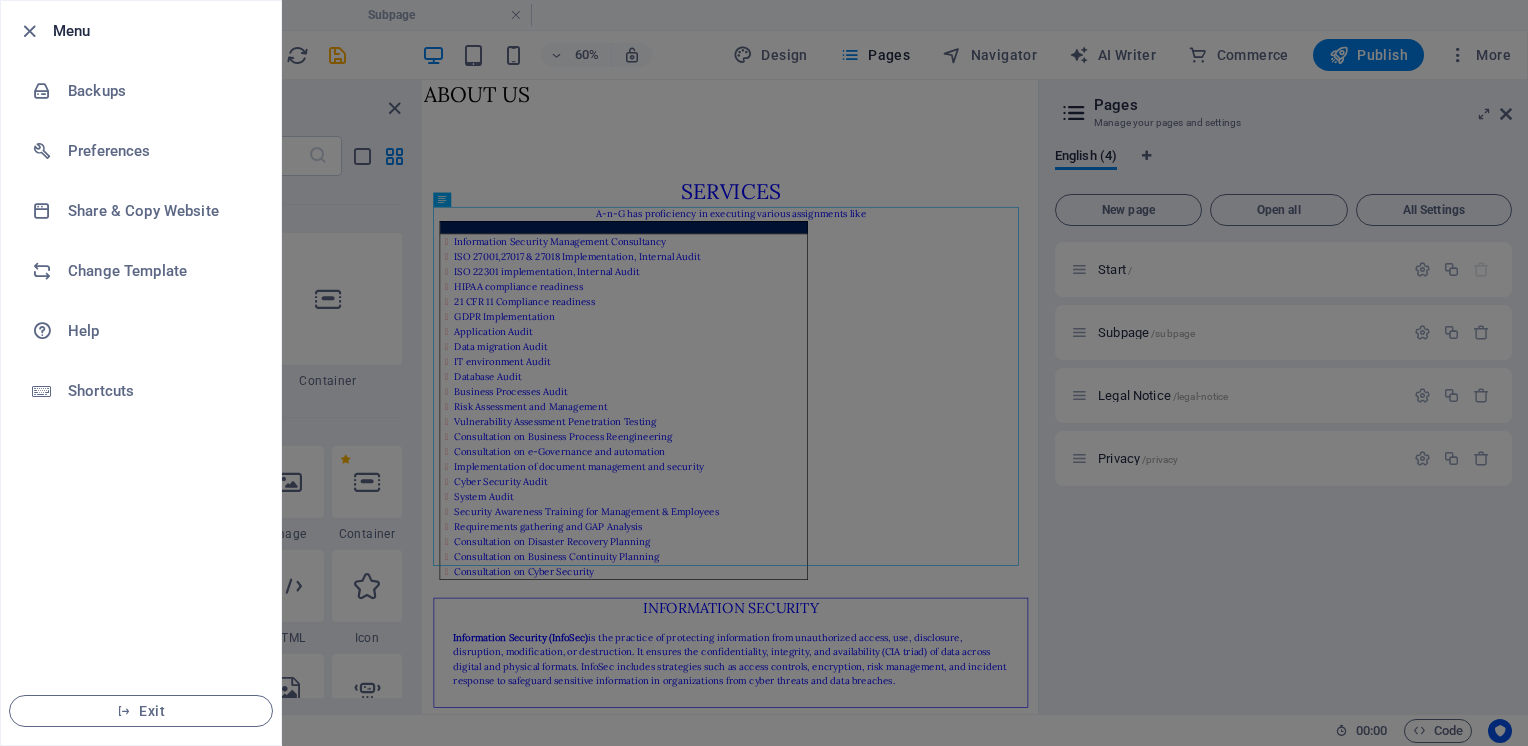 click on "Menu" at bounding box center (159, 31) 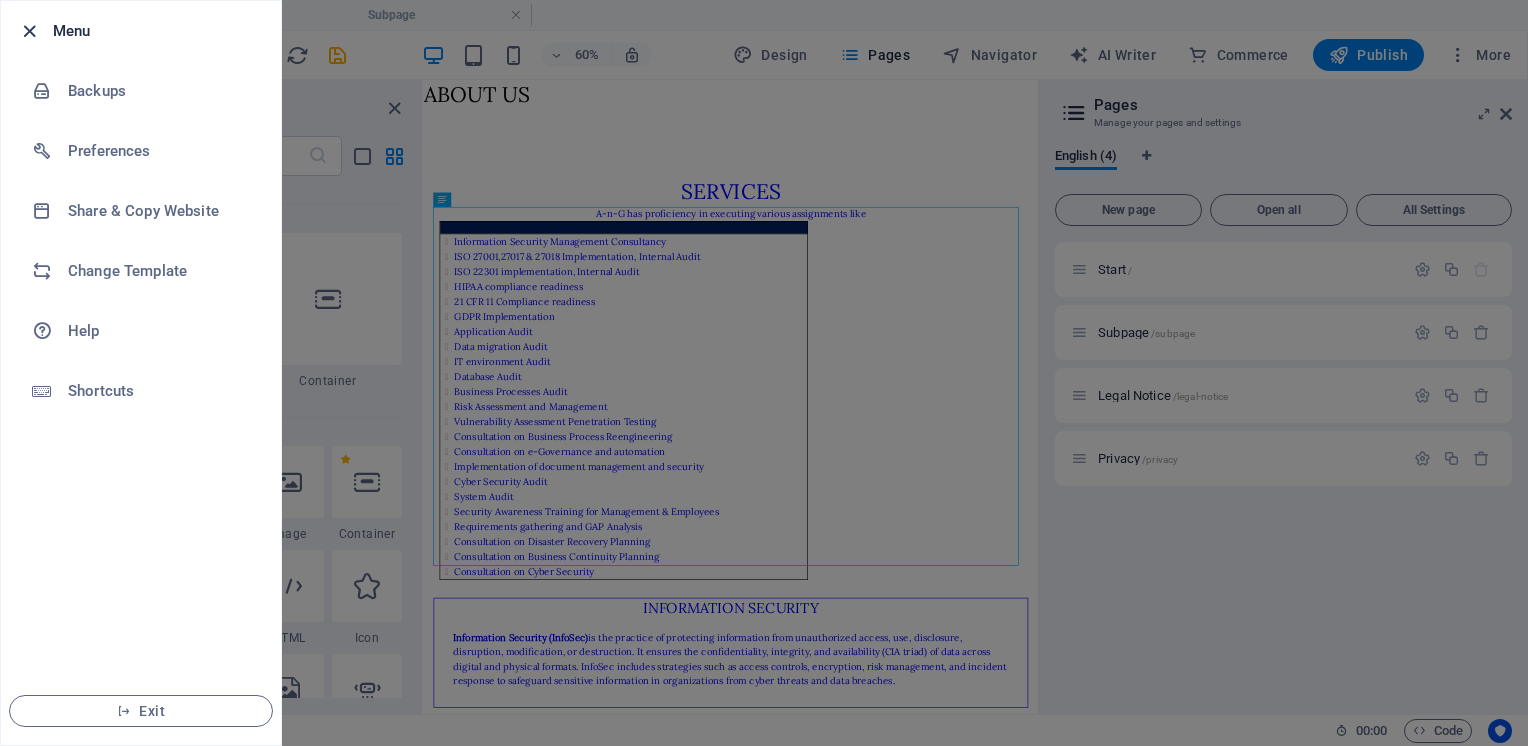click at bounding box center [29, 31] 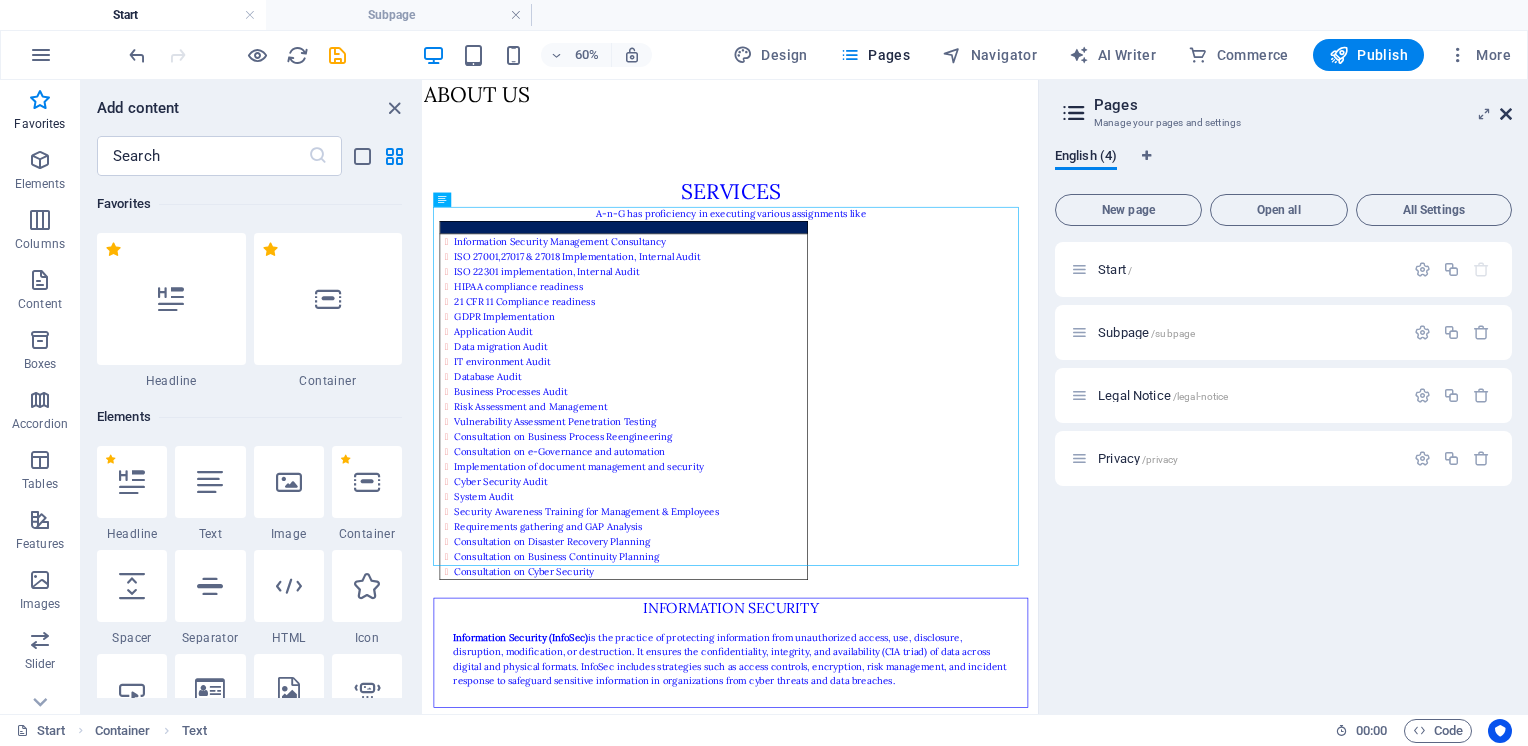 click at bounding box center [1506, 114] 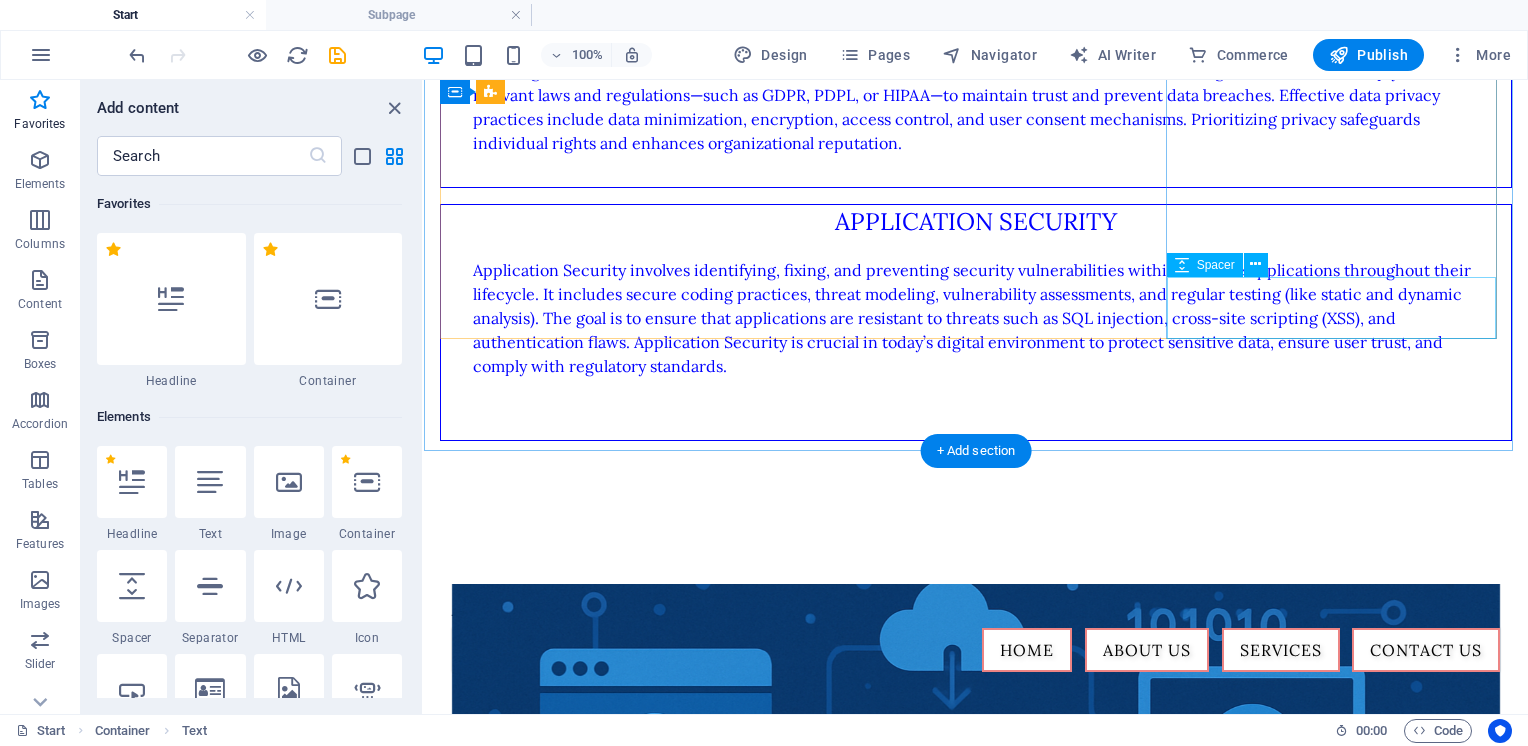 scroll, scrollTop: 1400, scrollLeft: 0, axis: vertical 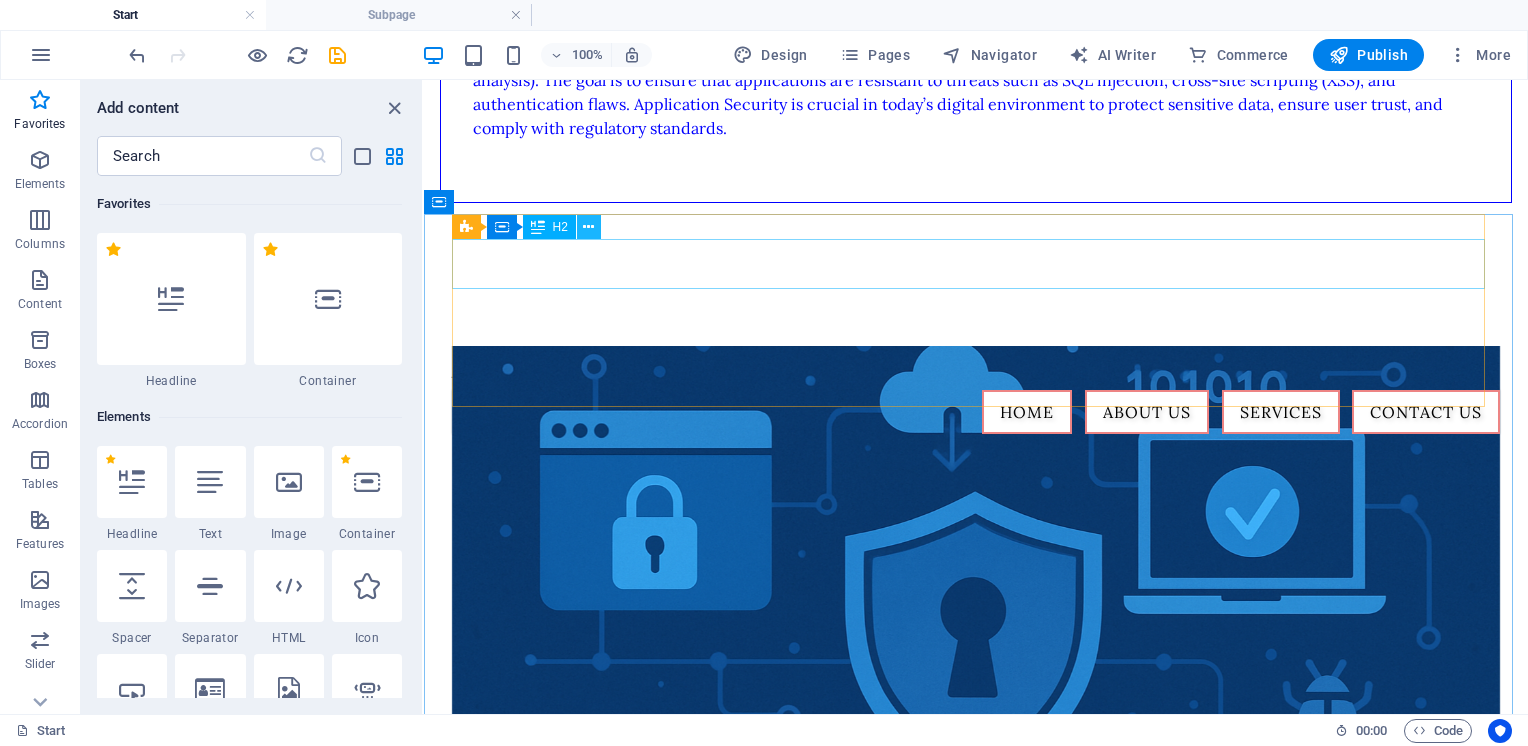 click at bounding box center [588, 227] 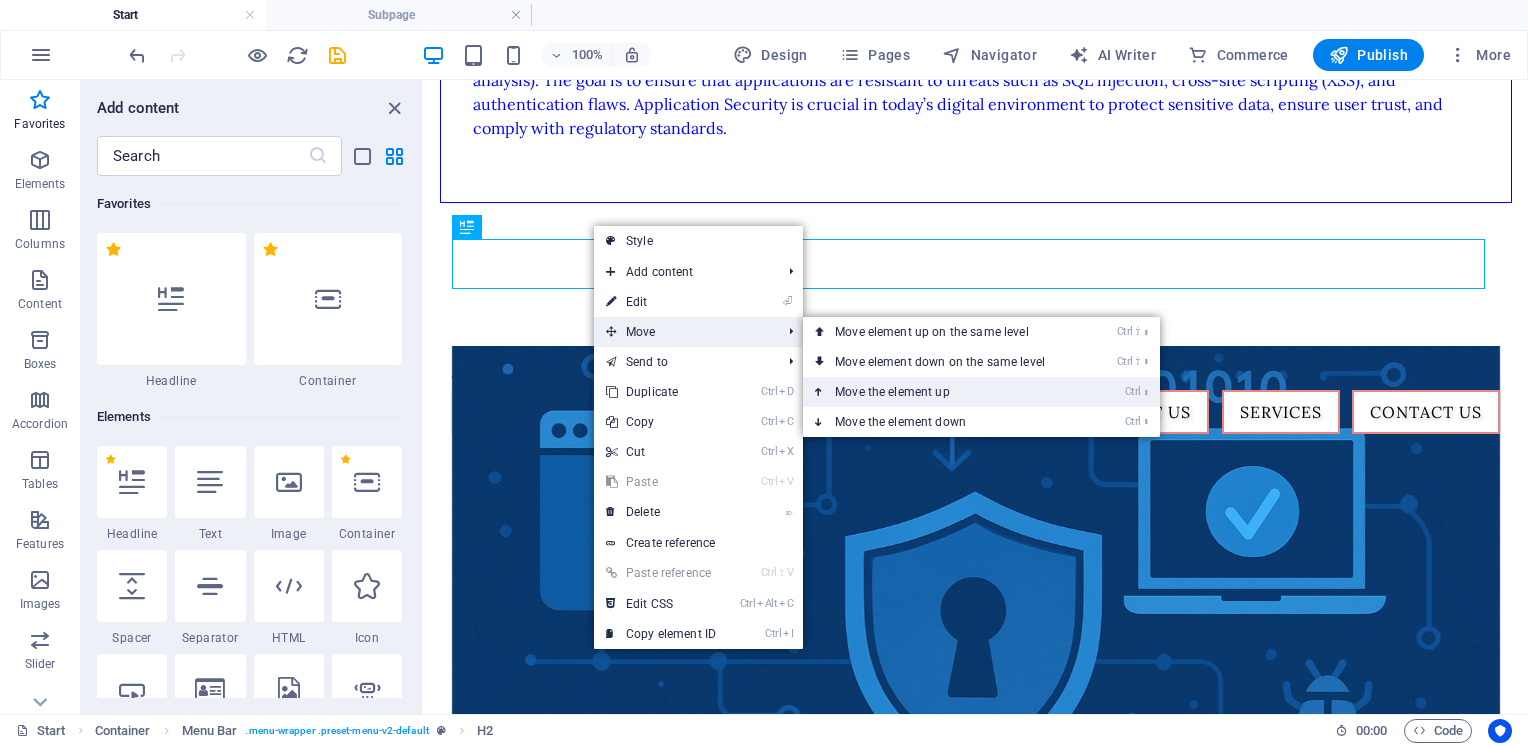 click on "Ctrl ⬆  Move the element up" at bounding box center [944, 392] 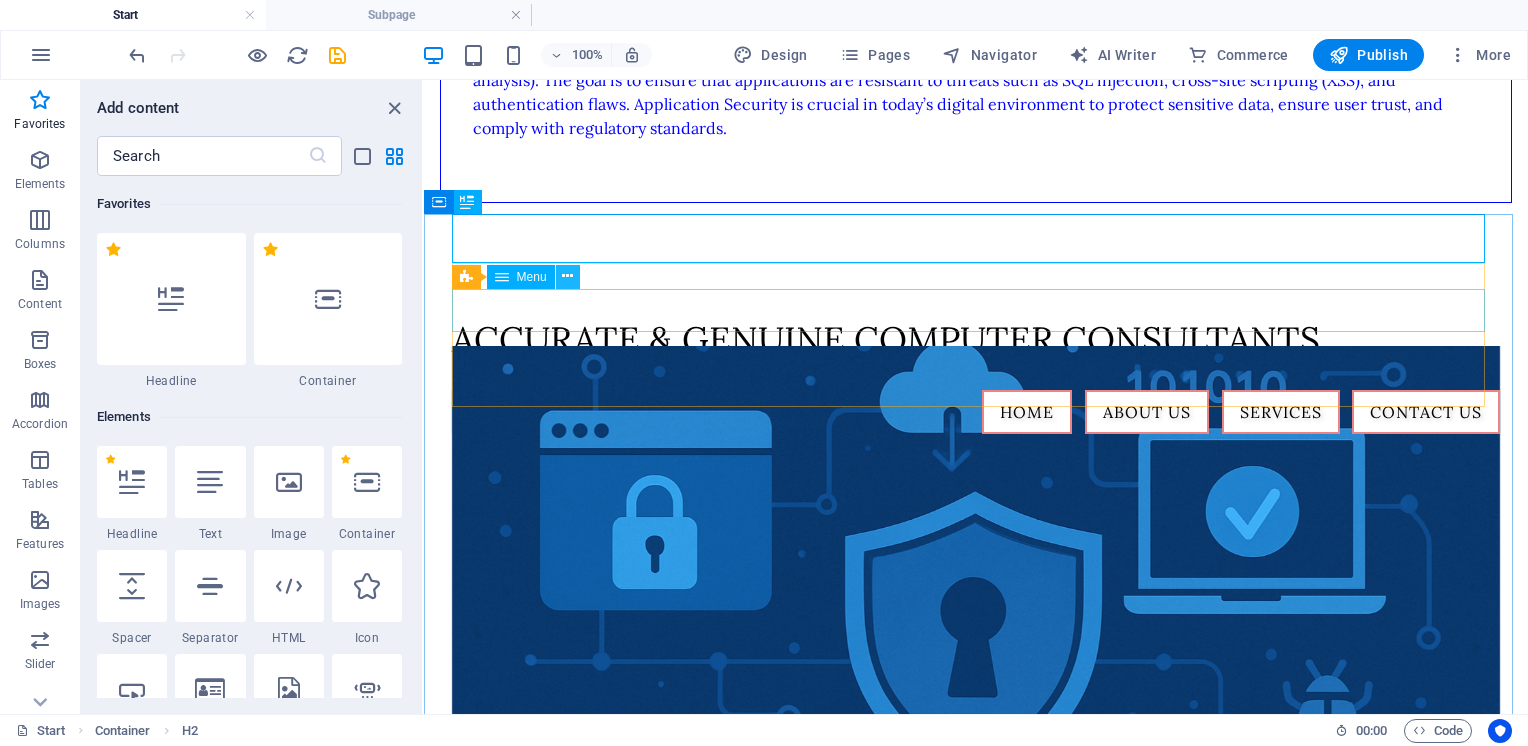 click at bounding box center (567, 276) 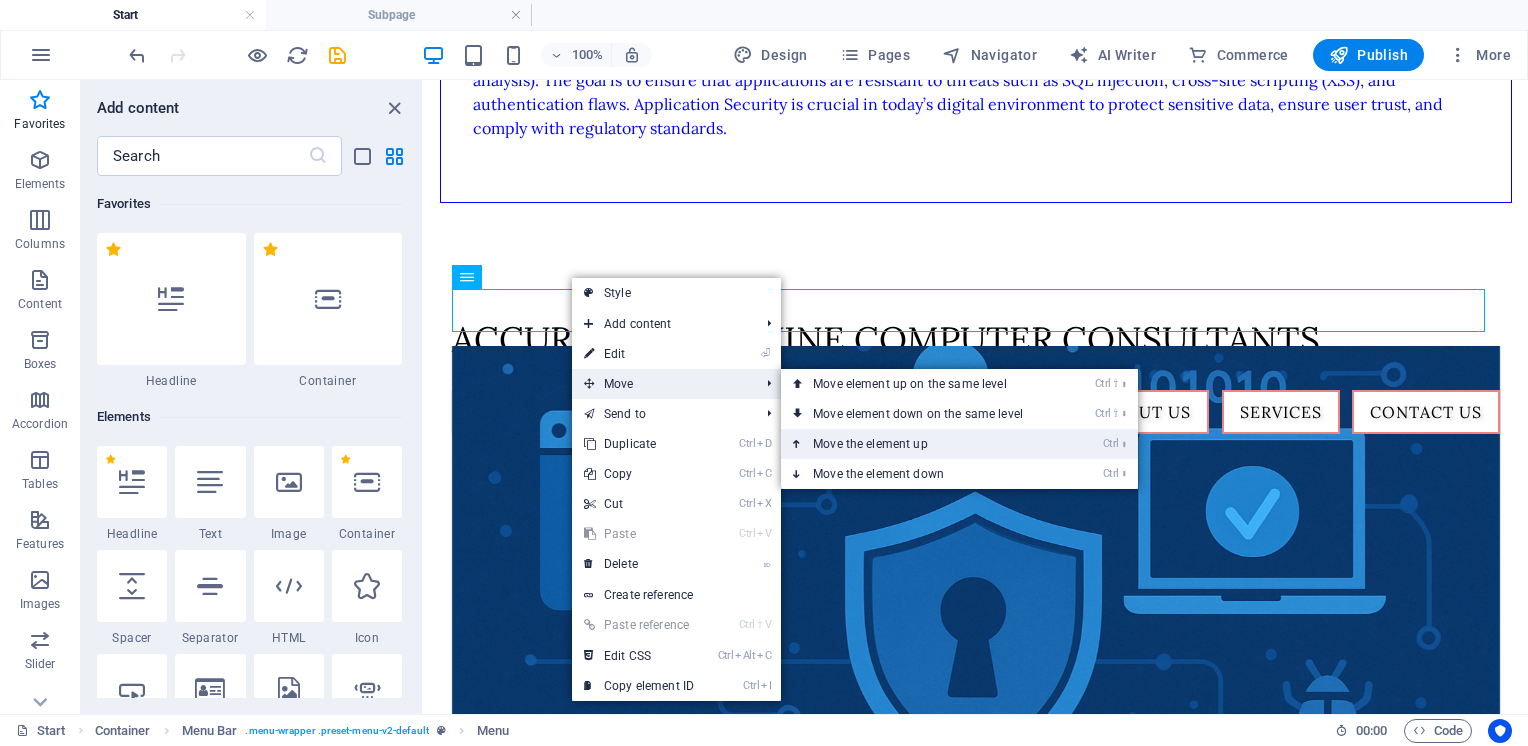 click on "Ctrl ⬆  Move the element up" at bounding box center (922, 444) 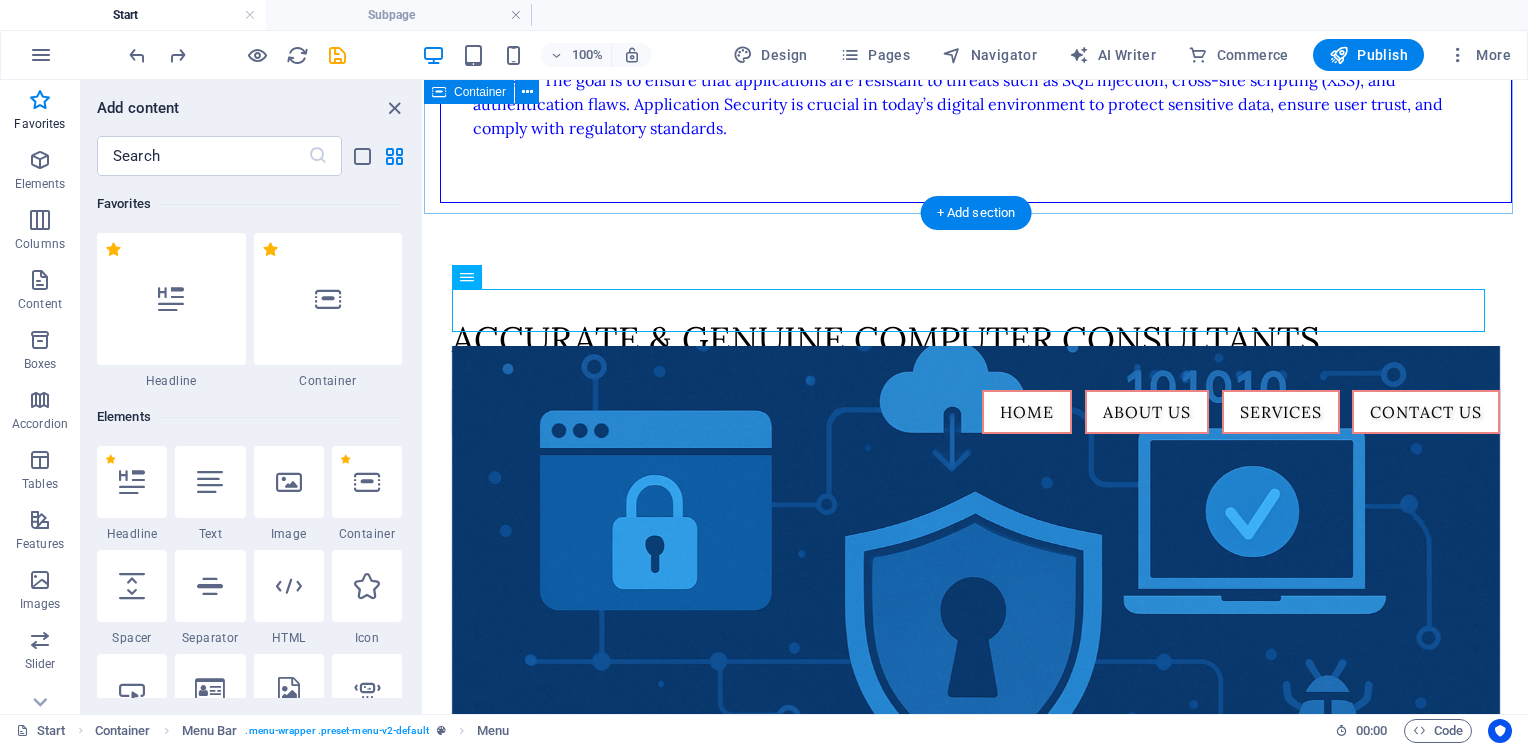 click on "SERVICES A-n-G has proficiency in executing various assignments like                                                        Information Security Management Consultancy ISO 27001,27017 & 27018 Implementation, Internal Audit ISO 22301 implementation, Internal Audit HIPAA compliance readiness 21 CFR 11 Compliance readiness GDPR Implementation Application Audit Data migration Audit IT environment Audit Database Audit Business Processes Audit Risk Assessment and Management Vulnerability Assessment Penetration Testing Consultation on Business Process Reengineering Consultation on e-Governance and automation Implementation of document management and security Cyber Security Audit System Audit Security Awareness Training for Management & Employees Requirements gathering and GAP Analysis Consultation on Disaster Recovery Planning Consultation on Business Continuity Planning Consultation on Cyber Security Information Security Information Security (InfoSec) Data privacy application security" at bounding box center (976, -478) 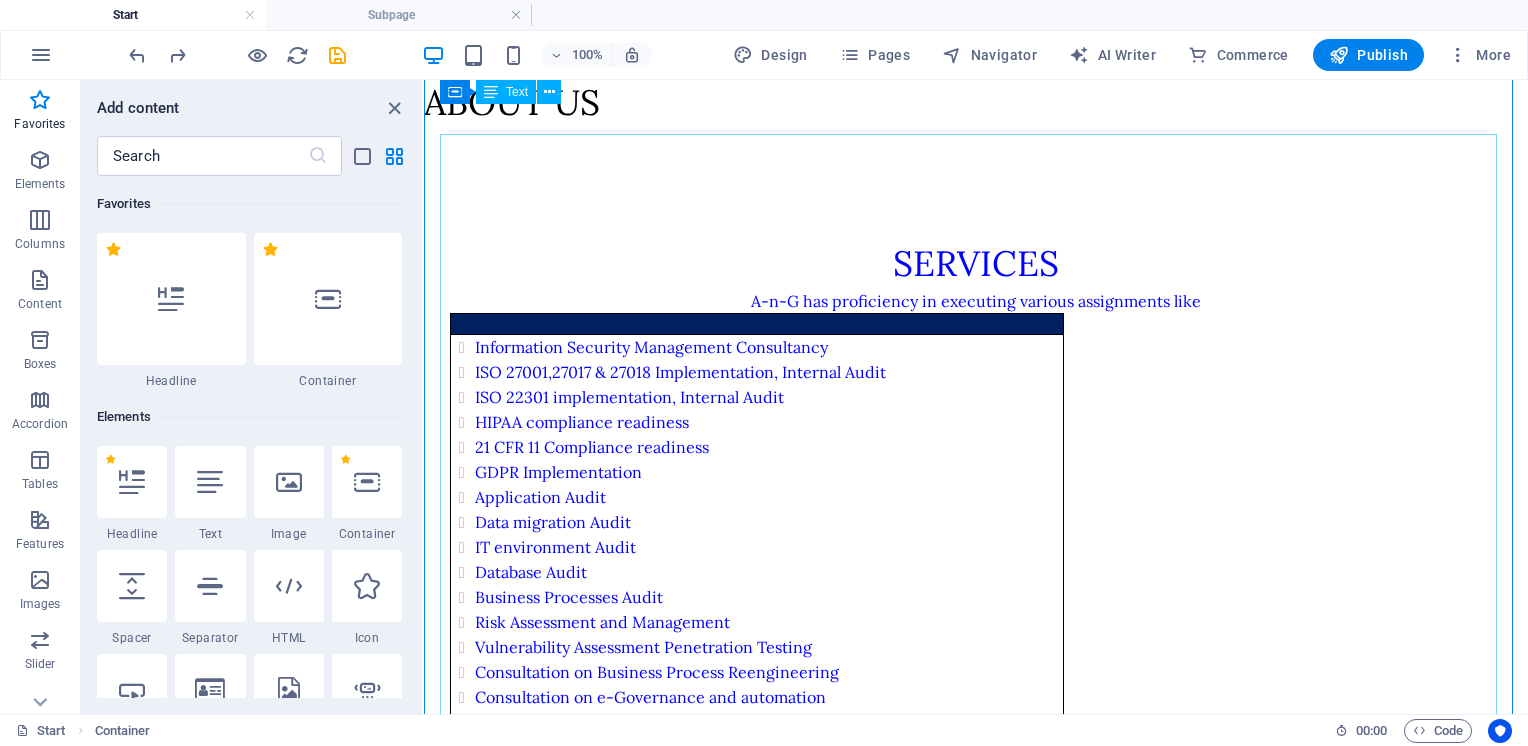 scroll, scrollTop: 0, scrollLeft: 0, axis: both 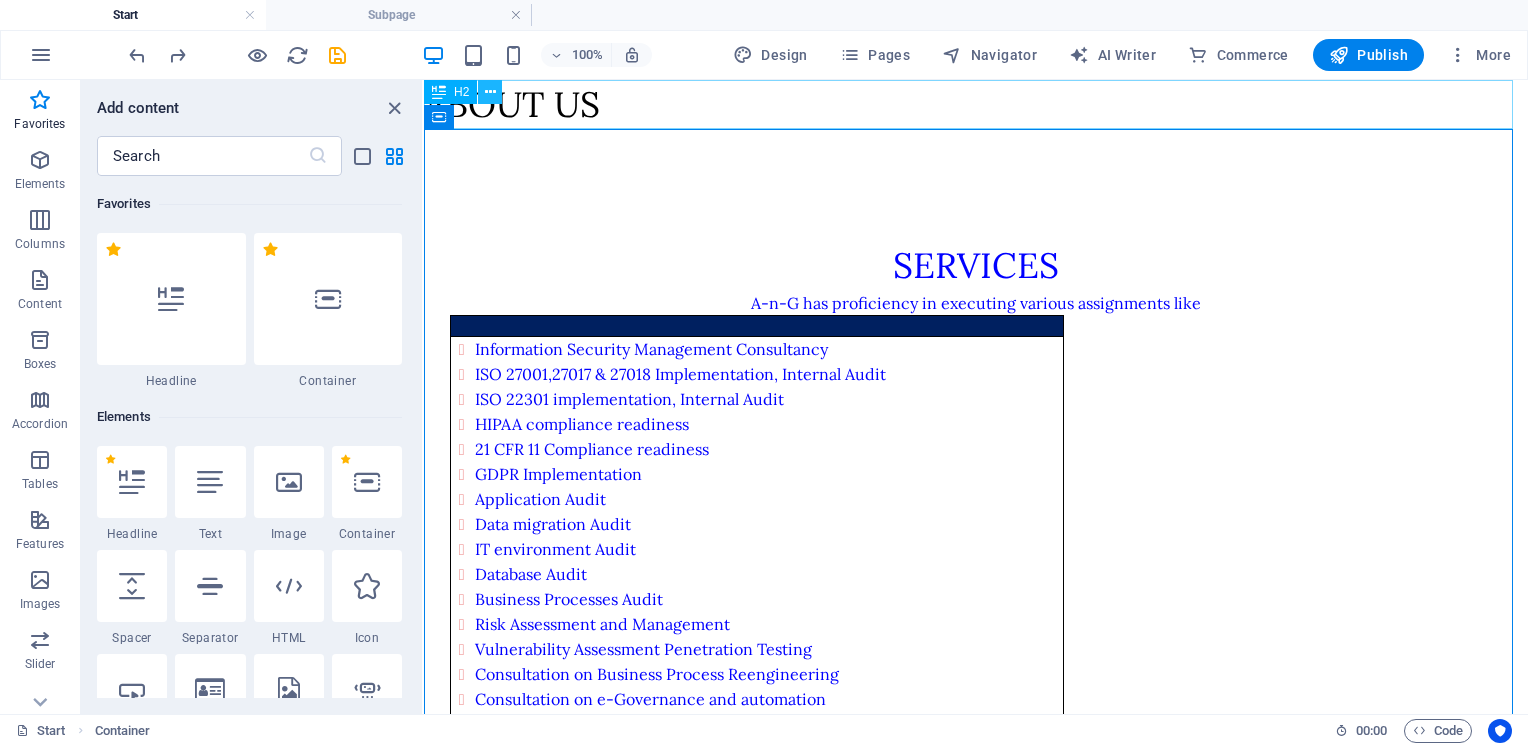 click at bounding box center (490, 92) 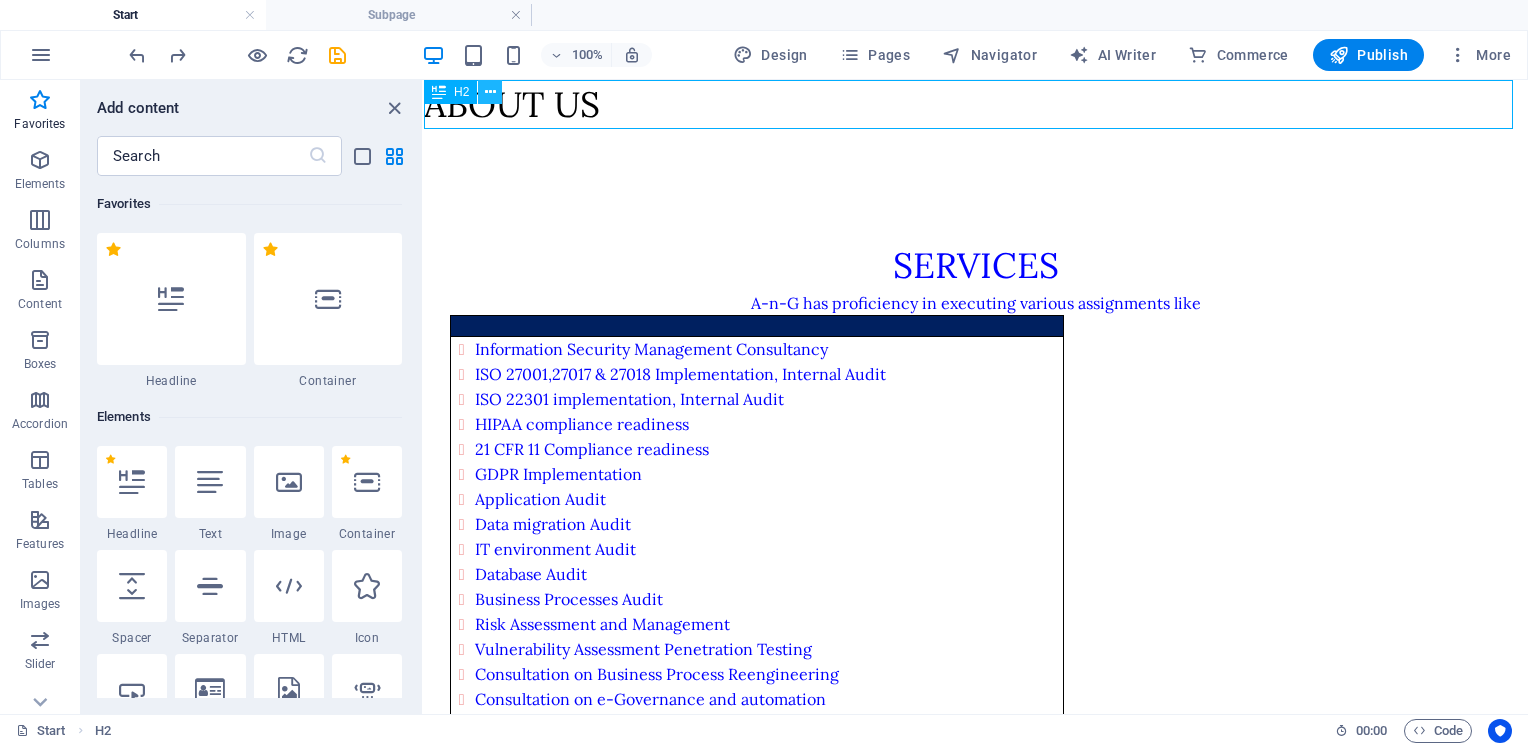 click at bounding box center (490, 92) 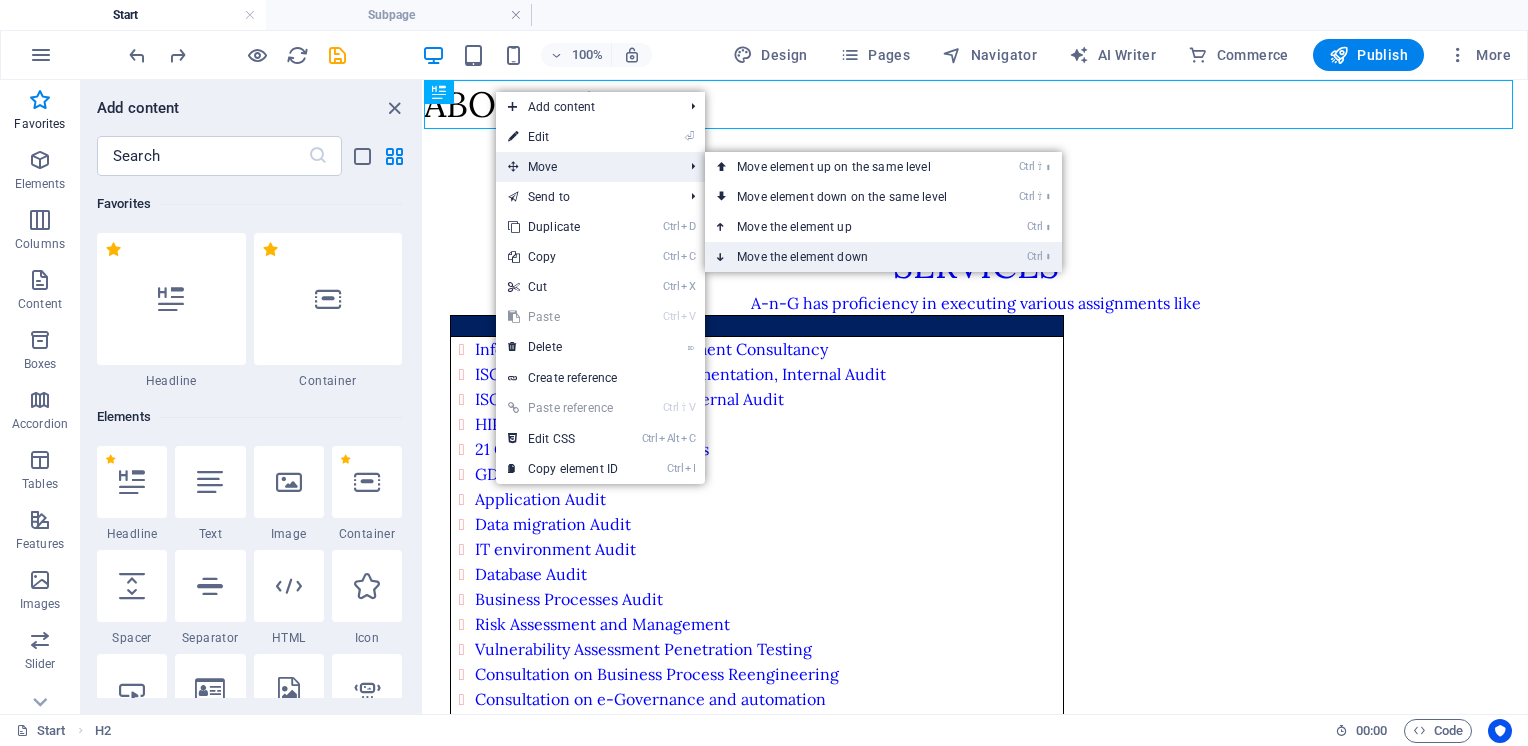 click on "Ctrl ⬇  Move the element down" at bounding box center (846, 257) 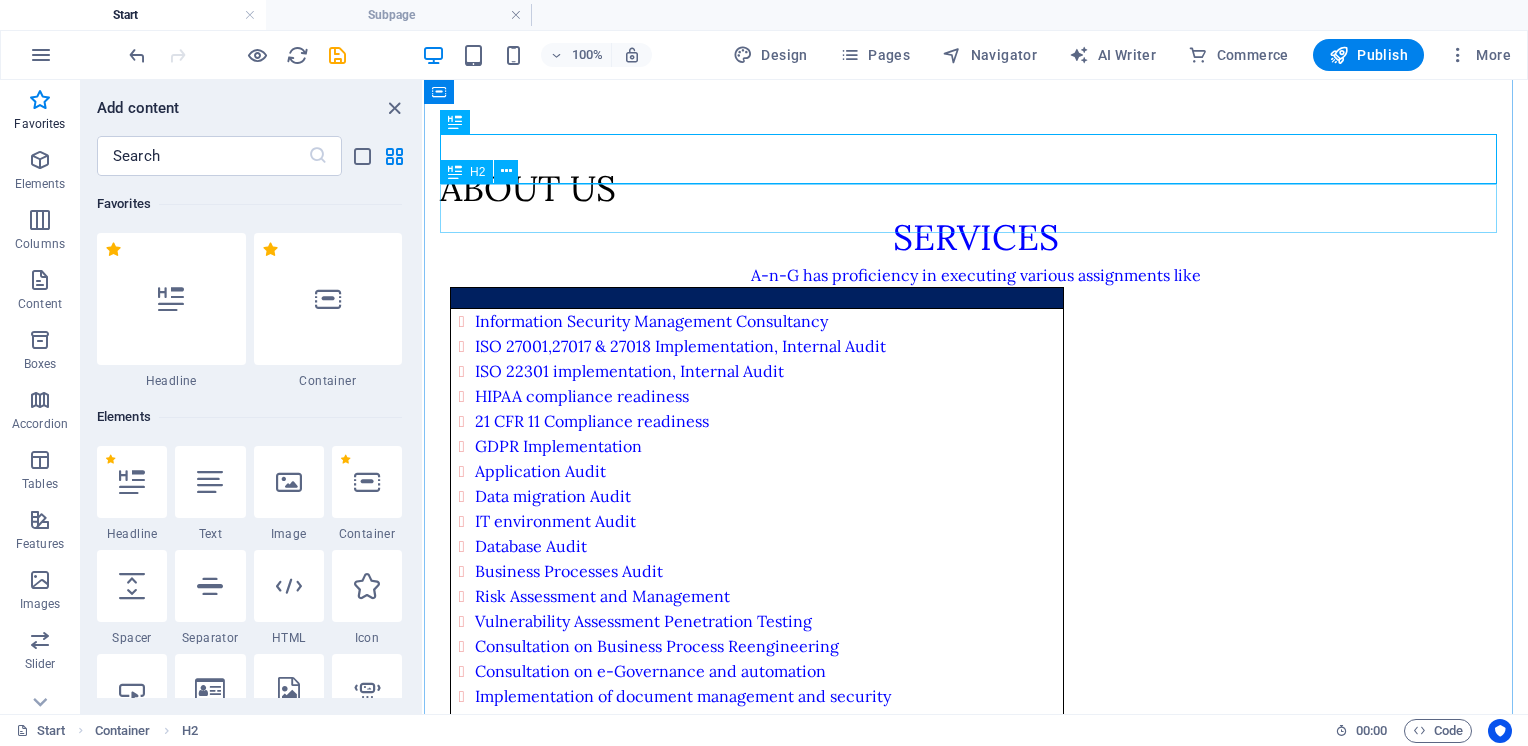 scroll, scrollTop: 0, scrollLeft: 0, axis: both 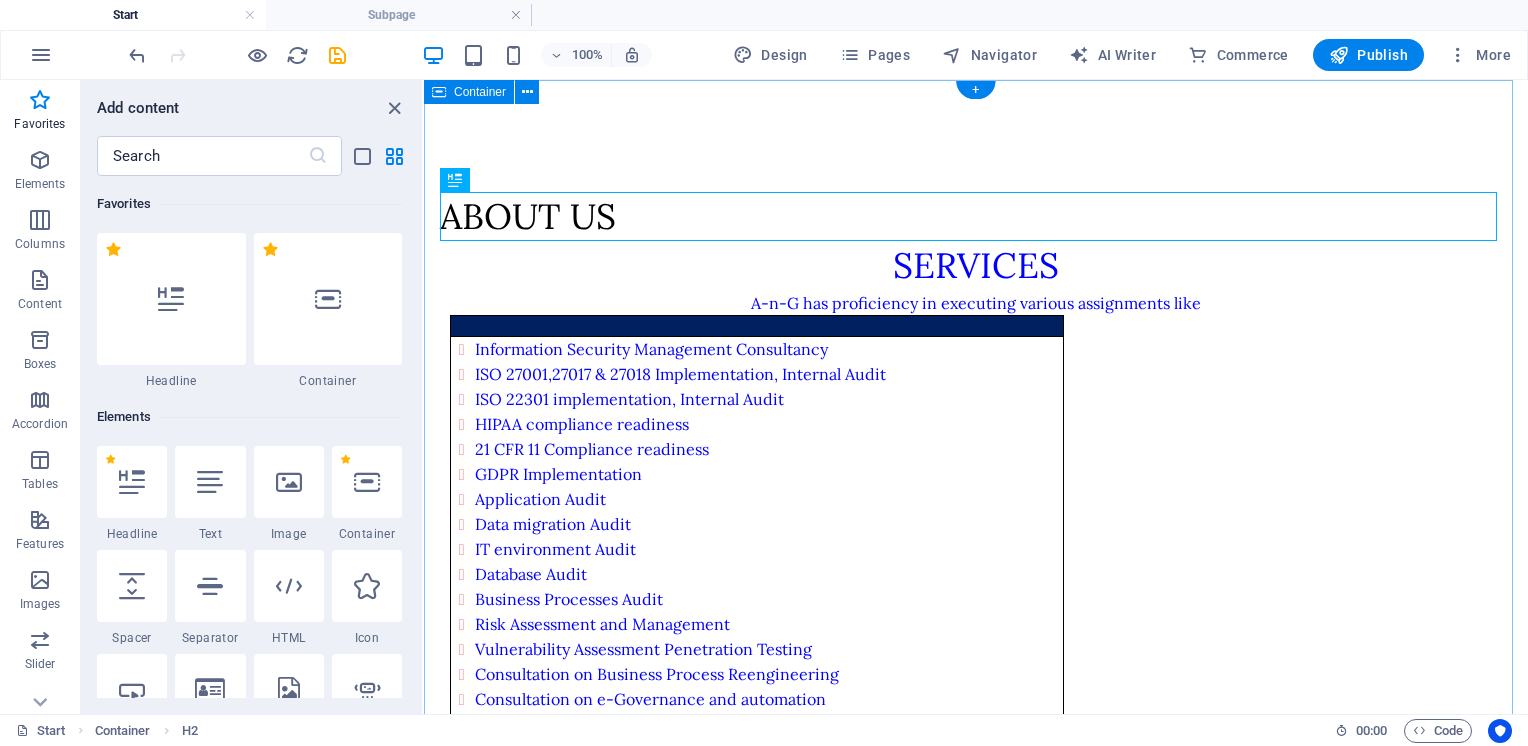 click on "About us SERVICES A-n-G has proficiency in executing various assignments like                                                        Information Security Management Consultancy ISO 27001,27017 & 27018 Implementation, Internal Audit ISO 22301 implementation, Internal Audit HIPAA compliance readiness 21 CFR 11 Compliance readiness GDPR Implementation Application Audit Data migration Audit IT environment Audit Database Audit Business Processes Audit Risk Assessment and Management Vulnerability Assessment Penetration Testing Consultation on Business Process Reengineering Consultation on e-Governance and automation Implementation of document management and security Cyber Security Audit System Audit Security Awareness Training for Management & Employees Requirements gathering and GAP Analysis Consultation on Disaster Recovery Planning Consultation on Business Continuity Planning Consultation on Cyber Security Information Security Information Security (InfoSec) Data privacy" at bounding box center [976, 897] 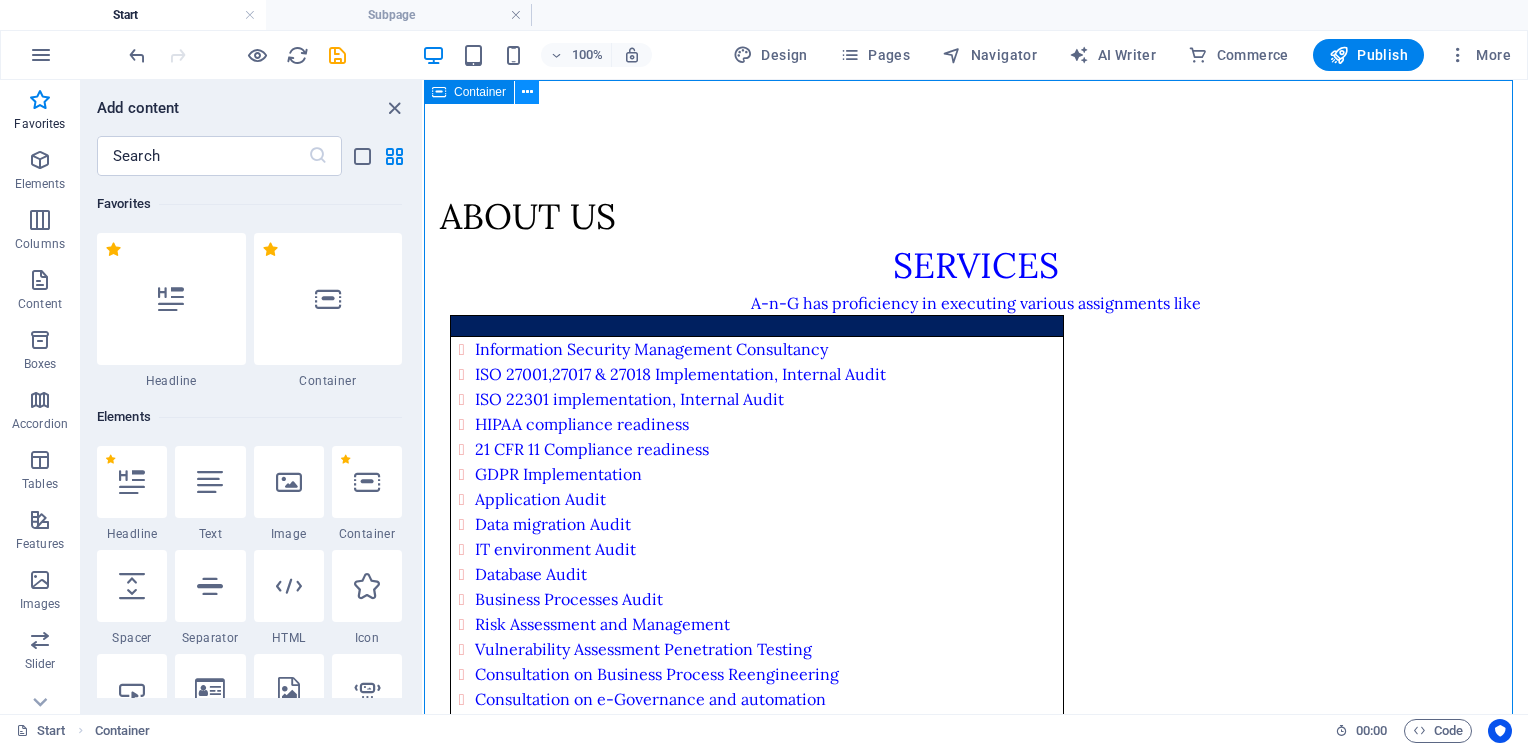 click at bounding box center [527, 92] 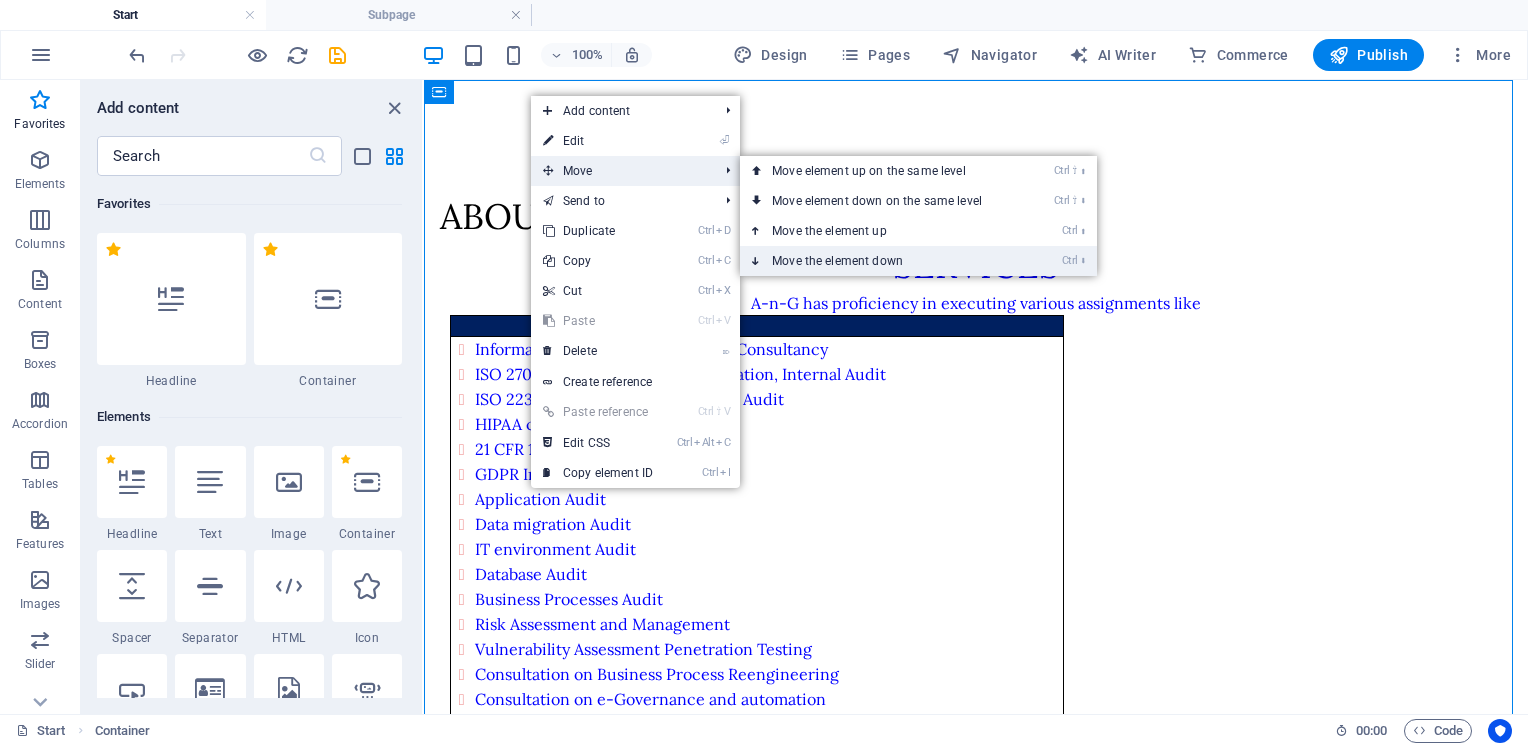 drag, startPoint x: 854, startPoint y: 252, endPoint x: 429, endPoint y: 172, distance: 432.46387 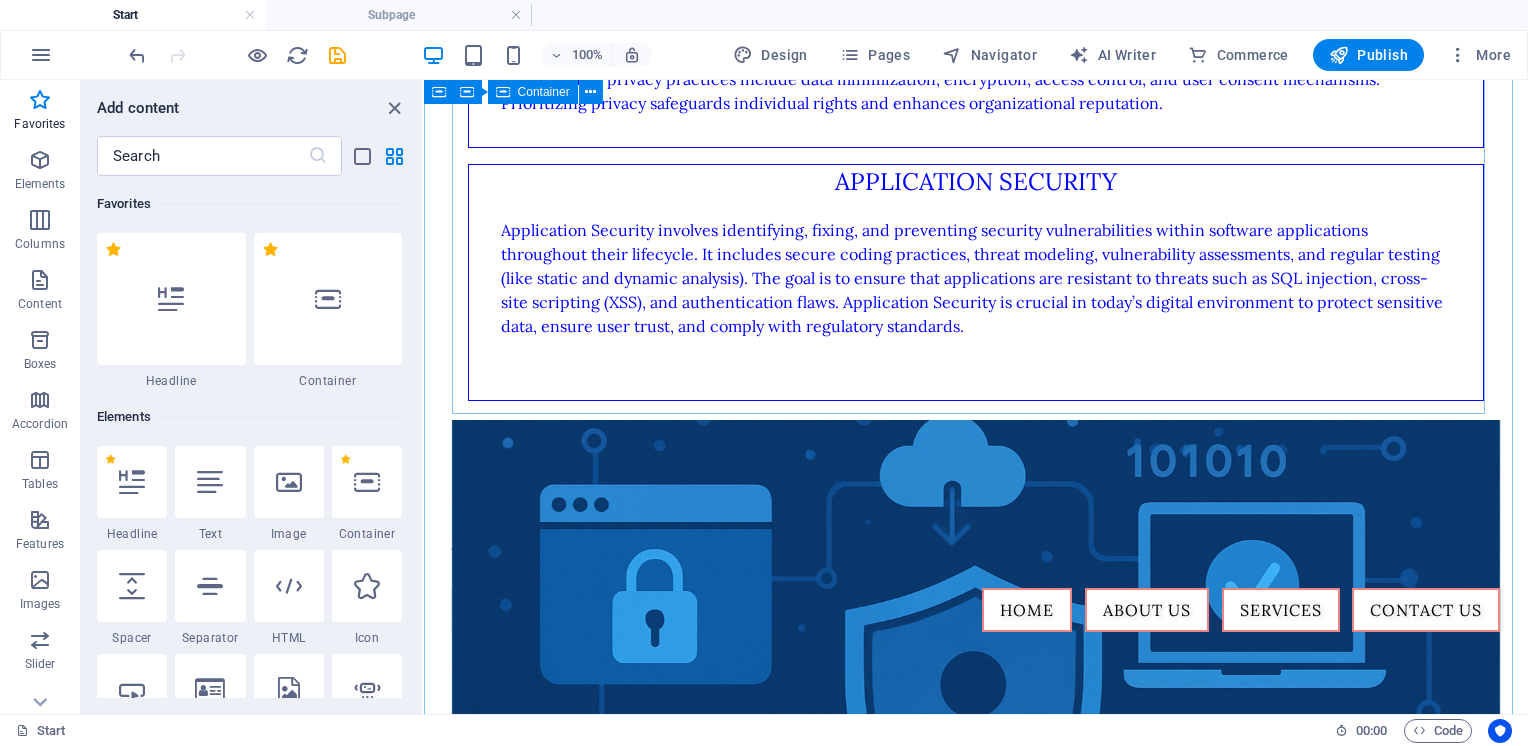 scroll, scrollTop: 1200, scrollLeft: 0, axis: vertical 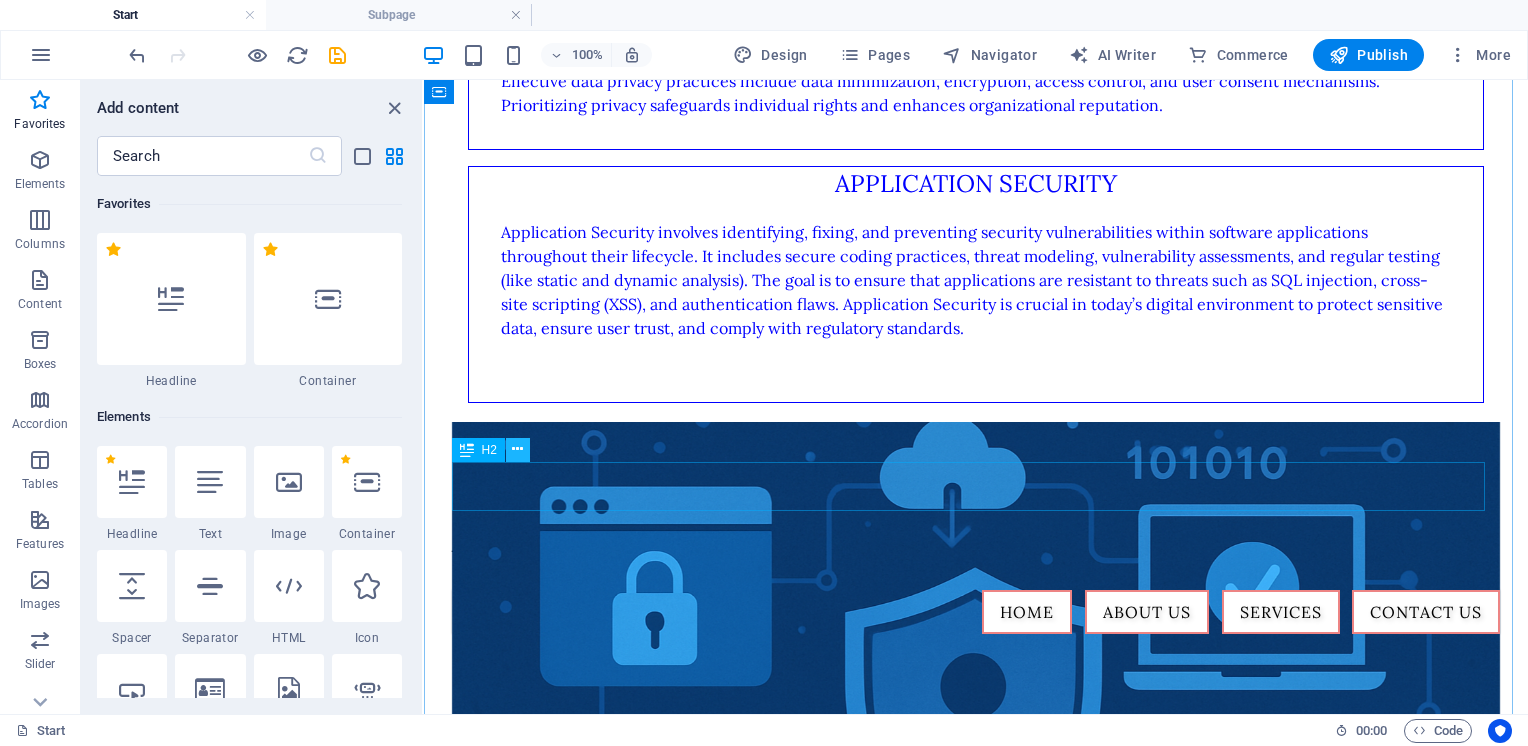 click at bounding box center (517, 449) 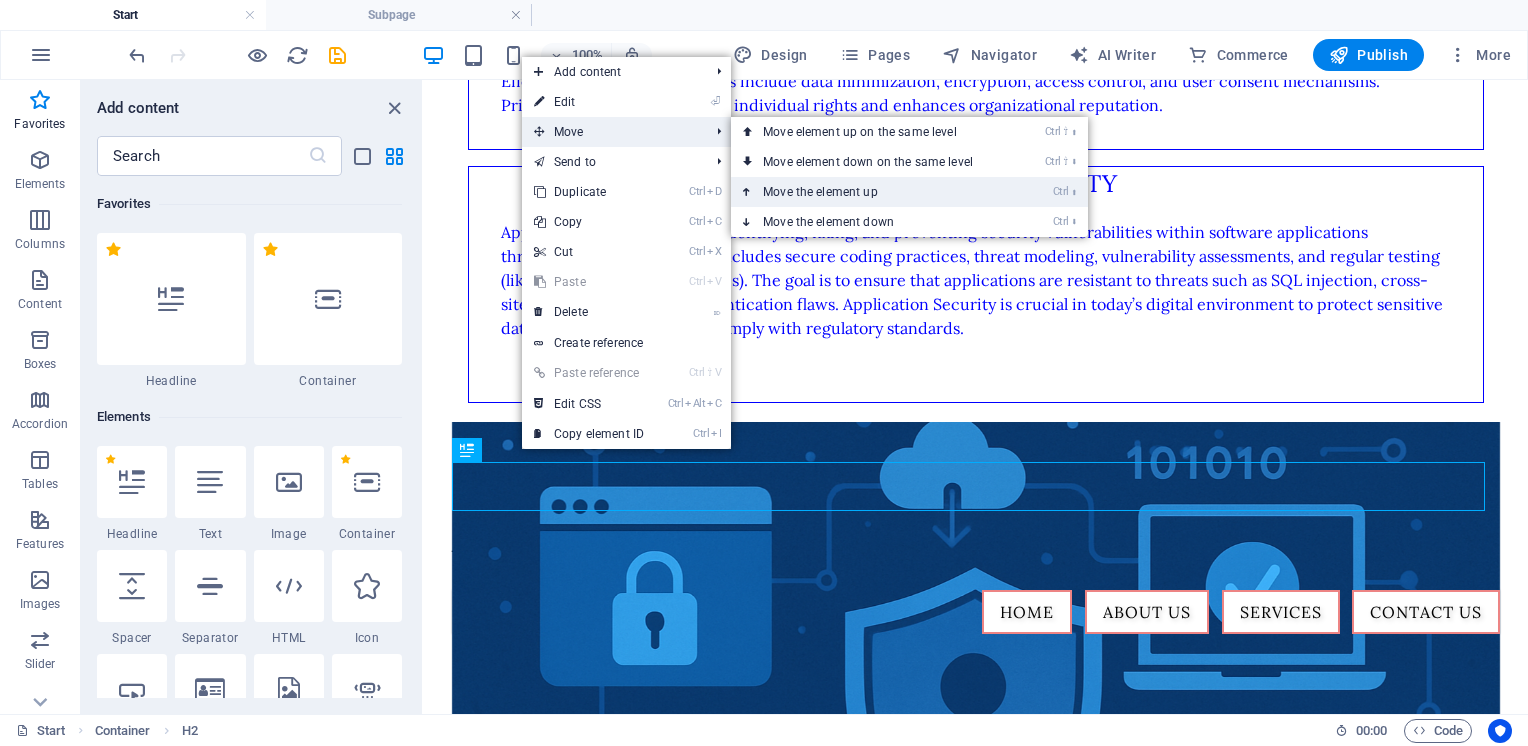 click on "Ctrl ⬆  Move the element up" at bounding box center (872, 192) 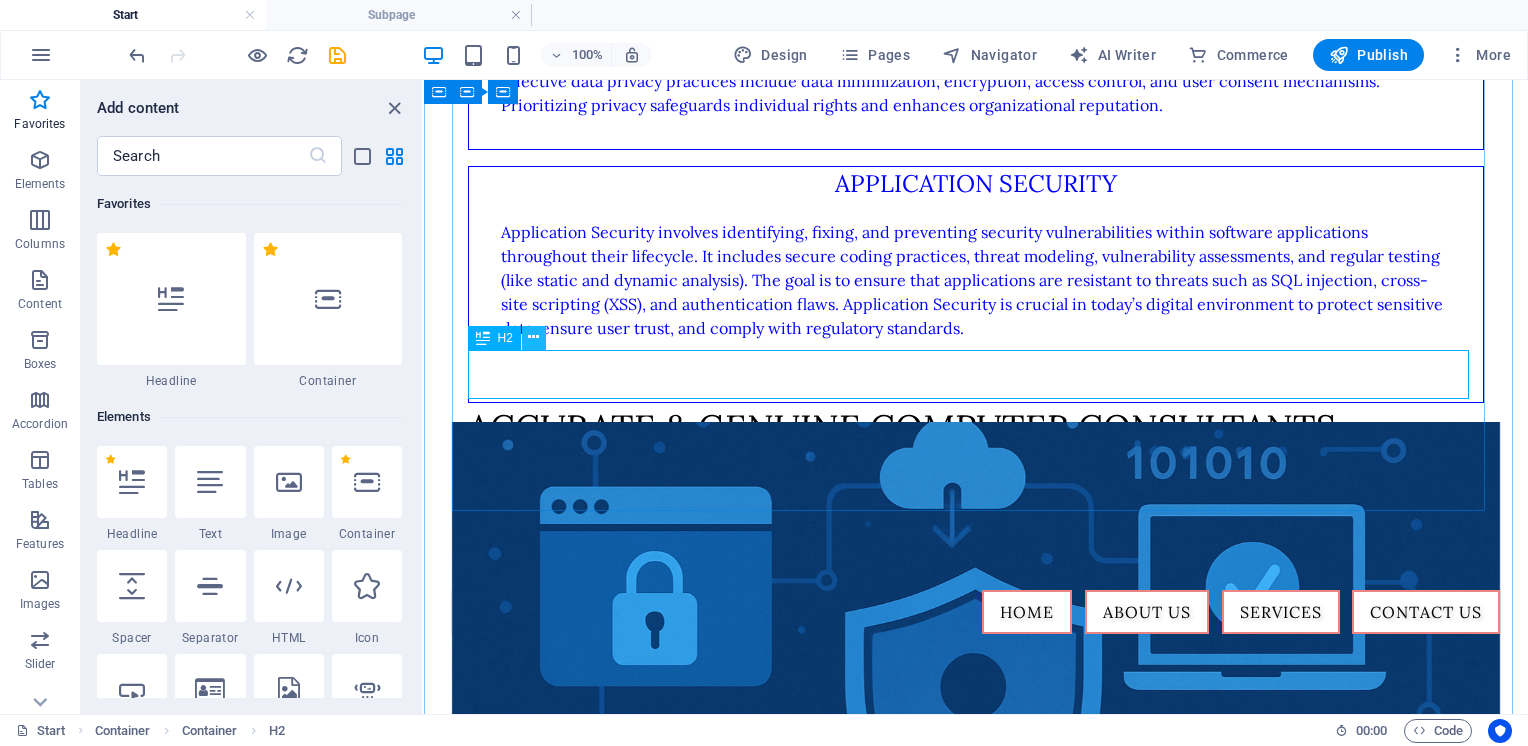 click at bounding box center [533, 337] 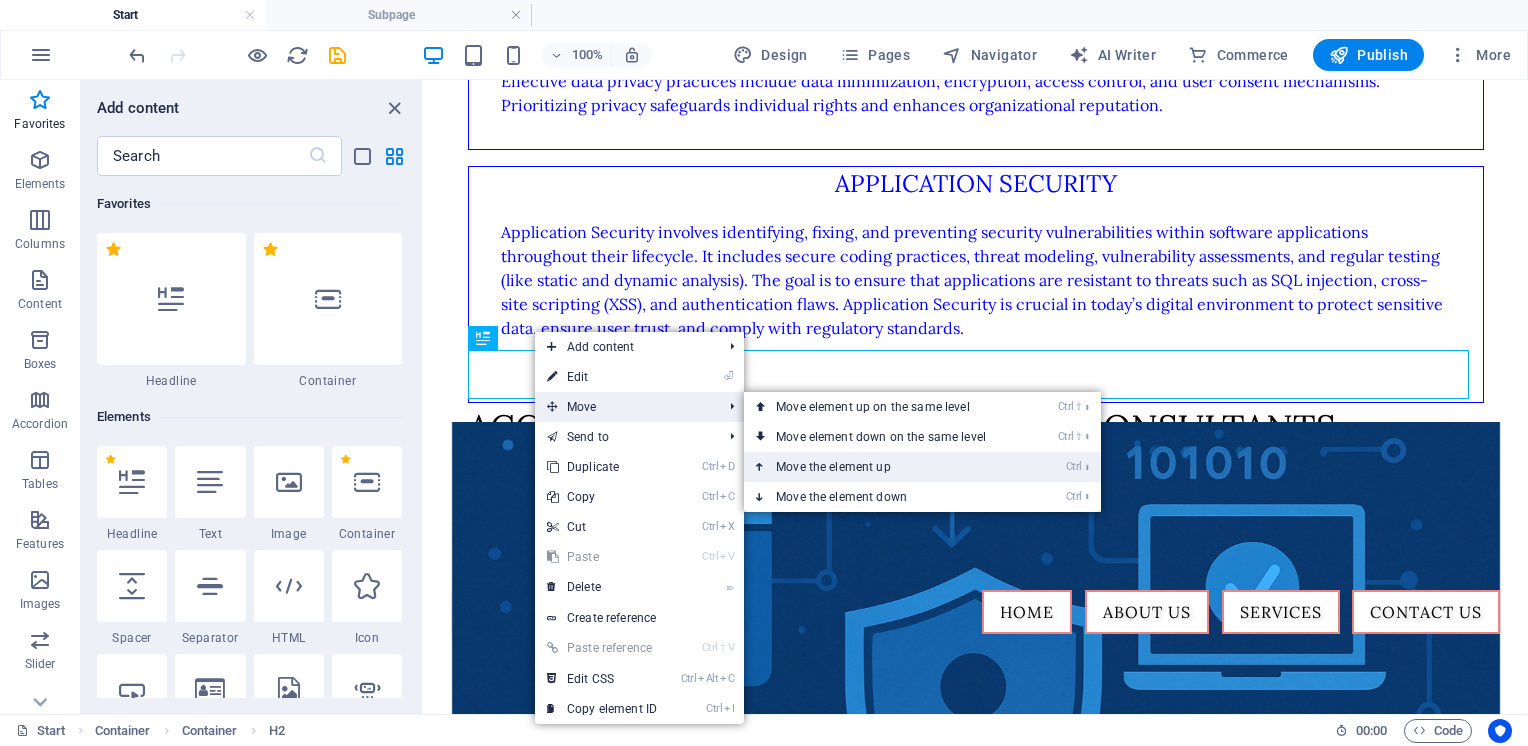 click on "Ctrl ⬆  Move the element up" at bounding box center [885, 467] 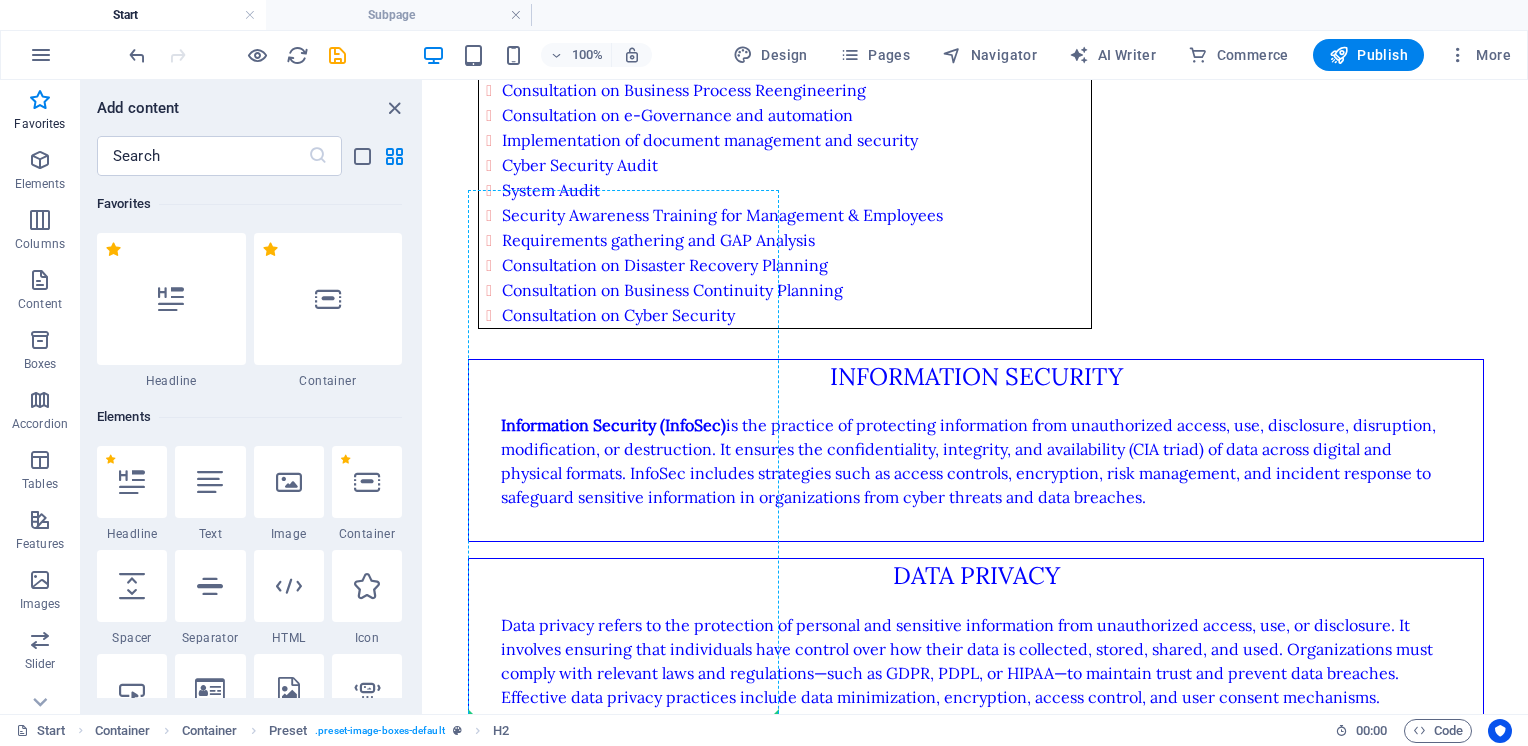 drag, startPoint x: 634, startPoint y: 387, endPoint x: 662, endPoint y: 242, distance: 147.67871 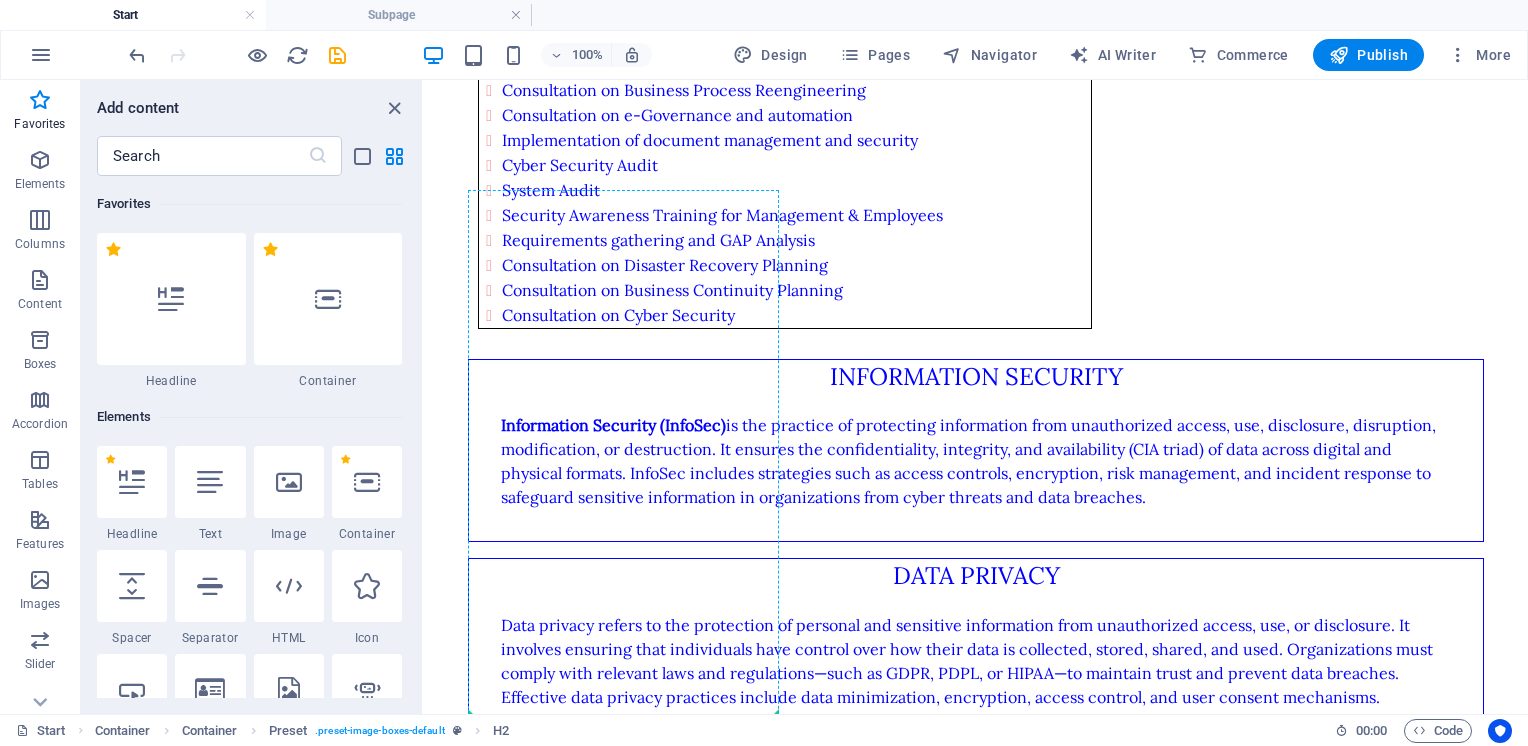 click on "Skip to main content
About us SERVICES A-n-G has proficiency in executing various assignments like                                                        Information Security Management Consultancy ISO 27001,27017 & 27018 Implementation, Internal Audit ISO 22301 implementation, Internal Audit HIPAA compliance readiness 21 CFR 11 Compliance readiness GDPR Implementation Application Audit Data migration Audit IT environment Audit Database Audit Business Processes Audit Risk Assessment and Management Vulnerability Assessment Penetration Testing Consultation on Business Process Reengineering Consultation on e-Governance and automation Implementation of document management and security Cyber Security Audit System Audit Security Awareness Training for Management & Employees Requirements gathering and GAP Analysis Consultation on Disaster Recovery Planning Consultation on Business Continuity Planning Consultation on Cyber Security Information Security Information Security (InfoSec) Home" at bounding box center (976, 2214) 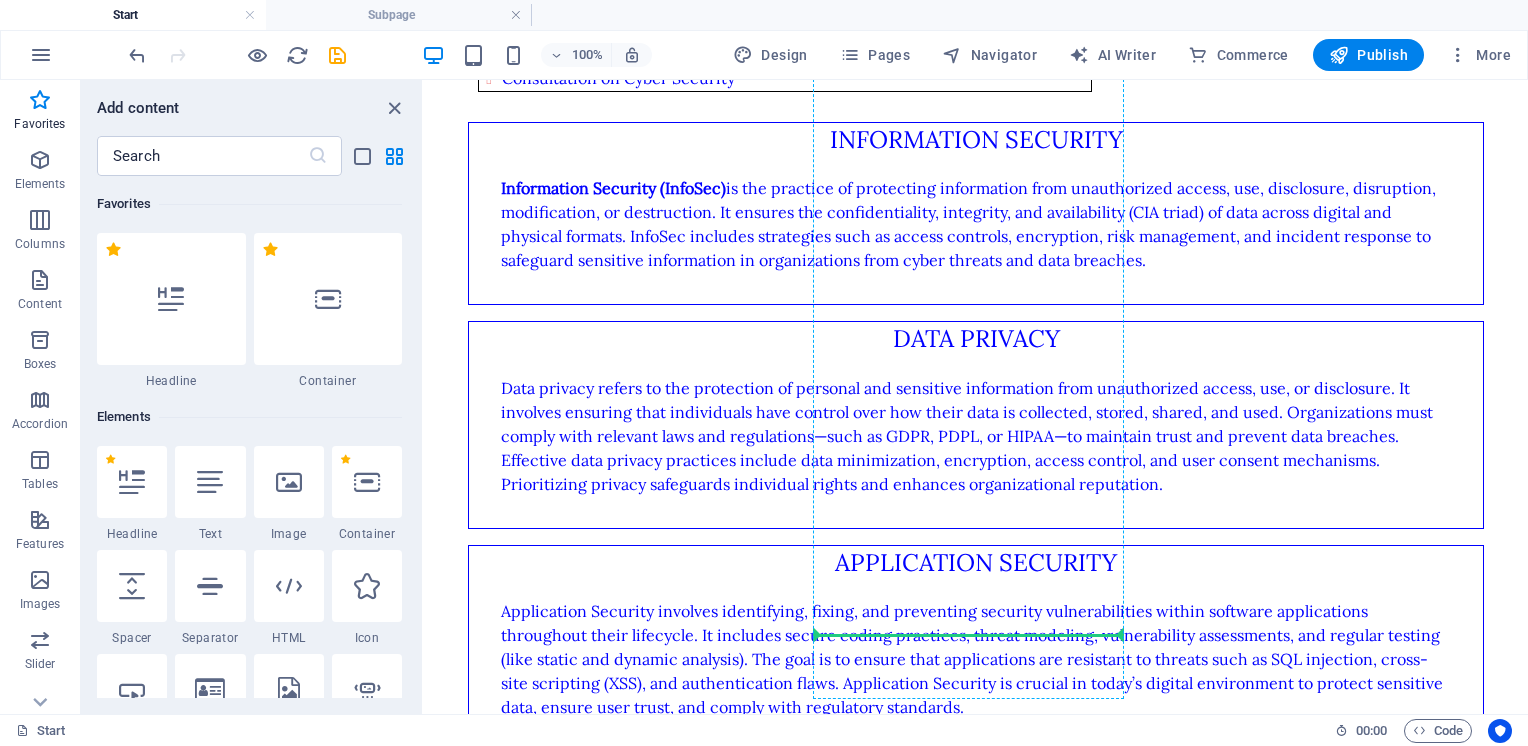 scroll, scrollTop: 1221, scrollLeft: 0, axis: vertical 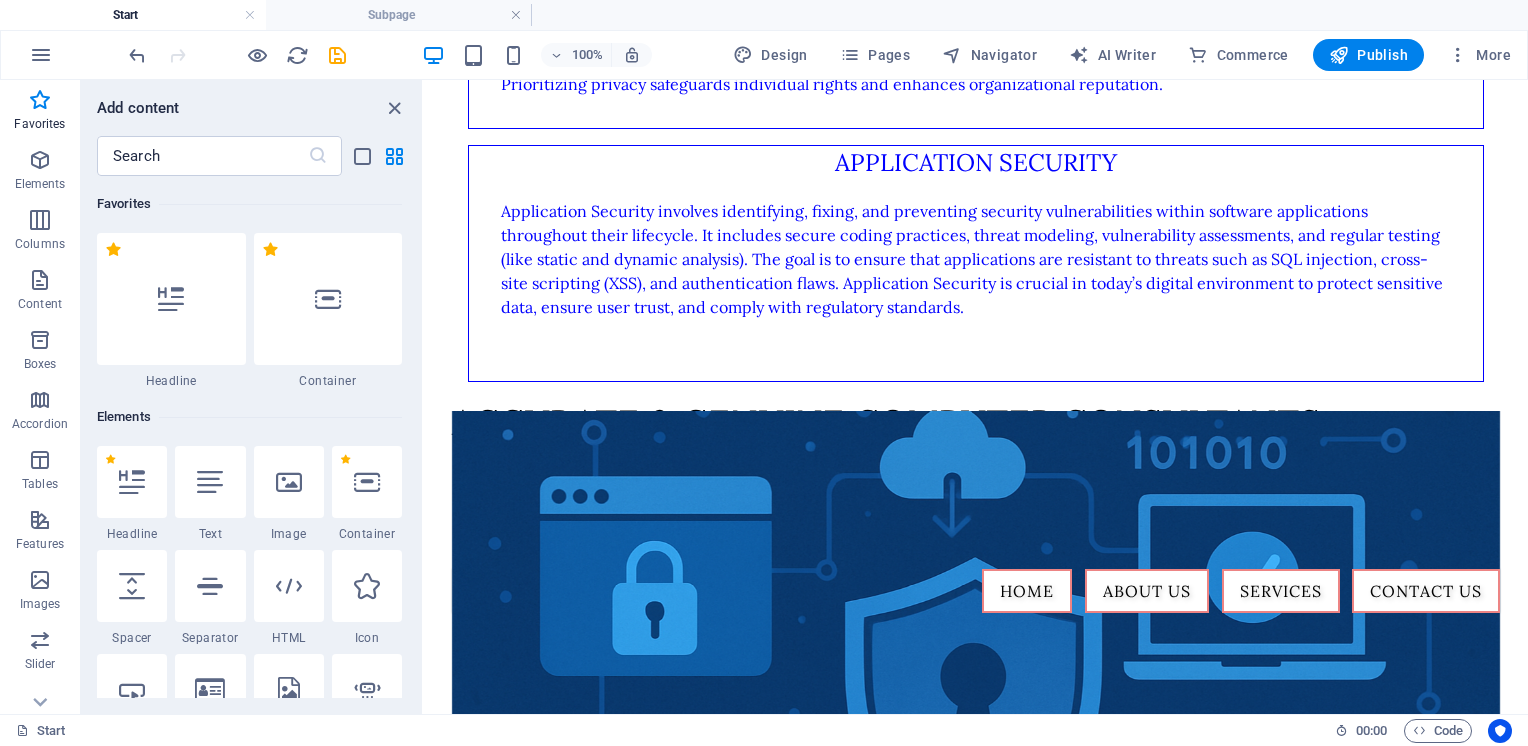 click on "About us SERVICES A-n-G has proficiency in executing various assignments like                                                        Information Security Management Consultancy ISO 27001,27017 & 27018 Implementation, Internal Audit ISO 22301 implementation, Internal Audit HIPAA compliance readiness 21 CFR 11 Compliance readiness GDPR Implementation Application Audit Data migration Audit IT environment Audit Database Audit Business Processes Audit Risk Assessment and Management Vulnerability Assessment Penetration Testing Consultation on Business Process Reengineering Consultation on e-Governance and automation Implementation of document management and security Cyber Security Audit System Audit Security Awareness Training for Management & Employees Requirements gathering and GAP Analysis Consultation on Disaster Recovery Planning Consultation on Business Continuity Planning Consultation on Cyber Security Information Security Information Security (InfoSec) Data privacy" at bounding box center [976, -299] 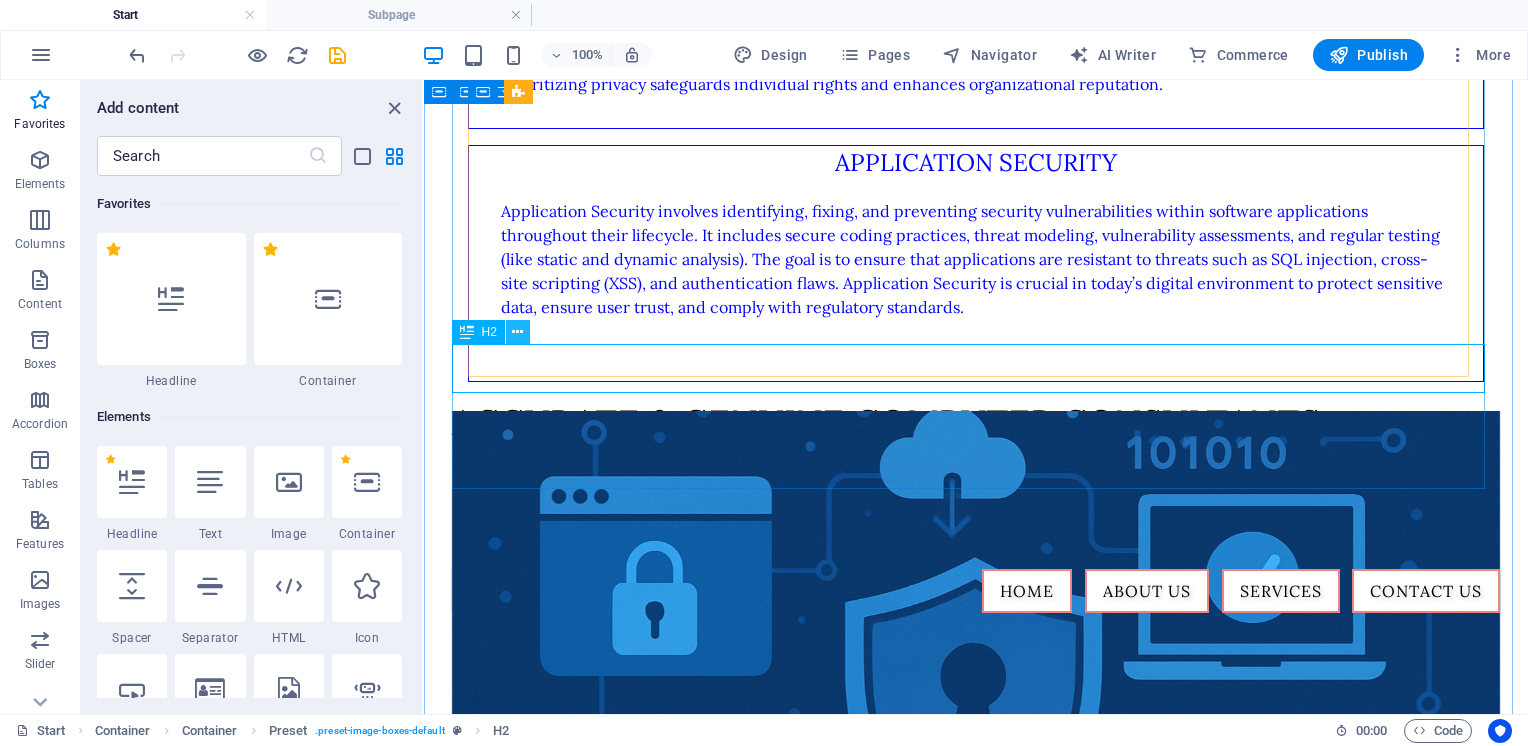 click at bounding box center (518, 332) 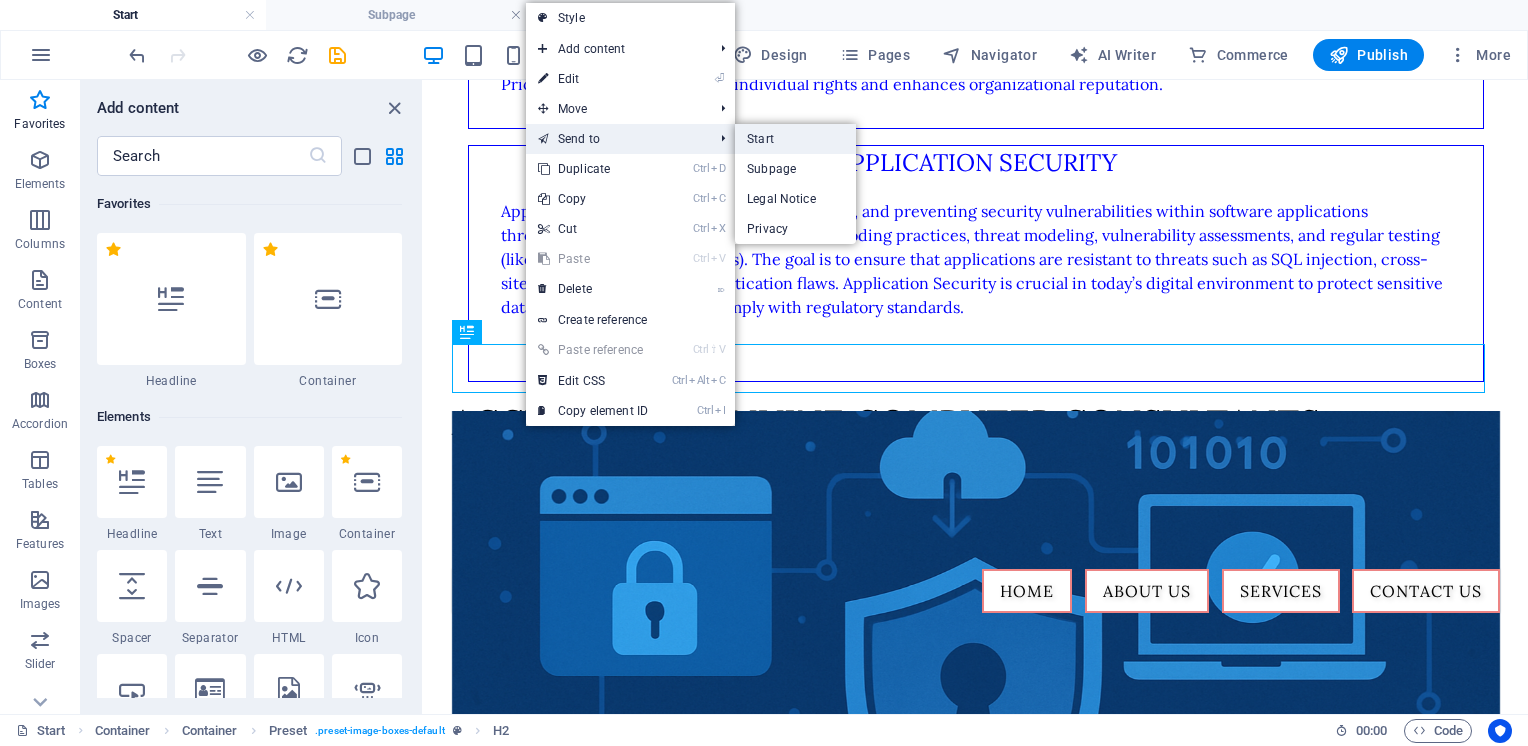 drag, startPoint x: 788, startPoint y: 133, endPoint x: 1036, endPoint y: 215, distance: 261.2049 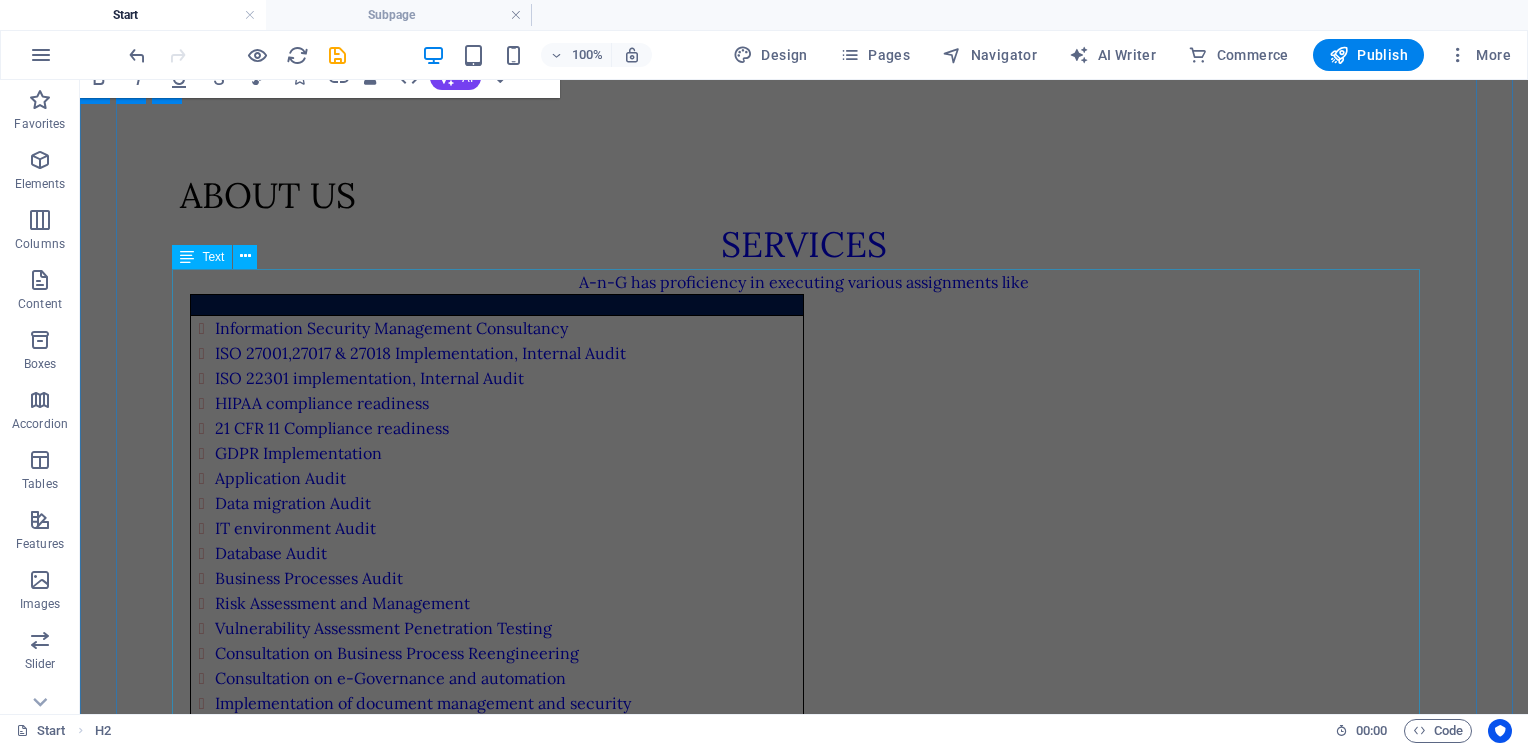 scroll, scrollTop: 0, scrollLeft: 0, axis: both 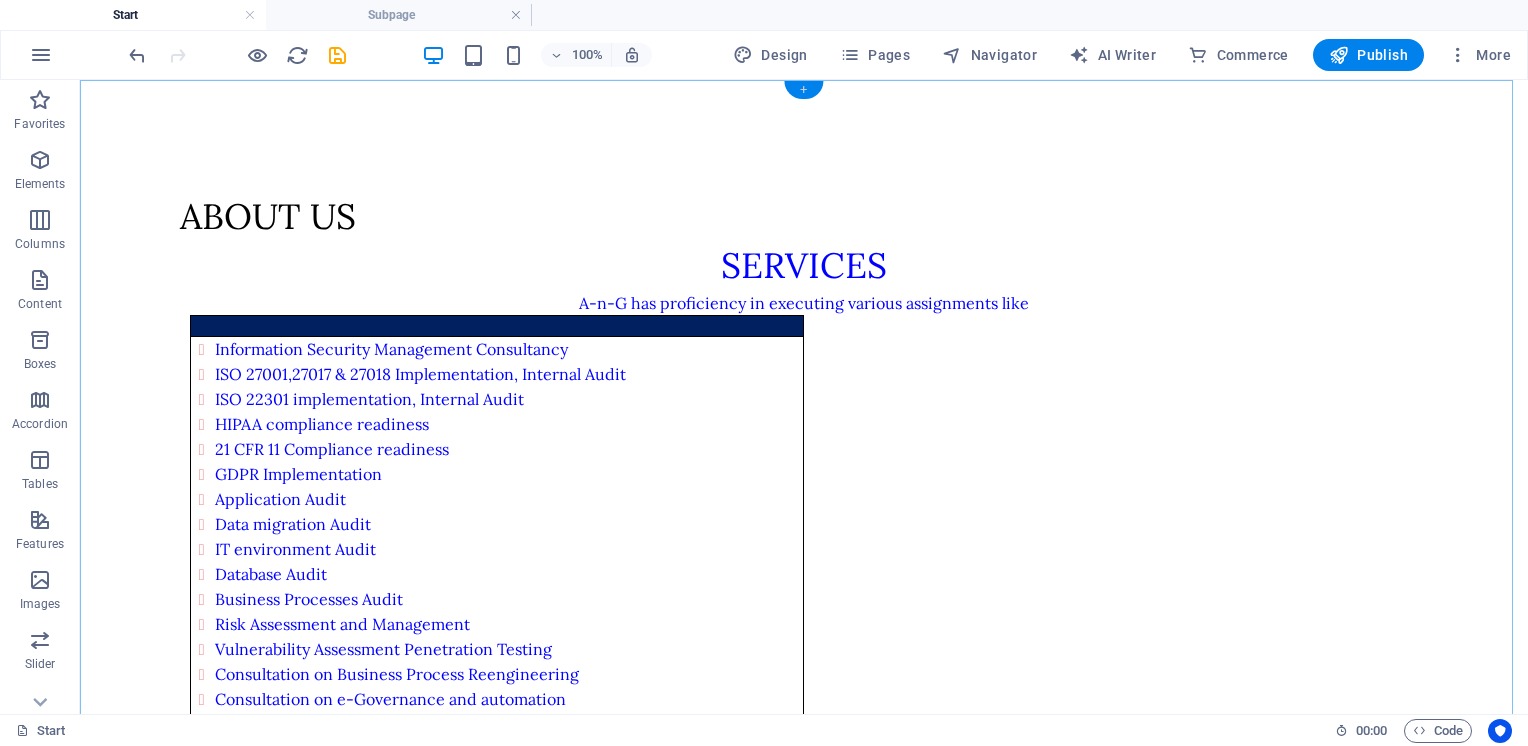 drag, startPoint x: 802, startPoint y: 89, endPoint x: 506, endPoint y: 137, distance: 299.86664 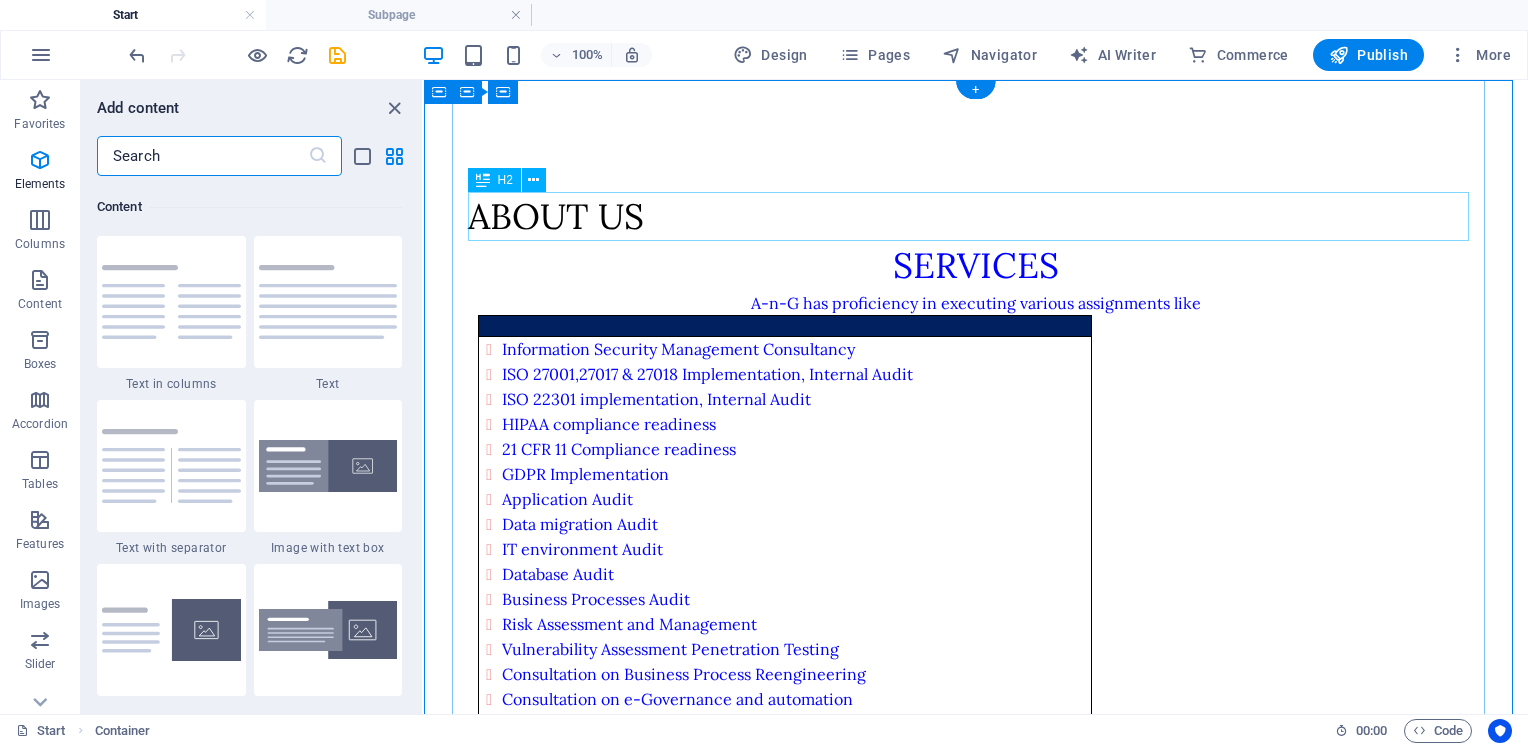 scroll, scrollTop: 3499, scrollLeft: 0, axis: vertical 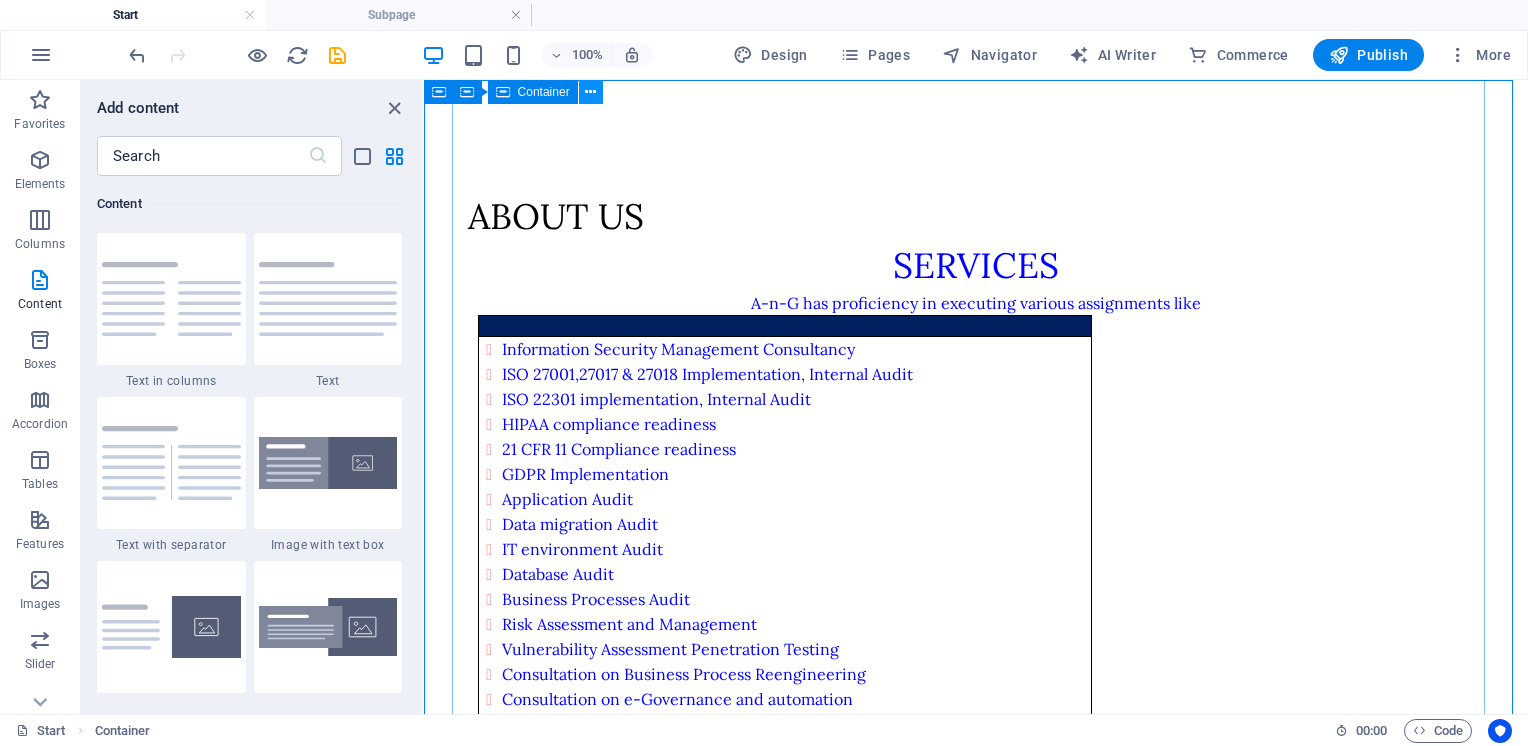 click at bounding box center [590, 92] 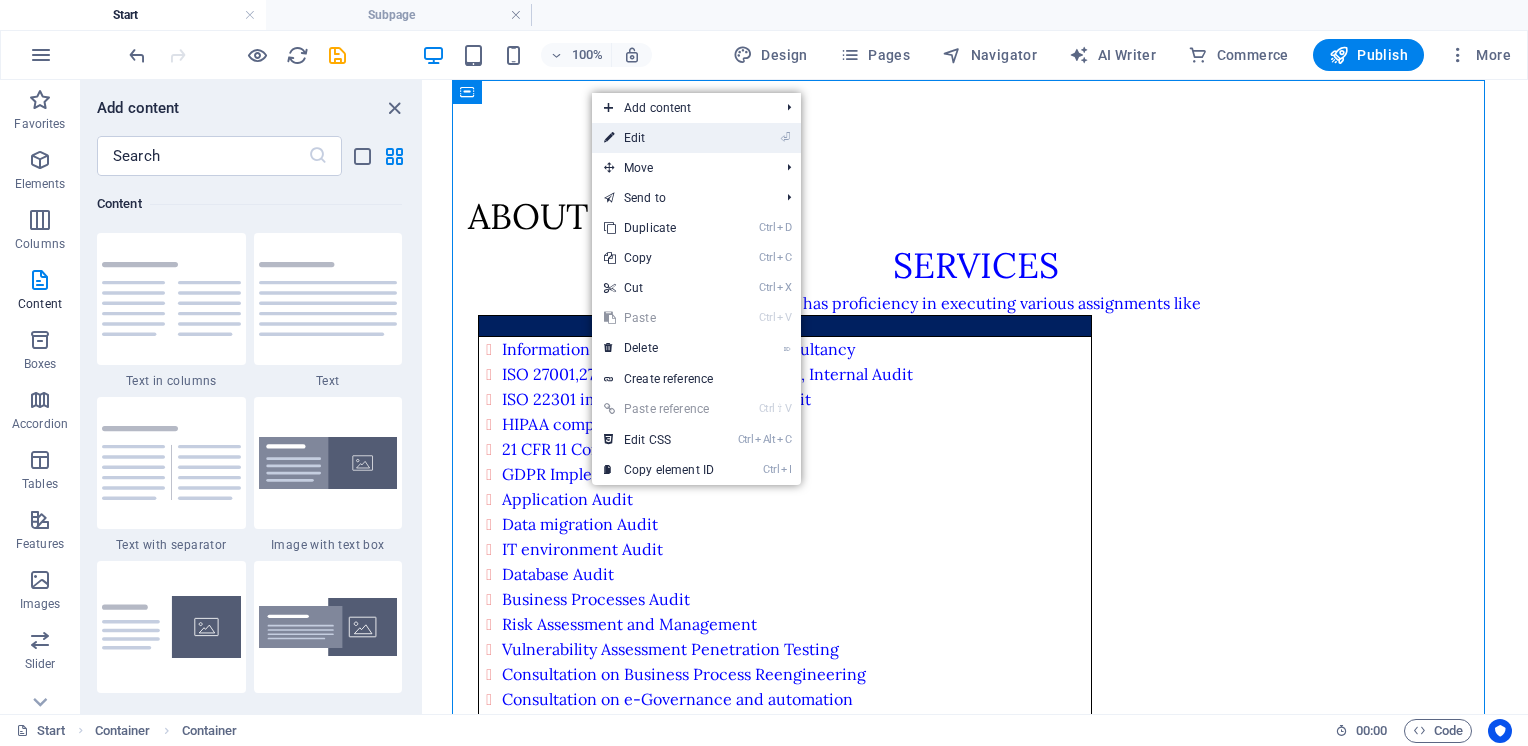 click on "⏎  Edit" at bounding box center [696, 138] 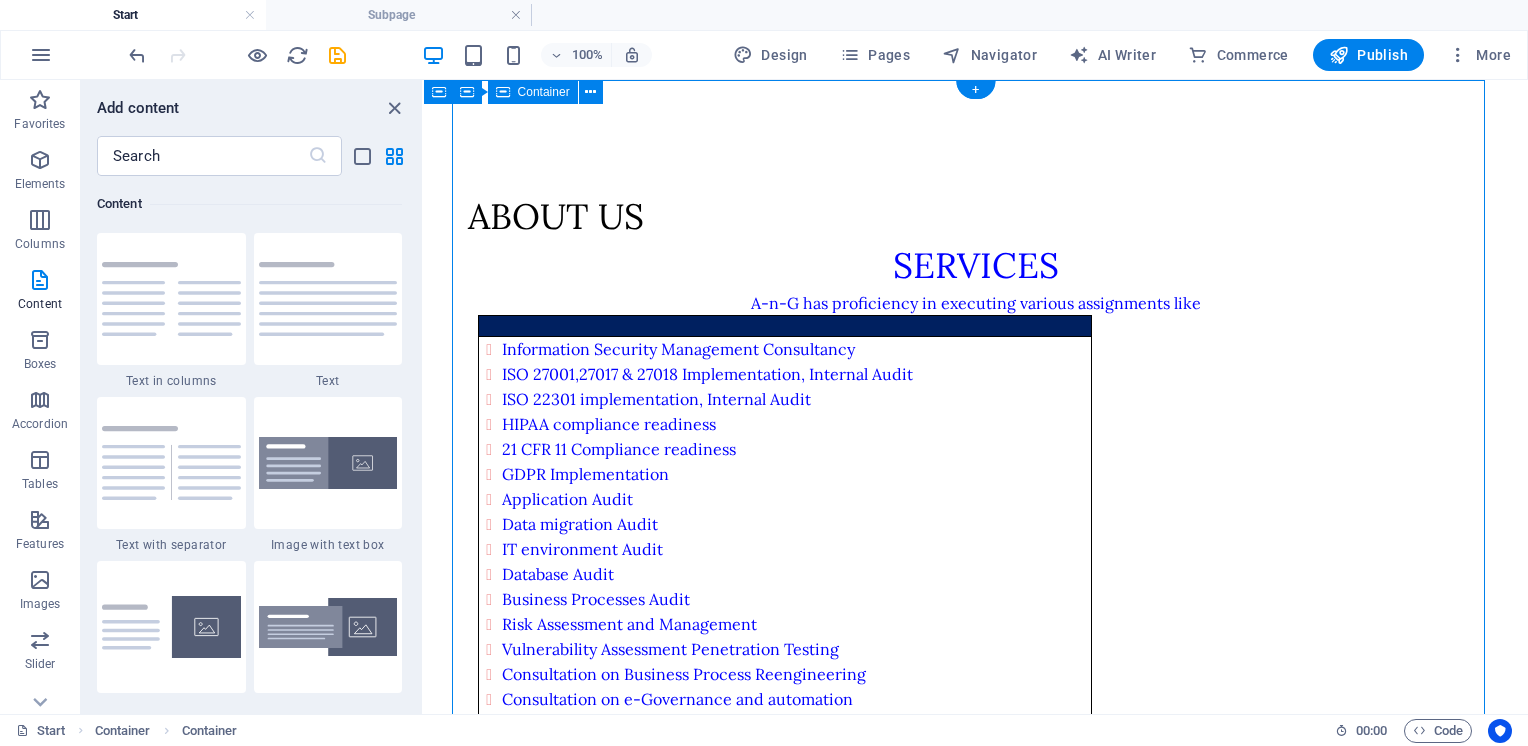 click on "About us SERVICES A-n-G has proficiency in executing various assignments like                                                        Information Security Management Consultancy ISO 27001,27017 & 27018 Implementation, Internal Audit ISO 22301 implementation, Internal Audit HIPAA compliance readiness 21 CFR 11 Compliance readiness GDPR Implementation Application Audit Data migration Audit IT environment Audit Database Audit Business Processes Audit Risk Assessment and Management Vulnerability Assessment Penetration Testing Consultation on Business Process Reengineering Consultation on e-Governance and automation Implementation of document management and security Cyber Security Audit System Audit Security Awareness Training for Management & Employees Requirements gathering and GAP Analysis Consultation on Disaster Recovery Planning Consultation on Business Continuity Planning Consultation on Cyber Security Information Security Information Security (InfoSec) Data privacy" at bounding box center (976, 897) 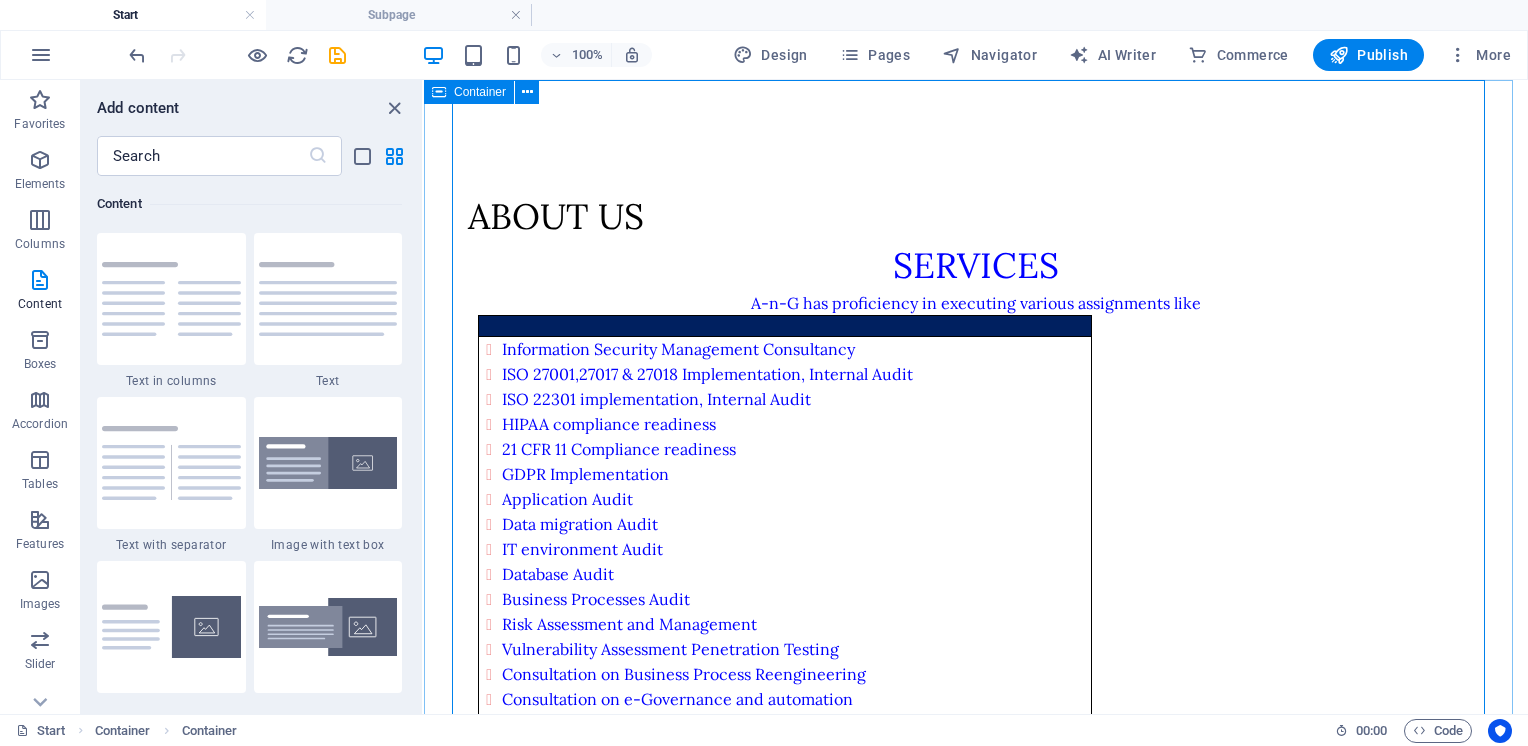 click at bounding box center (439, 92) 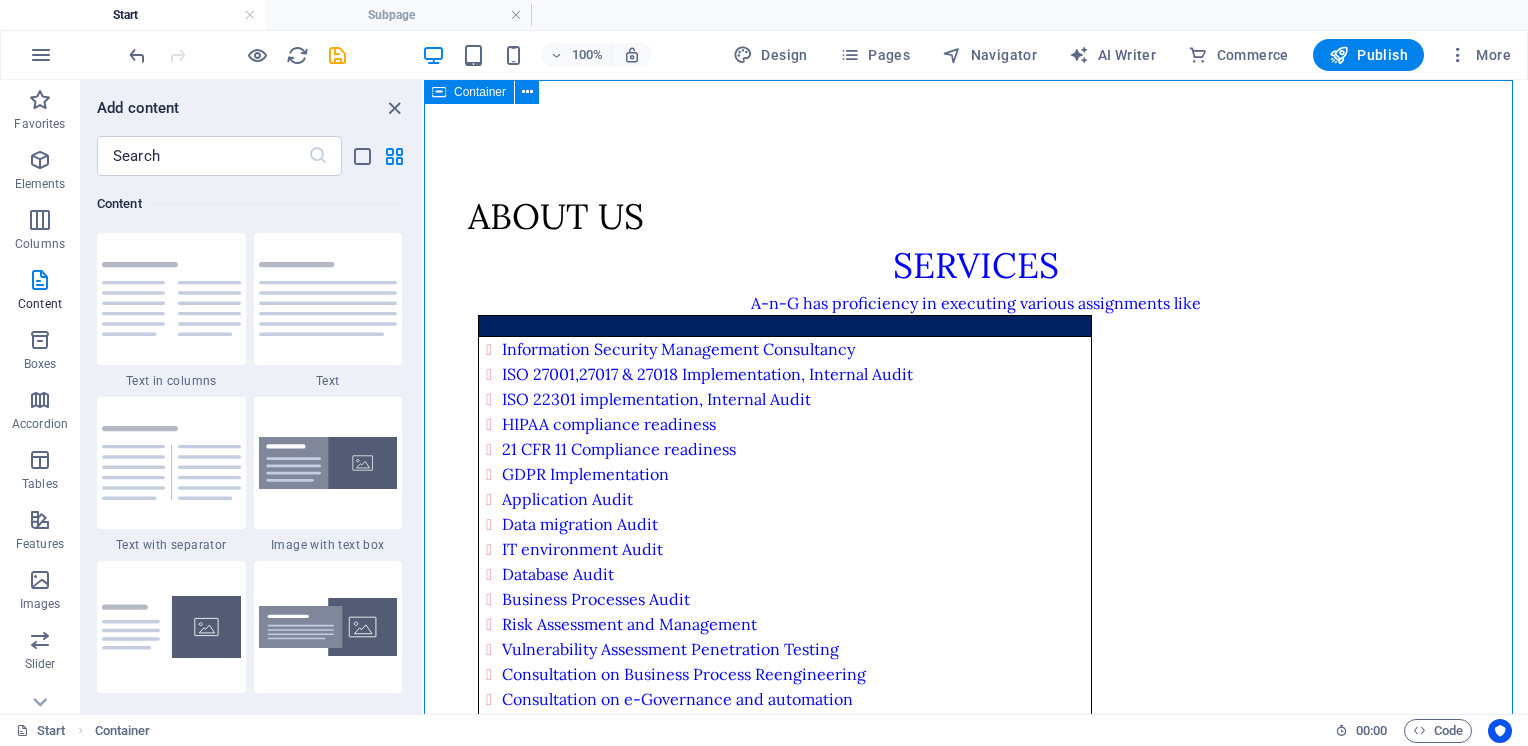 click at bounding box center (439, 92) 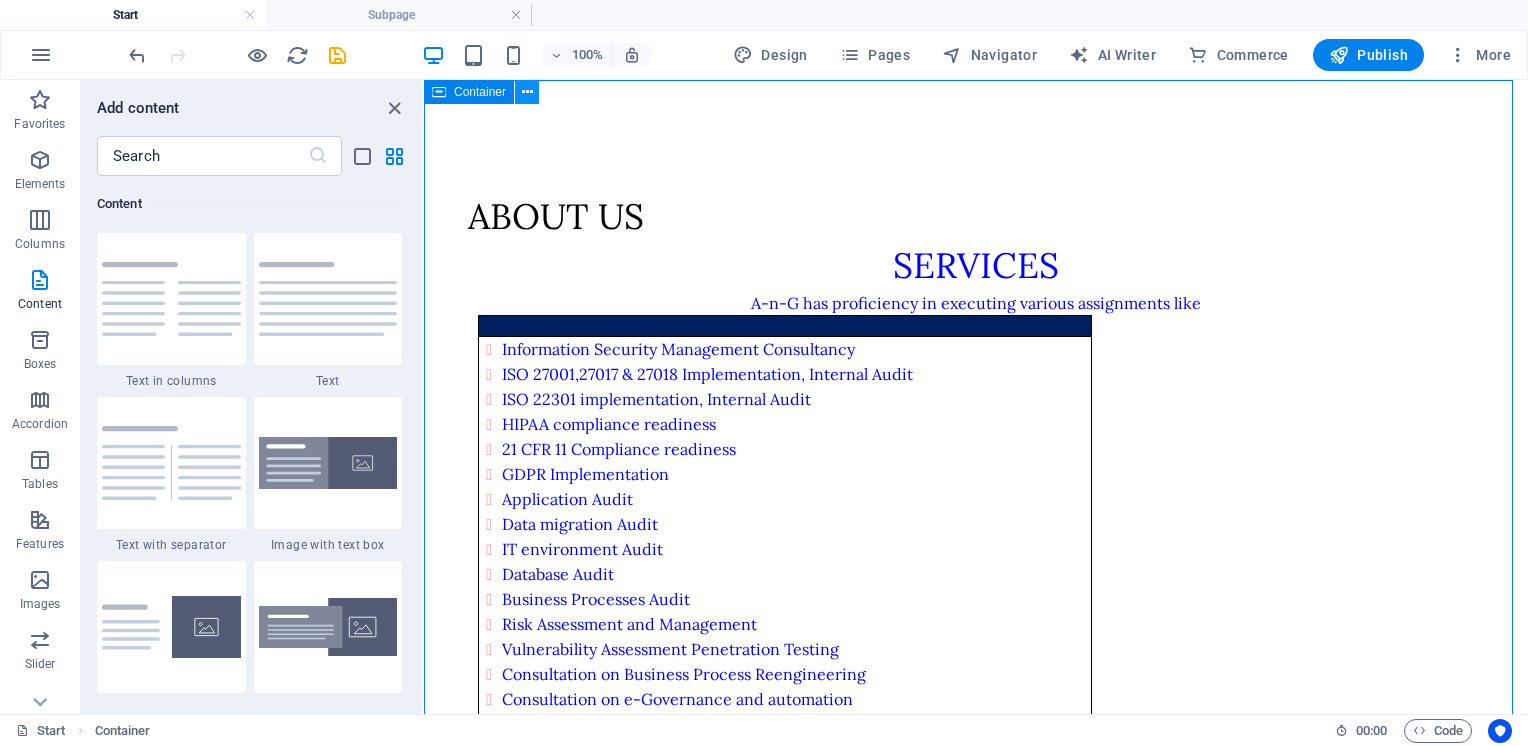 click at bounding box center (527, 92) 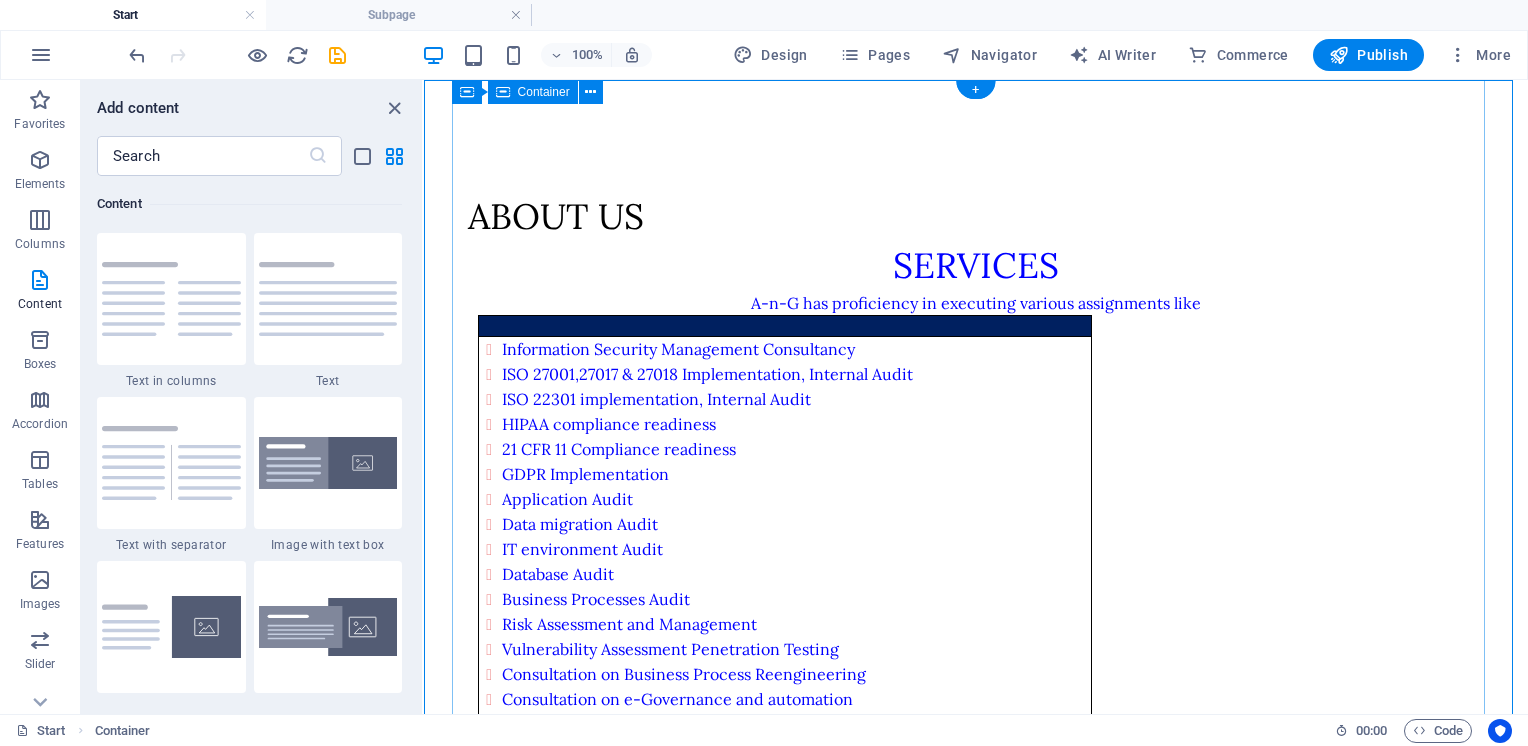 drag, startPoint x: 1388, startPoint y: 189, endPoint x: 1340, endPoint y: 184, distance: 48.259712 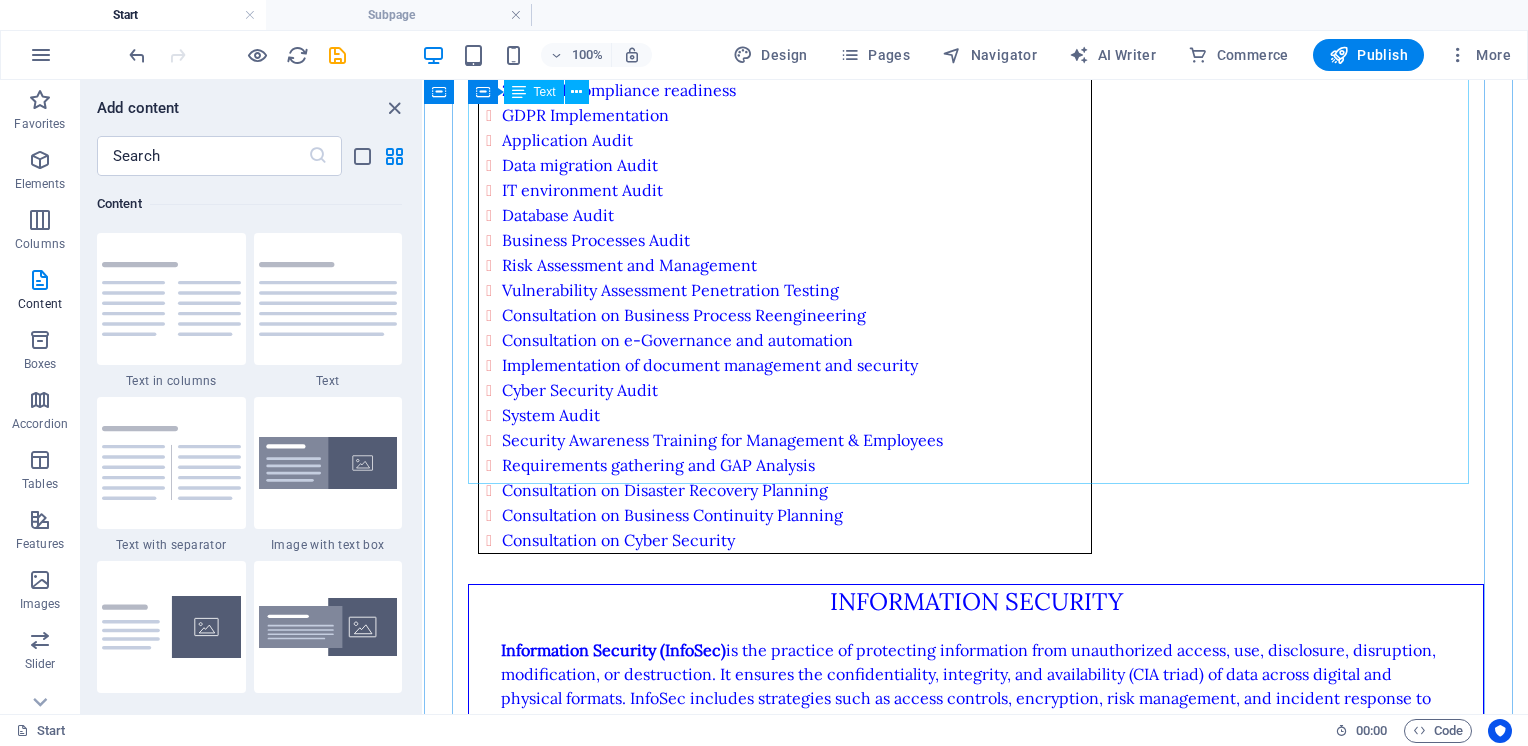 scroll, scrollTop: 24, scrollLeft: 0, axis: vertical 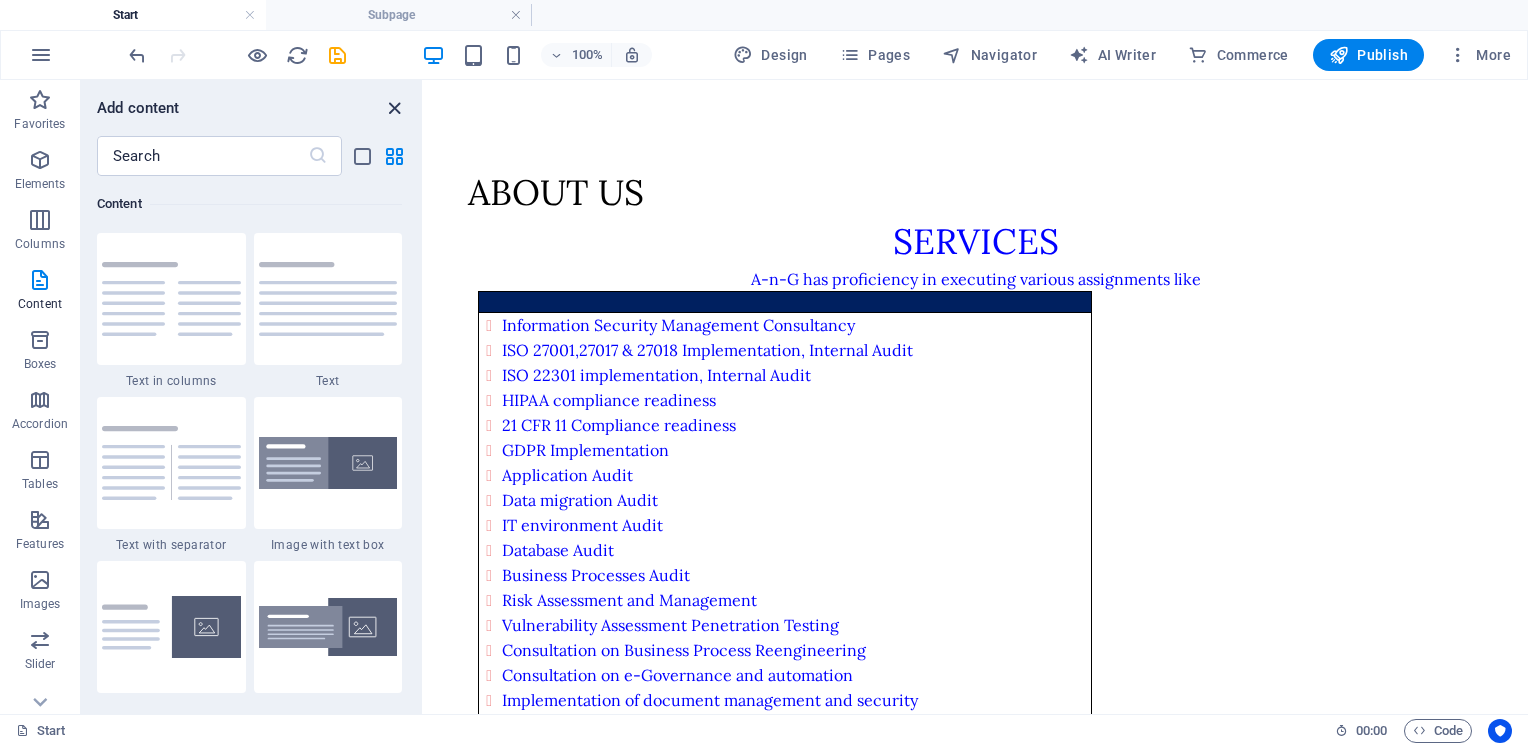 click at bounding box center [394, 108] 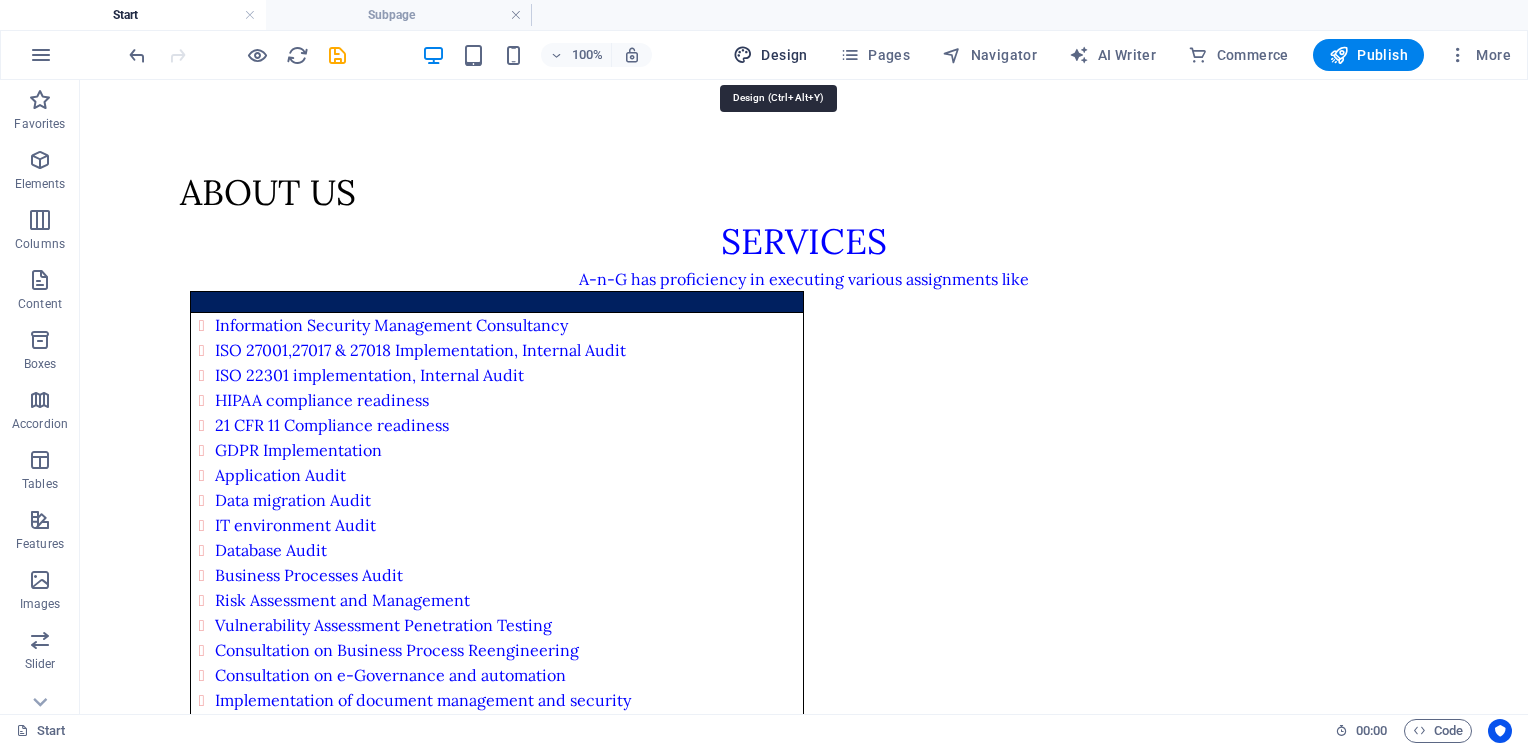 click on "Design" at bounding box center (770, 55) 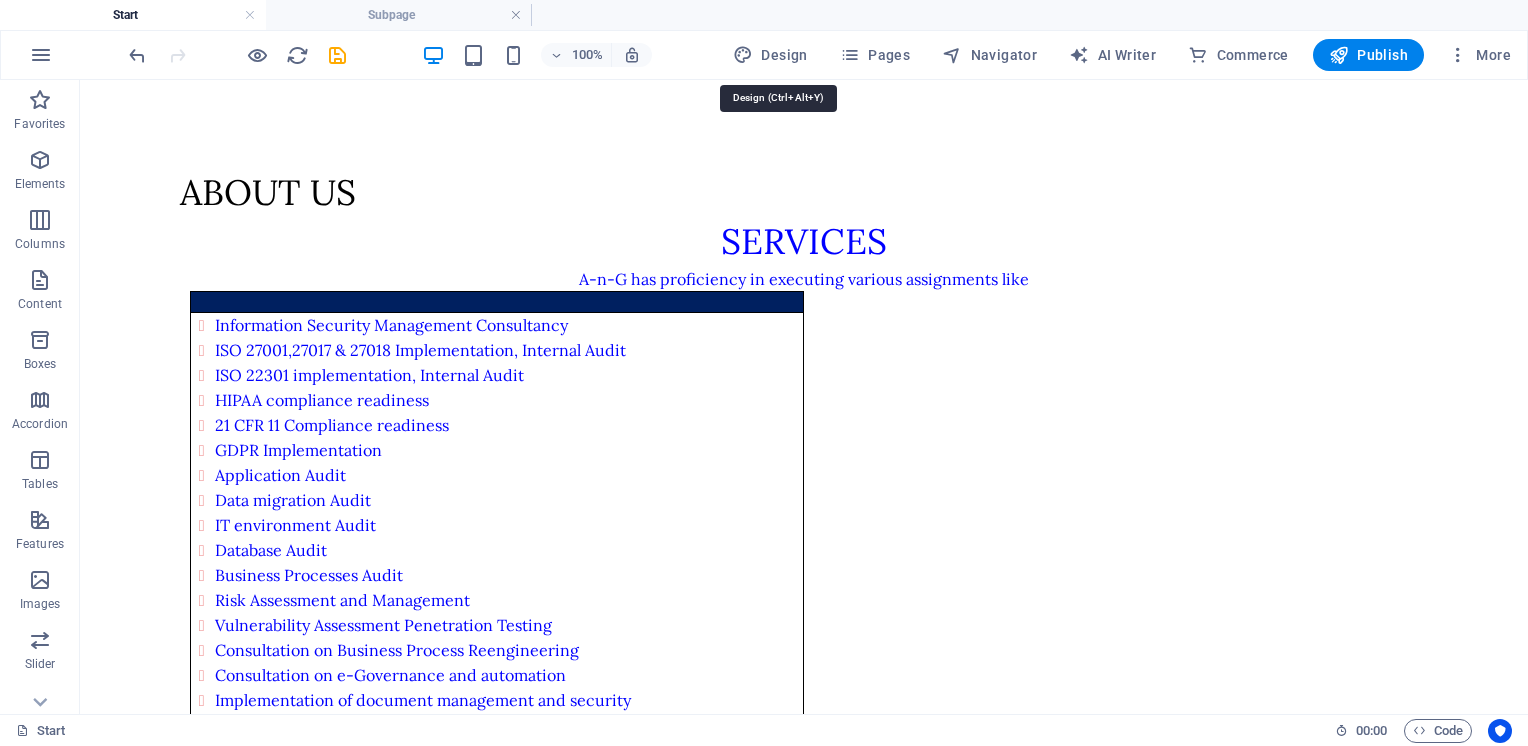 select on "px" 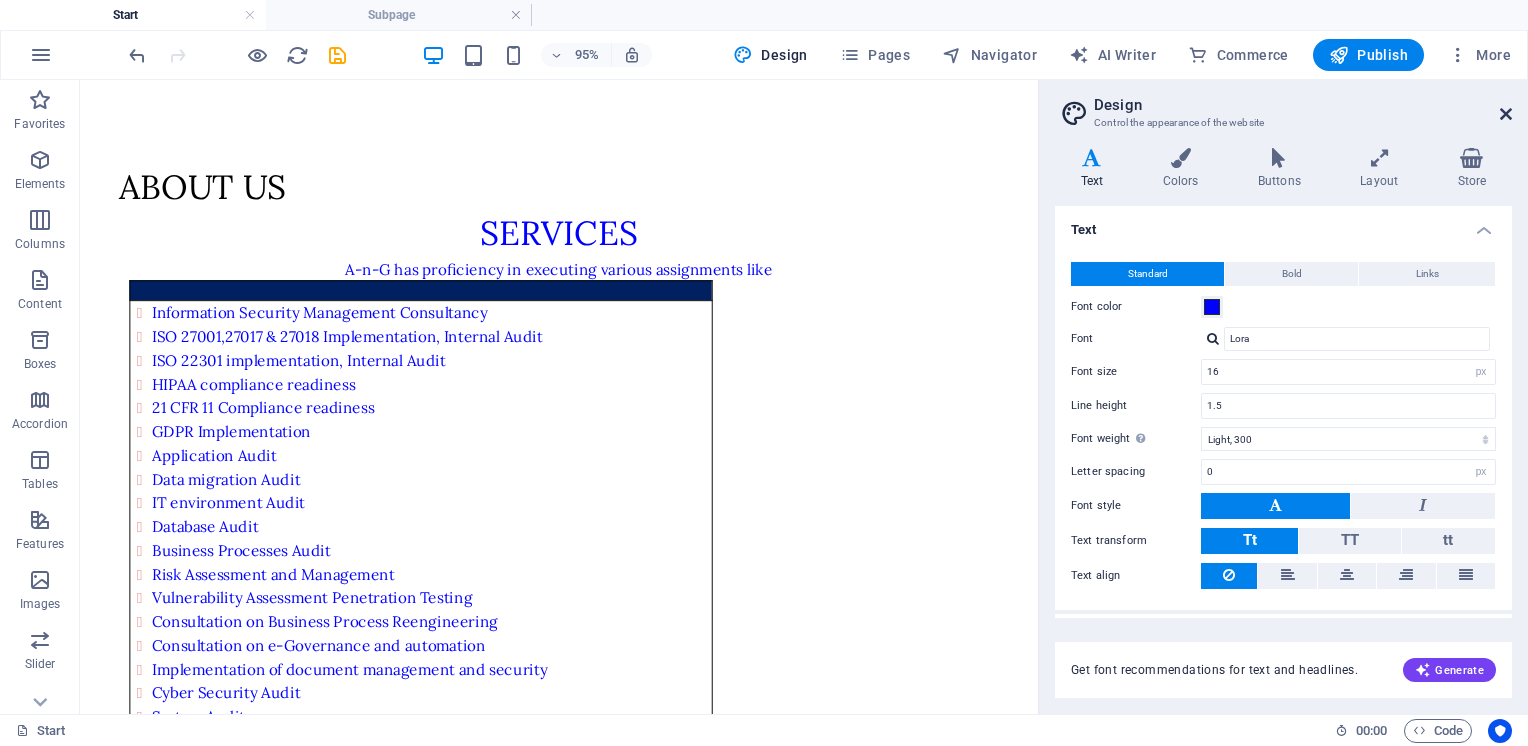click at bounding box center [1506, 114] 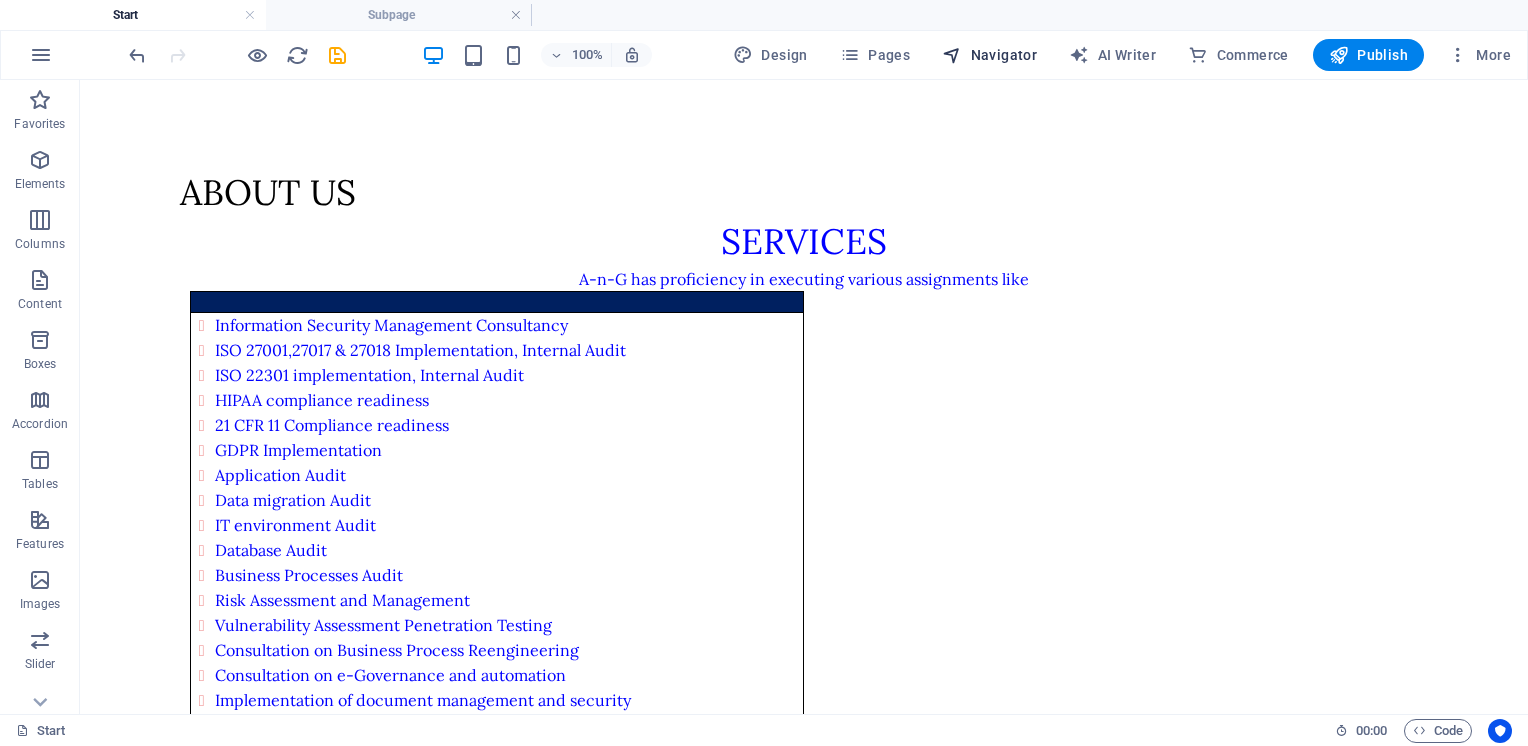 click on "Navigator" at bounding box center (989, 55) 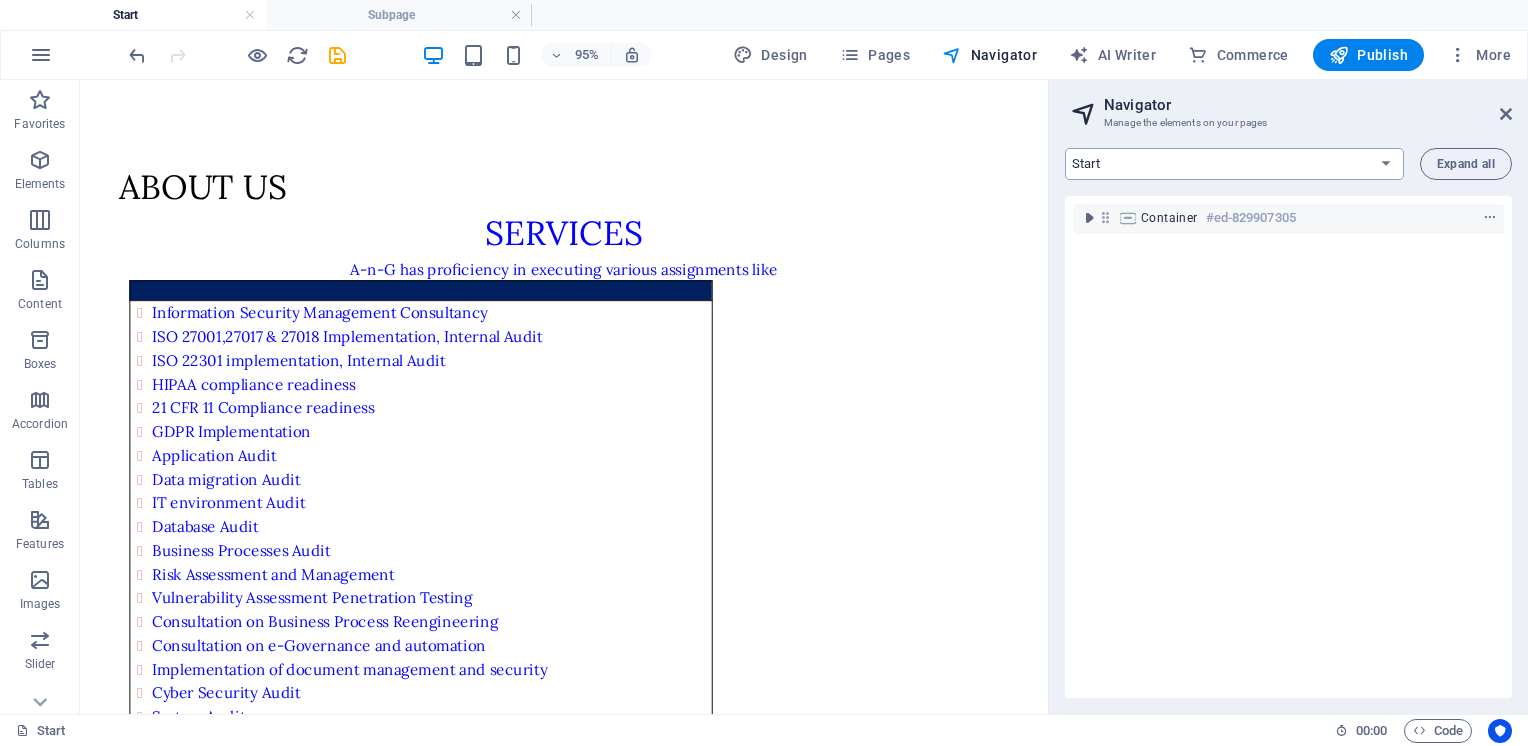 click on "Start  Subpage  Legal Notice  Privacy" at bounding box center (1234, 164) 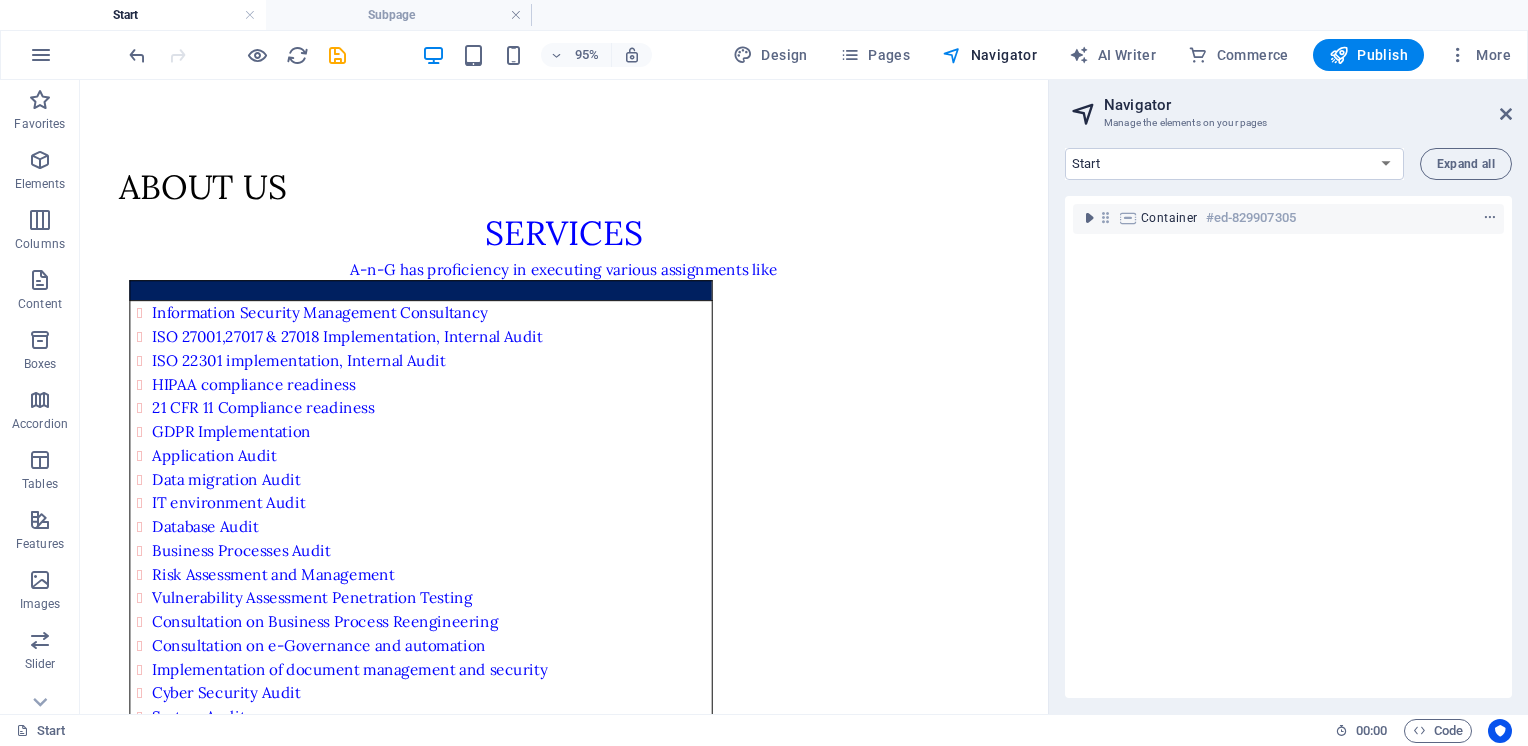 click on "Start  Subpage  Legal Notice  Privacy" at bounding box center (1234, 164) 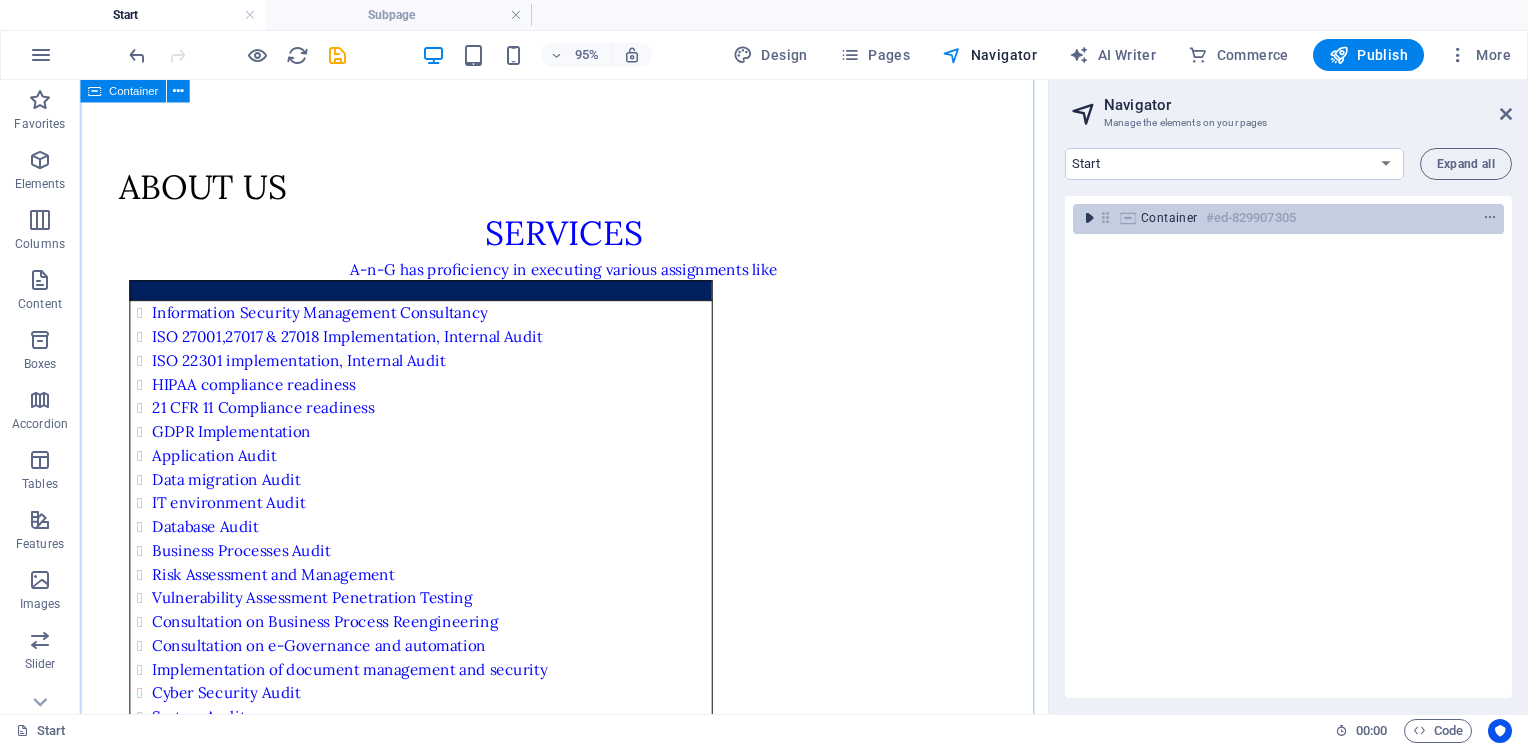 click at bounding box center (1089, 218) 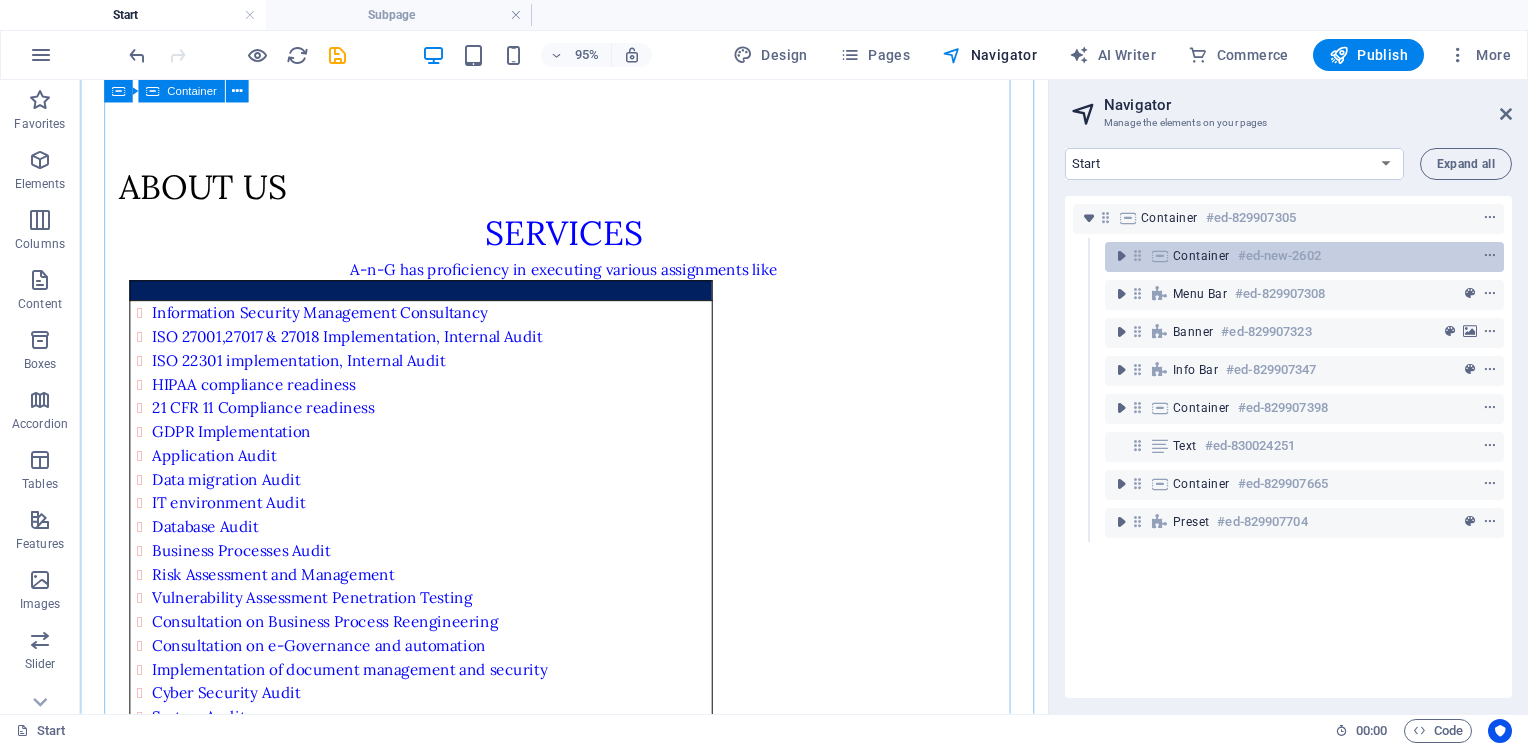 drag, startPoint x: 1332, startPoint y: 297, endPoint x: 1342, endPoint y: 246, distance: 51.971146 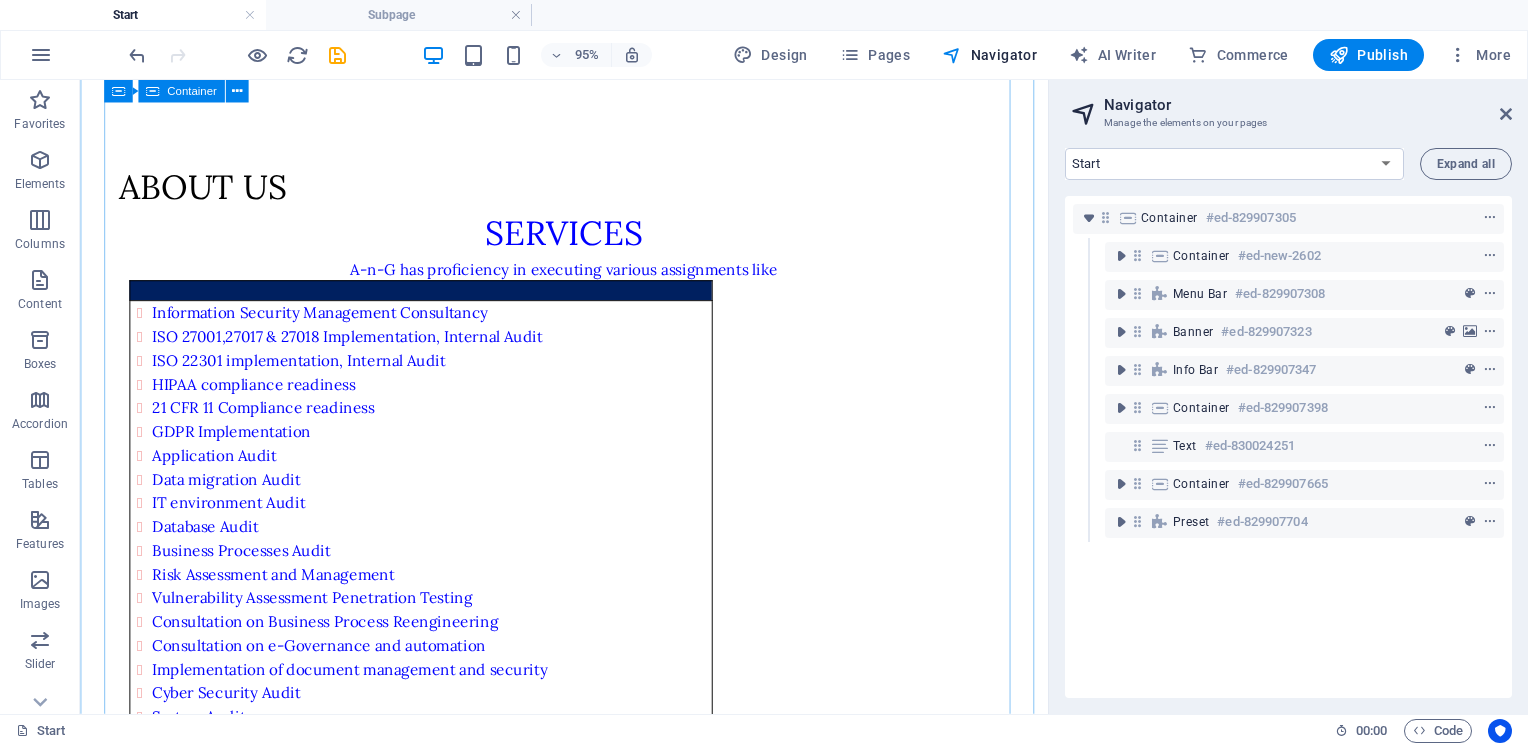 drag, startPoint x: 1118, startPoint y: 296, endPoint x: 1320, endPoint y: 316, distance: 202.98769 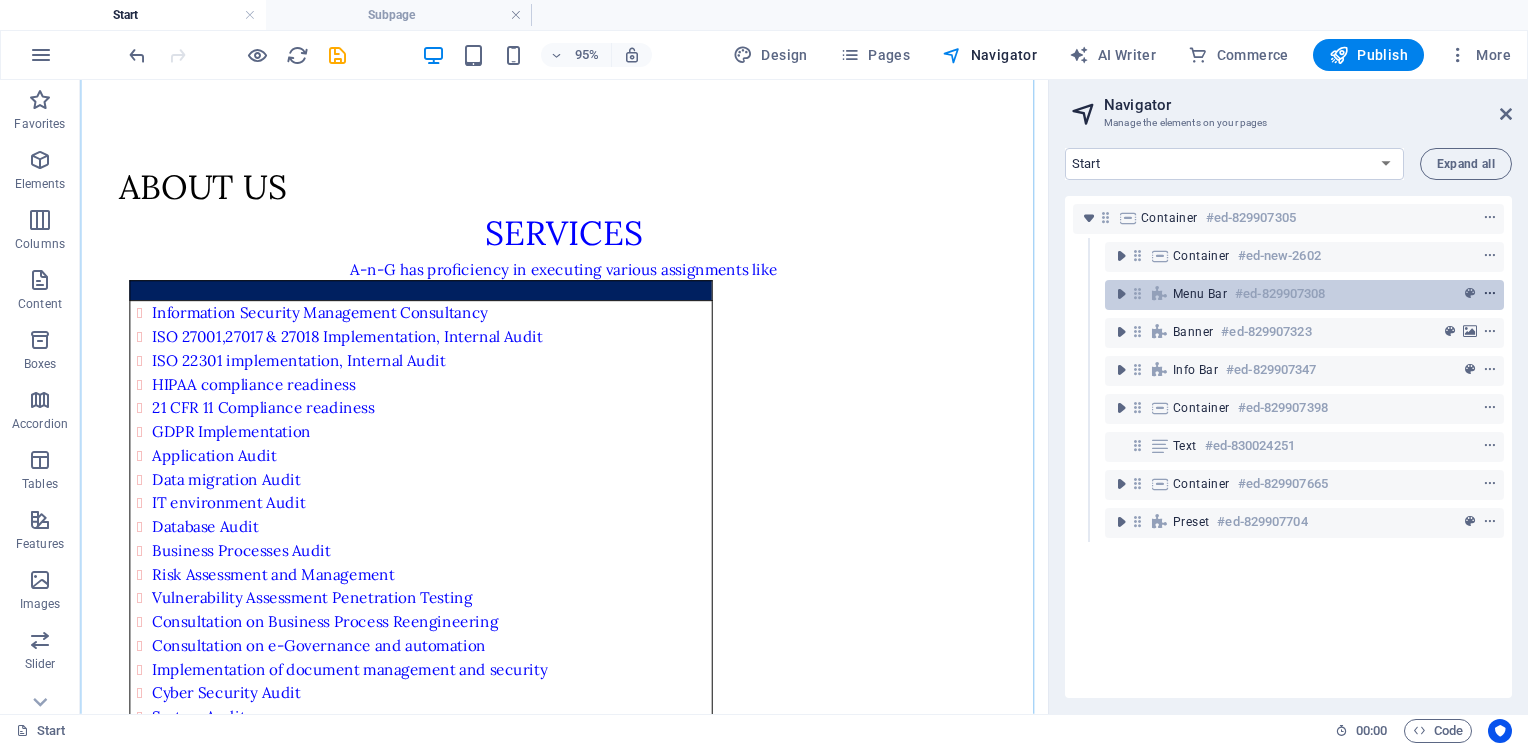 click at bounding box center [1490, 294] 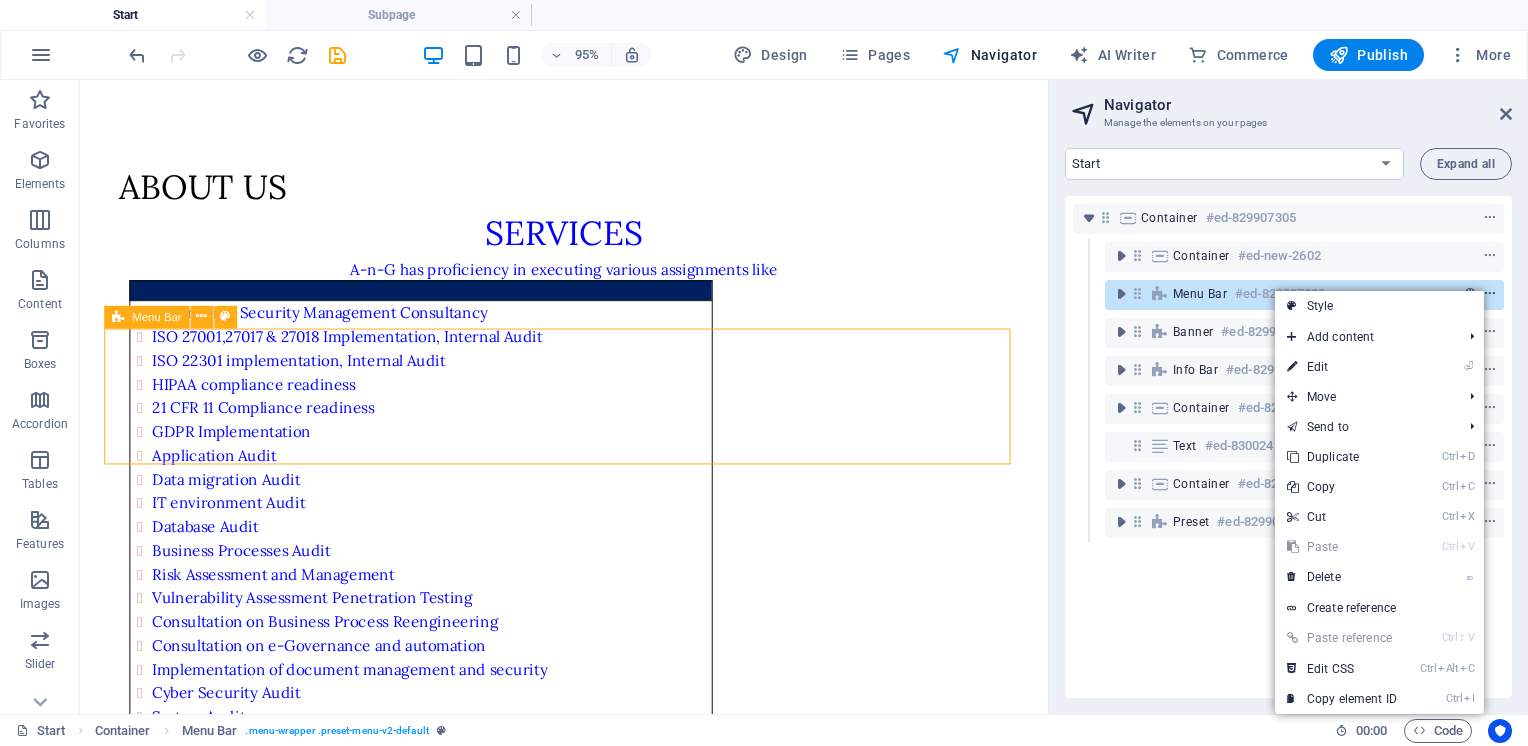 scroll, scrollTop: 1368, scrollLeft: 0, axis: vertical 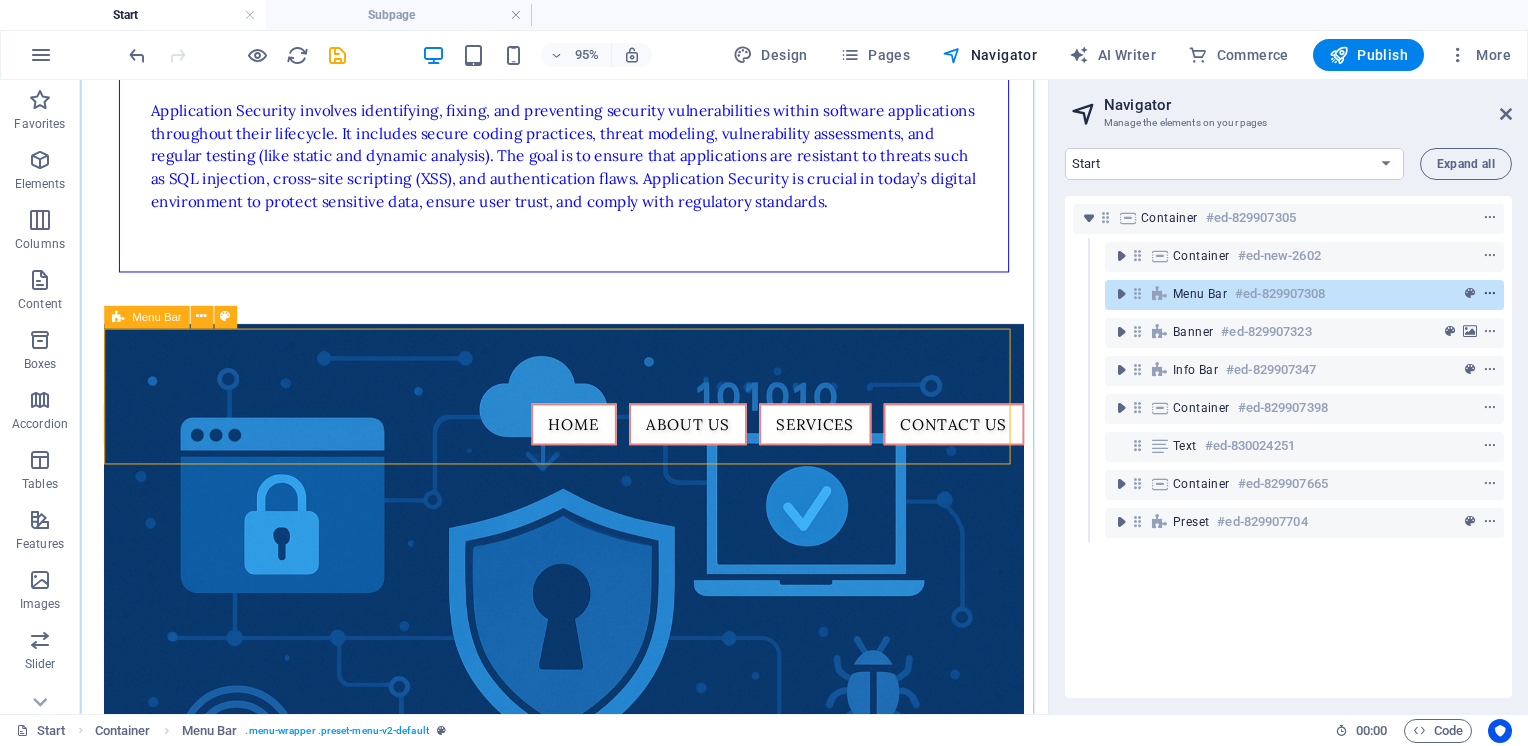 click at bounding box center [1490, 294] 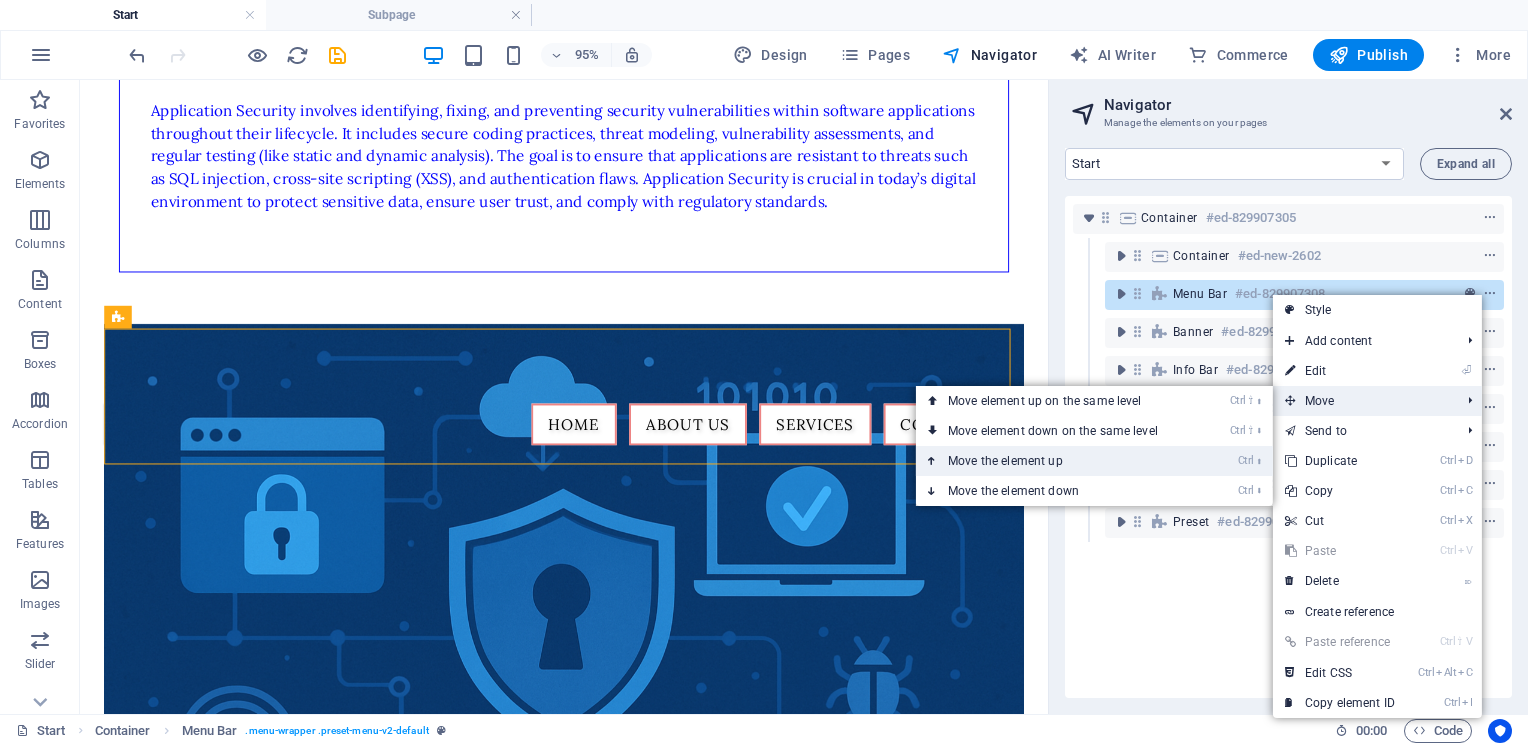 click on "Ctrl ⬆  Move the element up" at bounding box center [1057, 461] 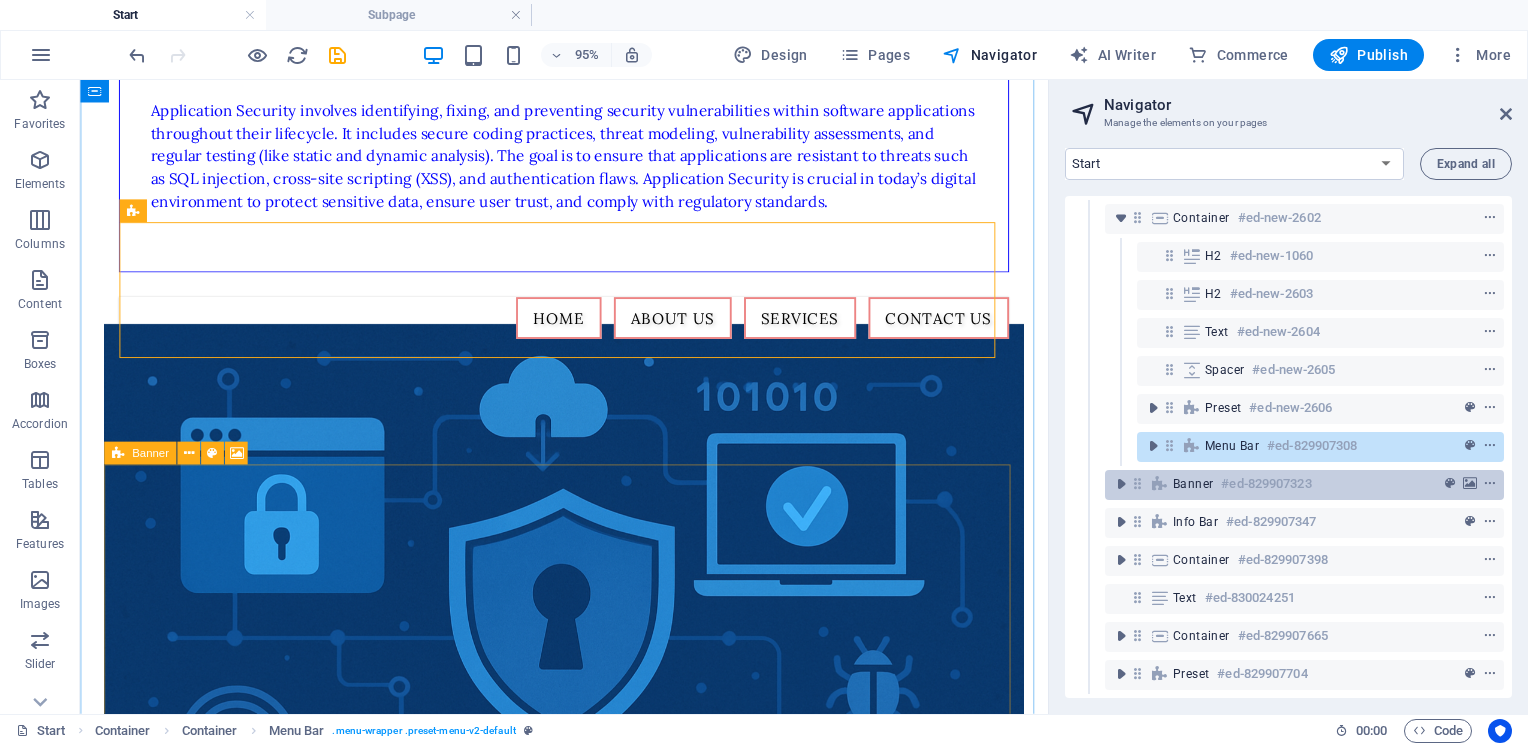 scroll, scrollTop: 52, scrollLeft: 0, axis: vertical 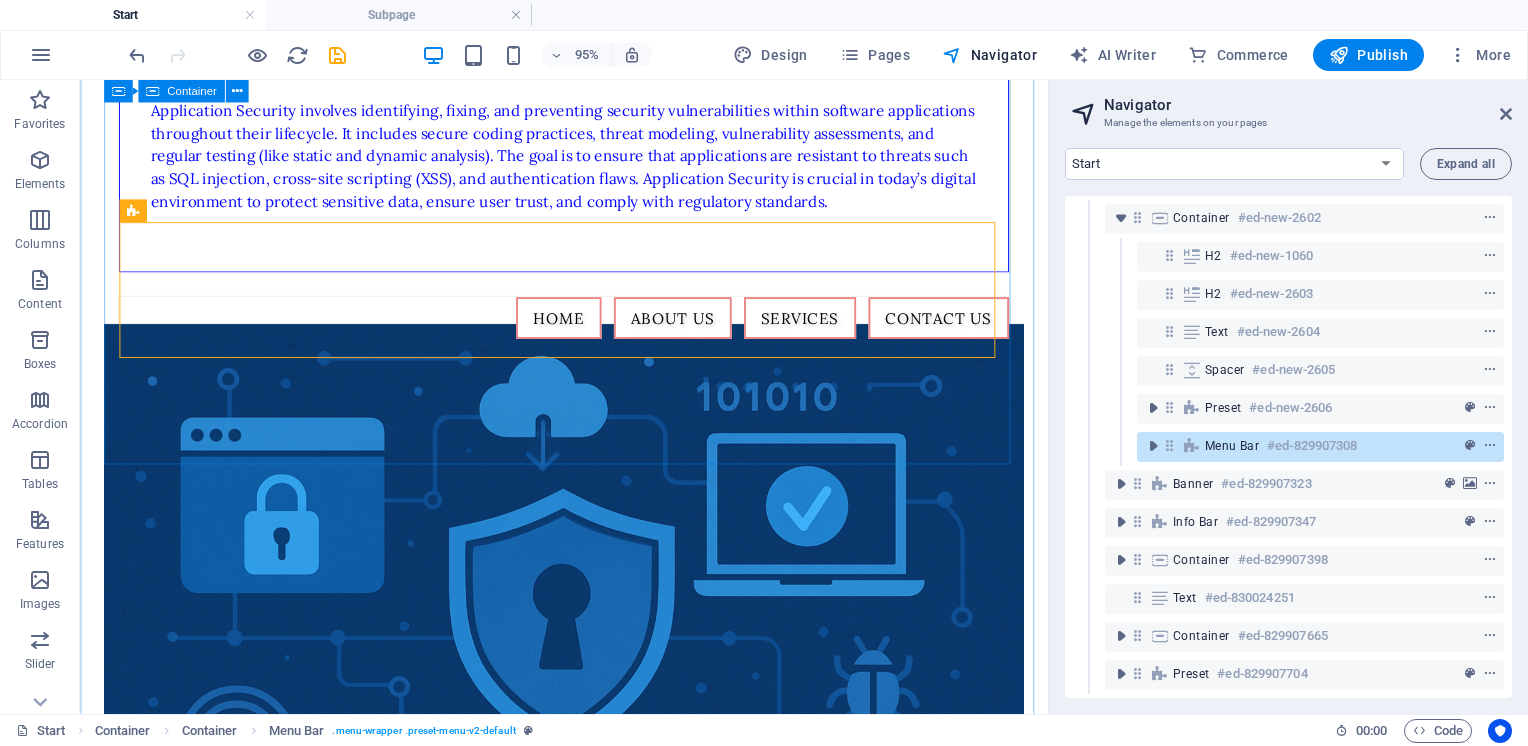 drag, startPoint x: 1258, startPoint y: 430, endPoint x: 1279, endPoint y: 338, distance: 94.36631 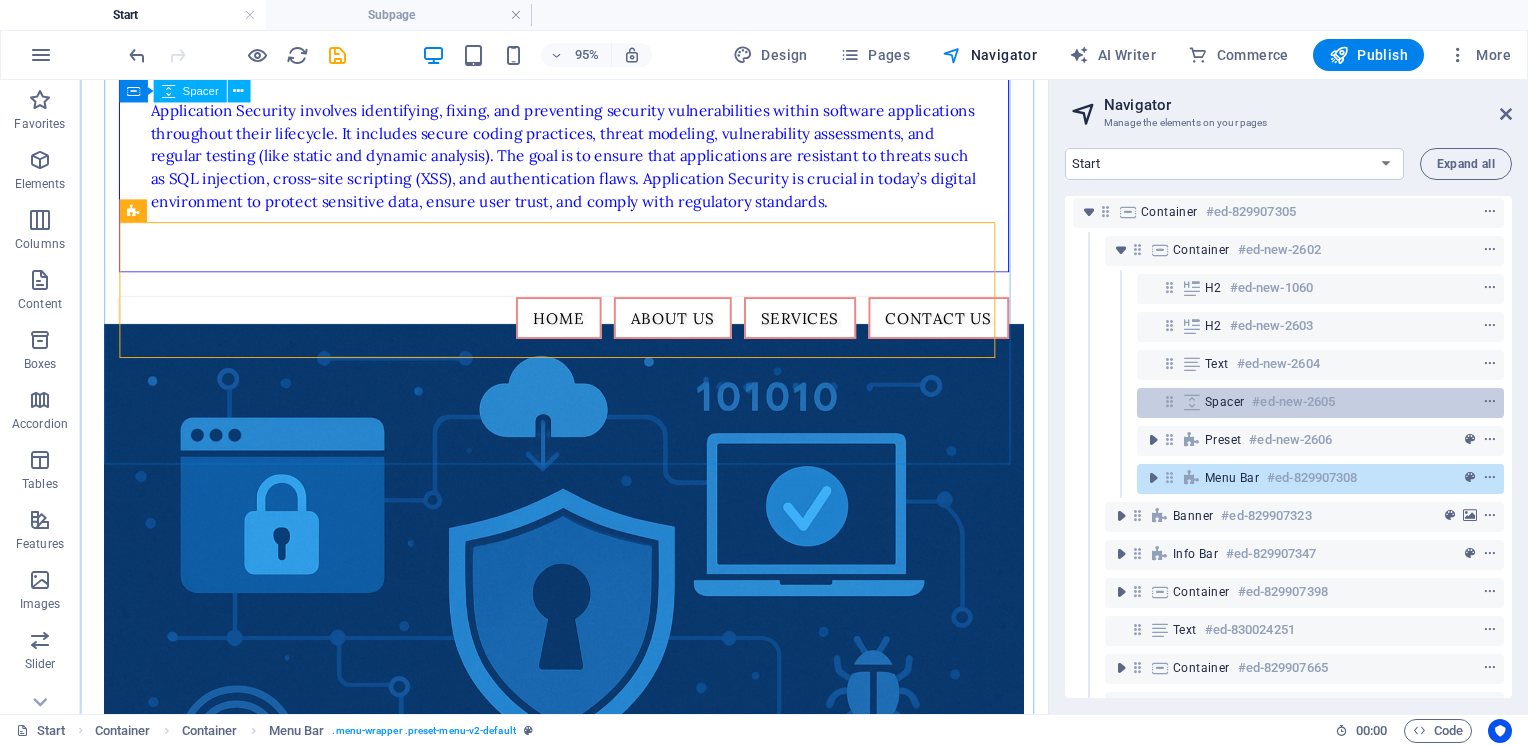 scroll, scrollTop: 0, scrollLeft: 0, axis: both 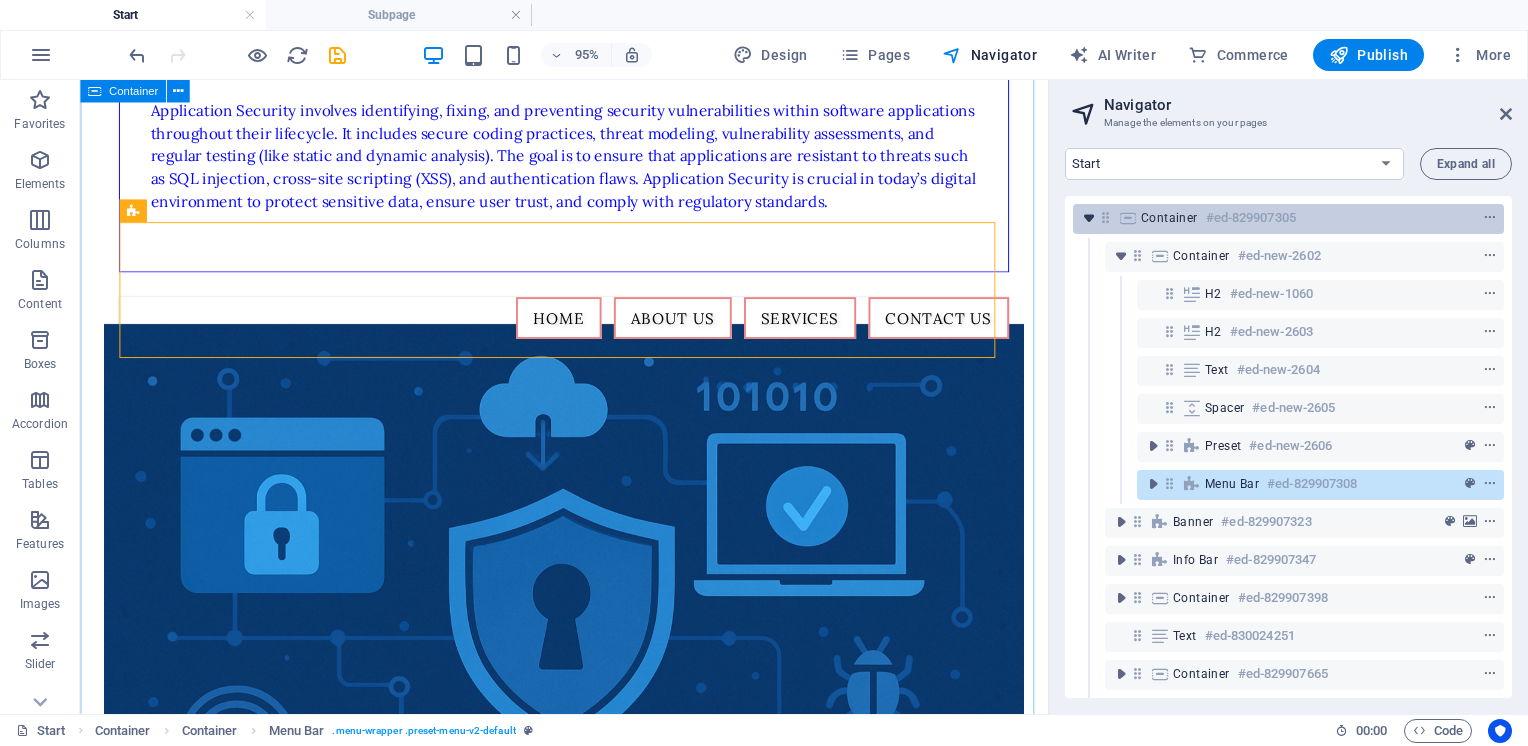 click at bounding box center [1089, 218] 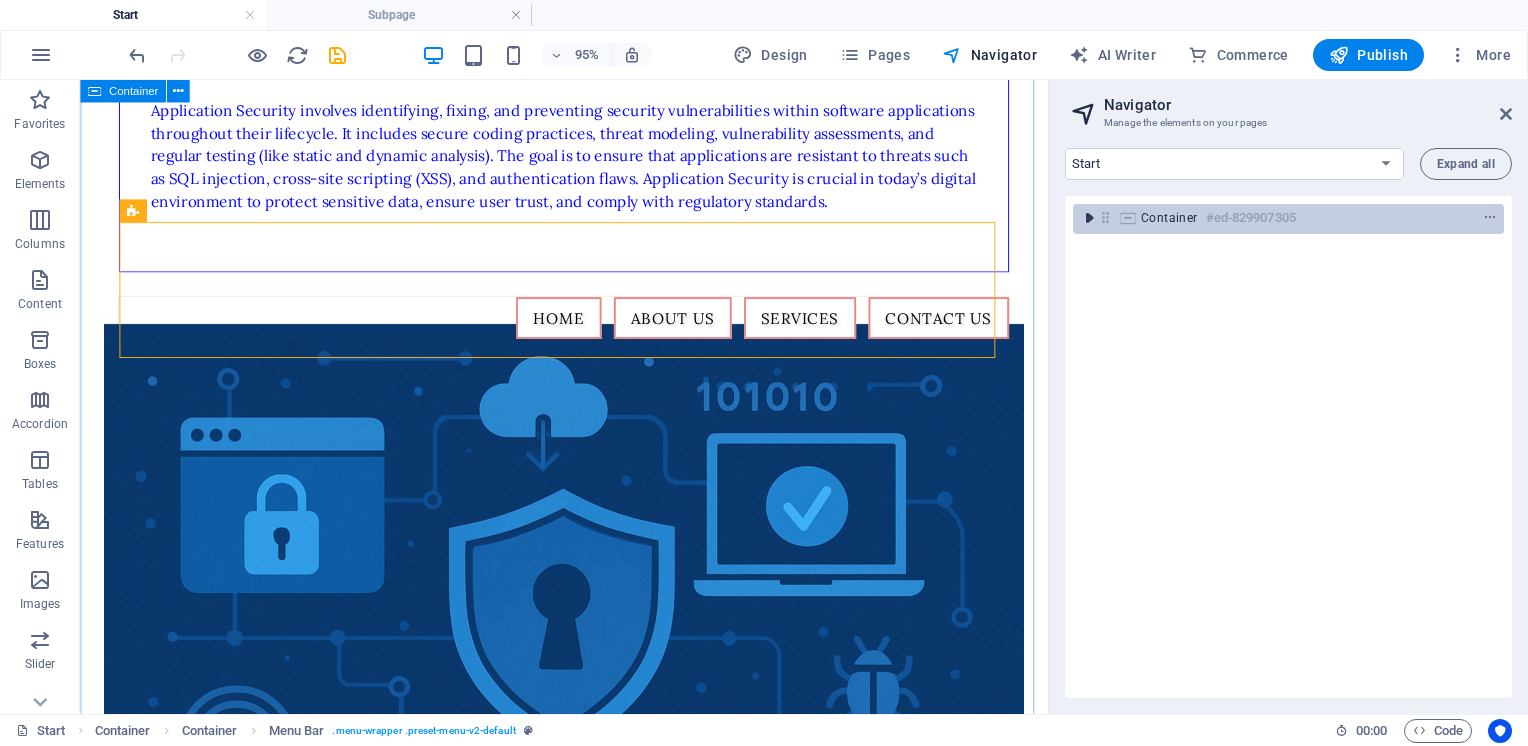 click at bounding box center (1089, 218) 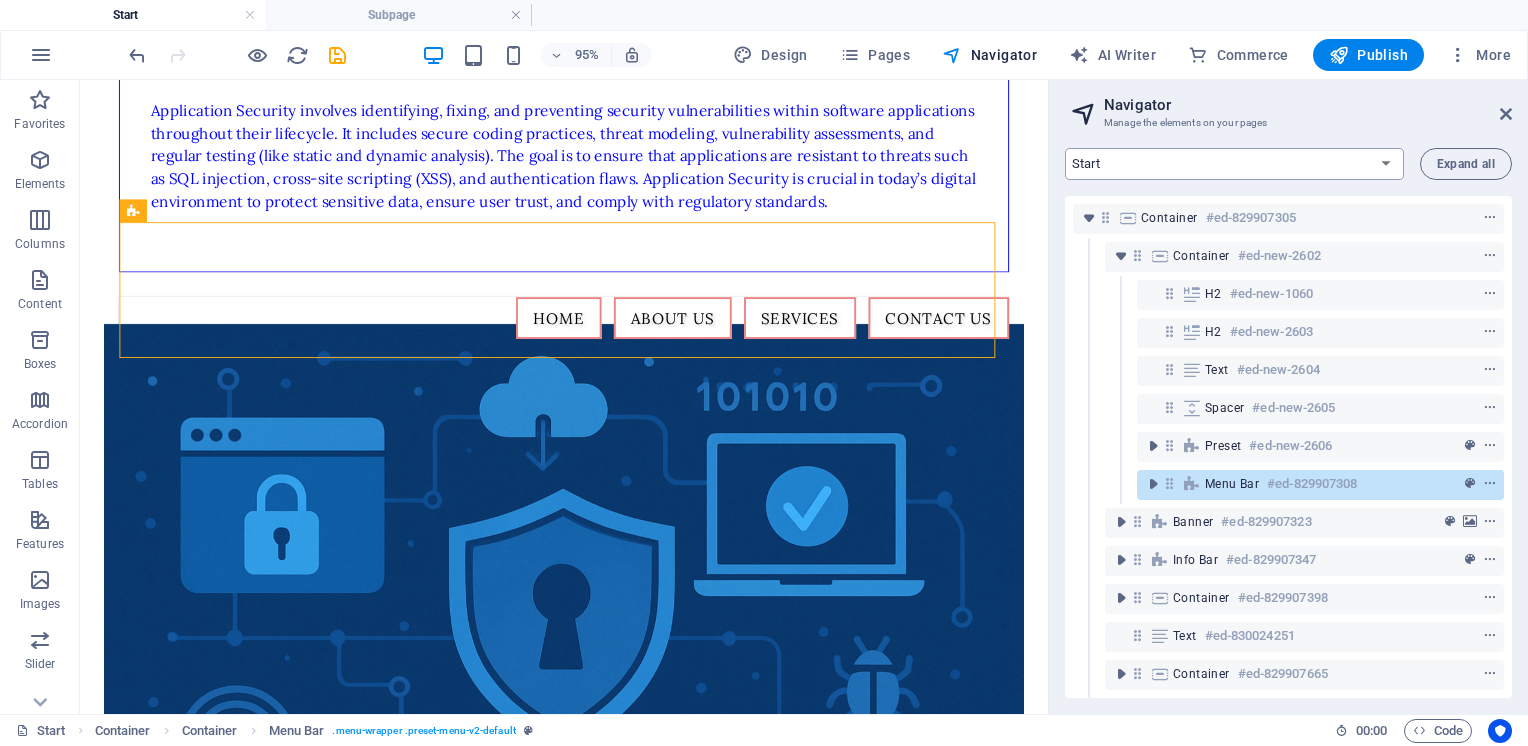 click on "Start  Subpage  Legal Notice  Privacy" at bounding box center (1234, 164) 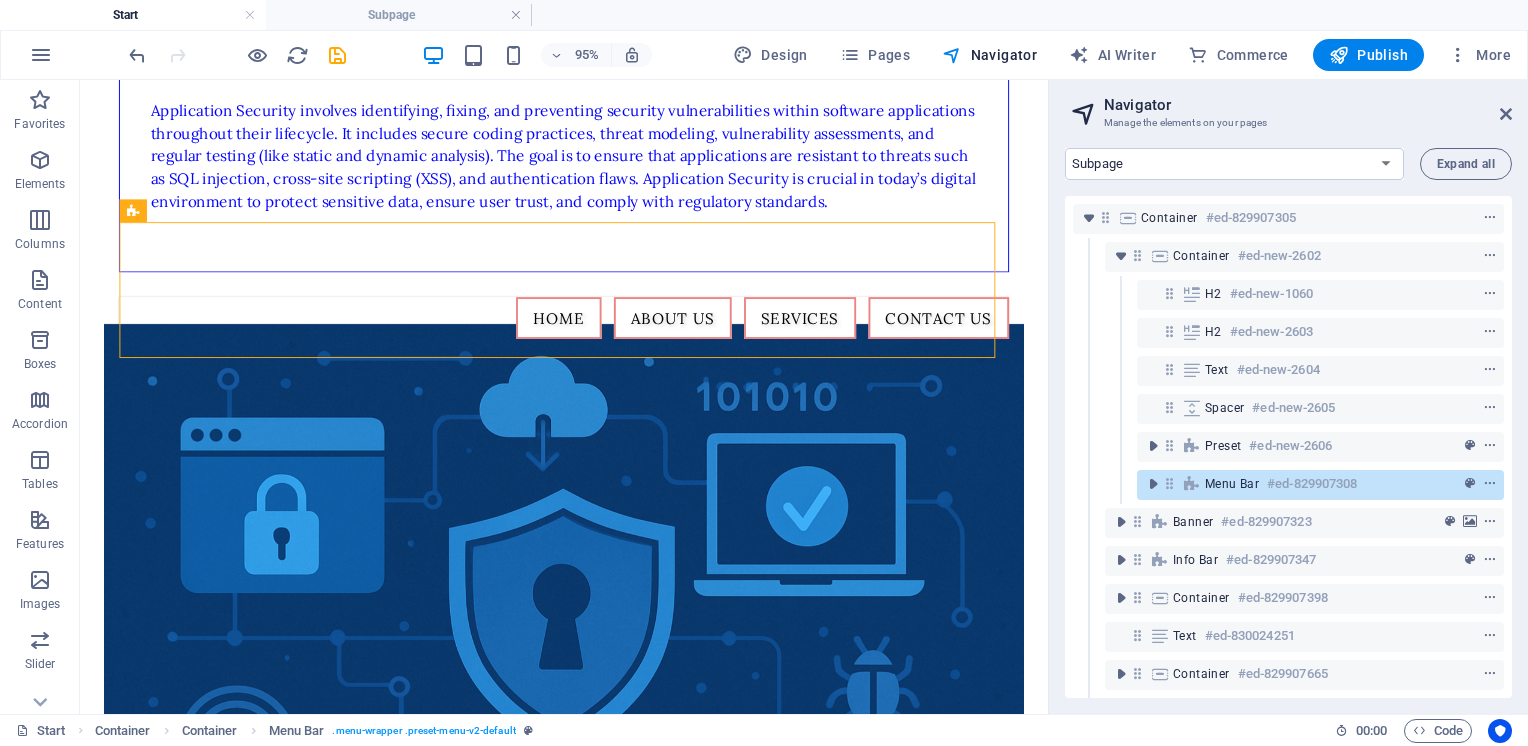 click on "Start  Subpage  Legal Notice  Privacy" at bounding box center [1234, 164] 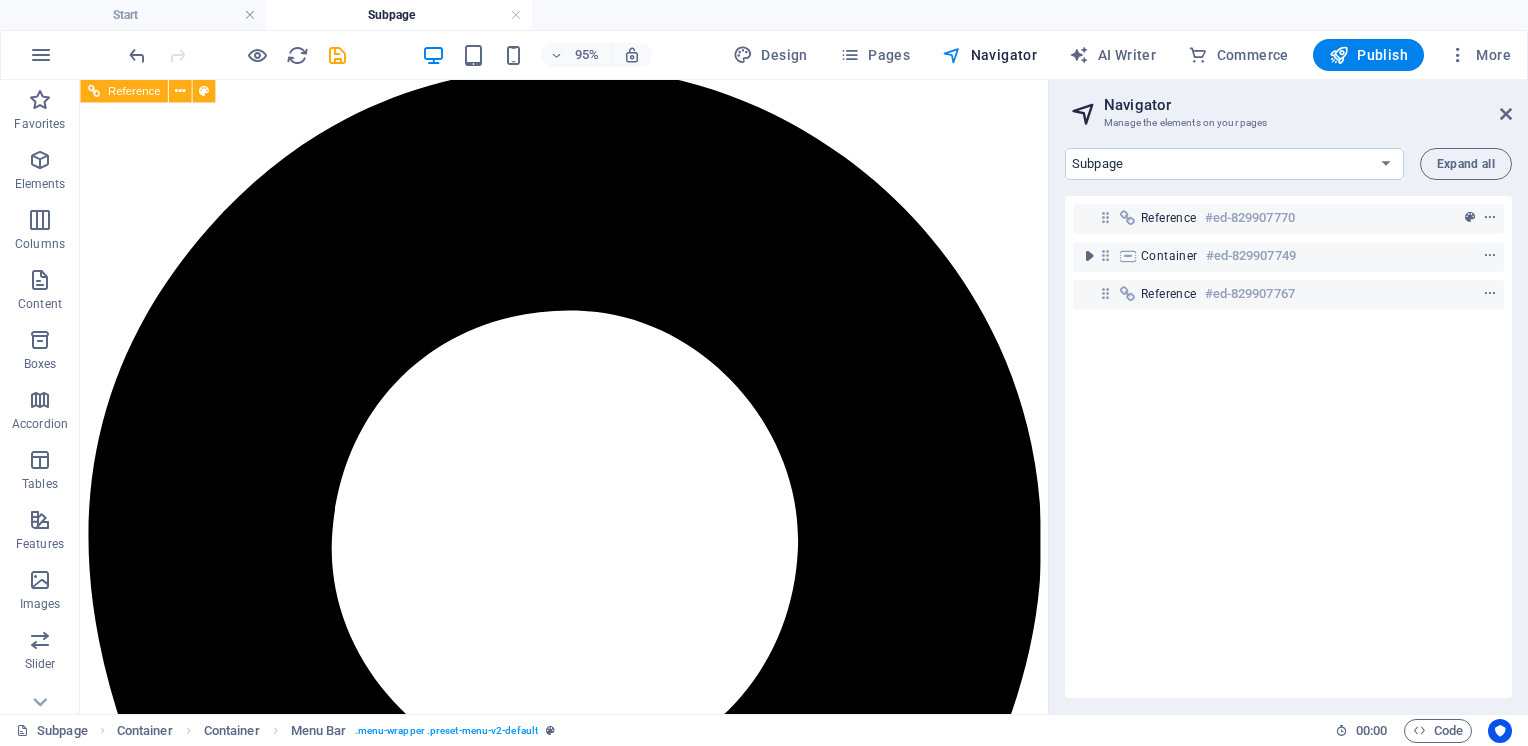scroll, scrollTop: 548, scrollLeft: 0, axis: vertical 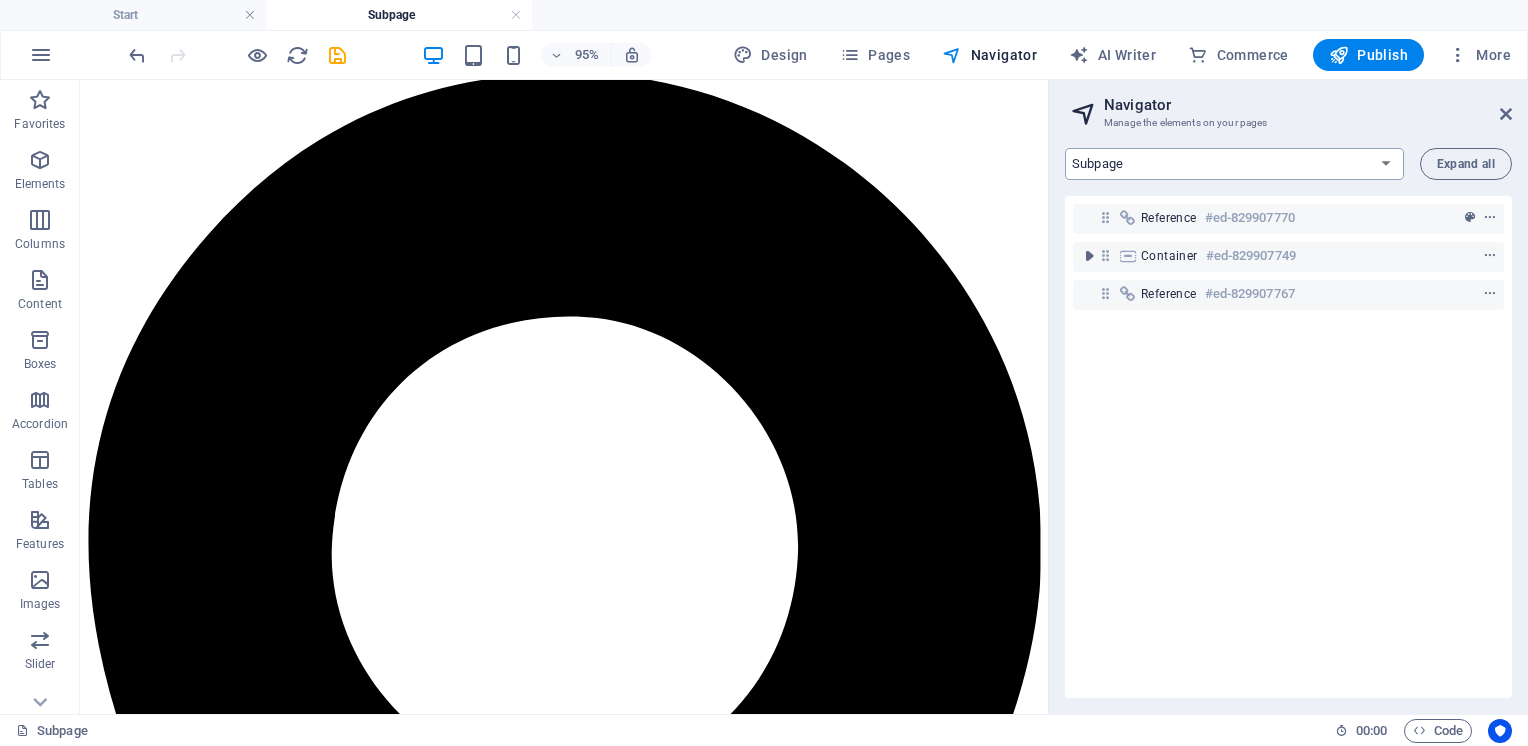 click on "Start  Subpage  Legal Notice  Privacy" at bounding box center (1234, 164) 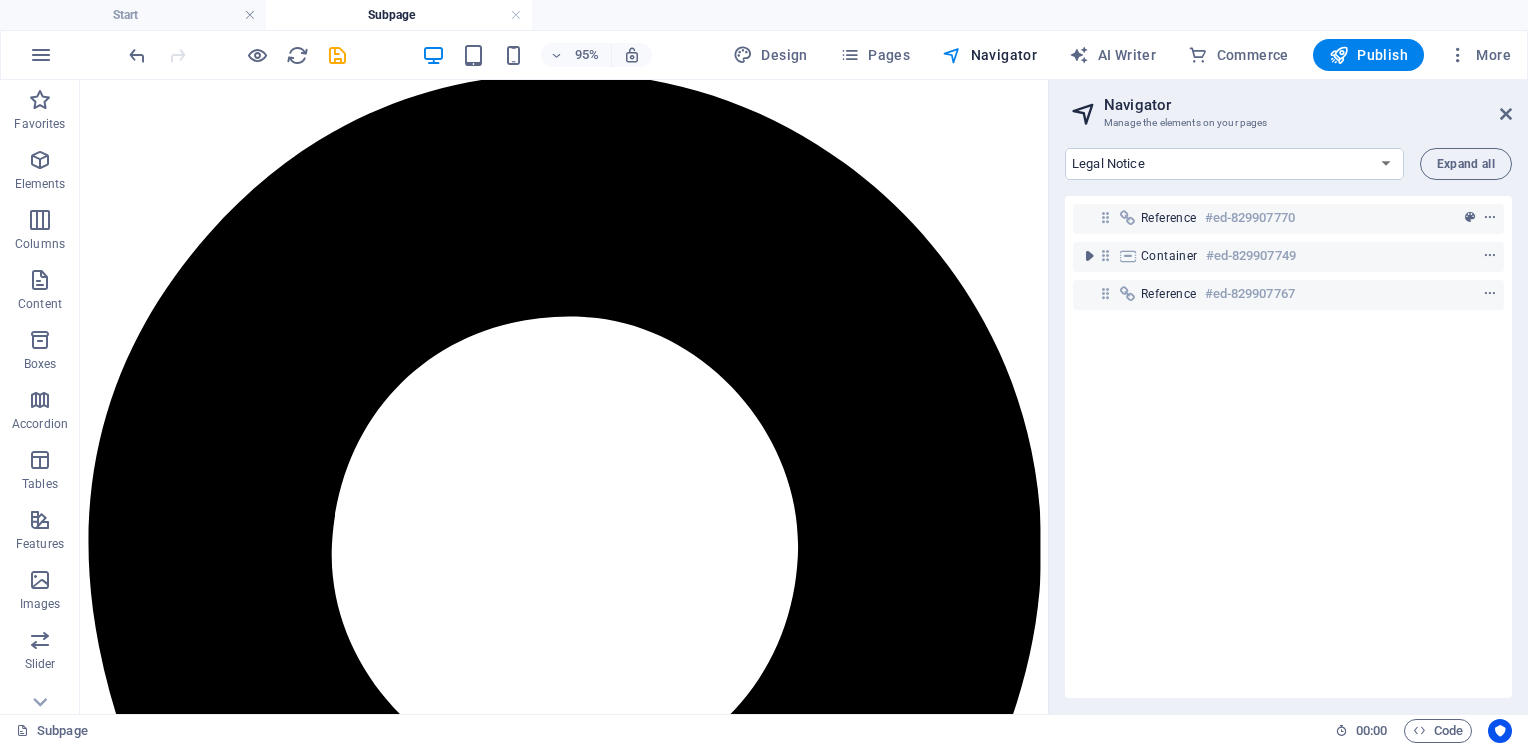 click on "Start  Subpage  Legal Notice  Privacy" at bounding box center [1234, 164] 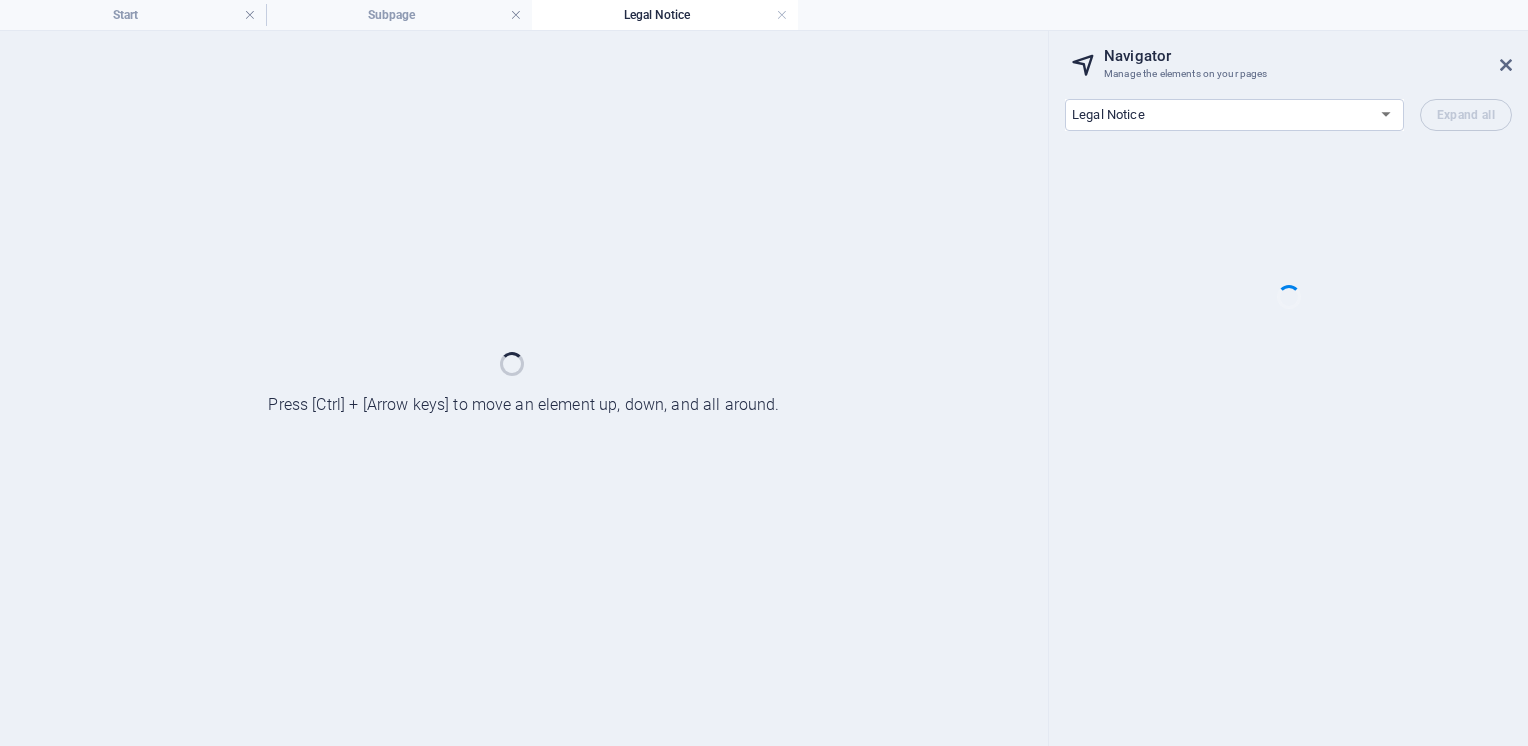 scroll, scrollTop: 0, scrollLeft: 0, axis: both 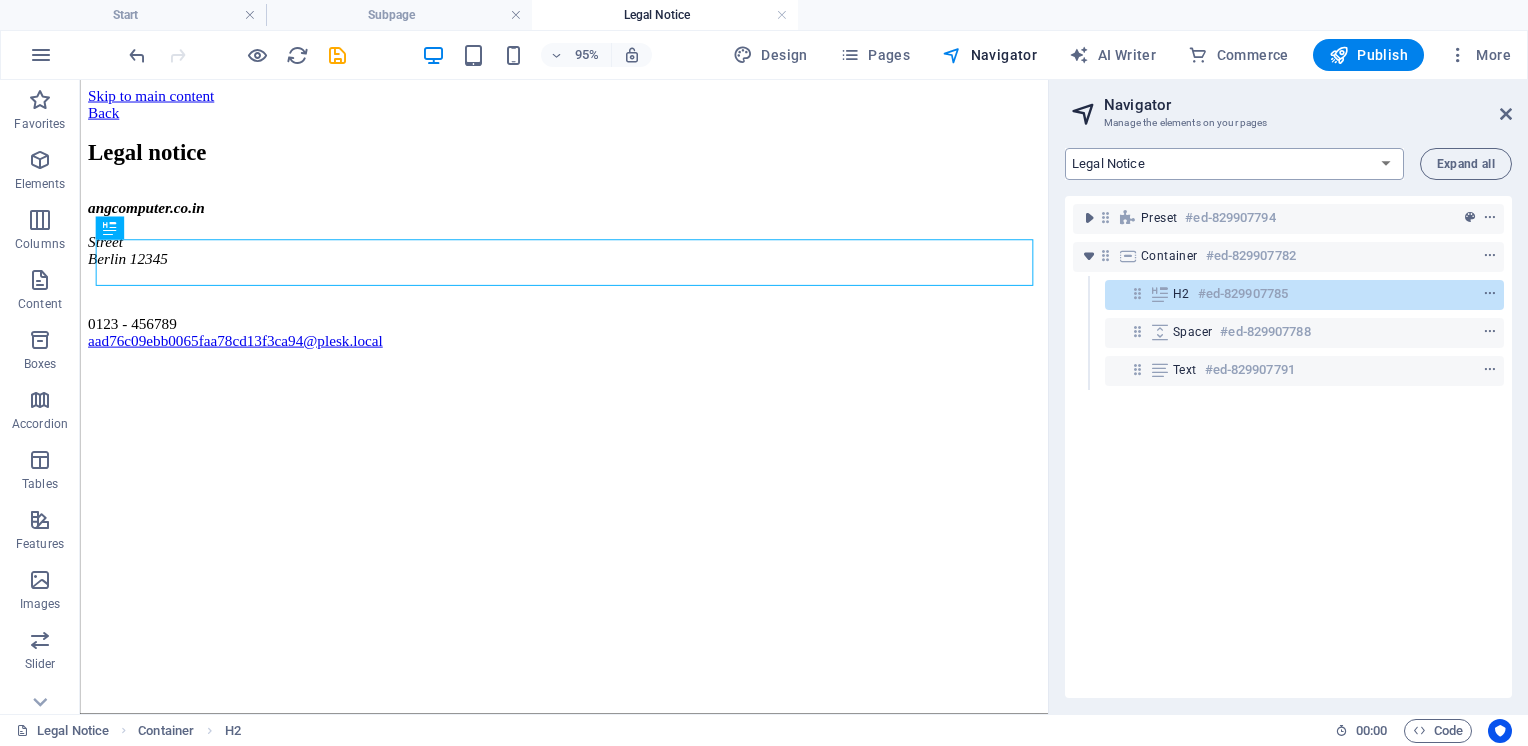 click on "Start  Subpage  Legal Notice  Privacy" at bounding box center [1234, 164] 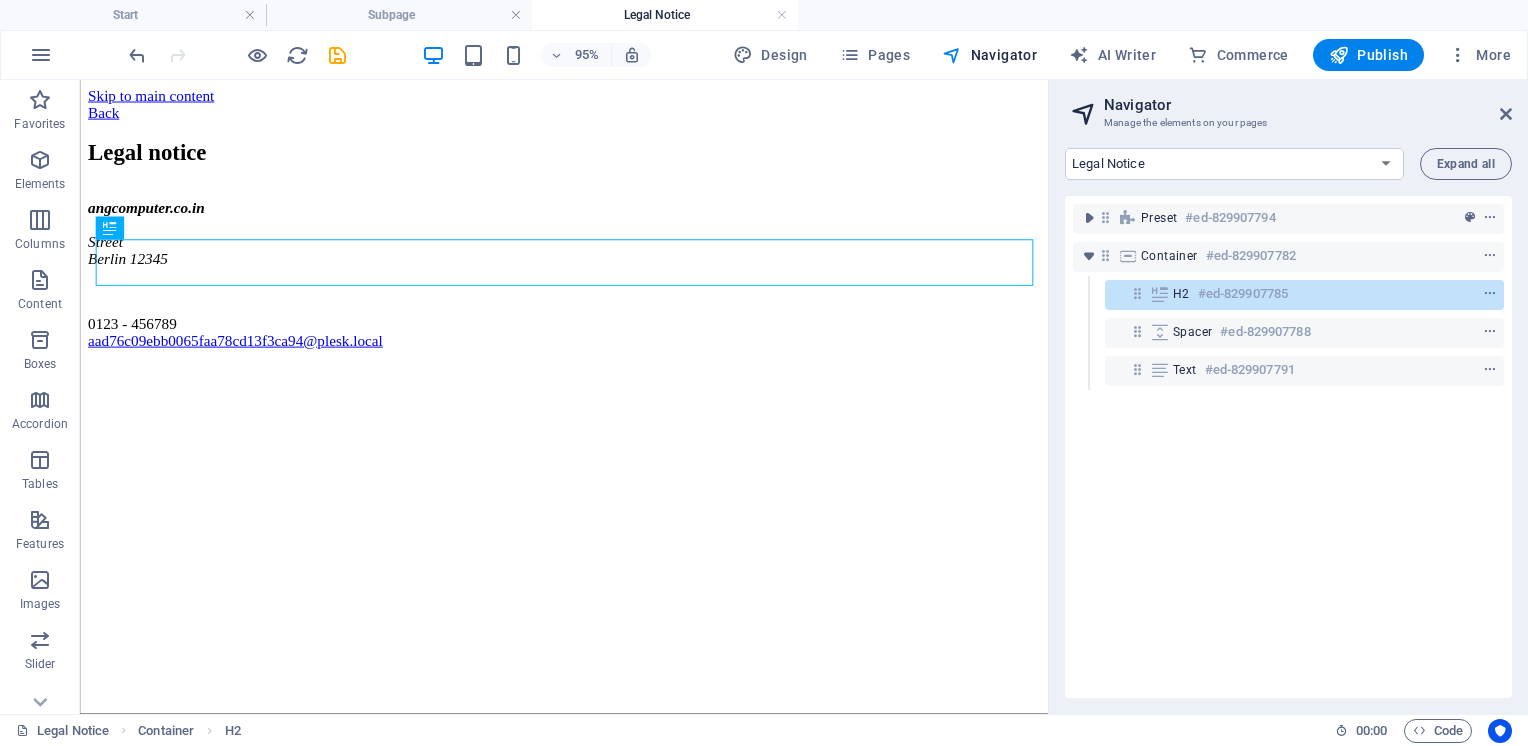 select on "15964780-en" 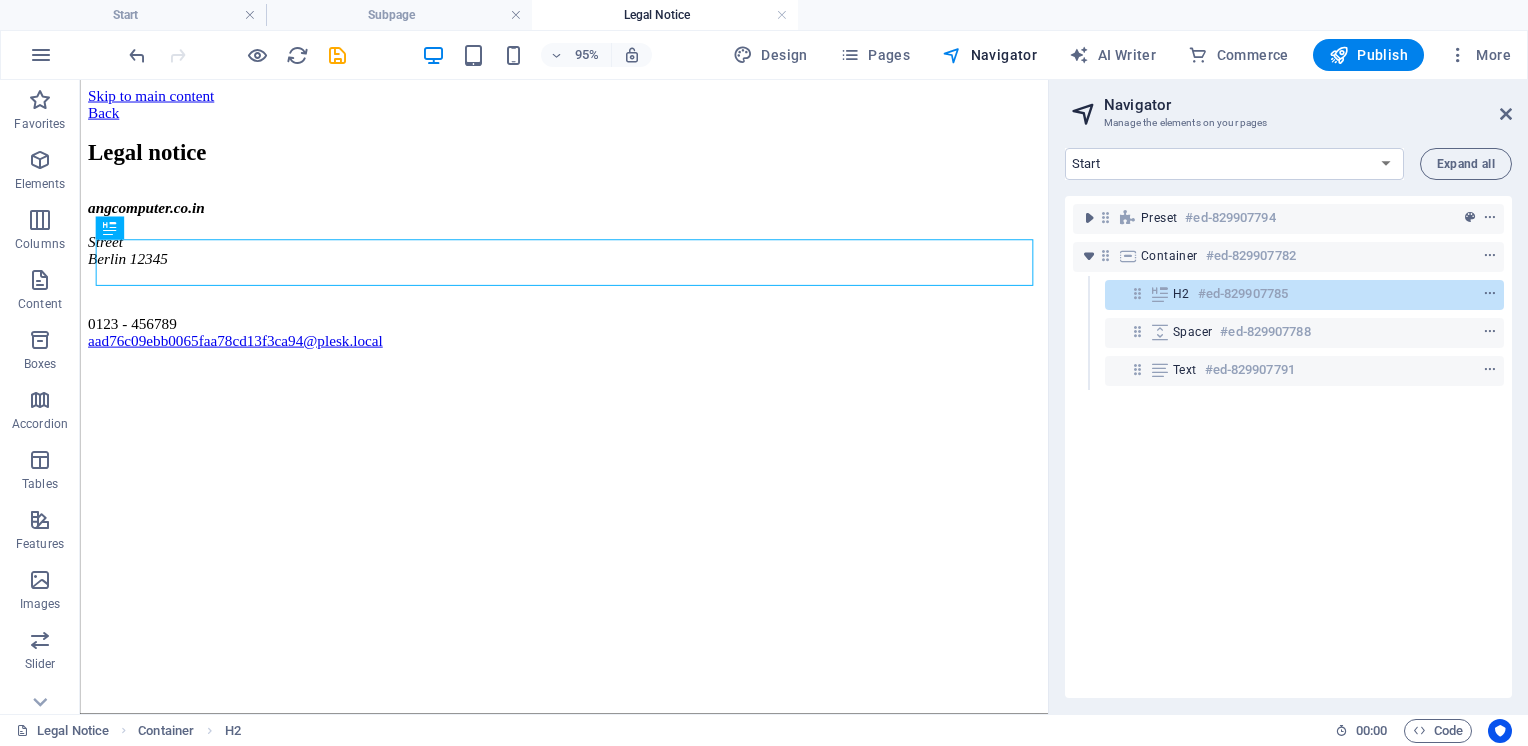 click on "Start  Subpage  Legal Notice  Privacy" at bounding box center [1234, 164] 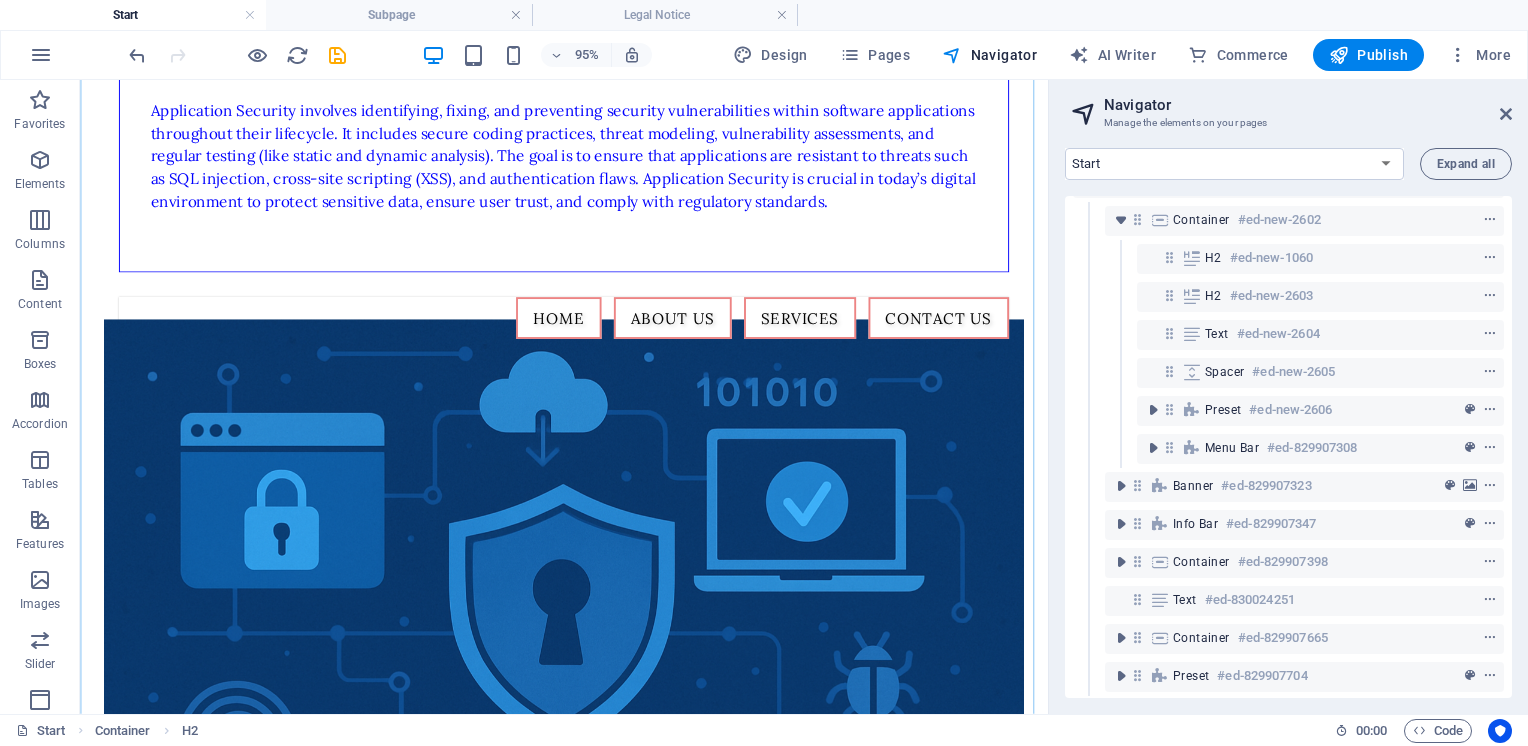 scroll, scrollTop: 52, scrollLeft: 0, axis: vertical 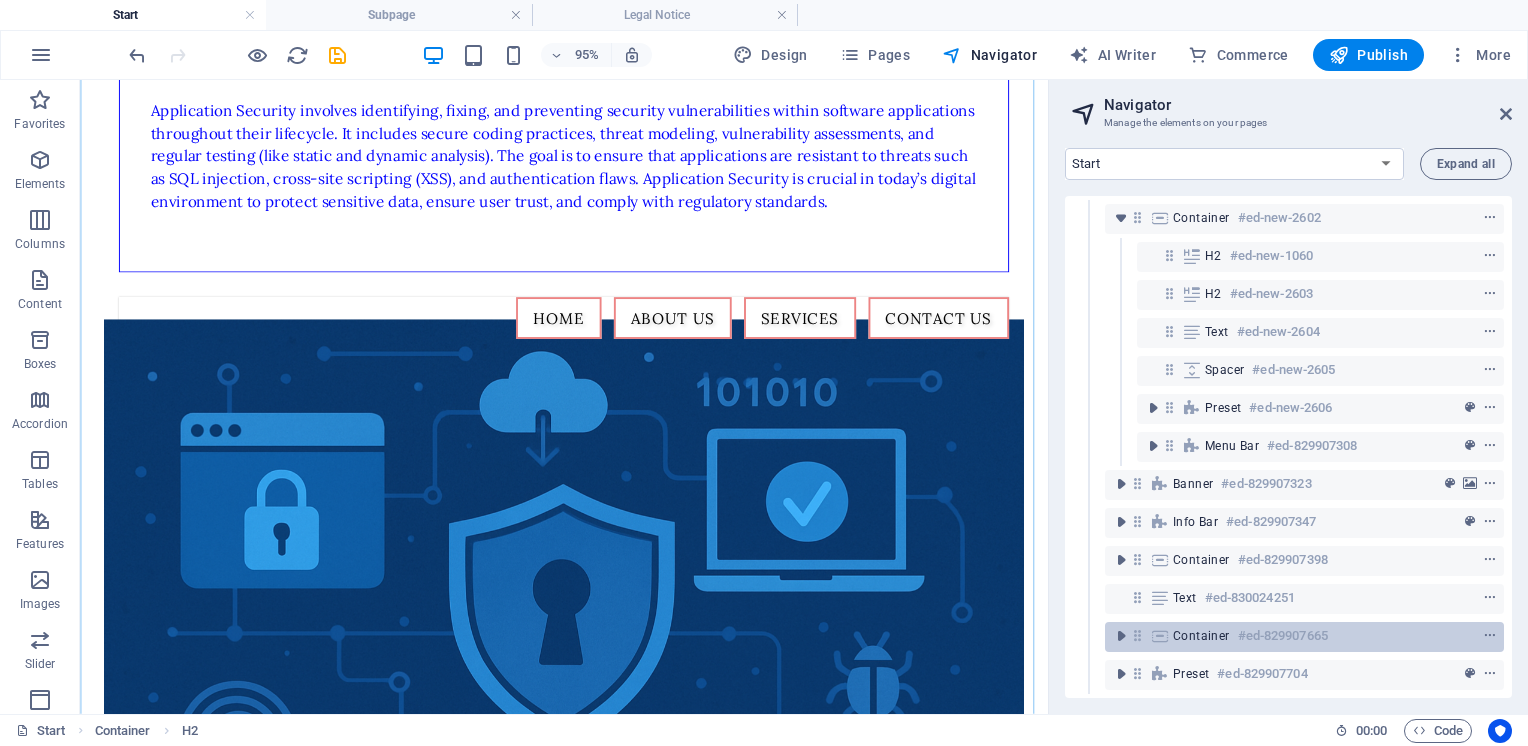 click on "#ed-829907665" at bounding box center (1283, 636) 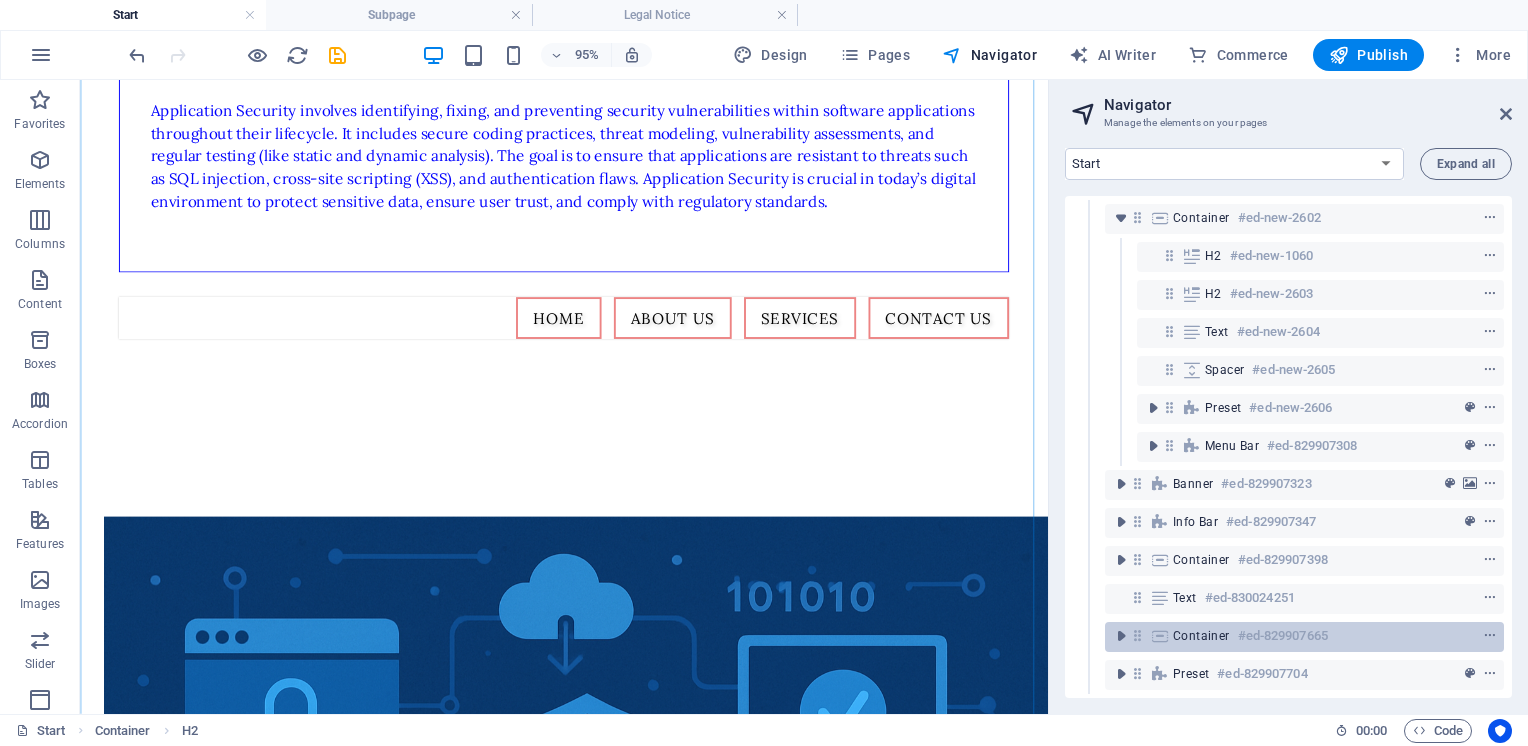 scroll, scrollTop: 3244, scrollLeft: 0, axis: vertical 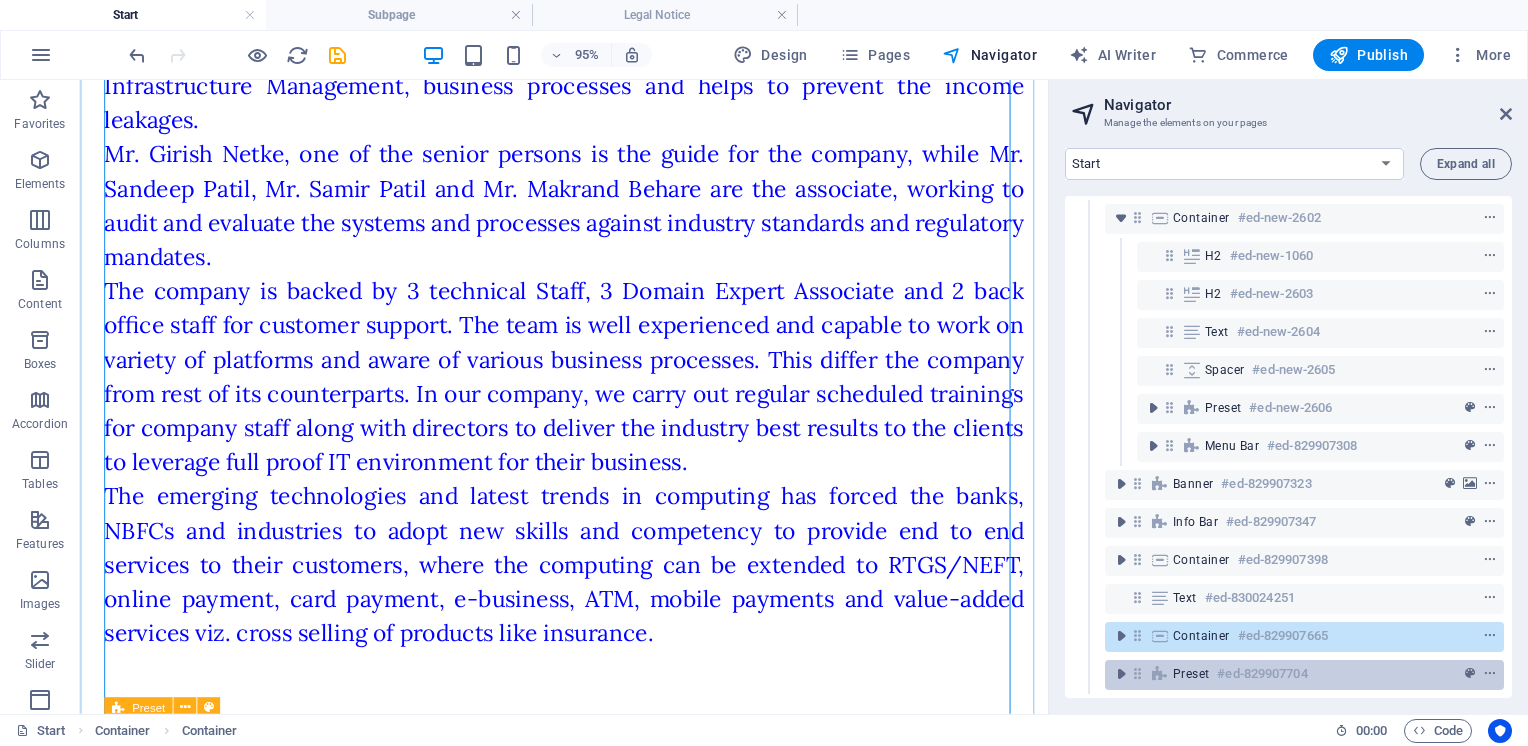 click on "#ed-829907704" at bounding box center [1262, 674] 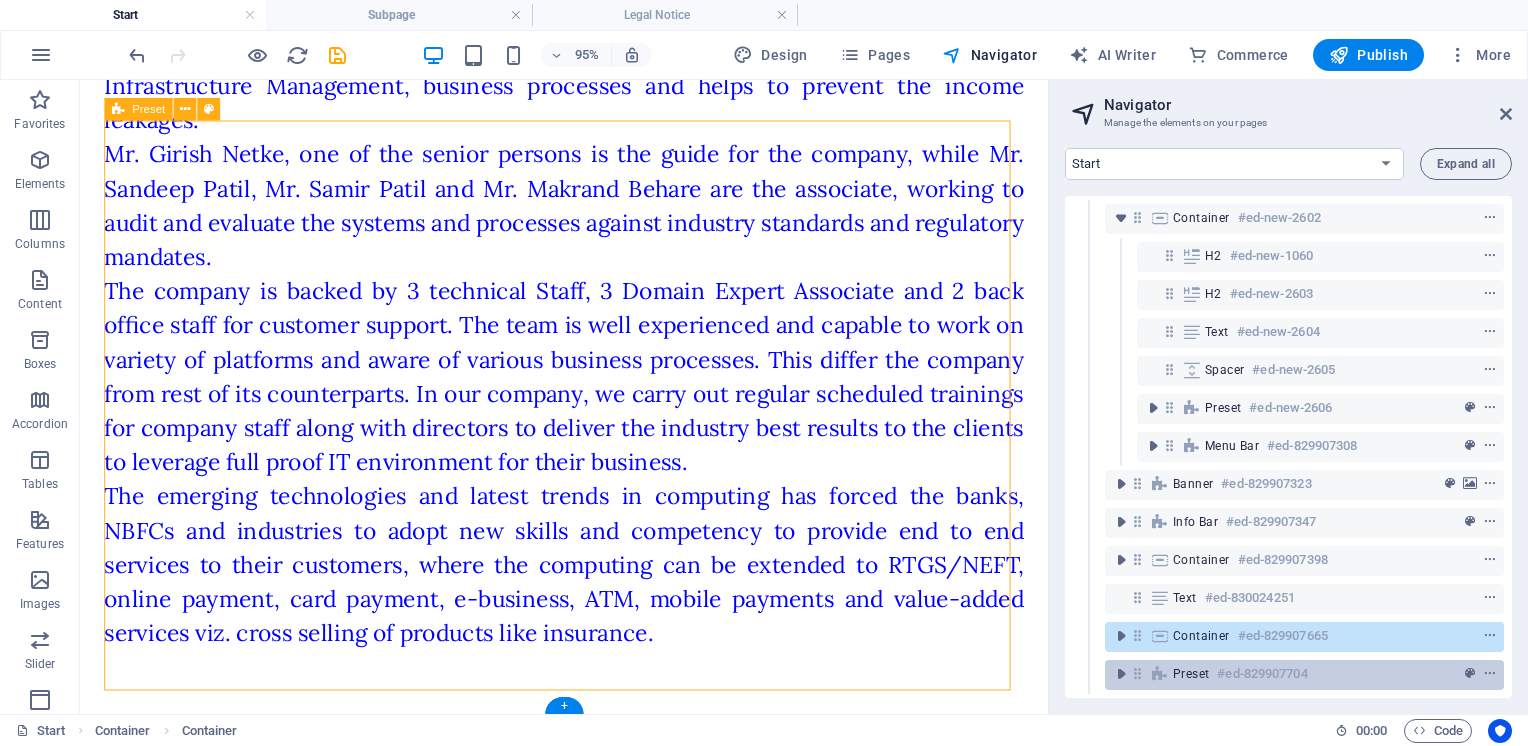 scroll, scrollTop: 3875, scrollLeft: 0, axis: vertical 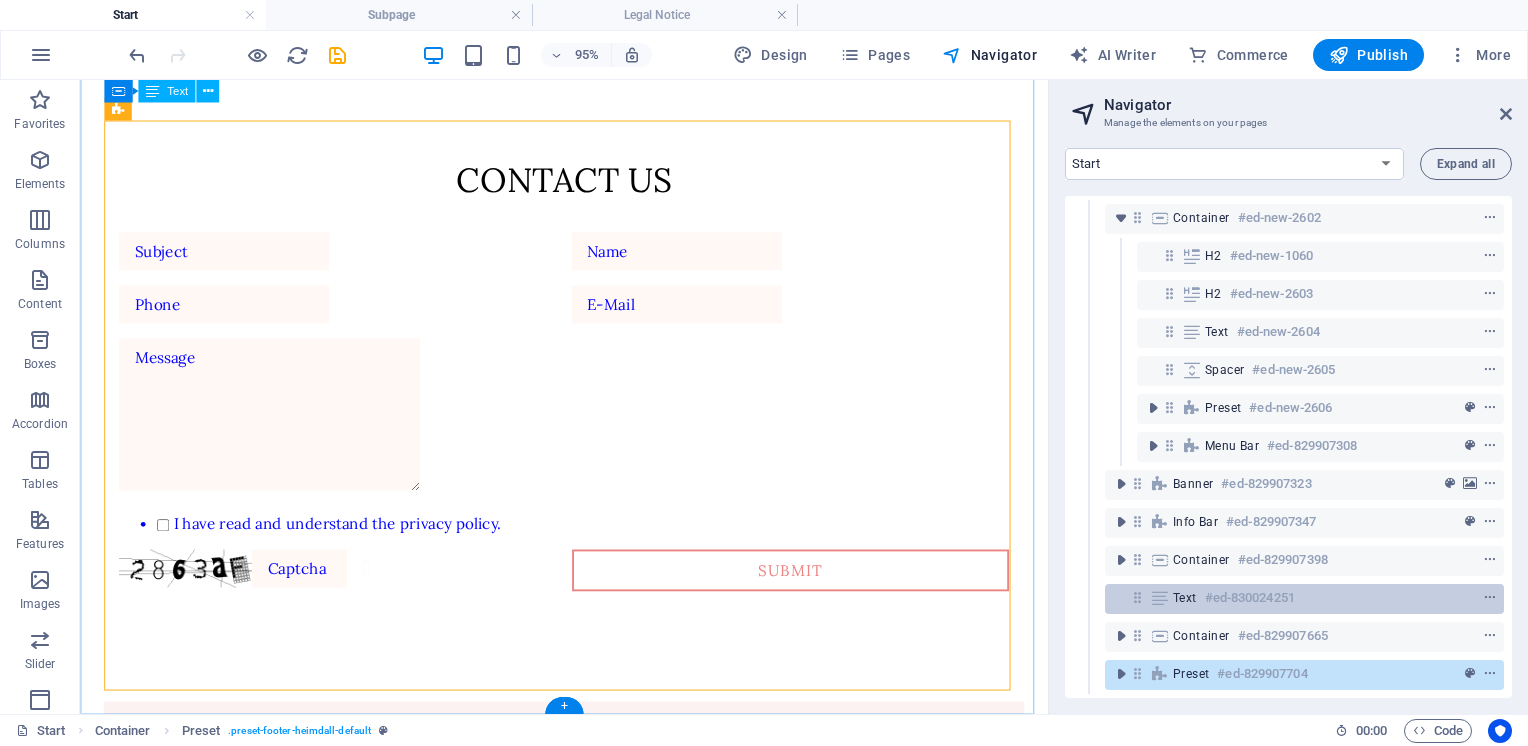 click on "#ed-830024251" at bounding box center (1250, 598) 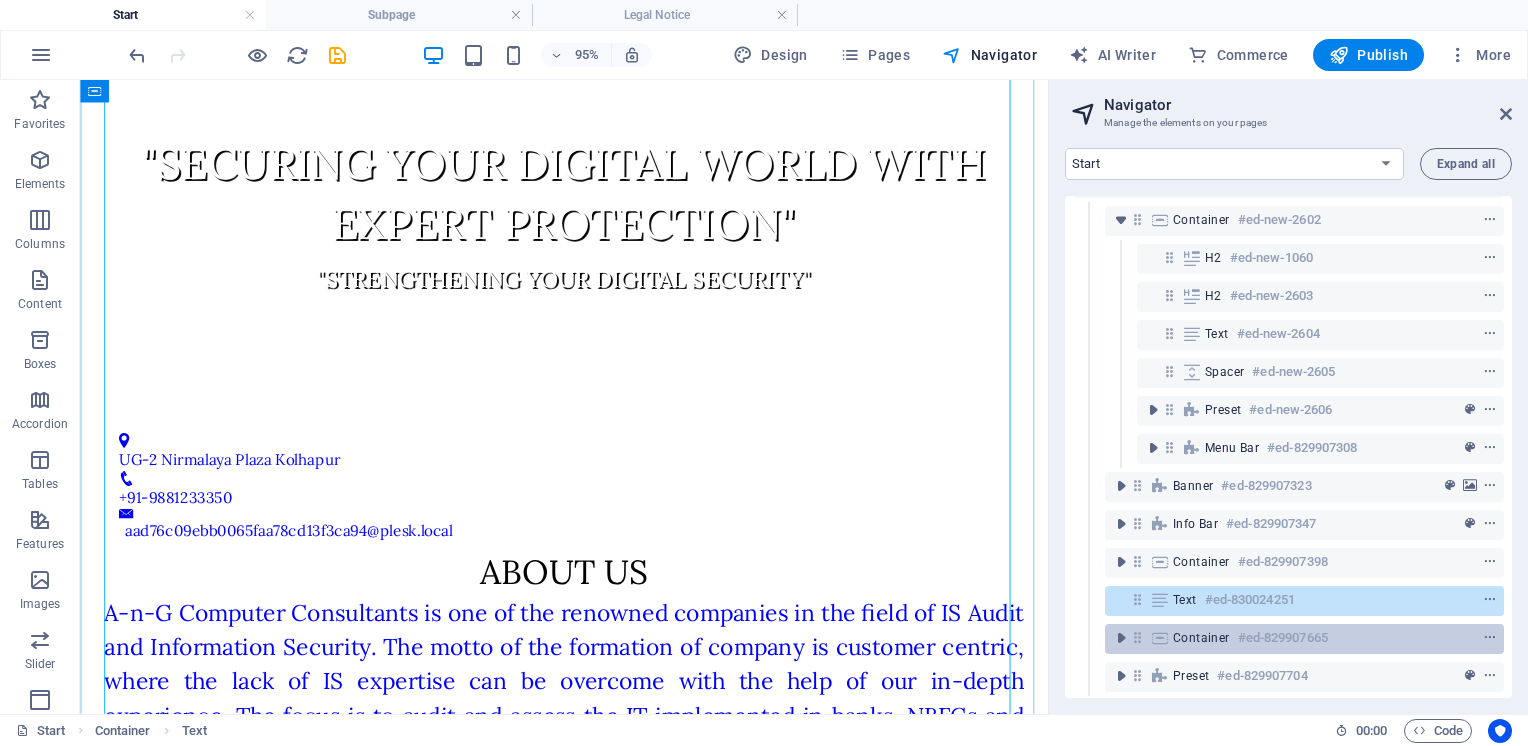scroll, scrollTop: 52, scrollLeft: 0, axis: vertical 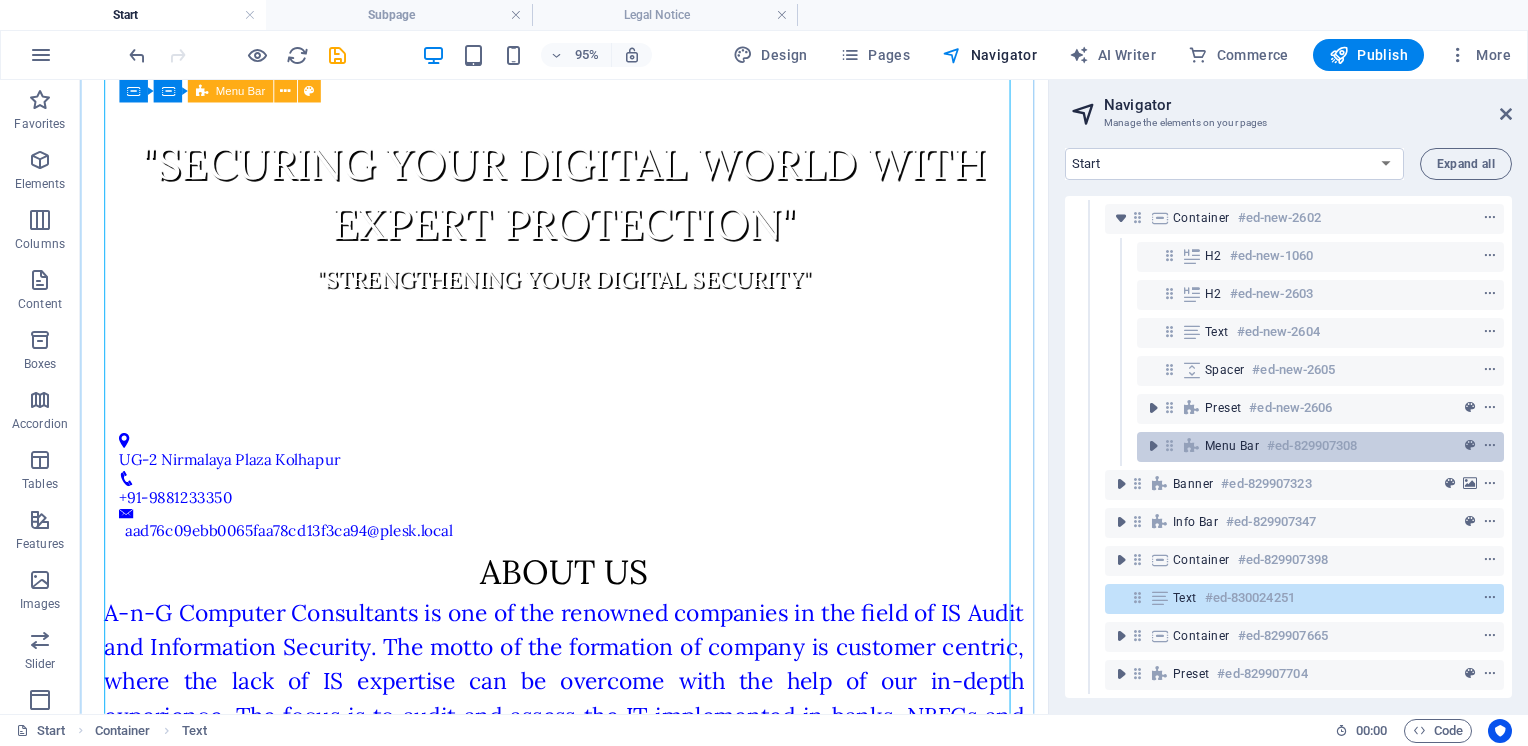 click on "#ed-829907308" at bounding box center (1312, 446) 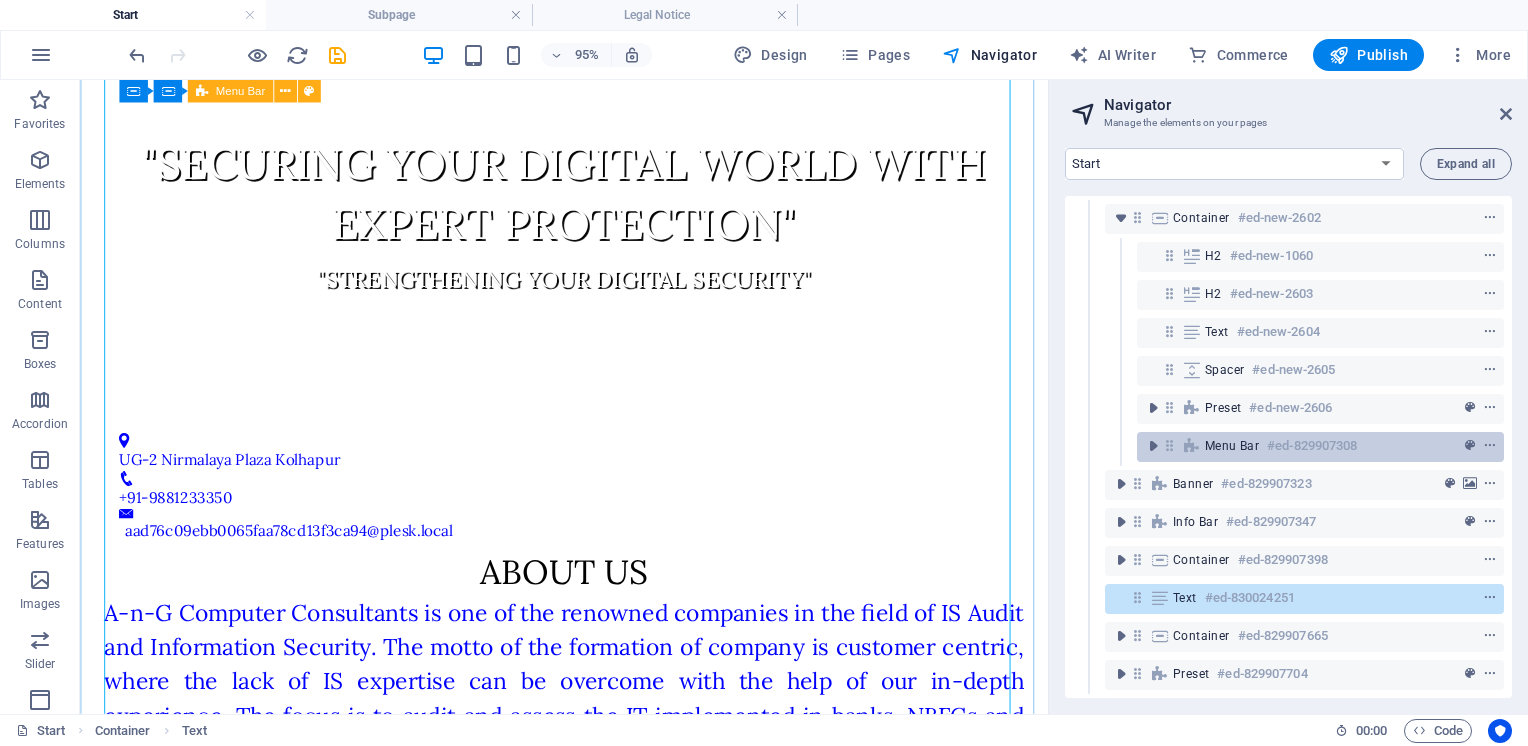 scroll, scrollTop: 1256, scrollLeft: 0, axis: vertical 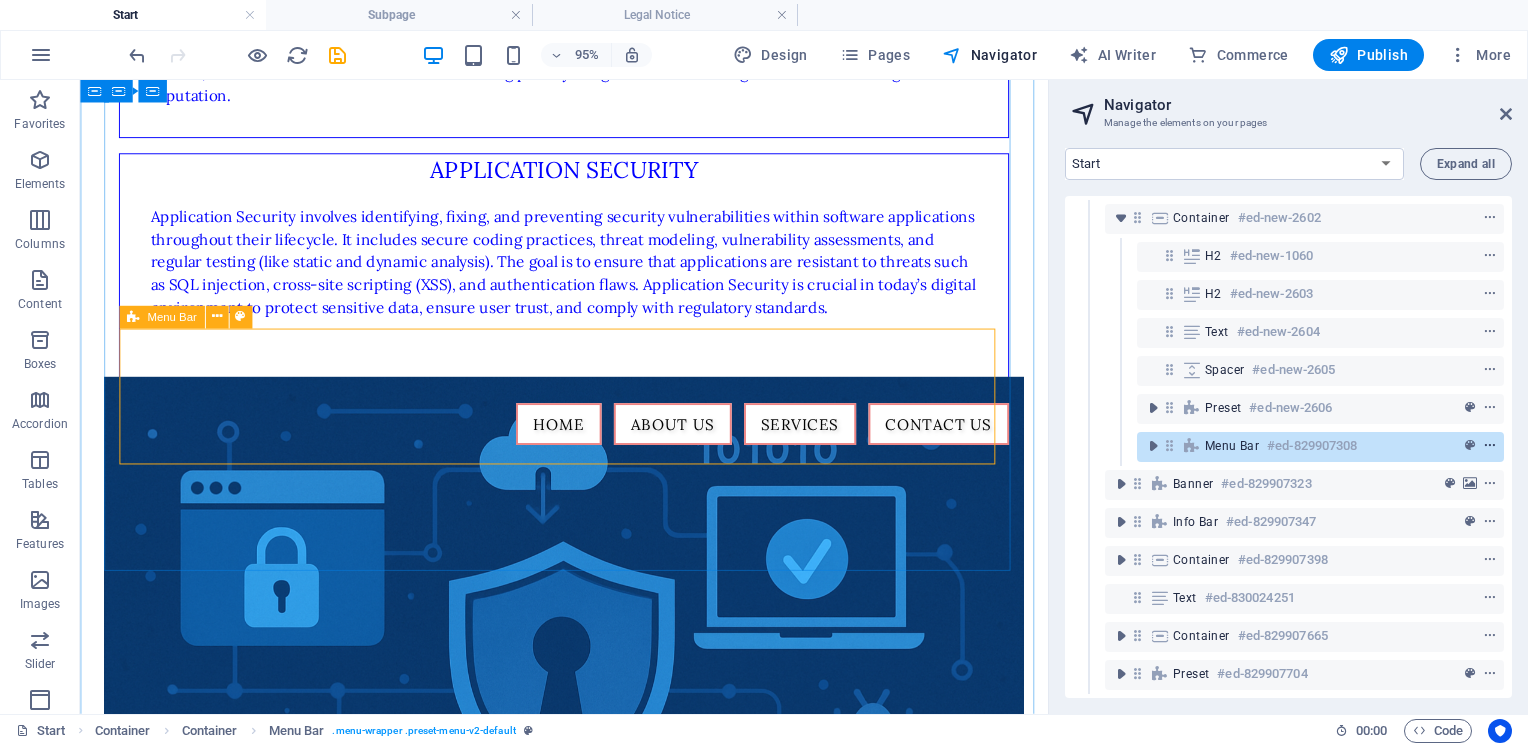 click at bounding box center (1490, 446) 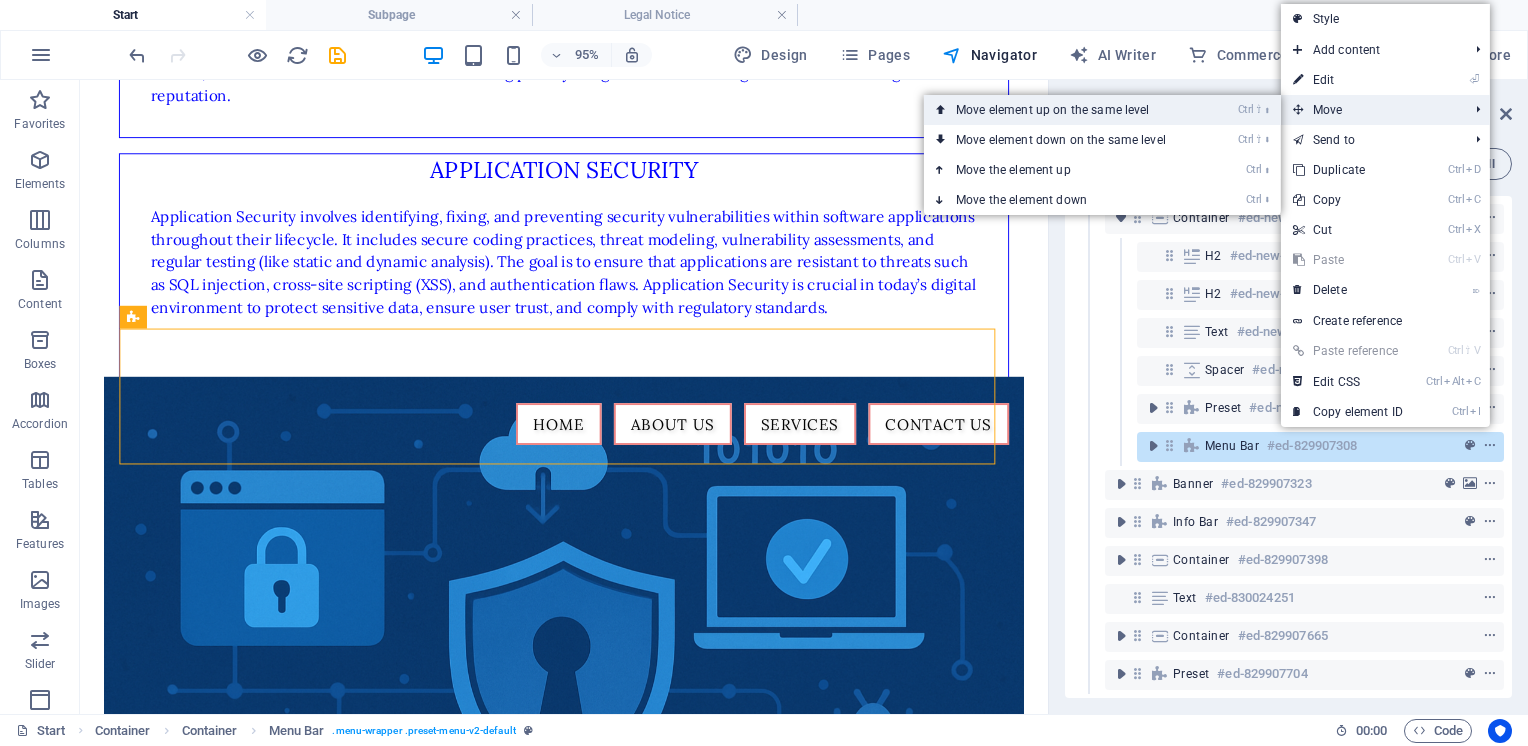 click on "Ctrl ⇧ ⬆  Move element up on the same level" at bounding box center (1065, 110) 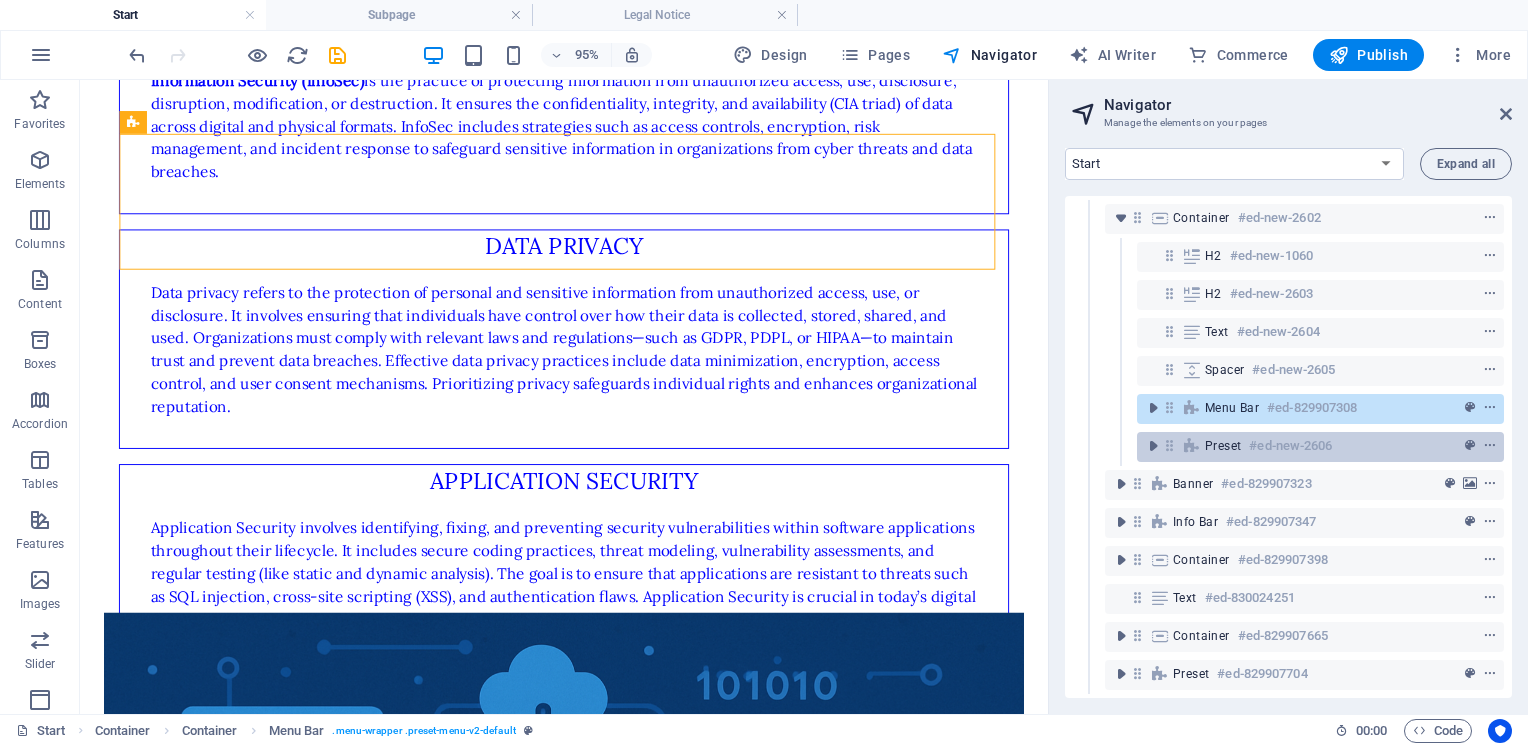 scroll, scrollTop: 576, scrollLeft: 0, axis: vertical 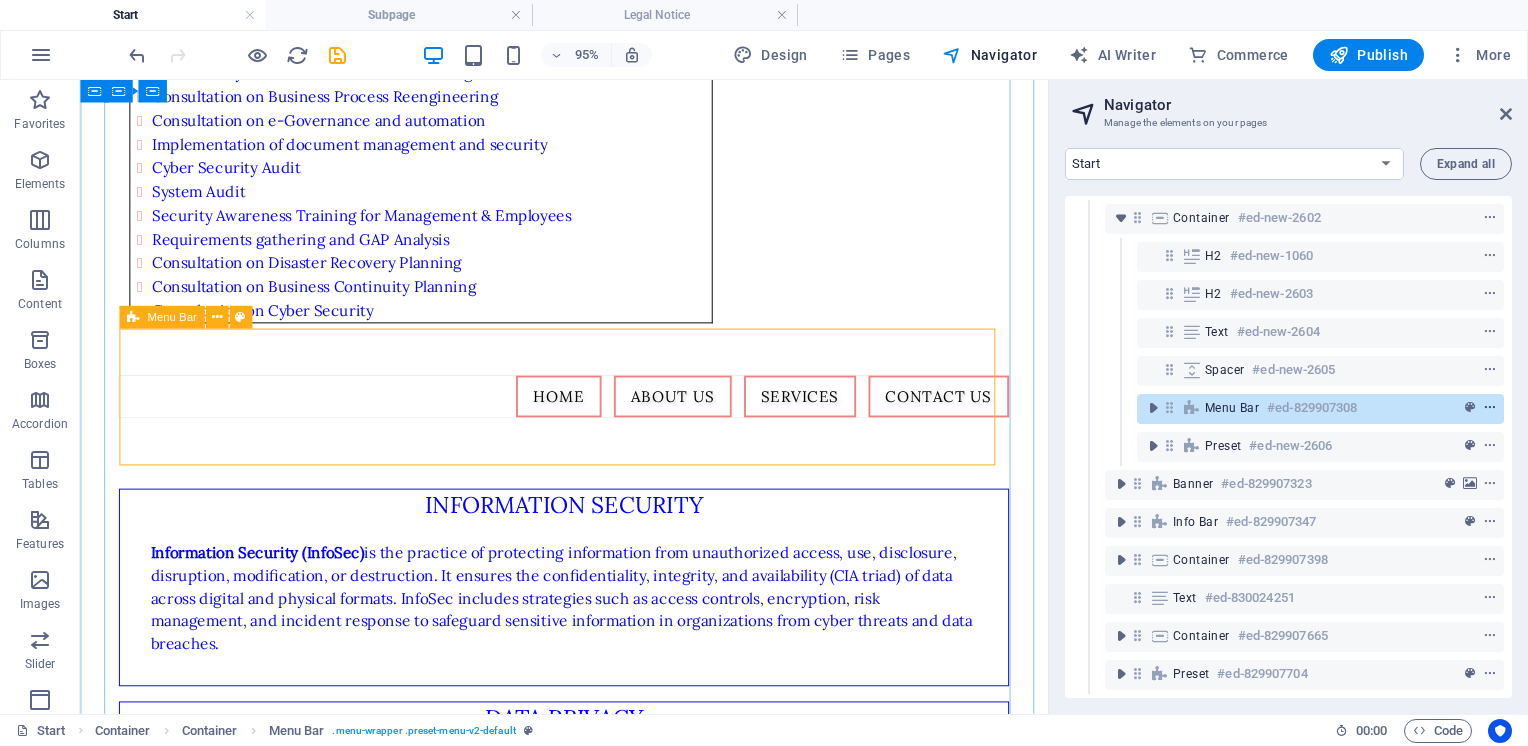 click at bounding box center (1490, 408) 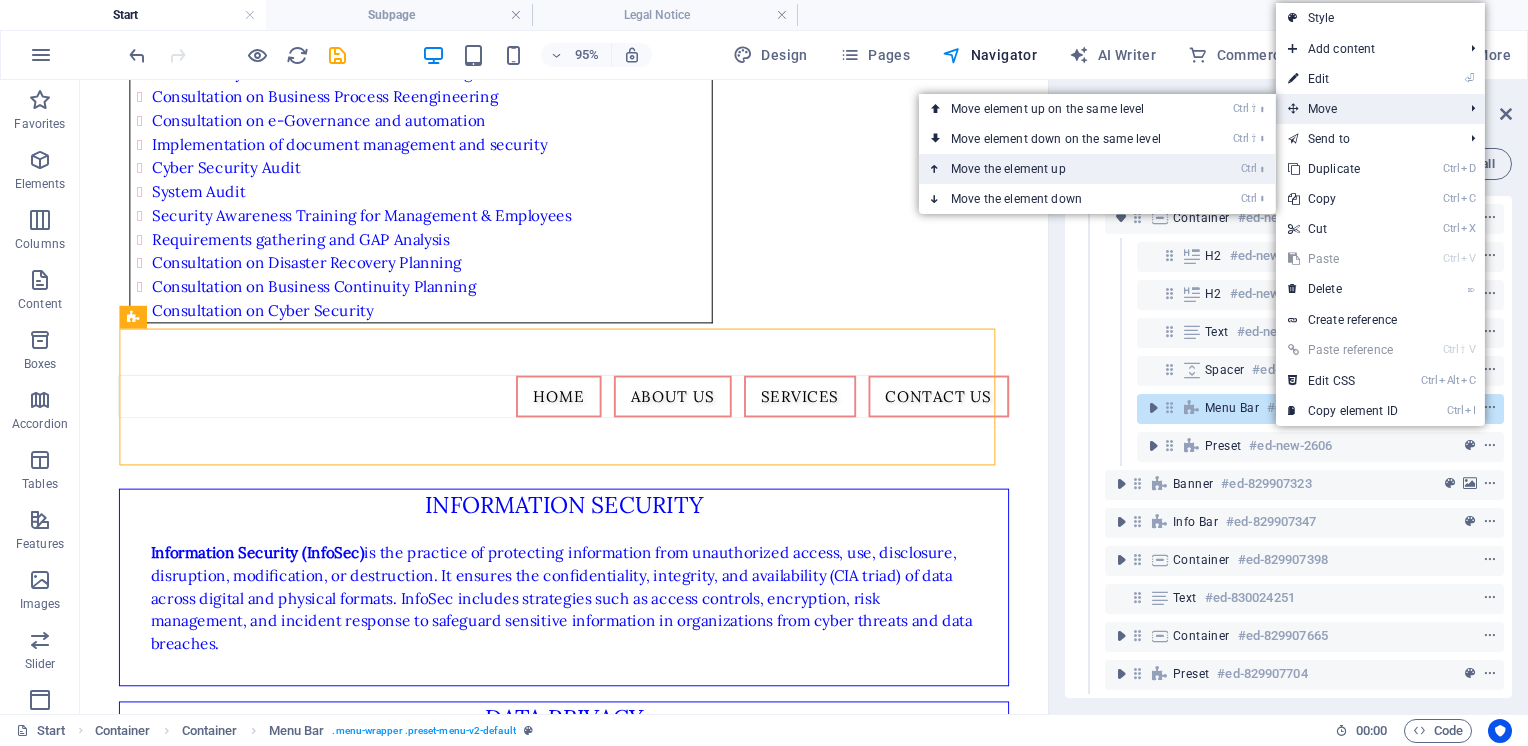 click on "Ctrl ⬆  Move the element up" at bounding box center [1060, 169] 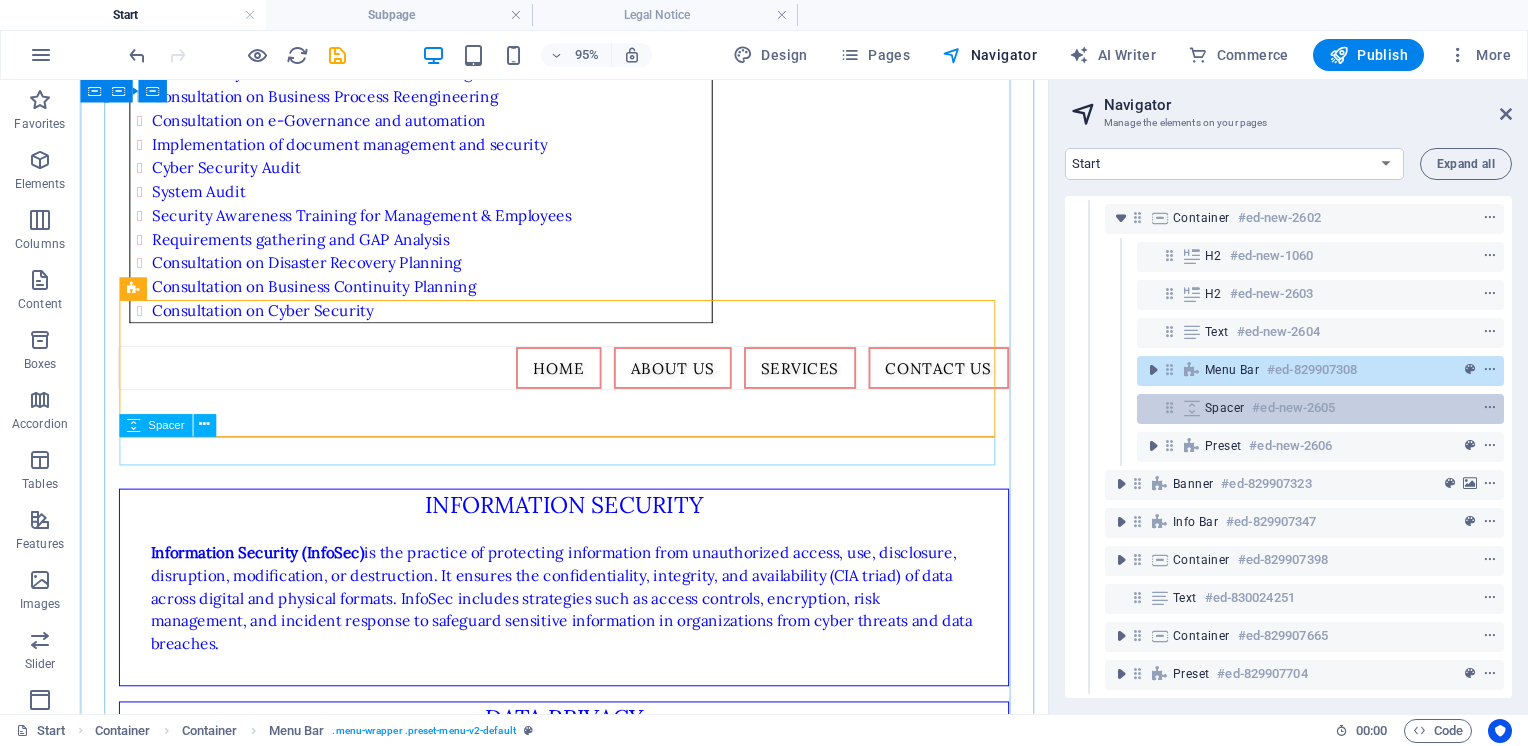 drag, startPoint x: 1288, startPoint y: 314, endPoint x: 1276, endPoint y: 402, distance: 88.814415 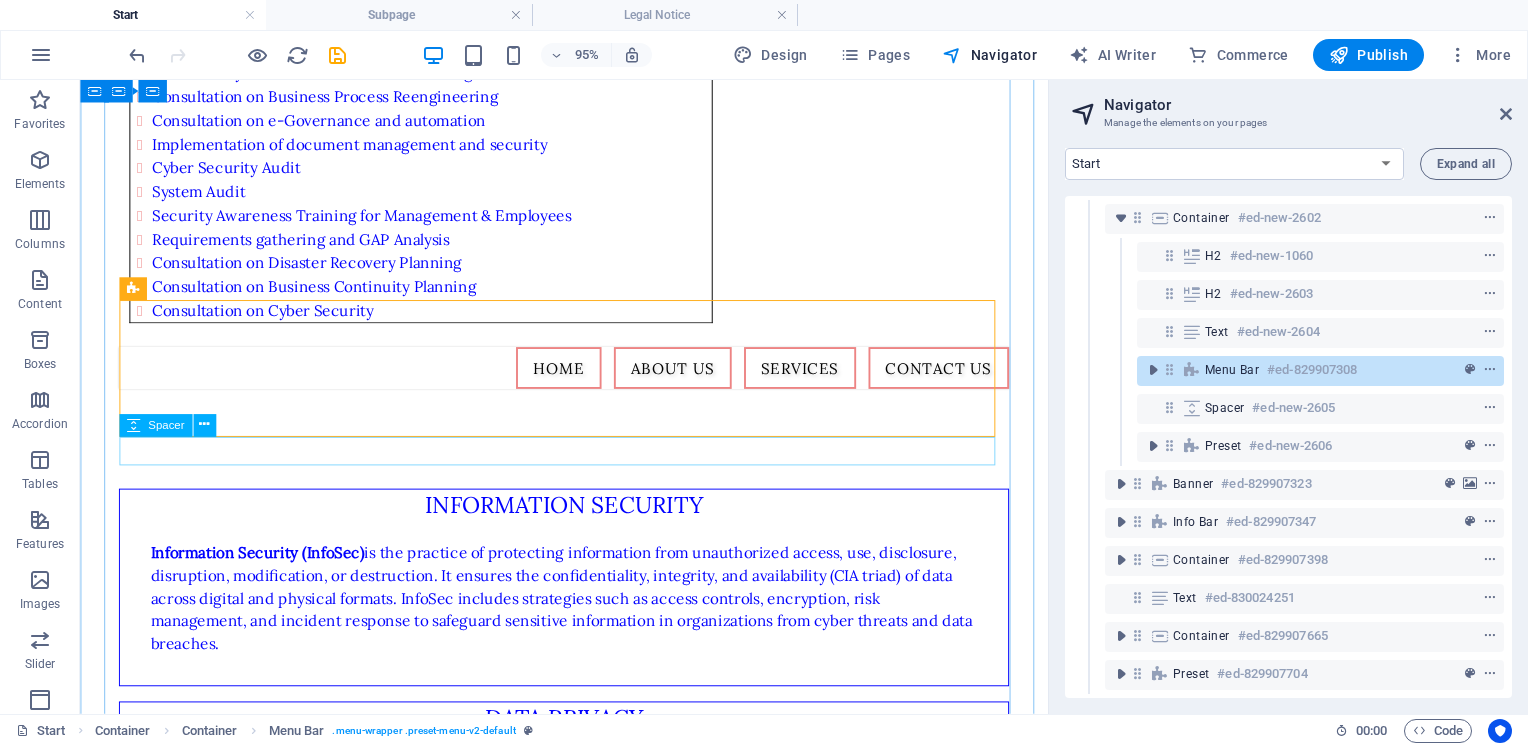 drag, startPoint x: 1266, startPoint y: 267, endPoint x: 1264, endPoint y: 366, distance: 99.0202 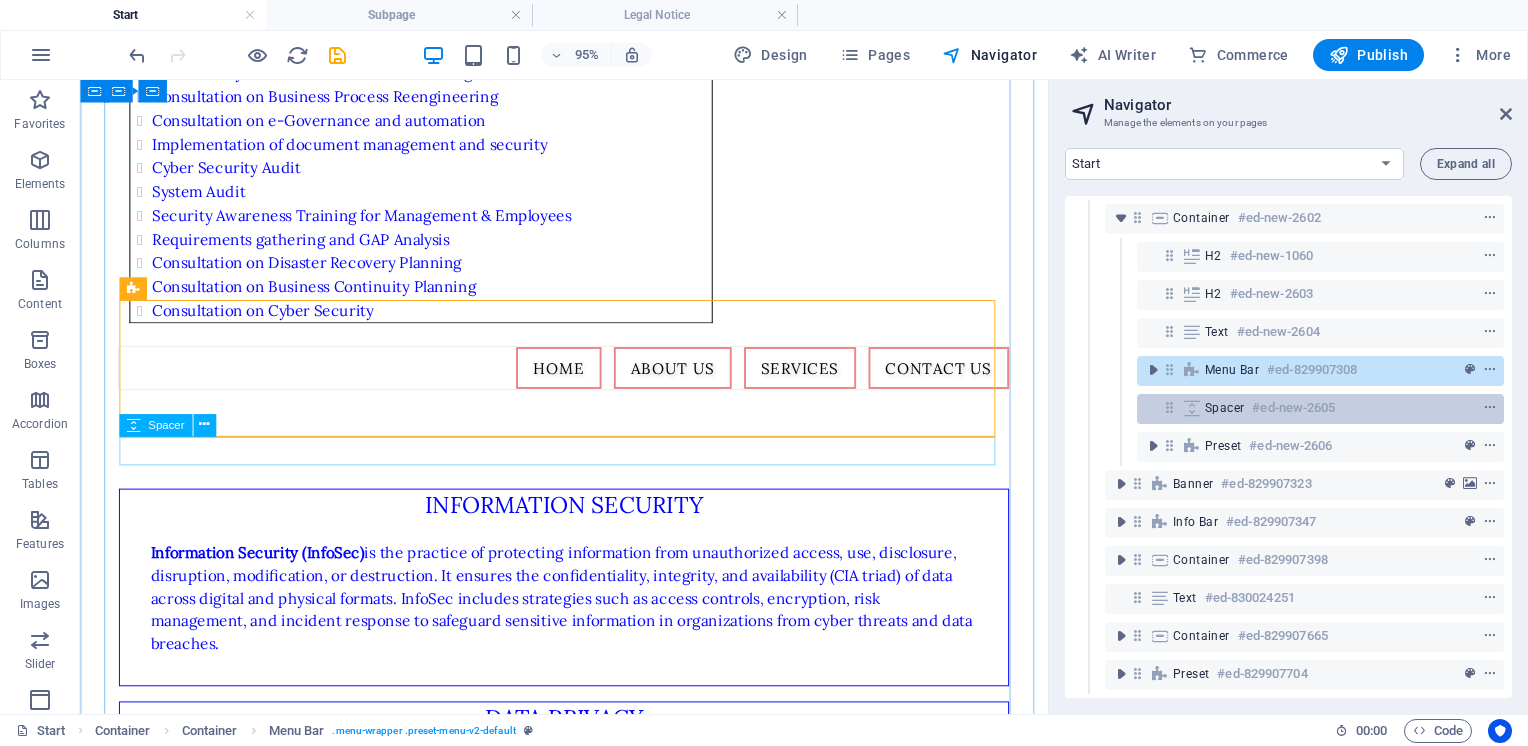 drag, startPoint x: 1244, startPoint y: 206, endPoint x: 1244, endPoint y: 379, distance: 173 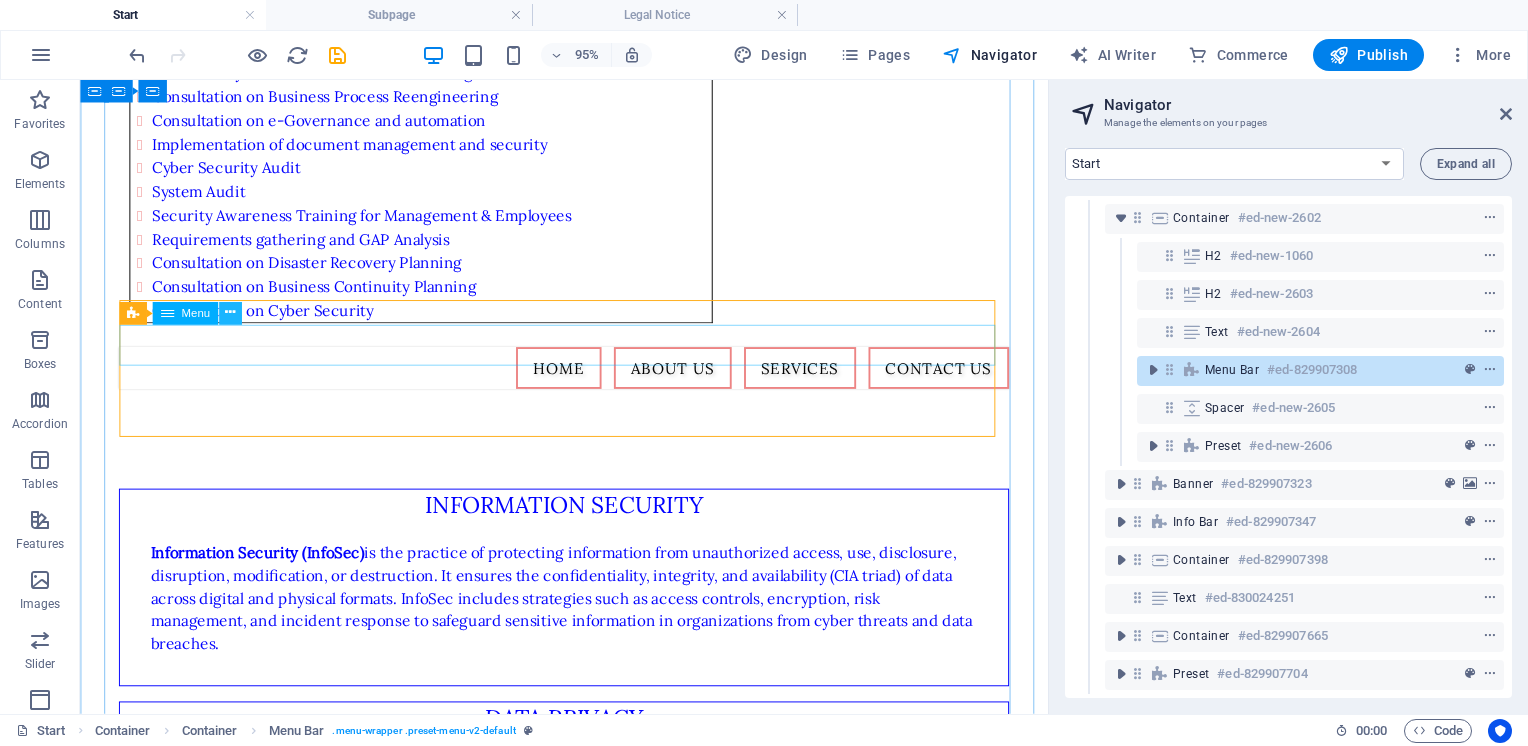 click at bounding box center (229, 313) 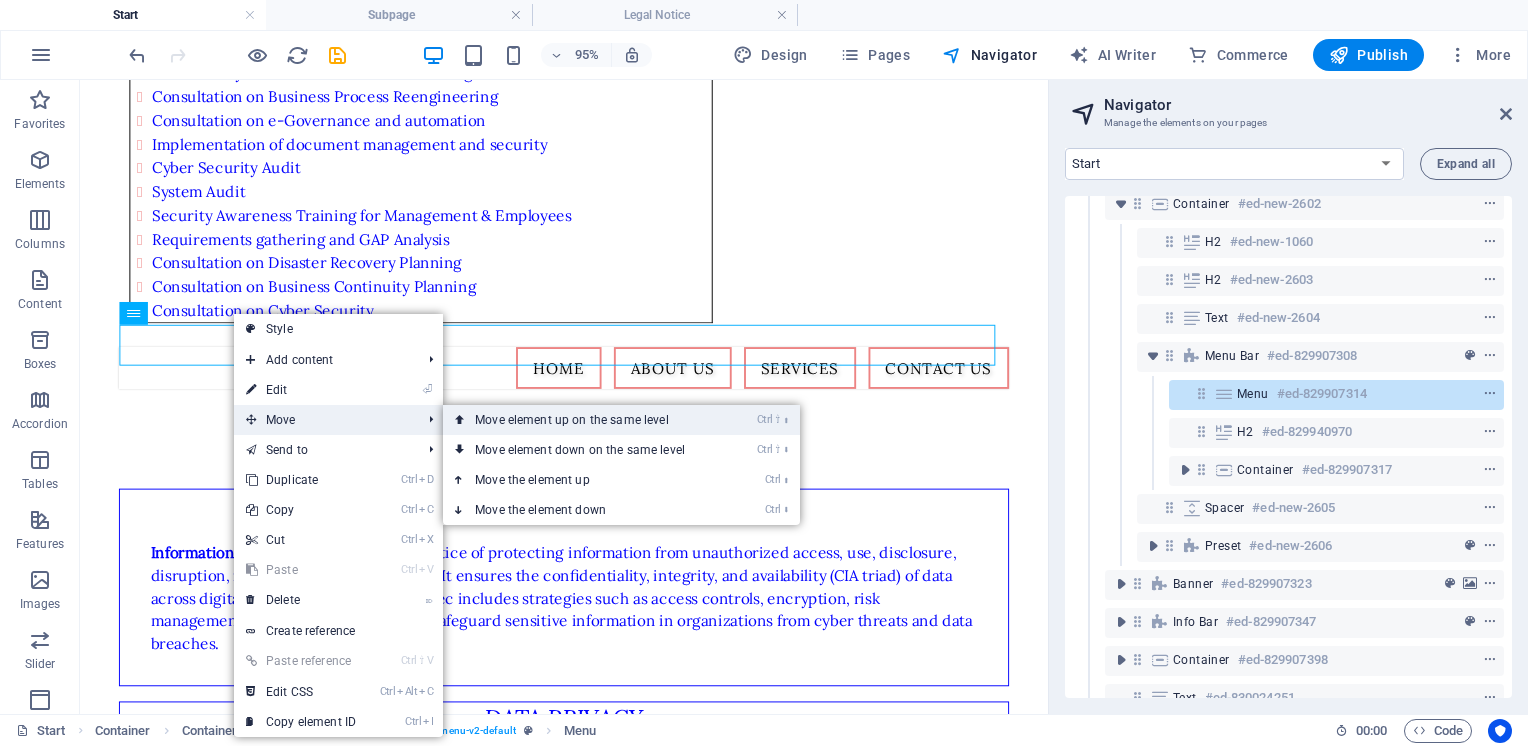click on "Ctrl ⇧ ⬆  Move element up on the same level" at bounding box center (584, 420) 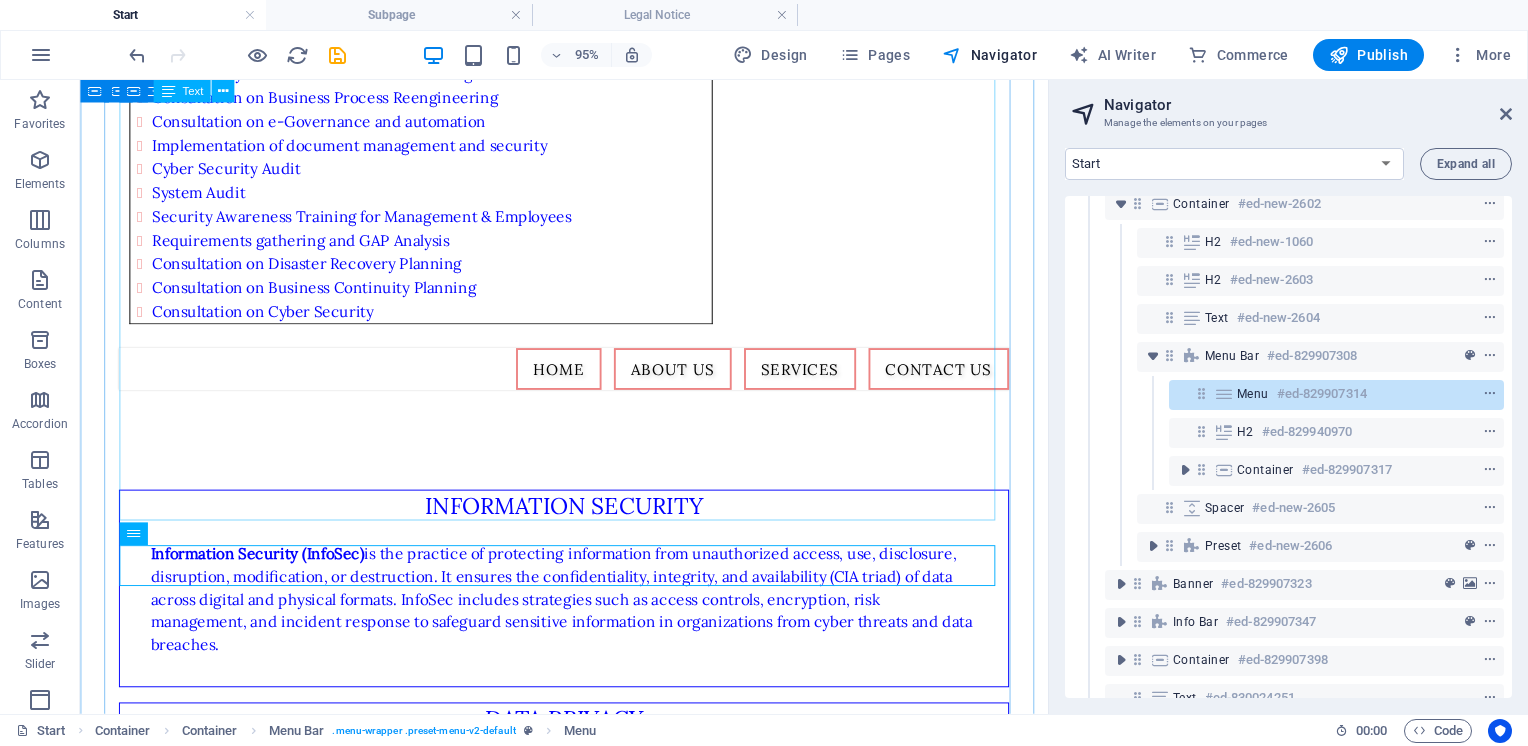 scroll, scrollTop: 0, scrollLeft: 0, axis: both 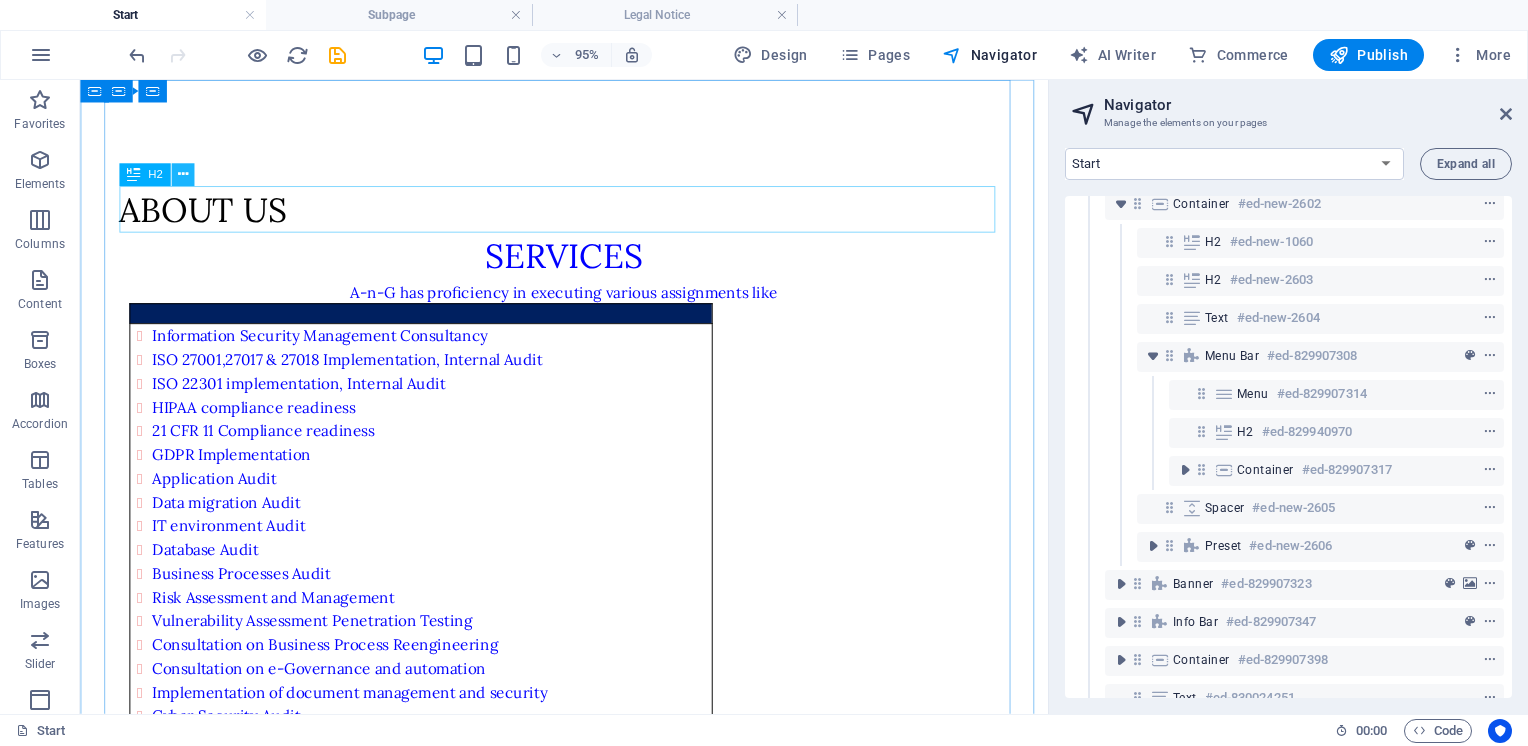 click at bounding box center [182, 175] 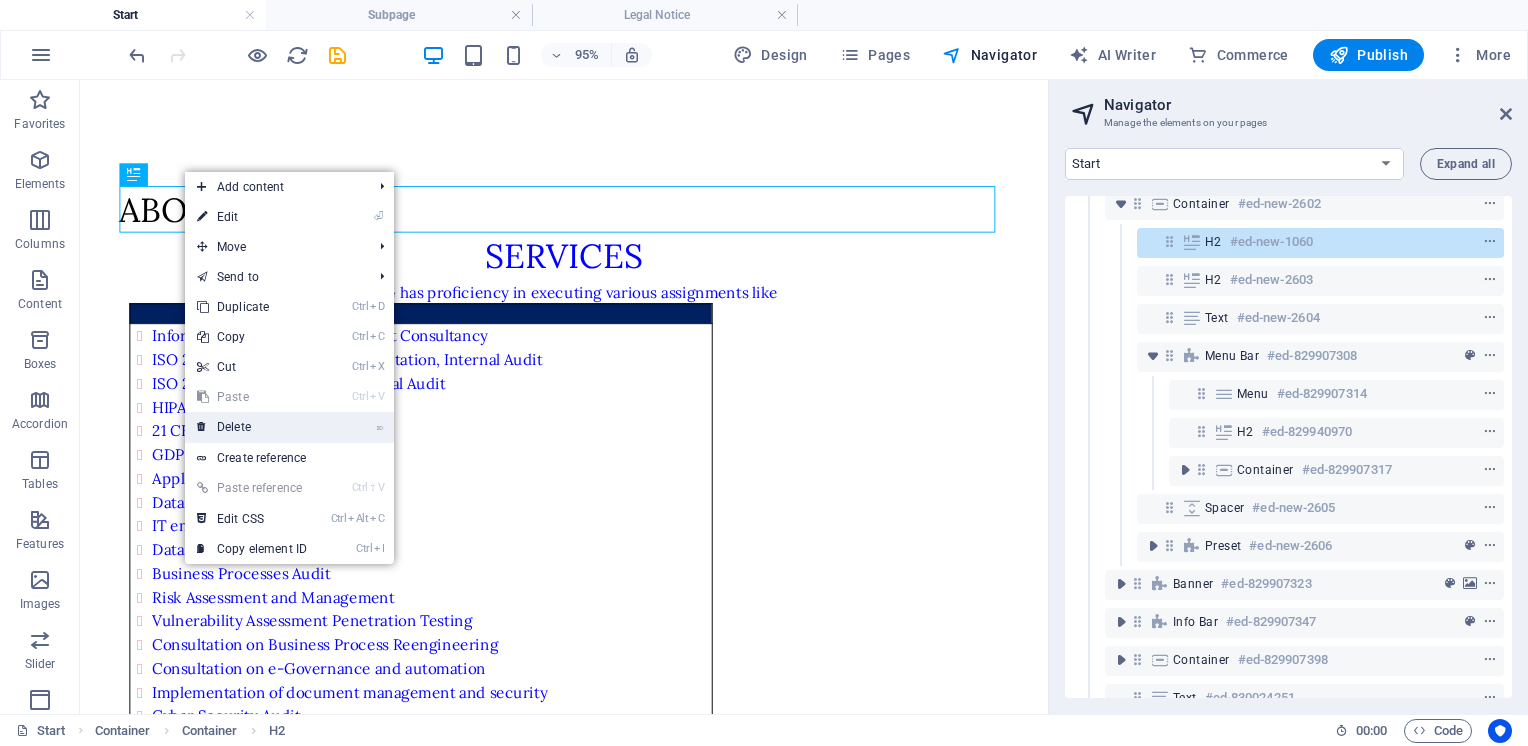 click on "⌦  Delete" at bounding box center [252, 427] 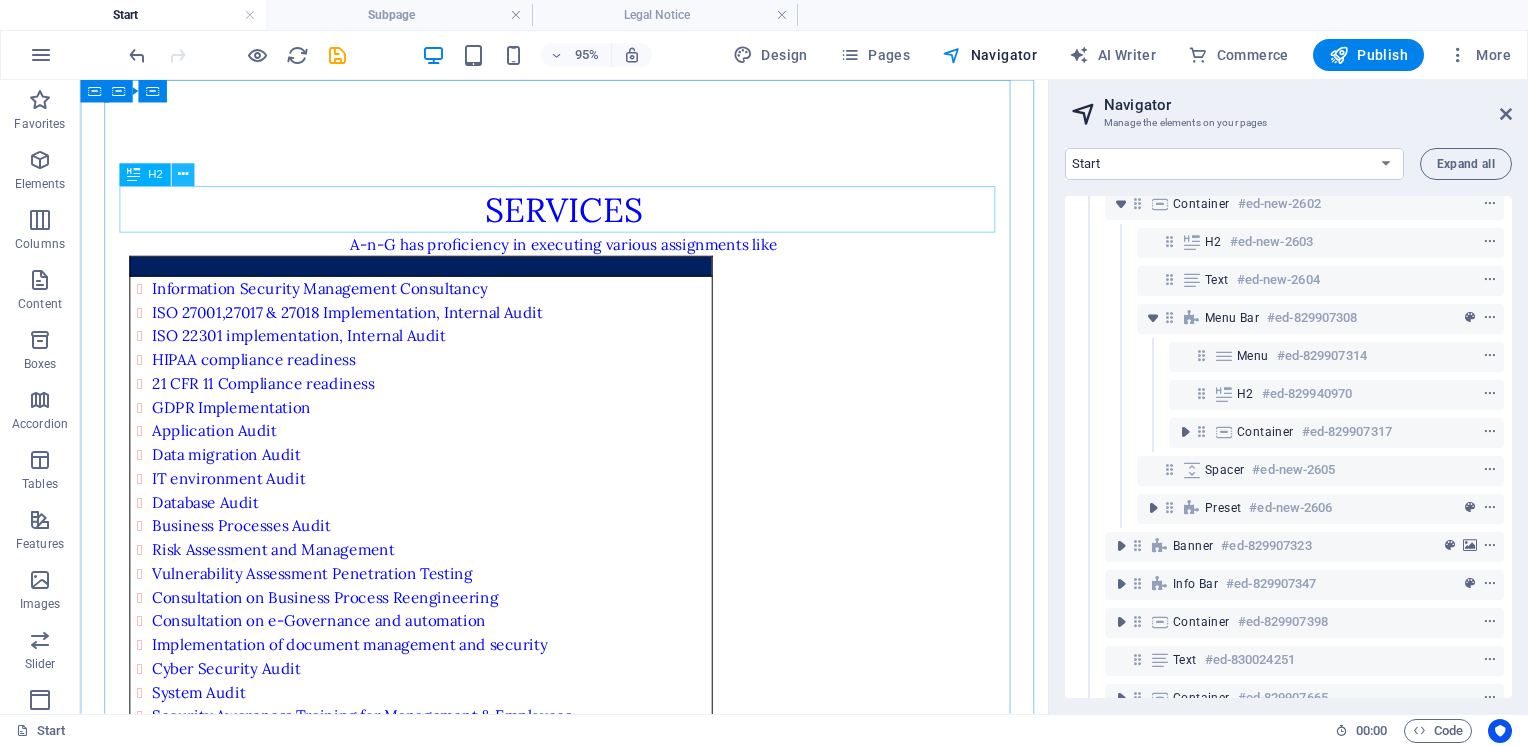 click at bounding box center [182, 175] 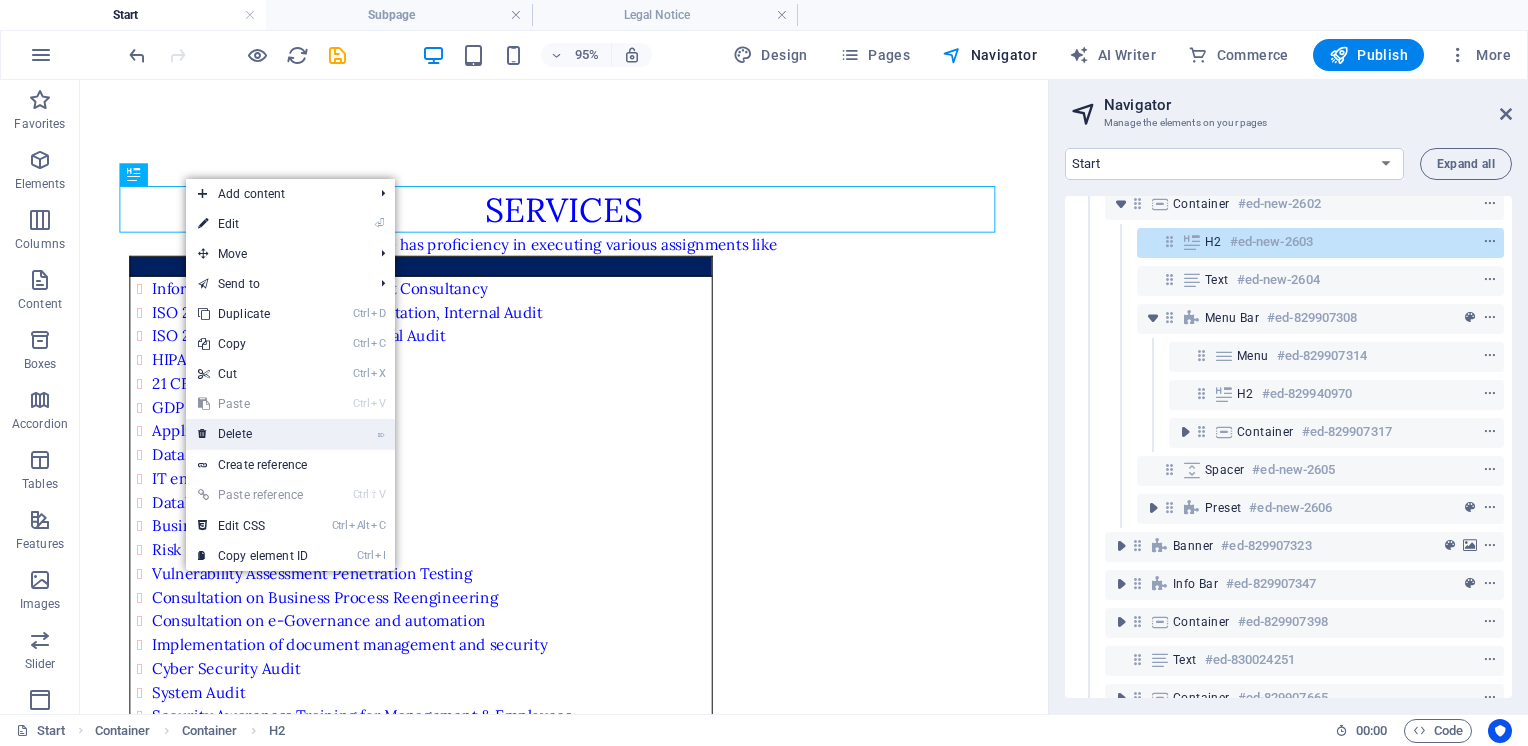 click on "⌦  Delete" at bounding box center [253, 434] 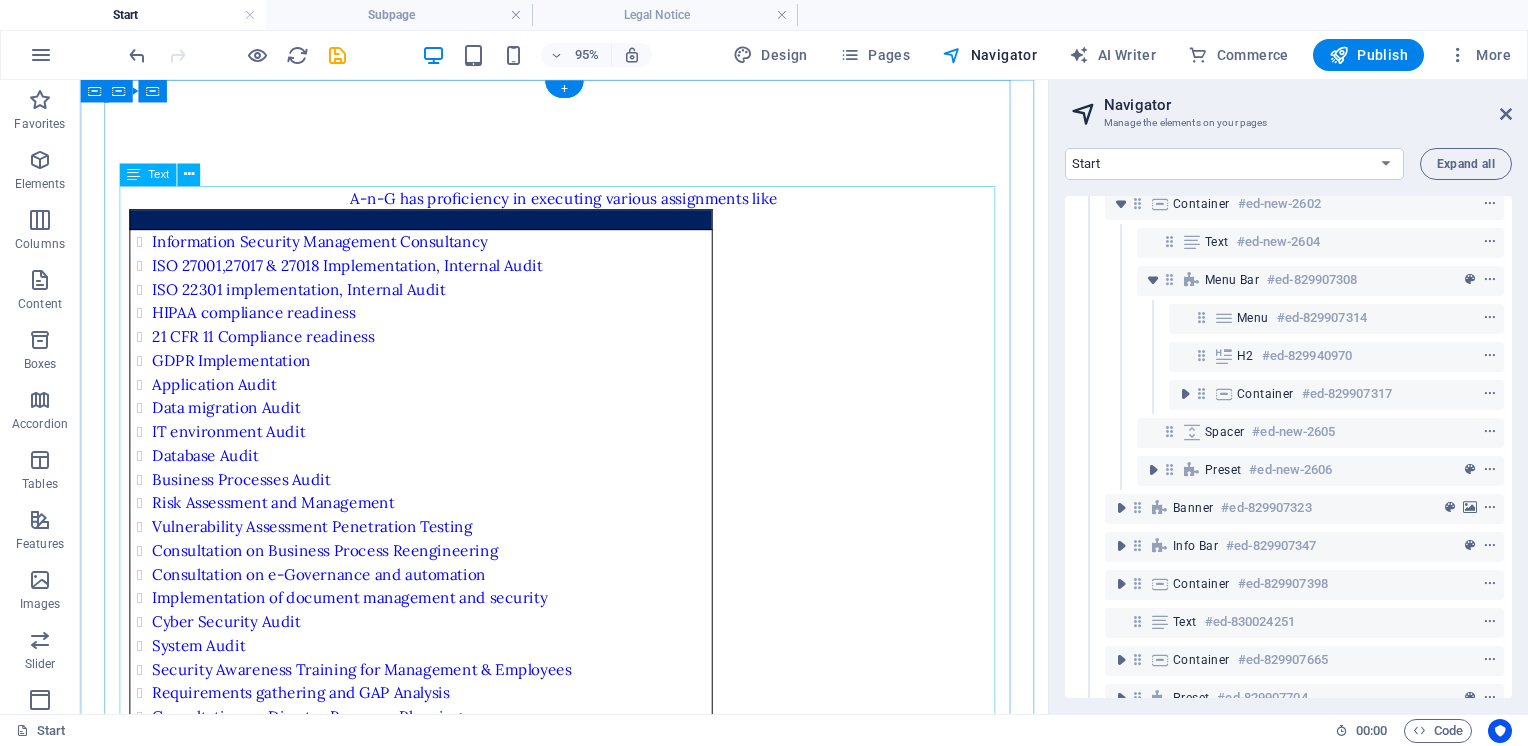 click on "A-n-G has proficiency in executing various assignments like                                                        Information Security Management Consultancy ISO 27001,27017 & 27018 Implementation, Internal Audit ISO 22301 implementation, Internal Audit HIPAA compliance readiness 21 CFR 11 Compliance readiness GDPR Implementation Application Audit Data migration Audit IT environment Audit Database Audit Business Processes Audit Risk Assessment and Management Vulnerability Assessment Penetration Testing Consultation on Business Process Reengineering Consultation on e-Governance and automation Implementation of document management and security Cyber Security Audit System Audit Security Awareness Training for Management & Employees Requirements gathering and GAP Analysis Consultation on Disaster Recovery Planning Consultation on Business Continuity Planning Consultation on Cyber Security" at bounding box center [589, 503] 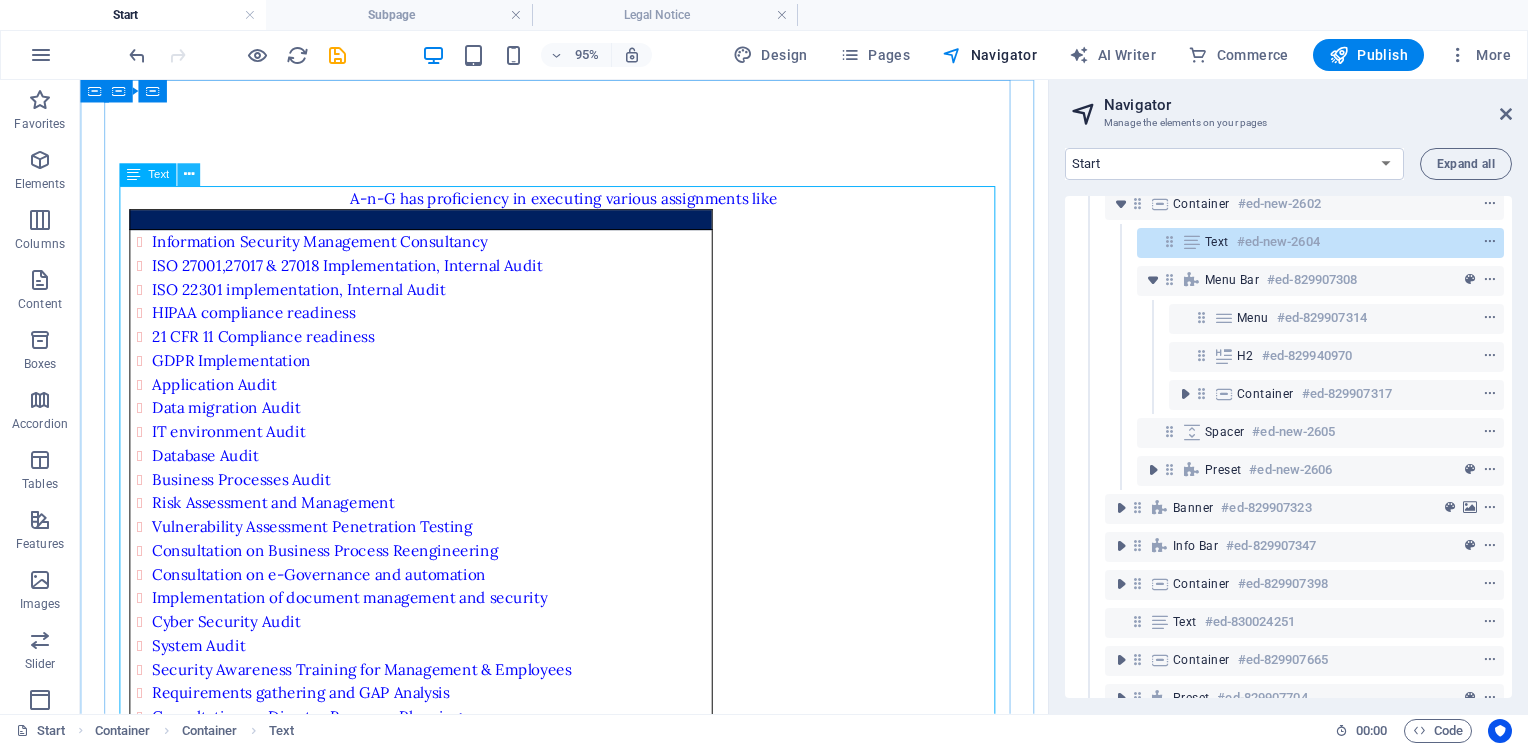 click at bounding box center [189, 175] 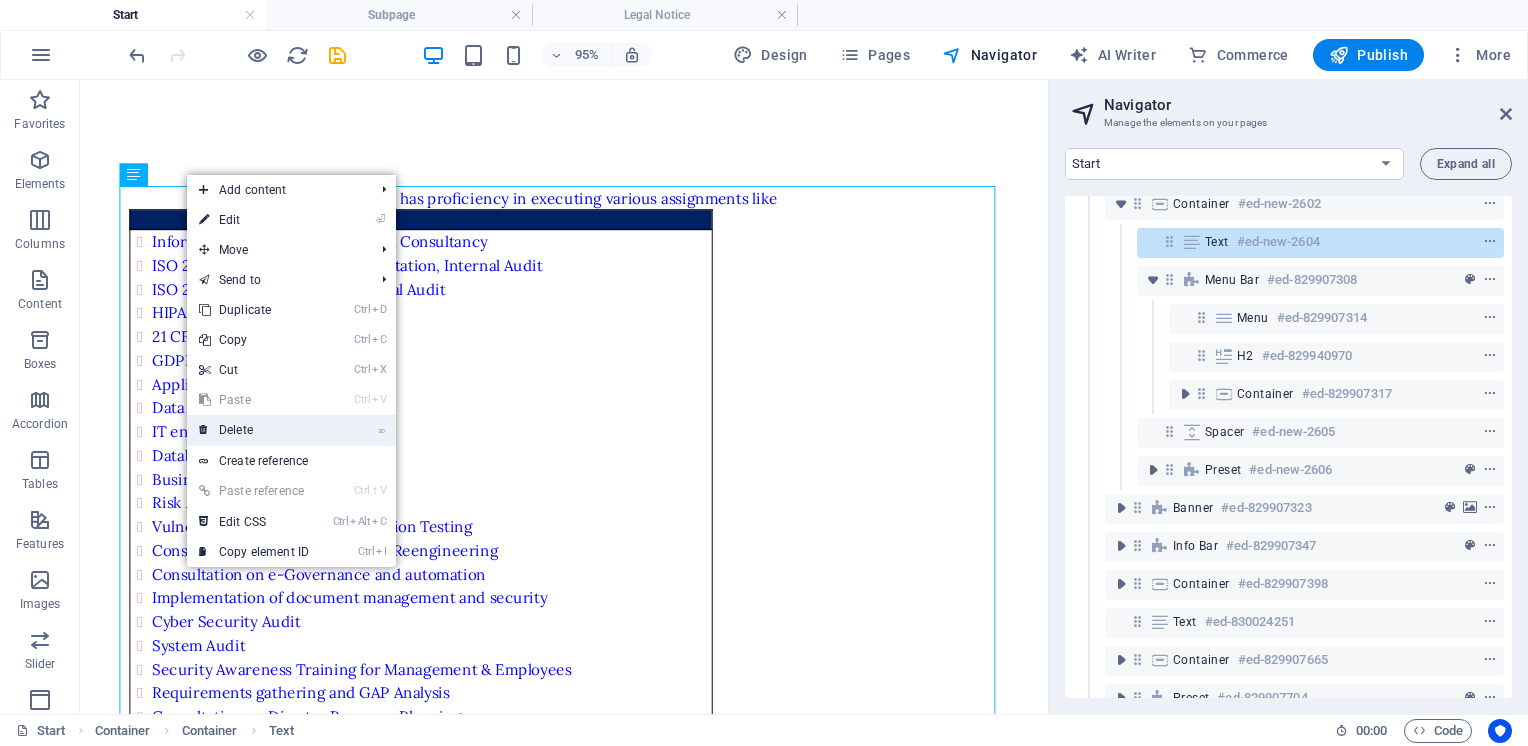 click on "⌦  Delete" at bounding box center (254, 430) 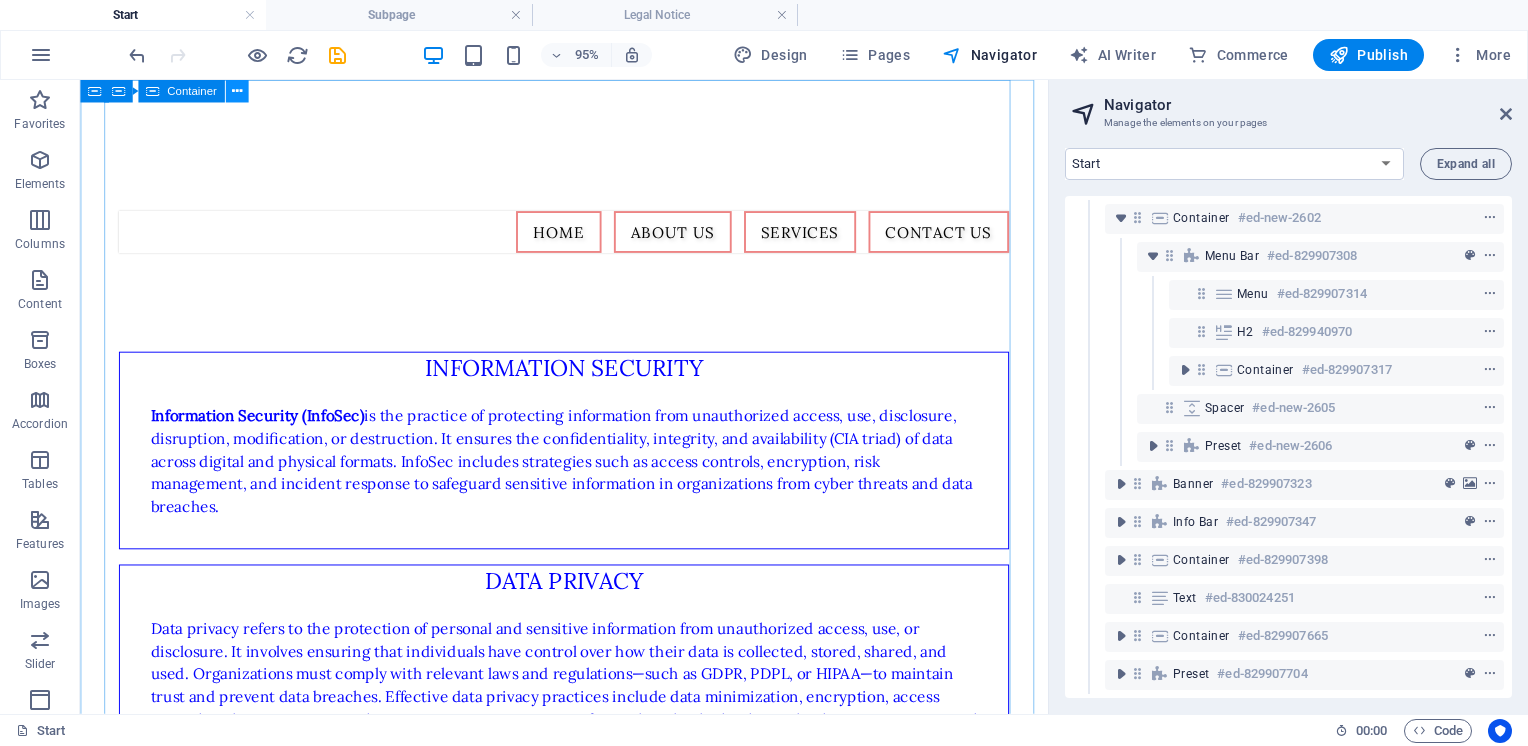 click at bounding box center (236, 91) 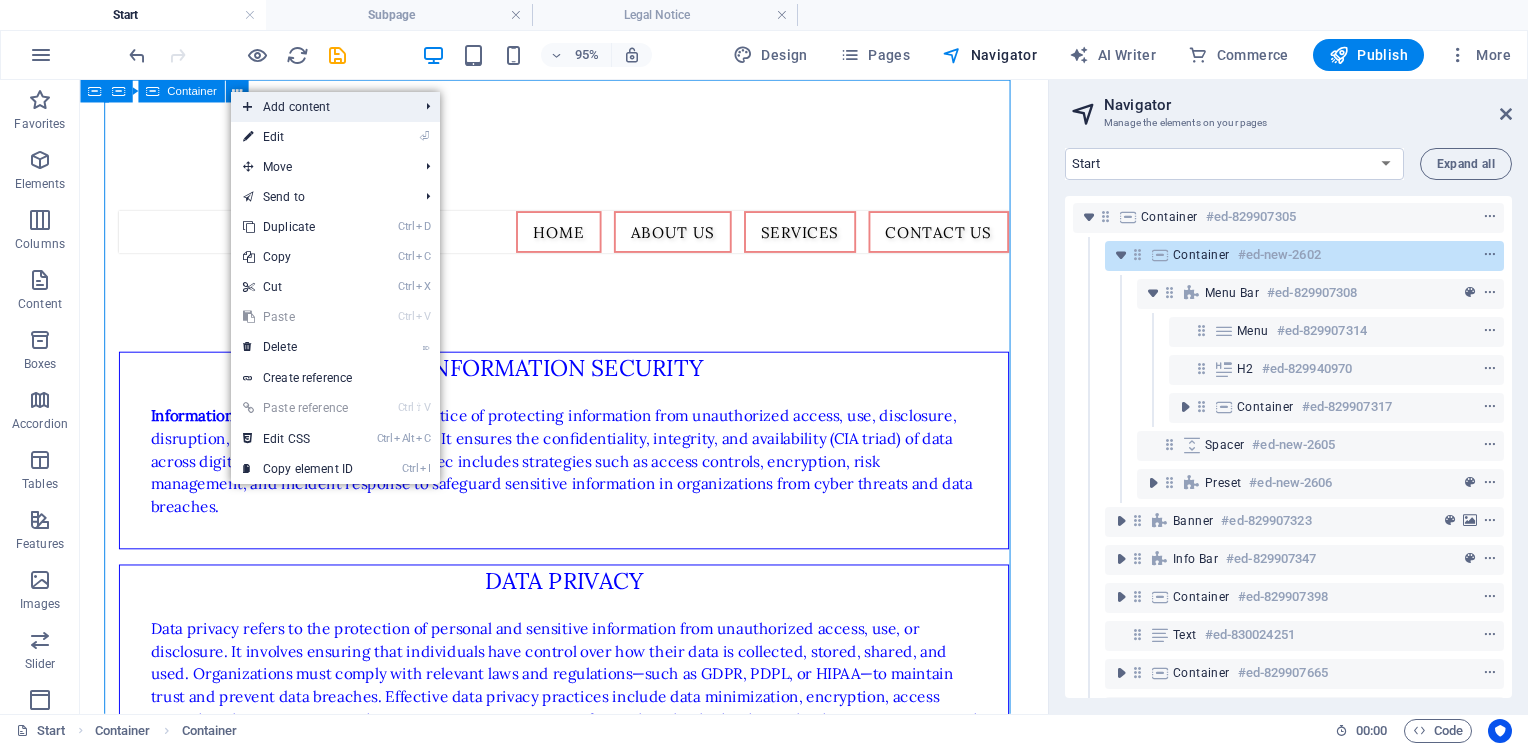 scroll, scrollTop: 0, scrollLeft: 0, axis: both 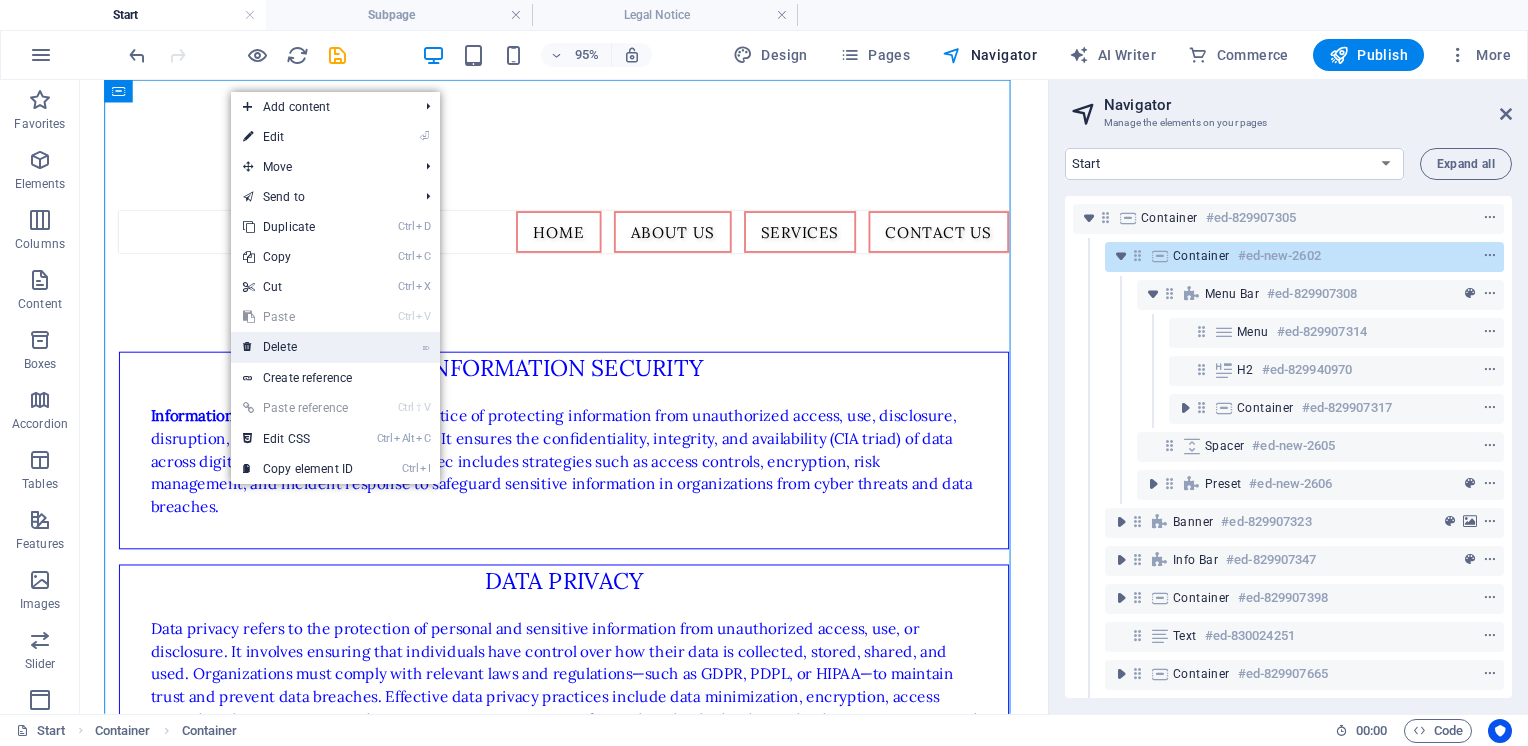 click on "⌦  Delete" at bounding box center (298, 347) 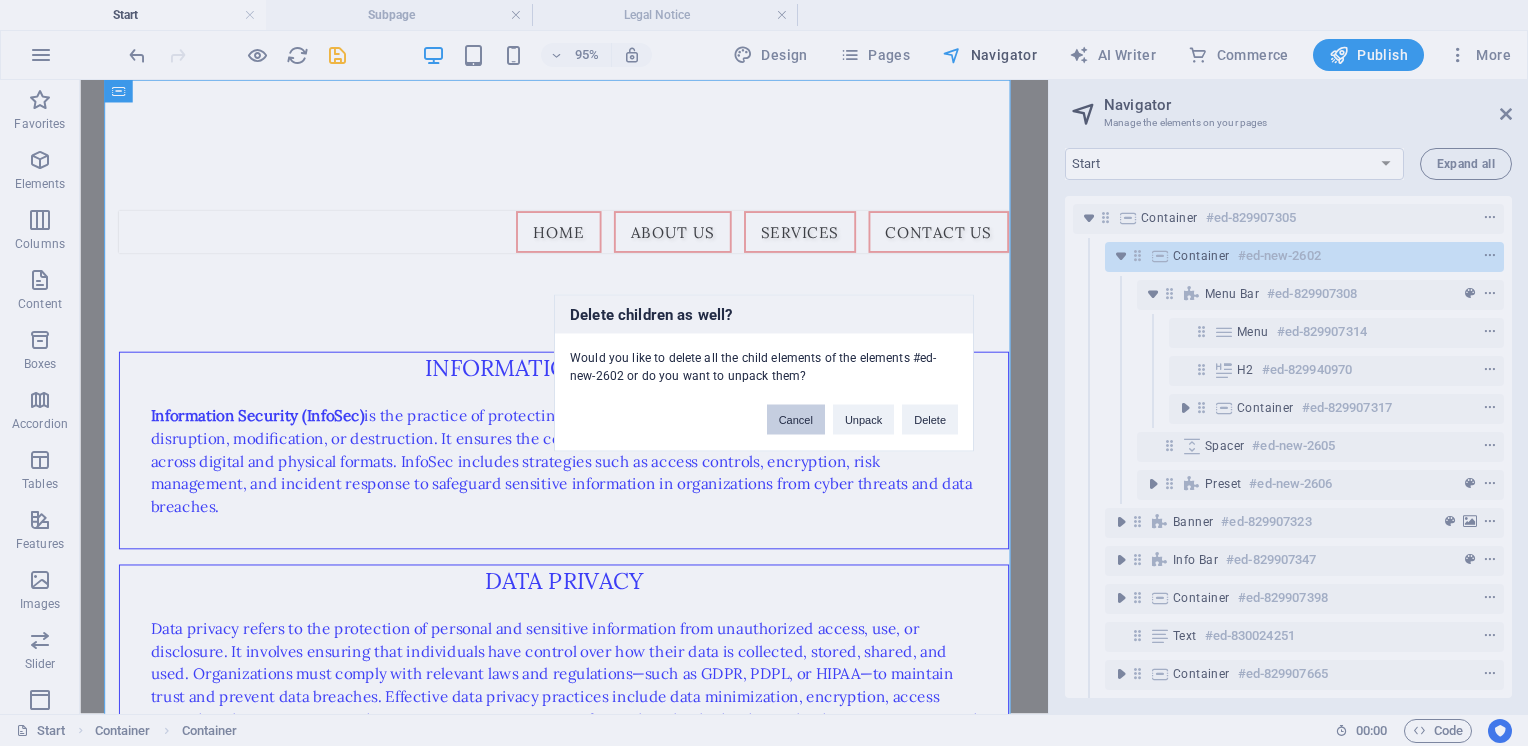click on "Cancel" at bounding box center [796, 420] 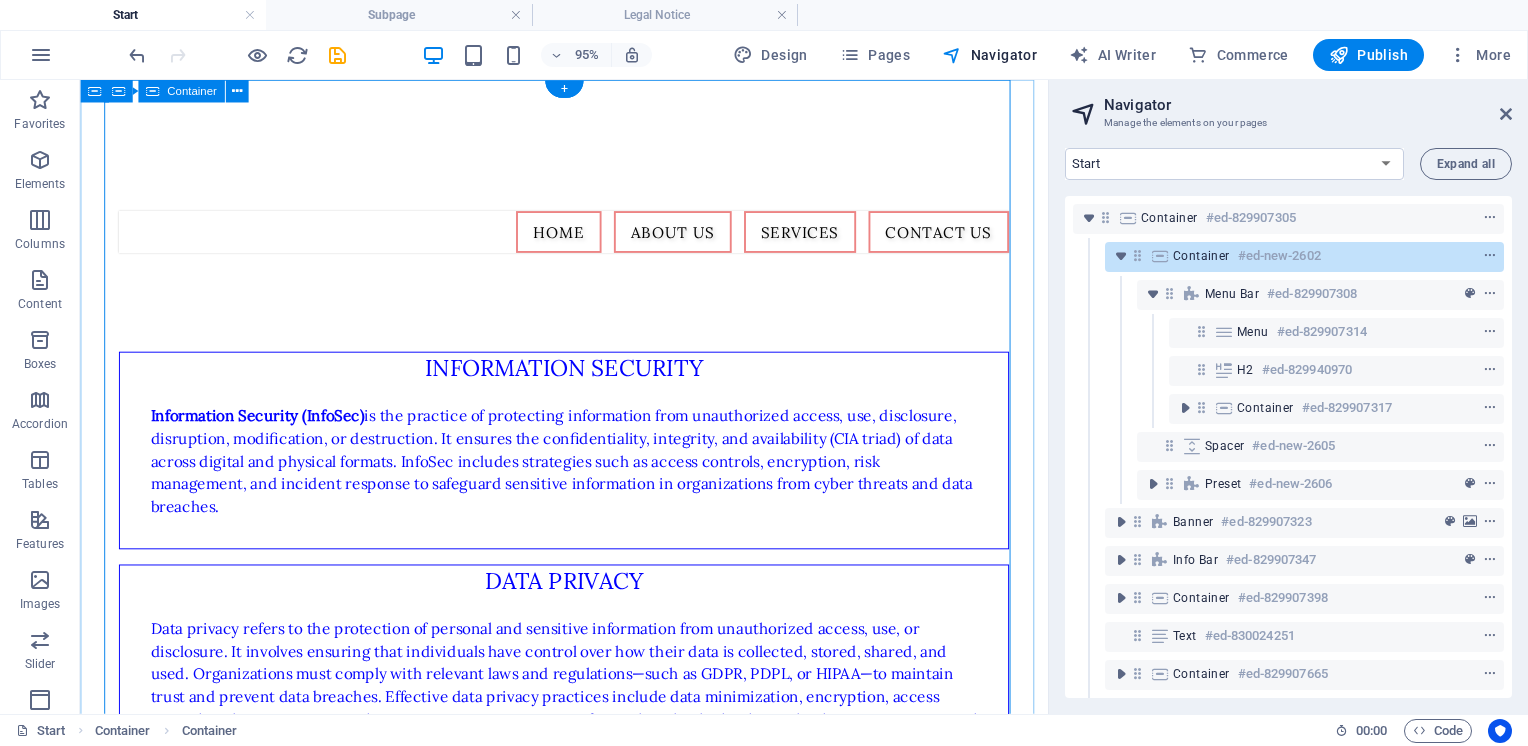drag, startPoint x: 591, startPoint y: 165, endPoint x: 578, endPoint y: 155, distance: 16.40122 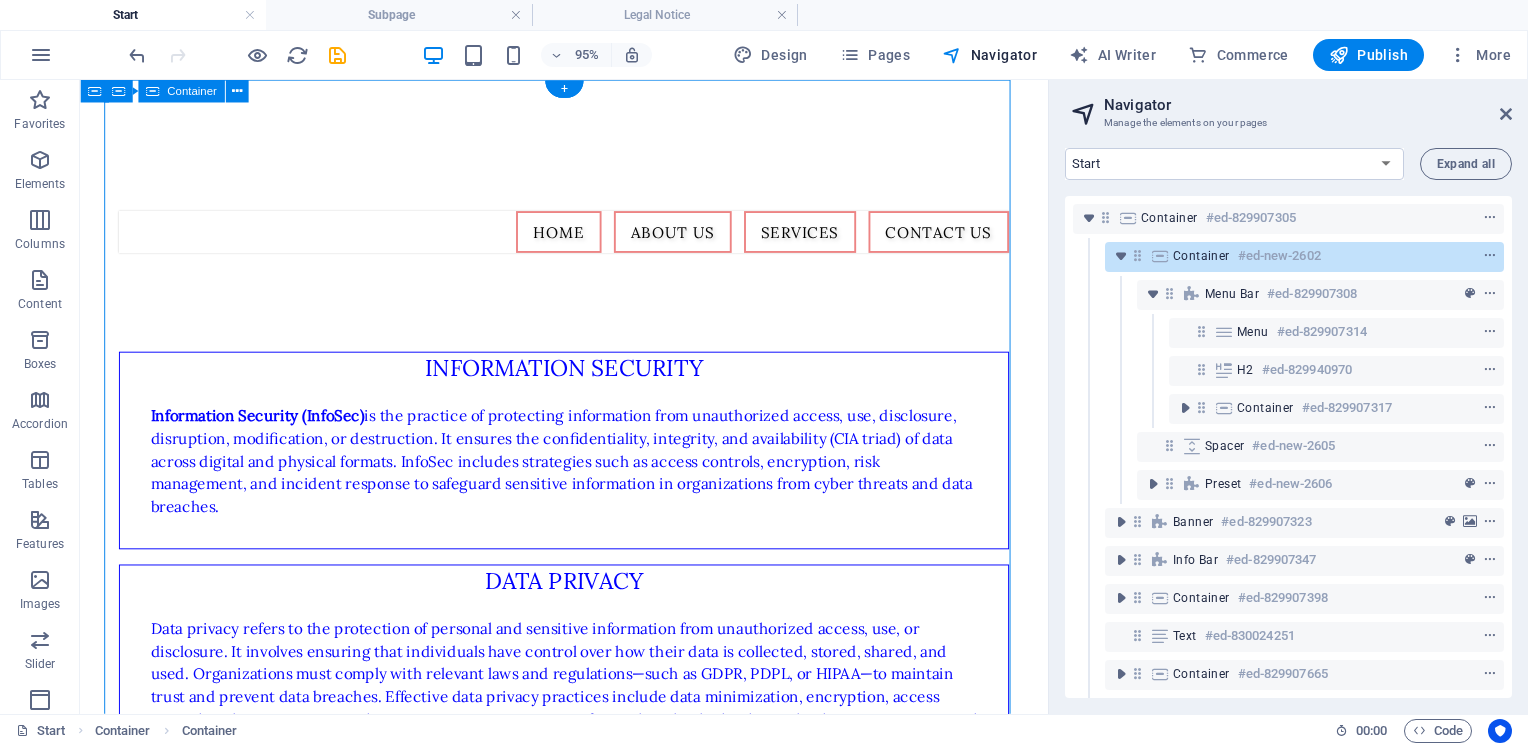 click on "Home About us Services Contact Us Accurate & Genuine Computer Consultants Information Security Information Security (InfoSec)  is the practice of protecting information from unauthorized access, use, disclosure, disruption, modification, or destruction. It ensures the confidentiality, integrity, and availability (CIA triad) of data across digital and physical formats. InfoSec includes strategies such as access controls, encryption, risk management, and incident response to safeguard sensitive information in organizations from cyber threats and data breaches. Data privacy application security" at bounding box center (589, 633) 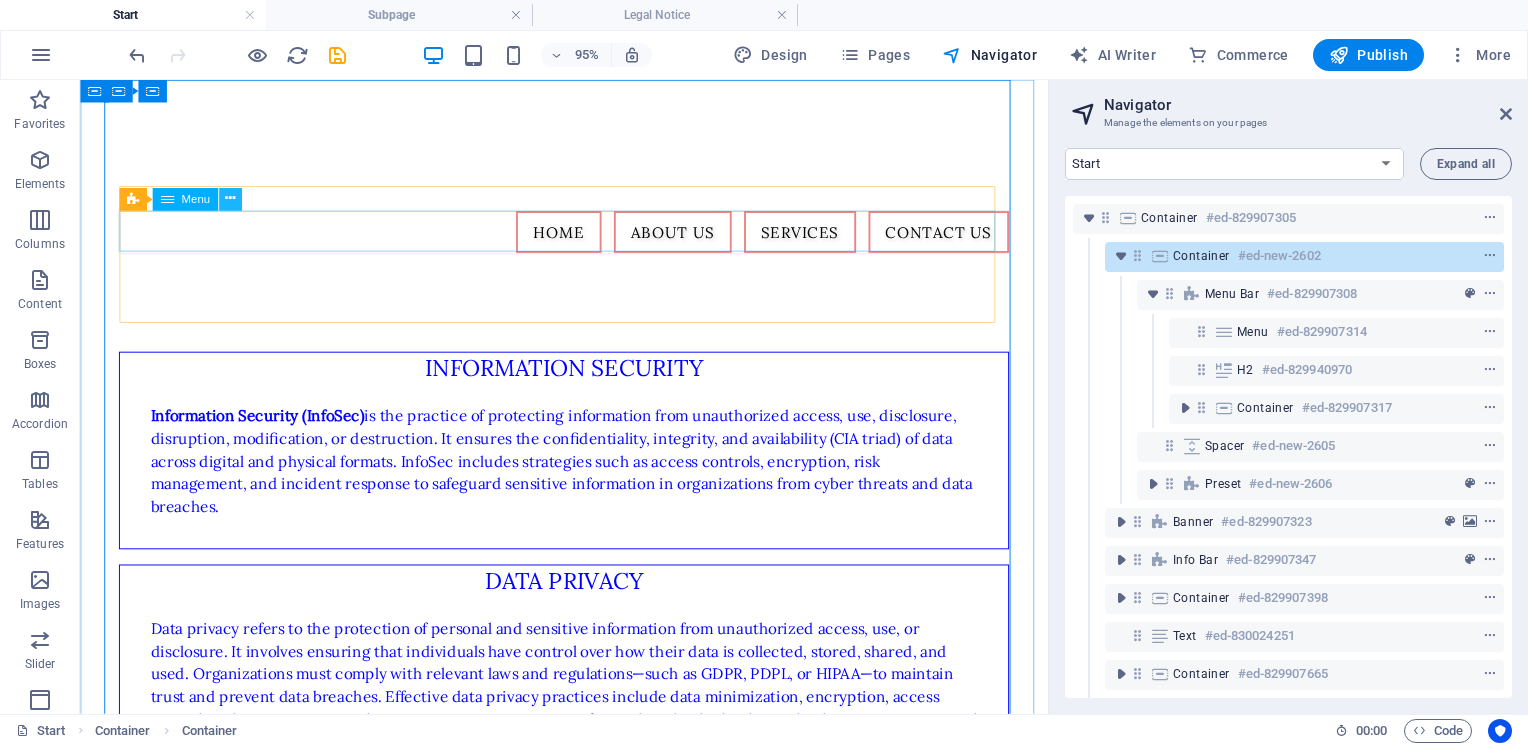 click at bounding box center (229, 199) 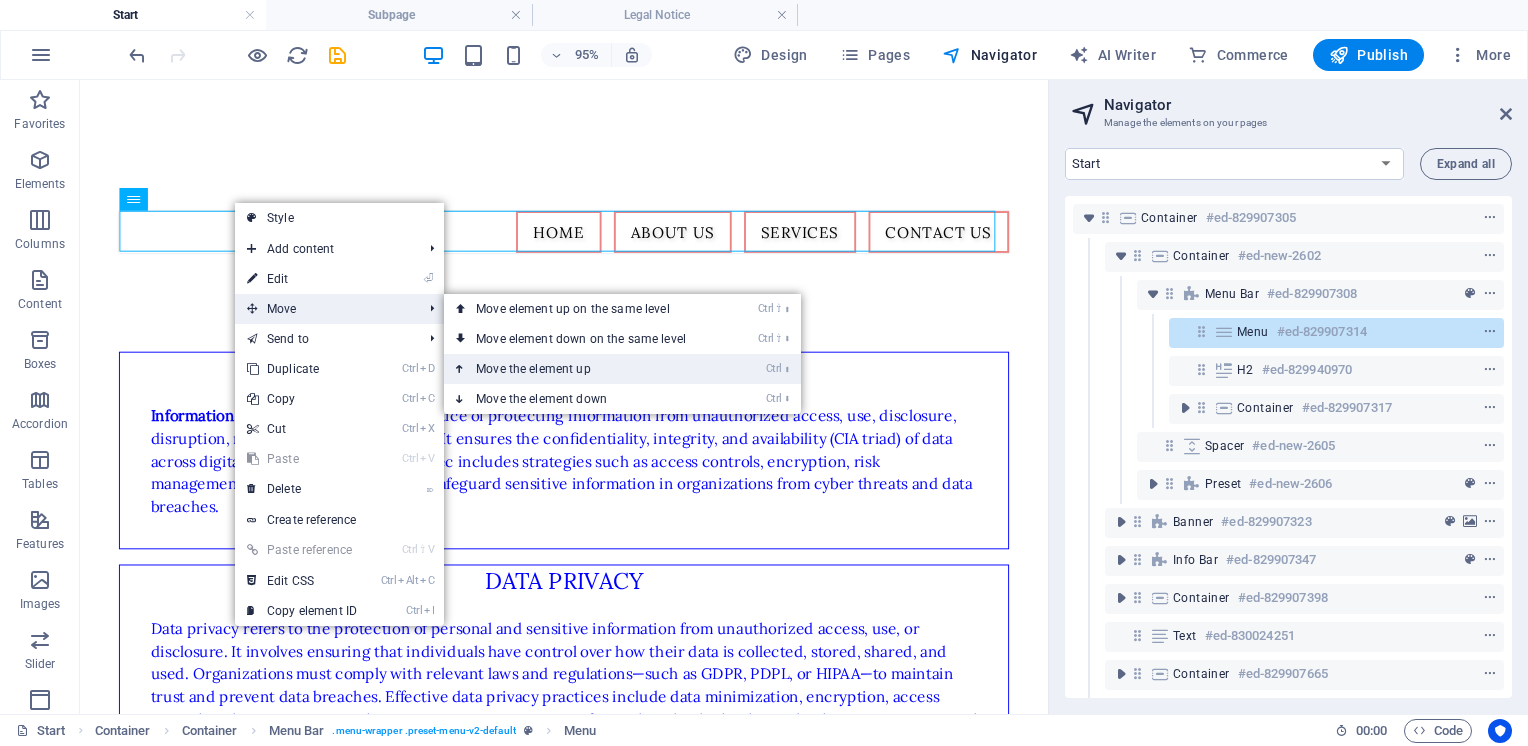 click on "Ctrl ⬆  Move the element up" at bounding box center (585, 369) 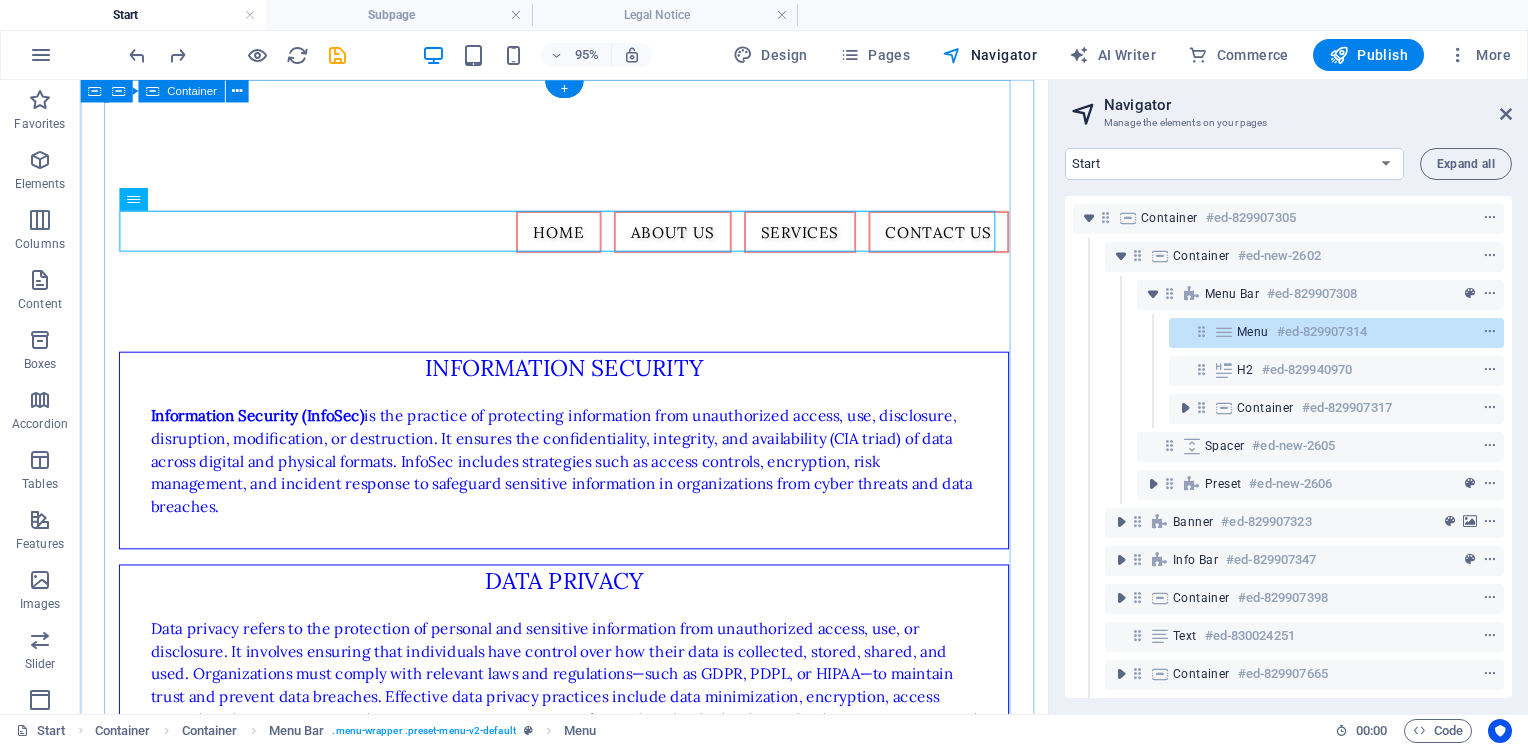 click on "Home About us Services Contact Us Accurate & Genuine Computer Consultants Information Security Information Security (InfoSec)  is the practice of protecting information from unauthorized access, use, disclosure, disruption, modification, or destruction. It ensures the confidentiality, integrity, and availability (CIA triad) of data across digital and physical formats. InfoSec includes strategies such as access controls, encryption, risk management, and incident response to safeguard sensitive information in organizations from cyber threats and data breaches. Data privacy application security" at bounding box center (589, 633) 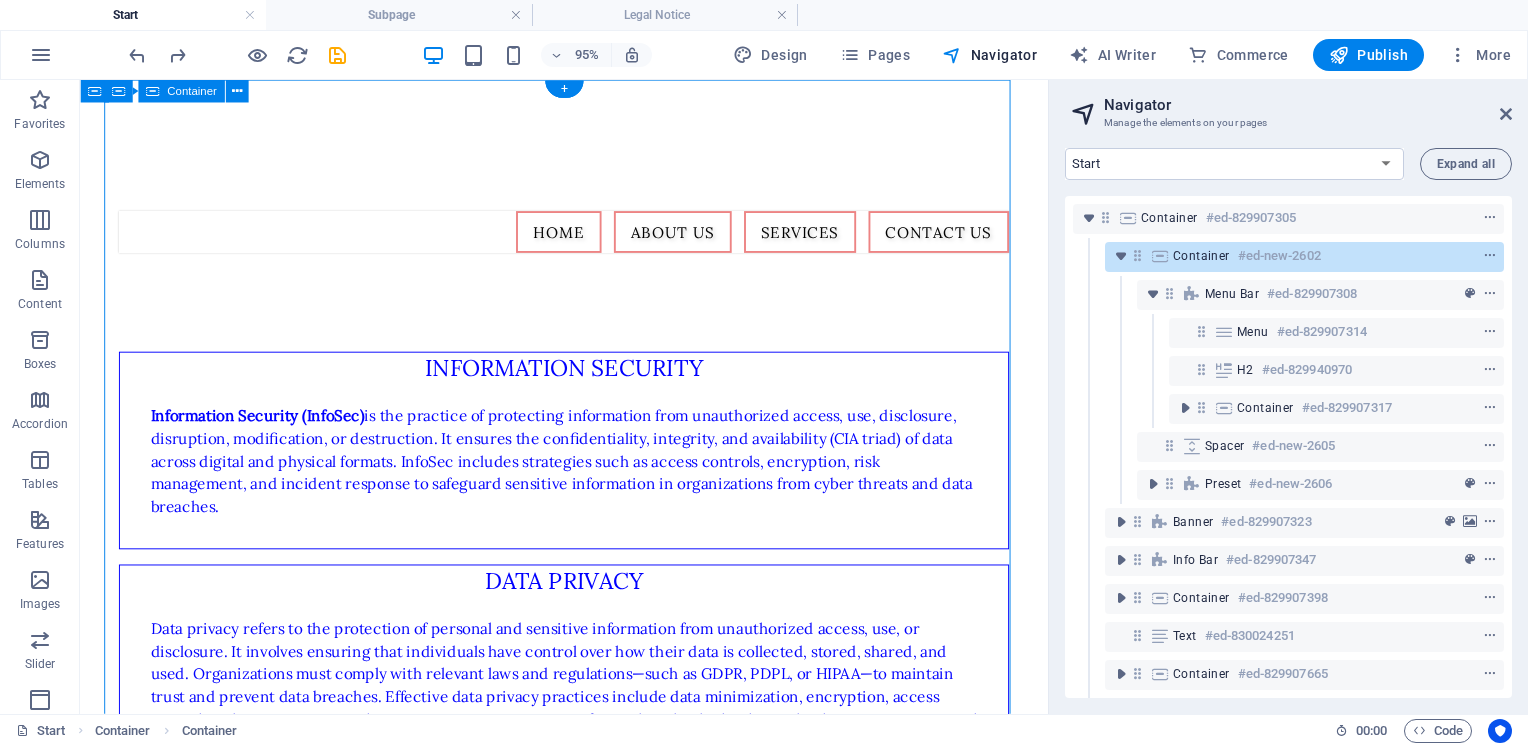 click on "Home About us Services Contact Us Accurate & Genuine Computer Consultants Information Security Information Security (InfoSec)  is the practice of protecting information from unauthorized access, use, disclosure, disruption, modification, or destruction. It ensures the confidentiality, integrity, and availability (CIA triad) of data across digital and physical formats. InfoSec includes strategies such as access controls, encryption, risk management, and incident response to safeguard sensitive information in organizations from cyber threats and data breaches. Data privacy application security" at bounding box center [589, 633] 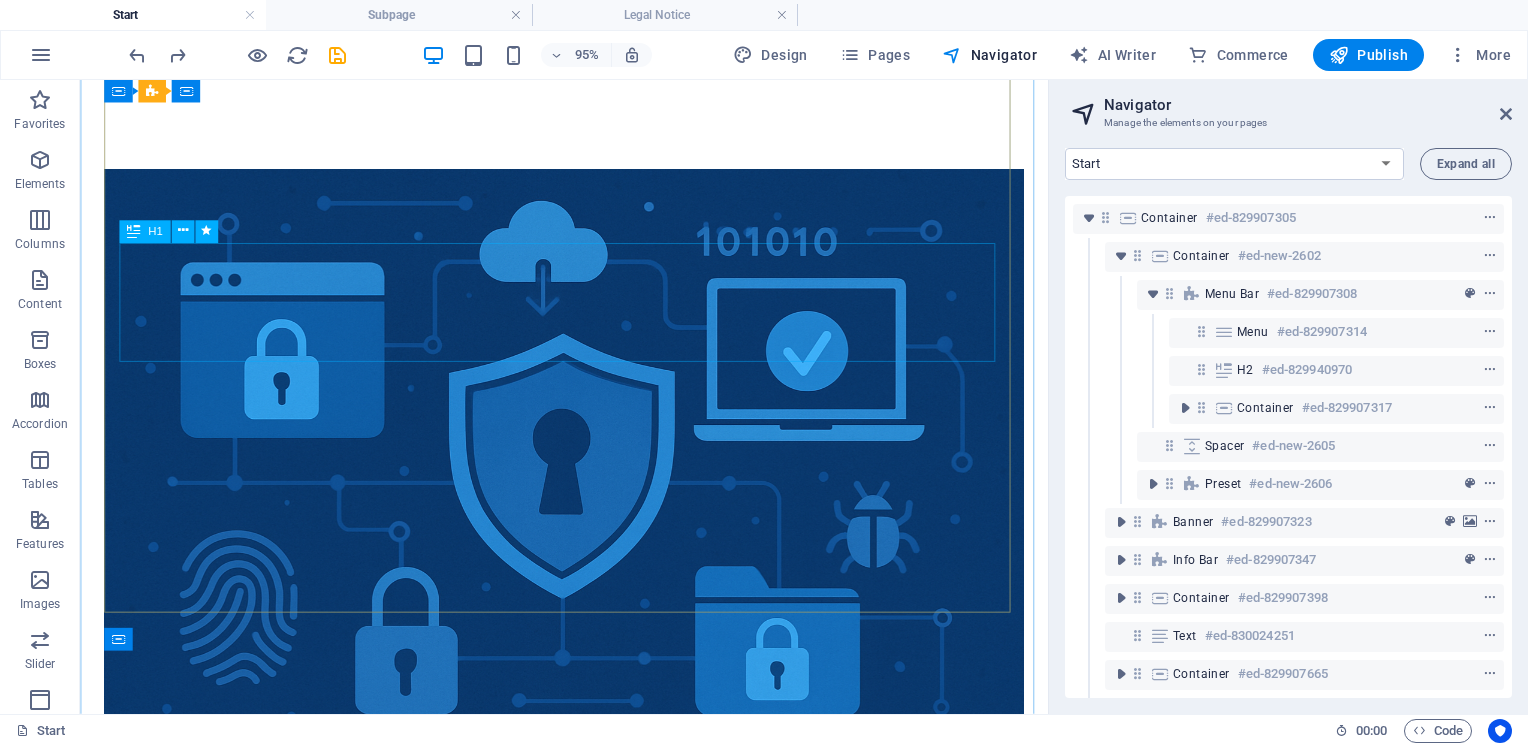 scroll, scrollTop: 1400, scrollLeft: 0, axis: vertical 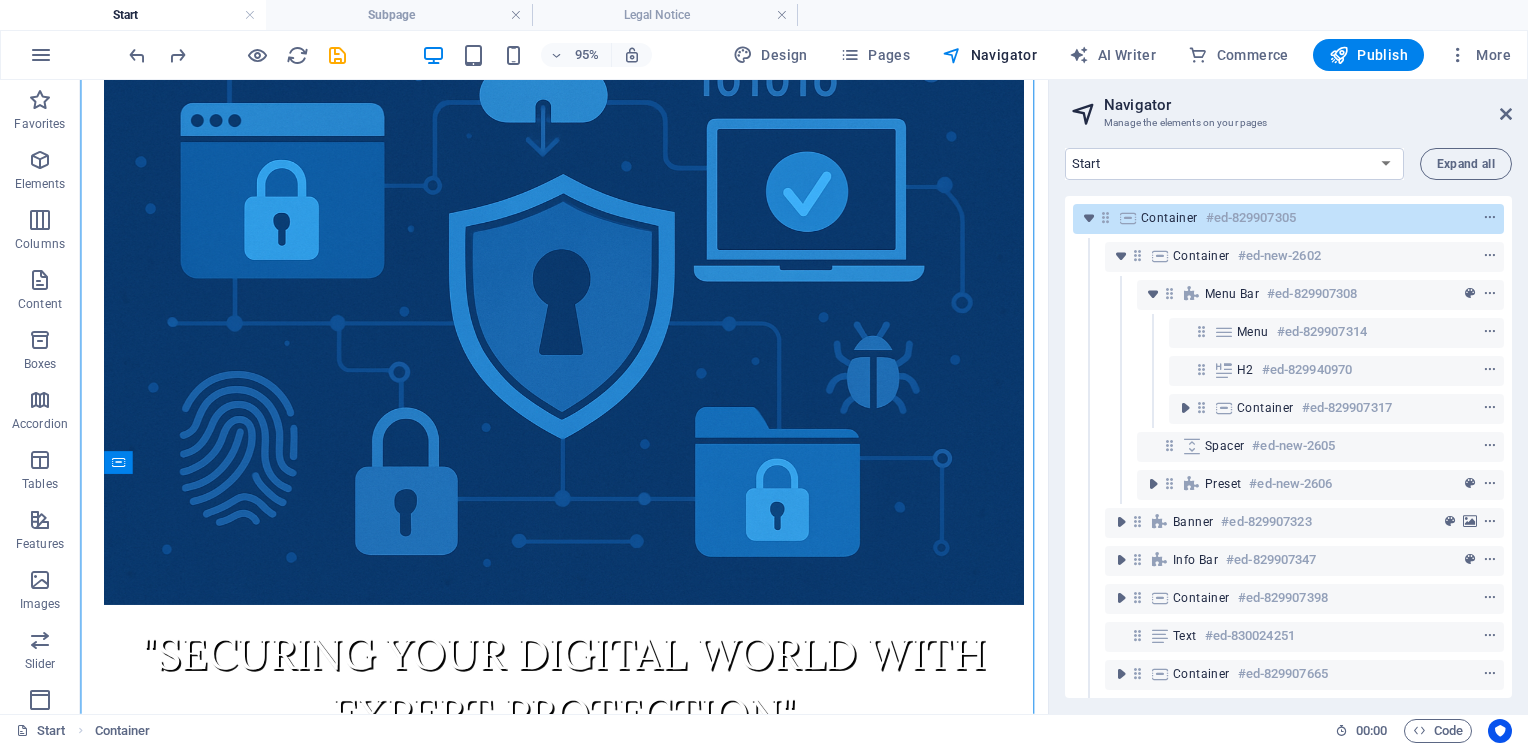 drag, startPoint x: 618, startPoint y: 335, endPoint x: 681, endPoint y: 159, distance: 186.93582 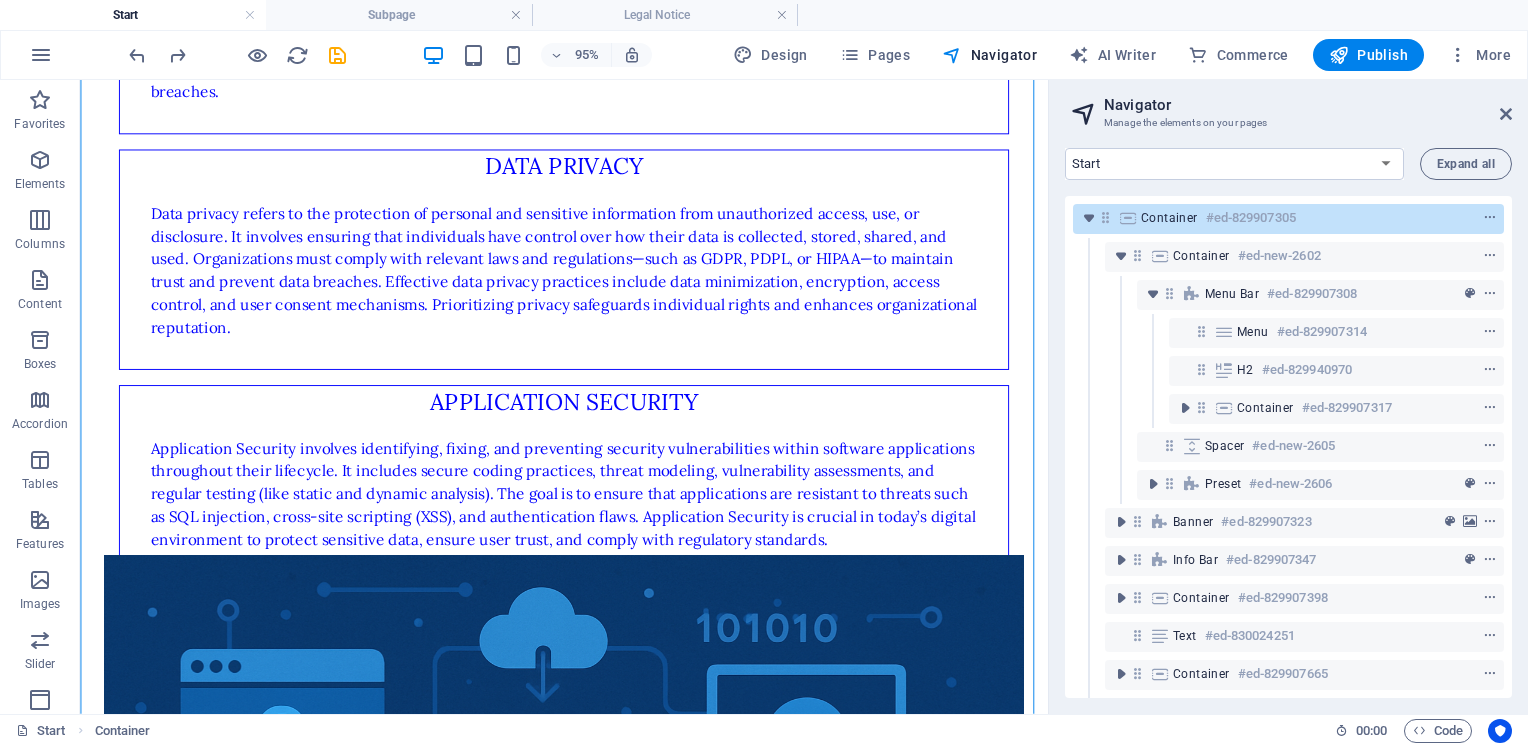 scroll, scrollTop: 736, scrollLeft: 0, axis: vertical 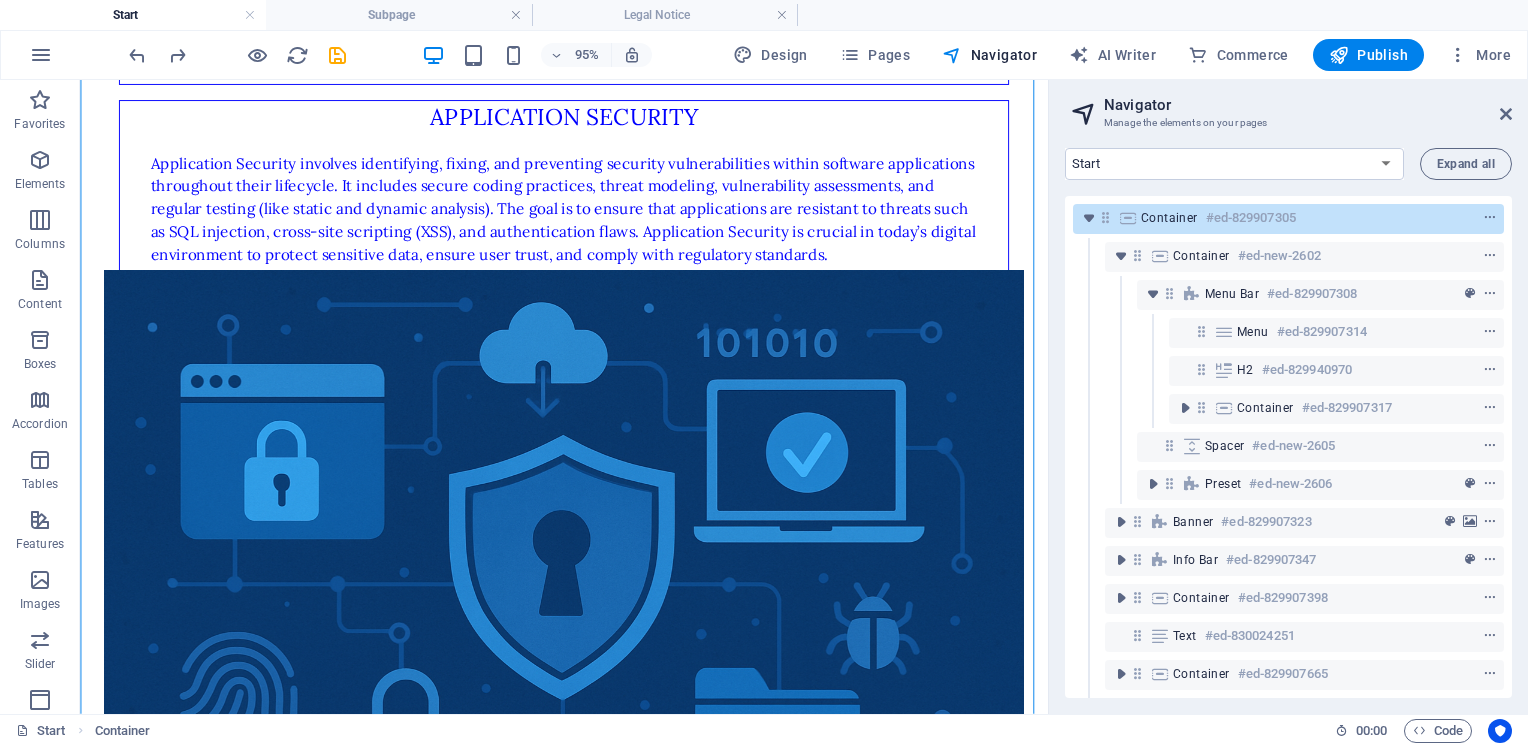 drag, startPoint x: 556, startPoint y: 423, endPoint x: 585, endPoint y: 185, distance: 239.7603 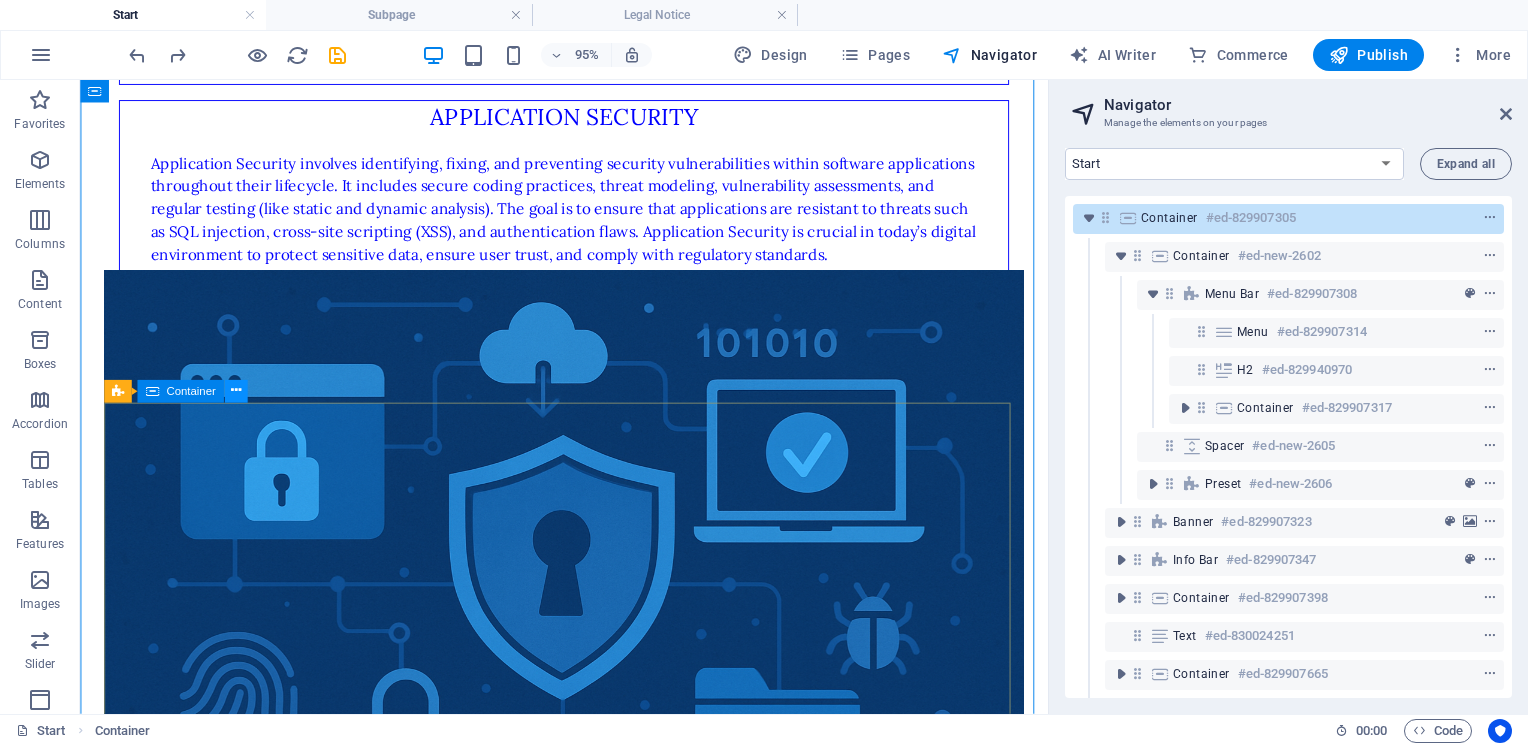 click at bounding box center [235, 391] 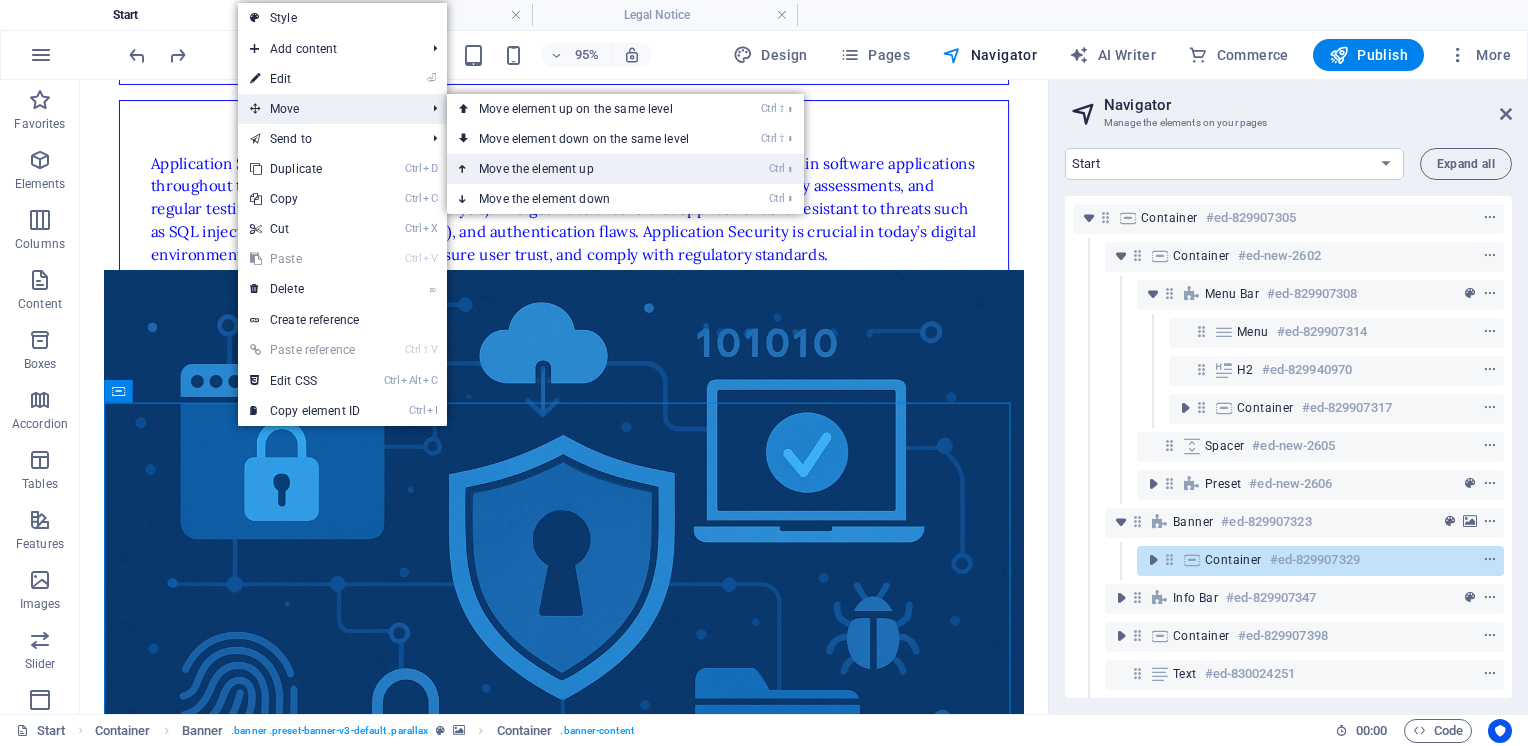 click on "Ctrl ⬆  Move the element up" at bounding box center [588, 169] 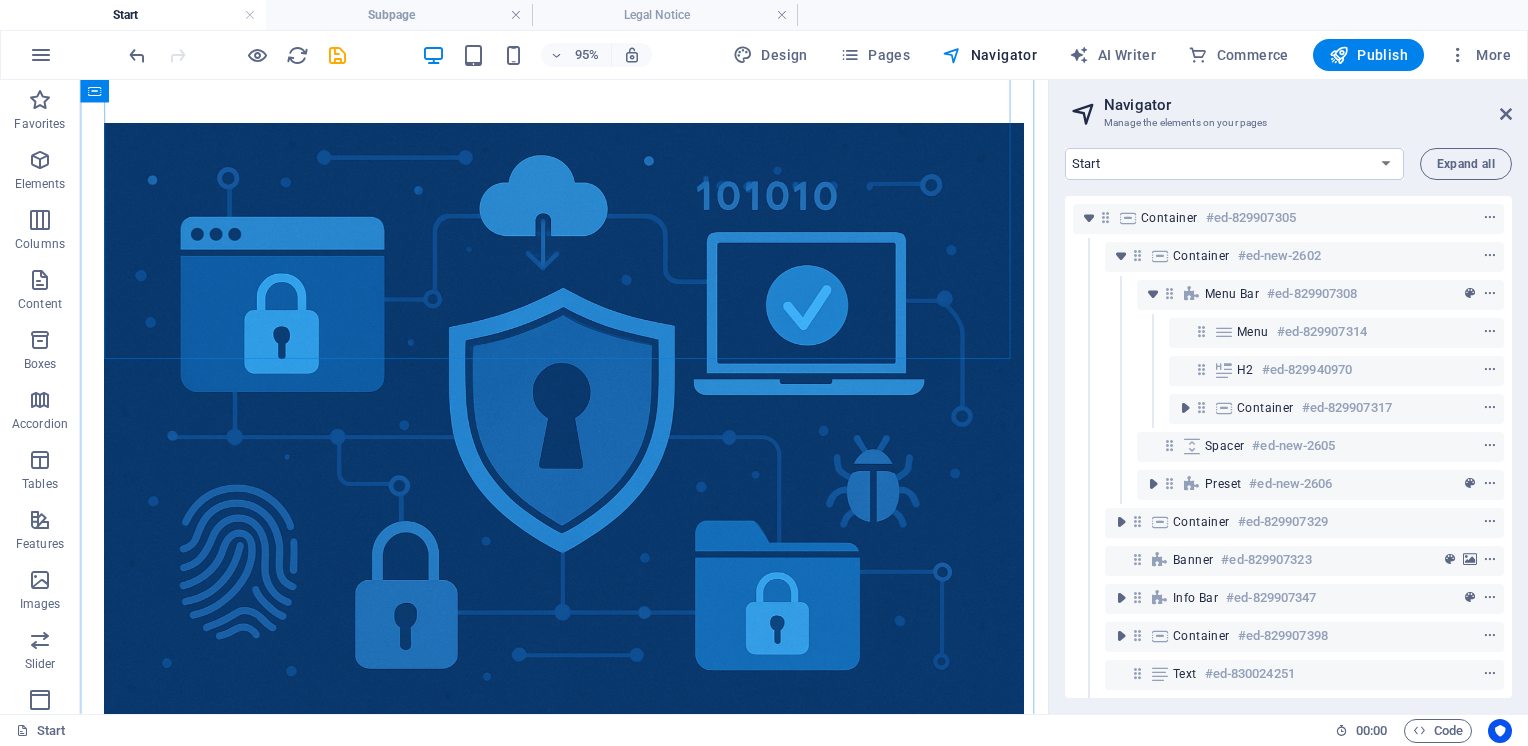 scroll, scrollTop: 1200, scrollLeft: 0, axis: vertical 